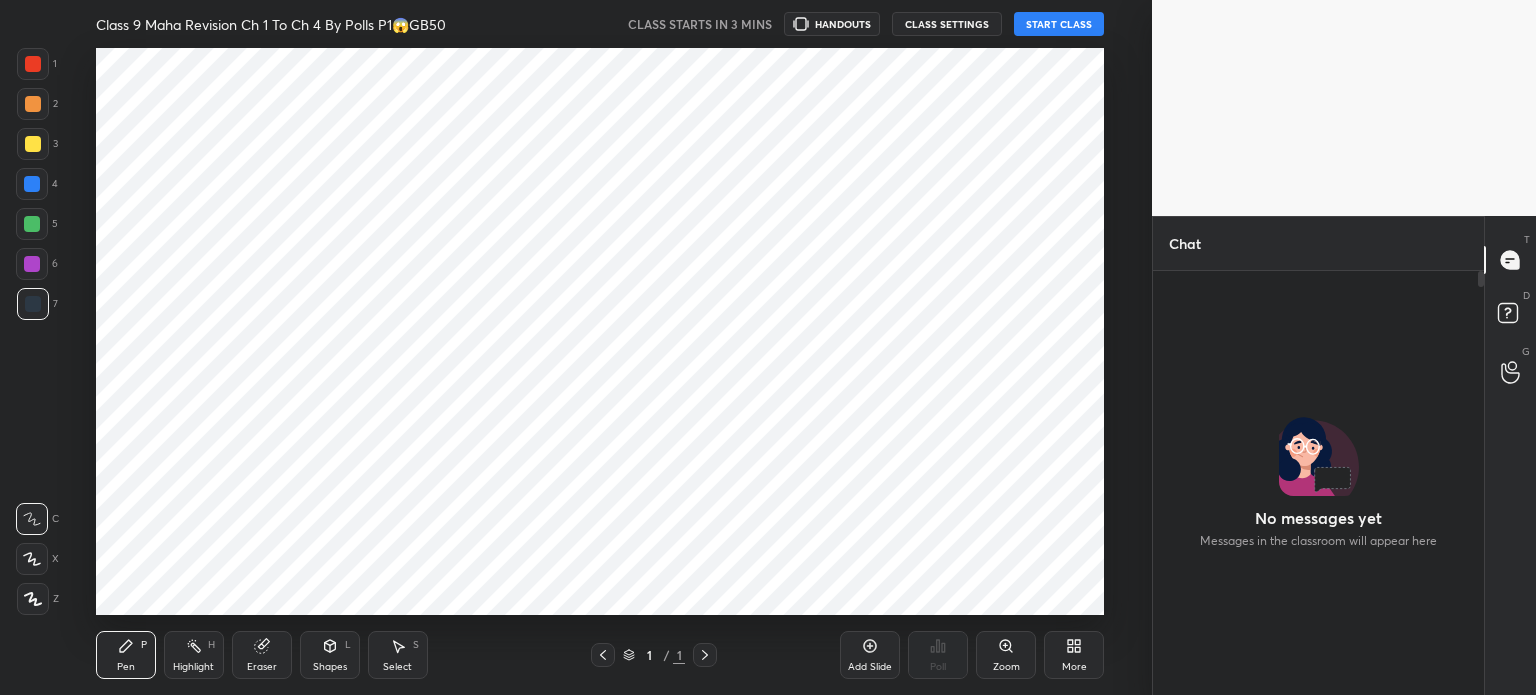 scroll, scrollTop: 0, scrollLeft: 0, axis: both 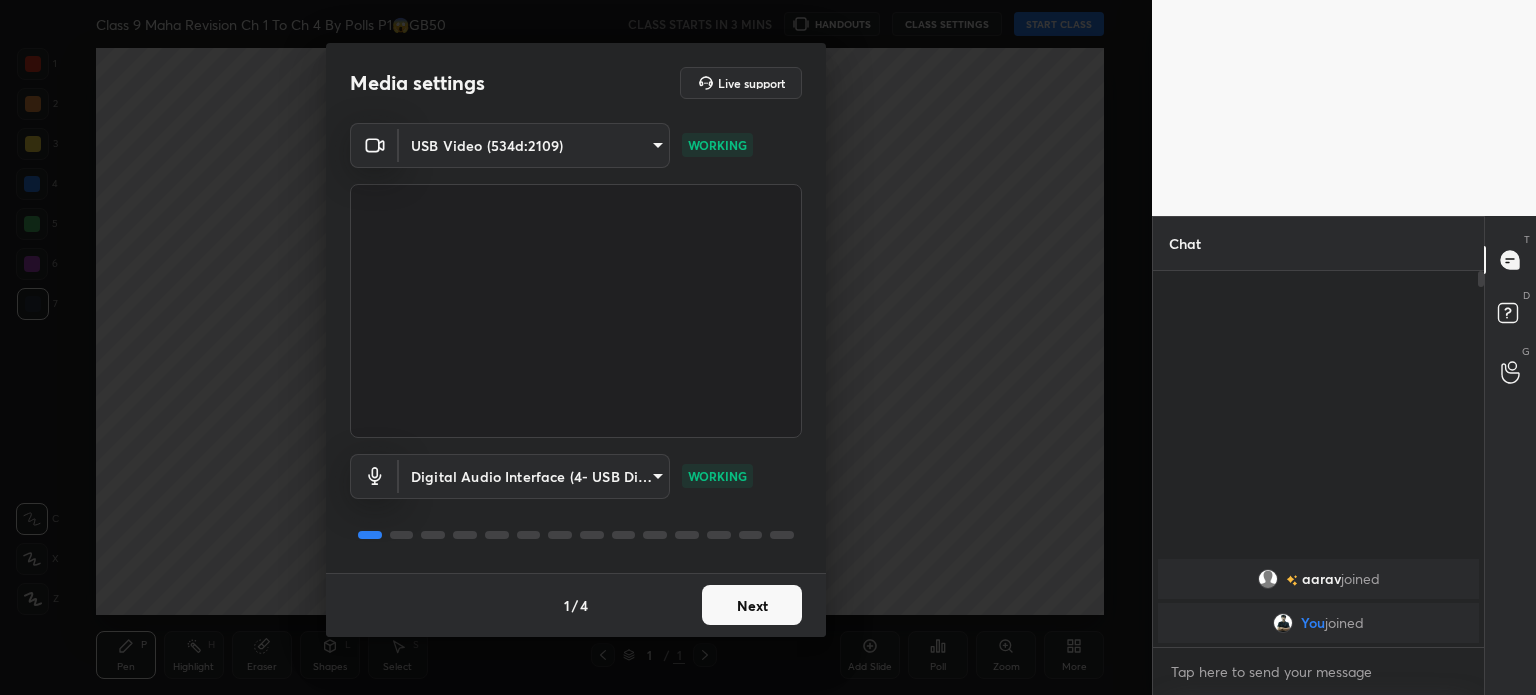 click on "Next" at bounding box center (752, 605) 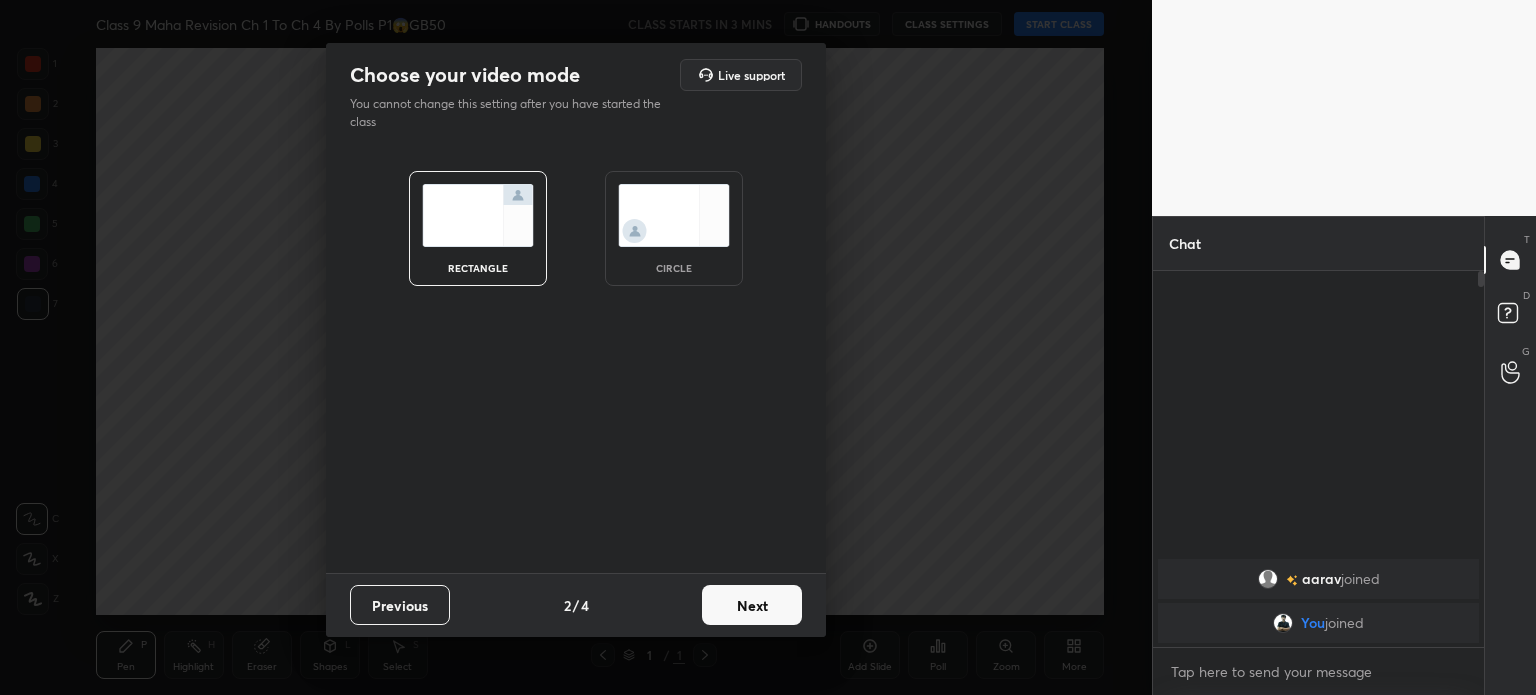 click on "Next" at bounding box center [752, 605] 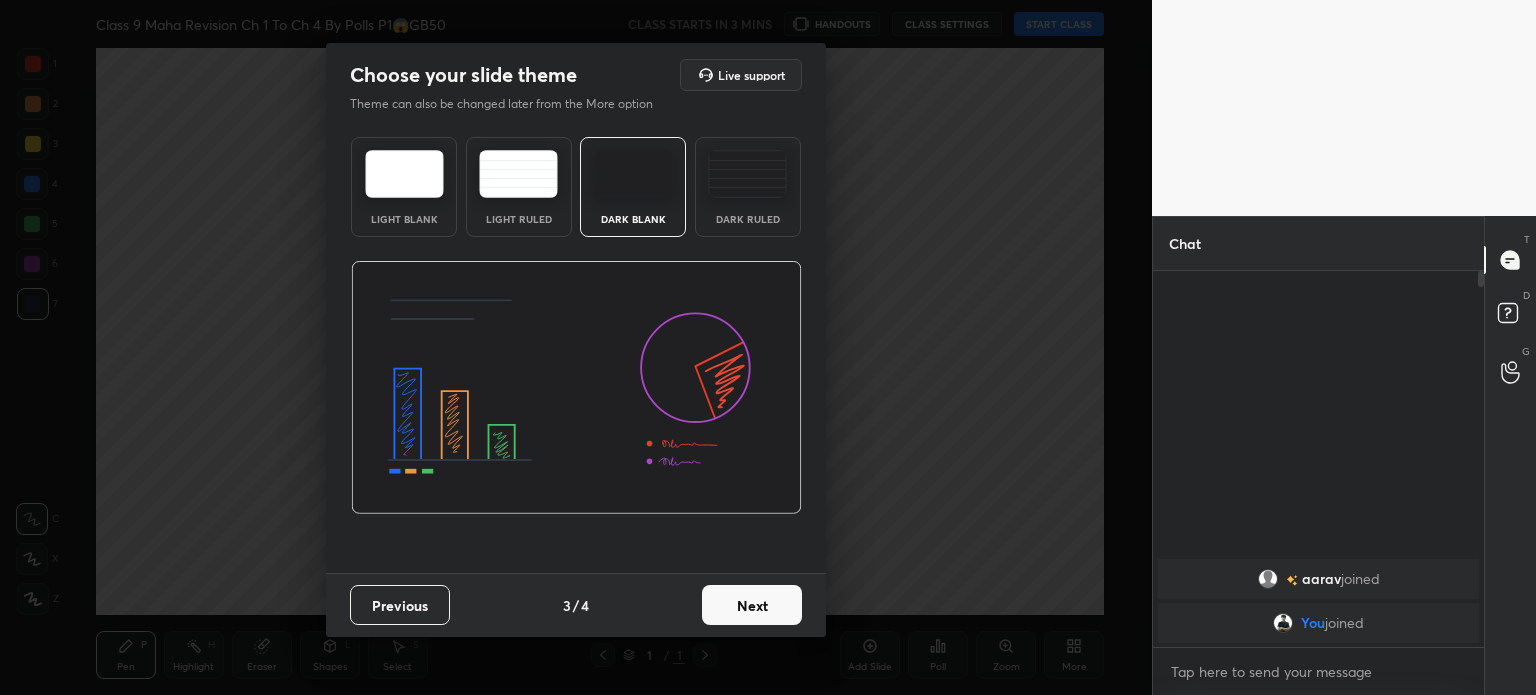 click on "Next" at bounding box center [752, 605] 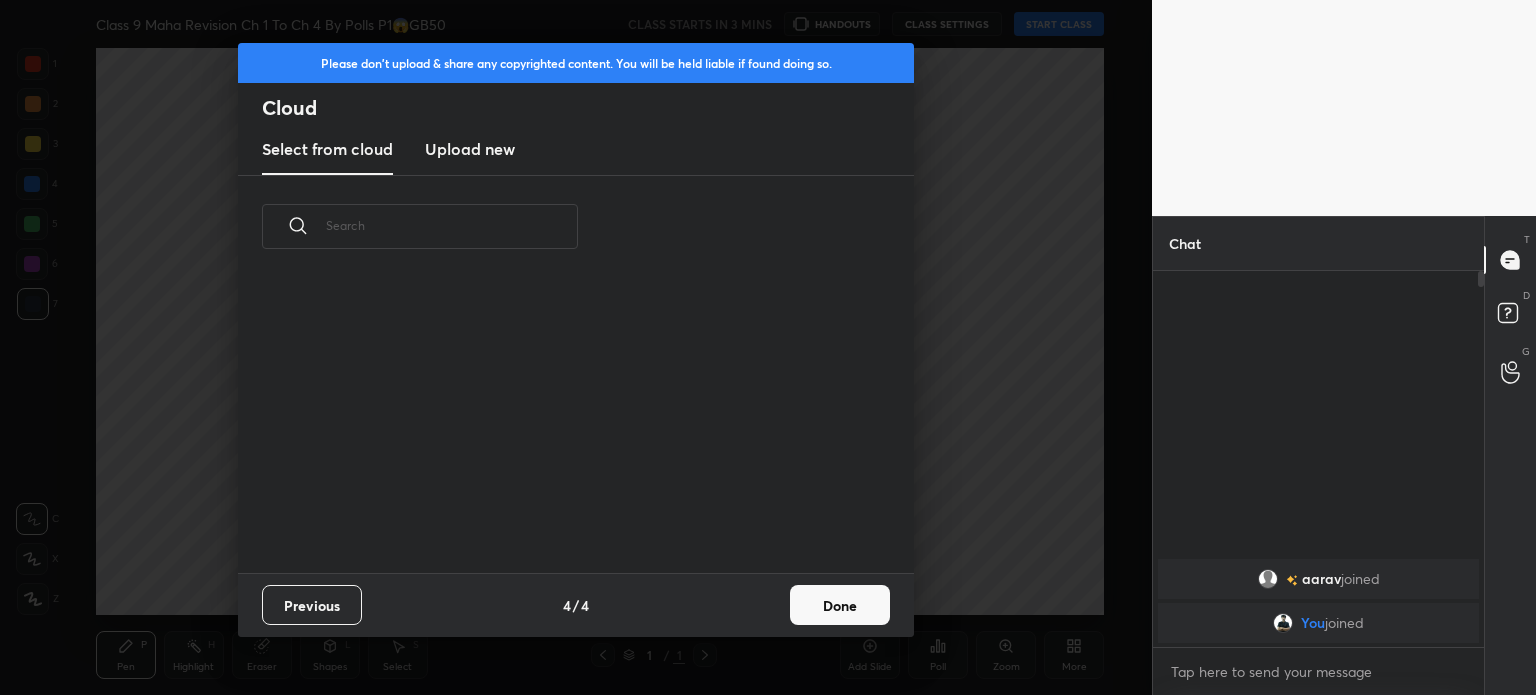scroll, scrollTop: 6, scrollLeft: 10, axis: both 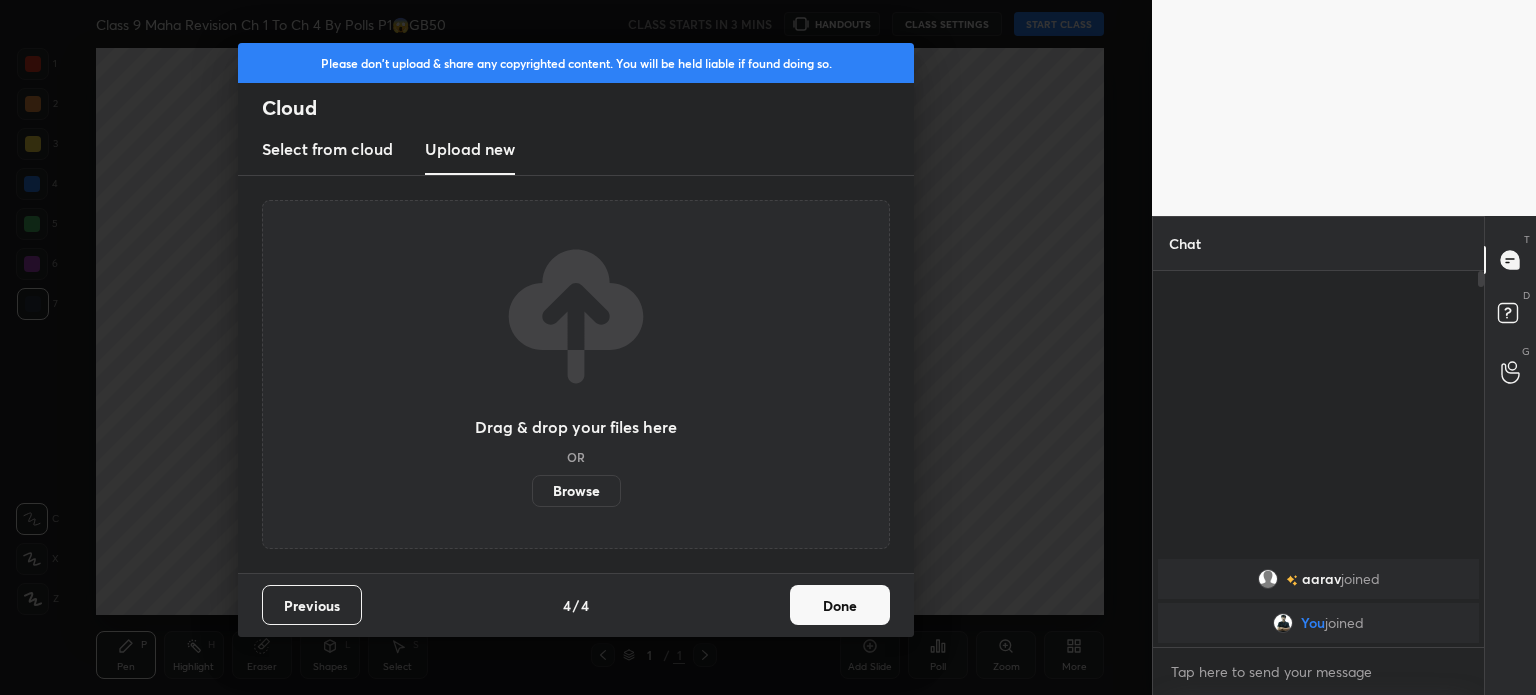 click on "Browse" at bounding box center [576, 491] 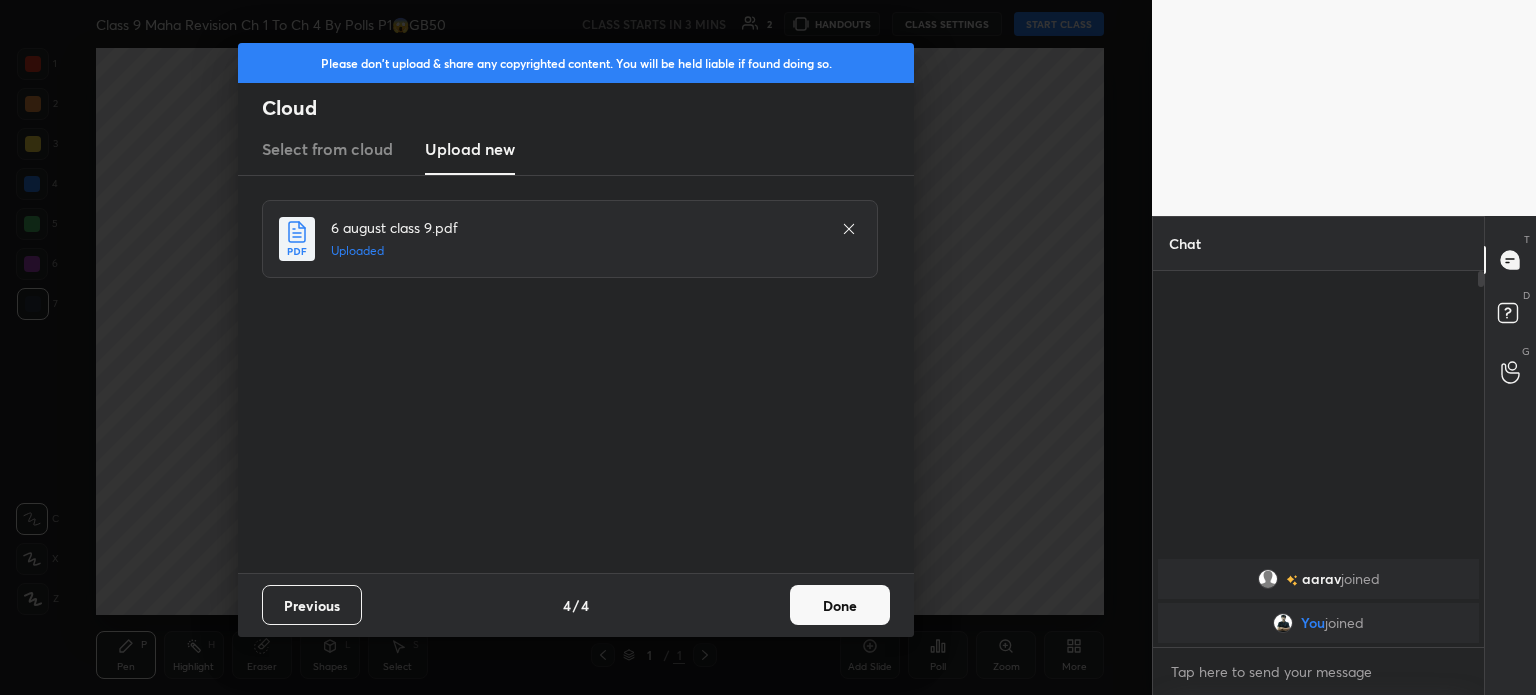click on "Done" at bounding box center [840, 605] 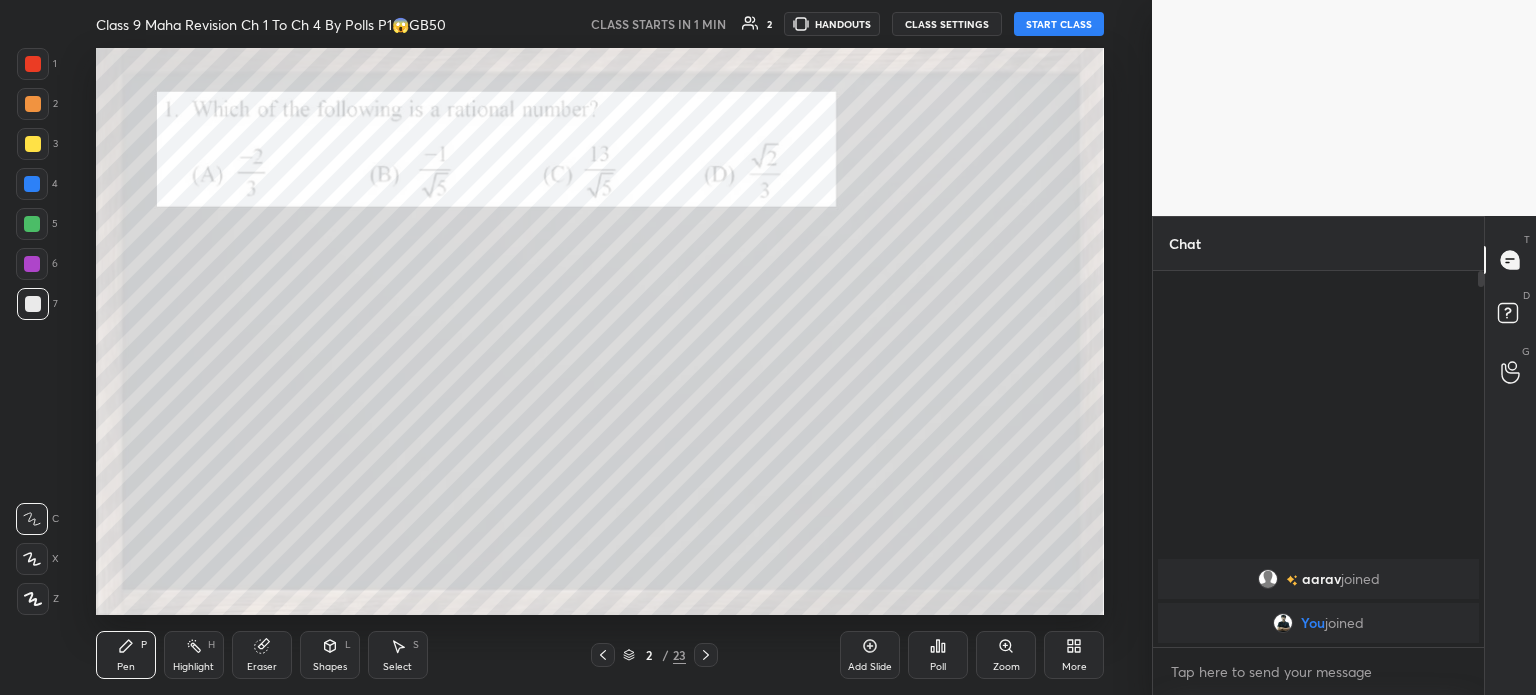 click on "START CLASS" at bounding box center [1059, 24] 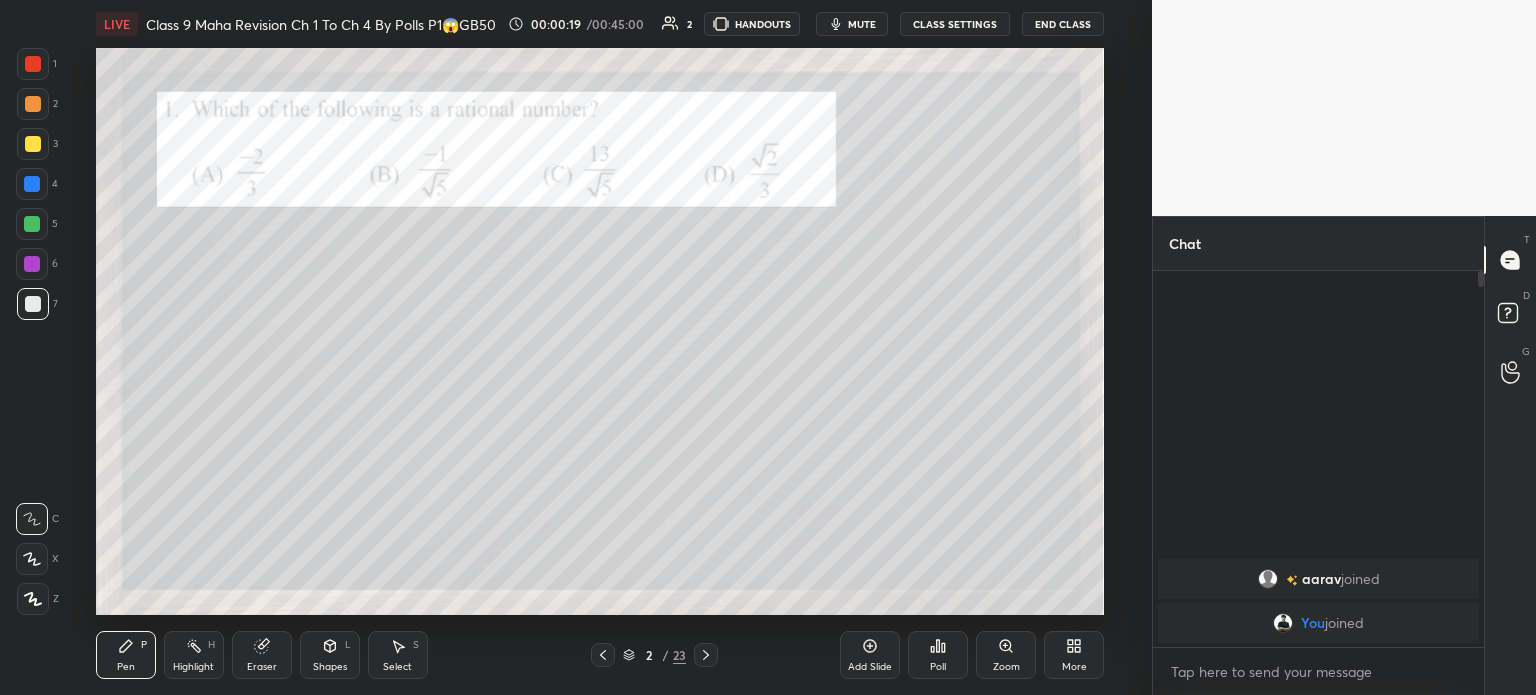 click at bounding box center (33, 144) 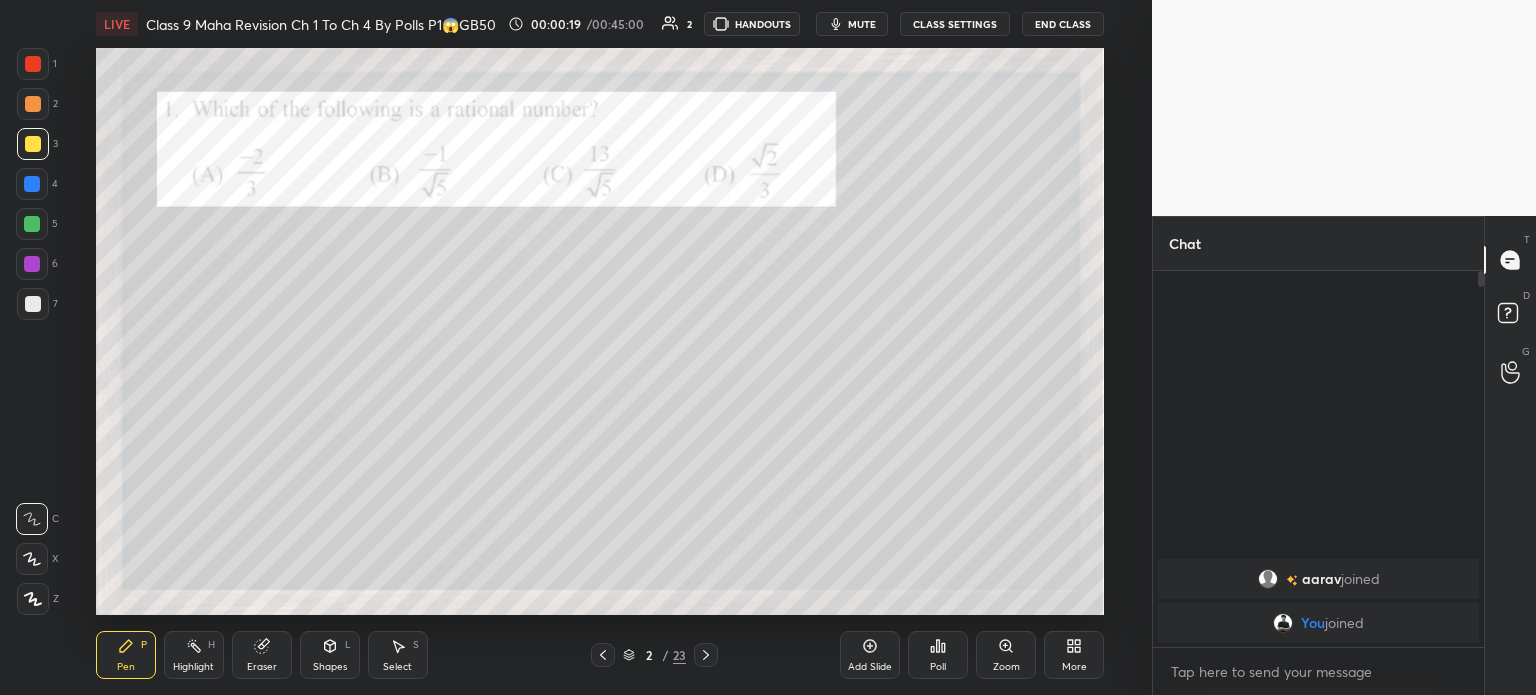 click at bounding box center [33, 104] 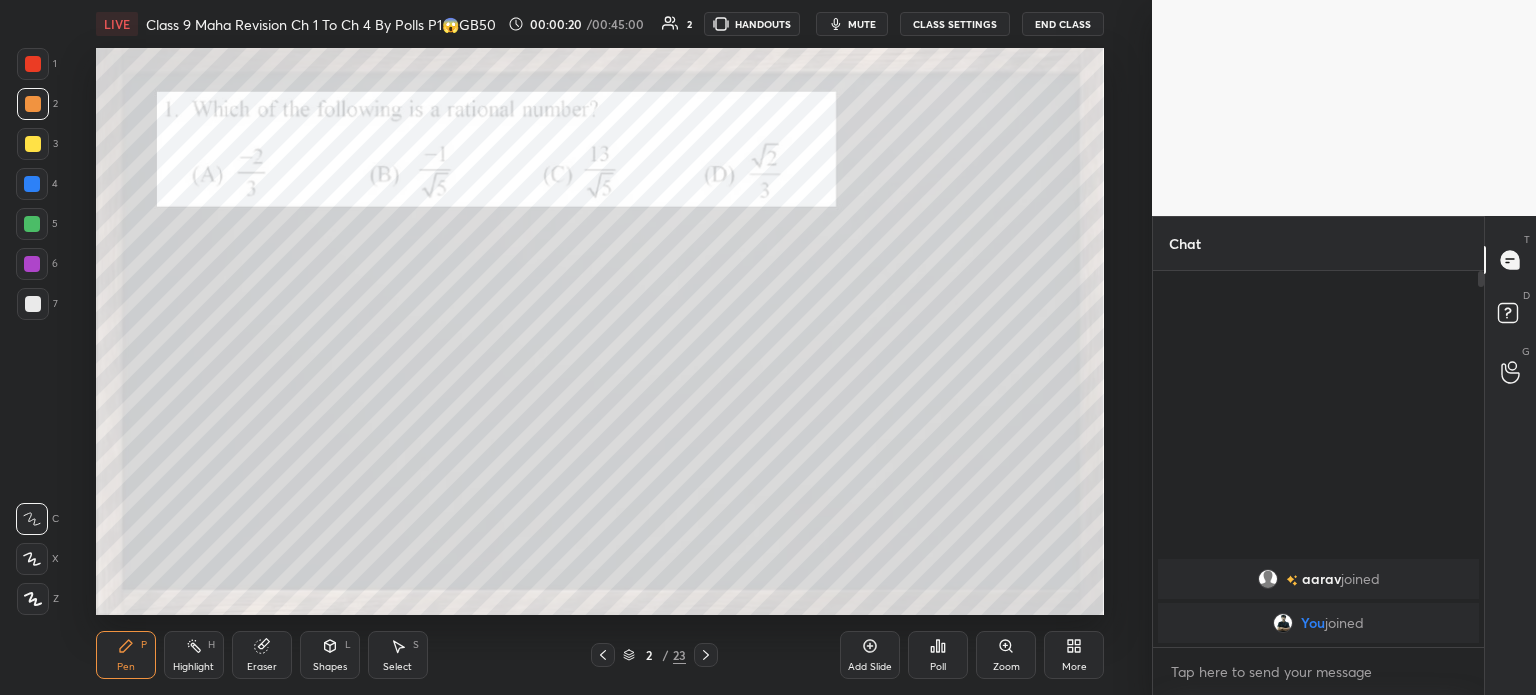 click at bounding box center (33, 64) 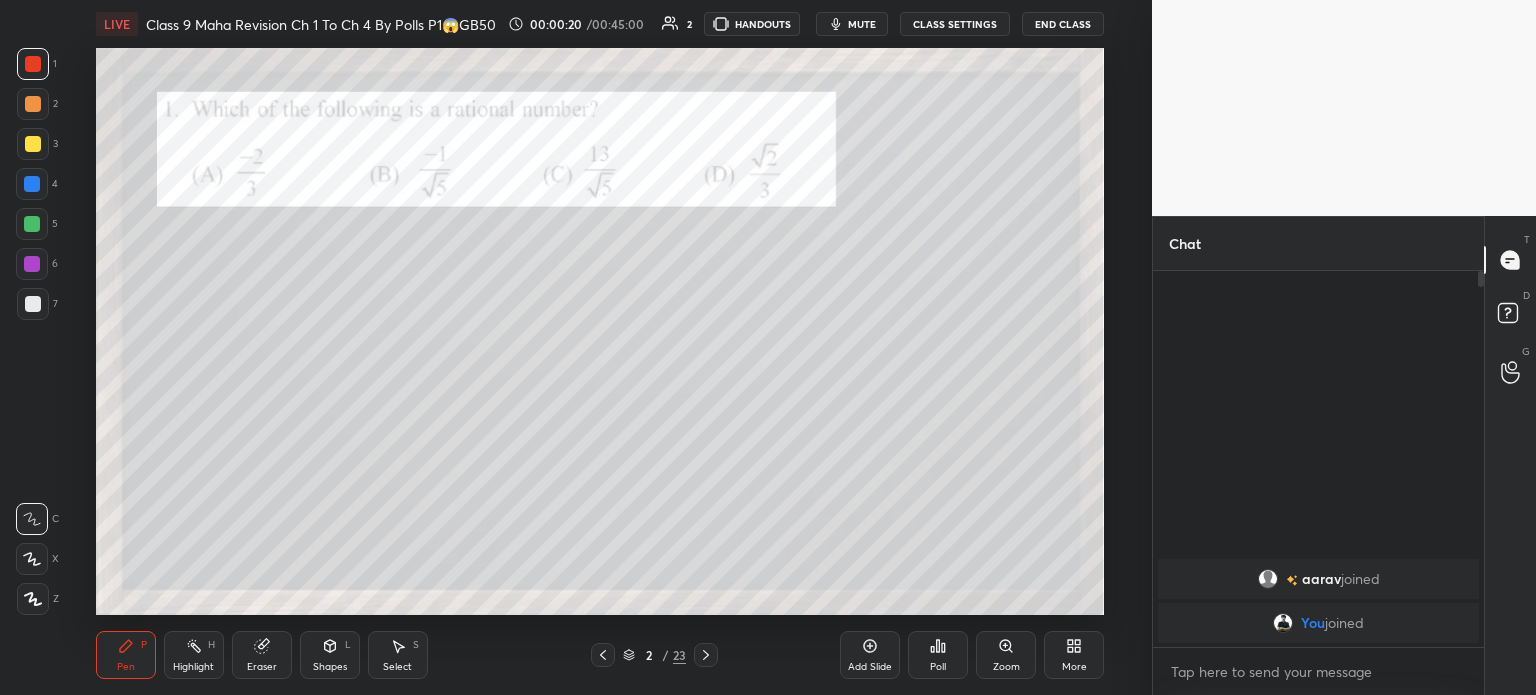 click at bounding box center [33, 104] 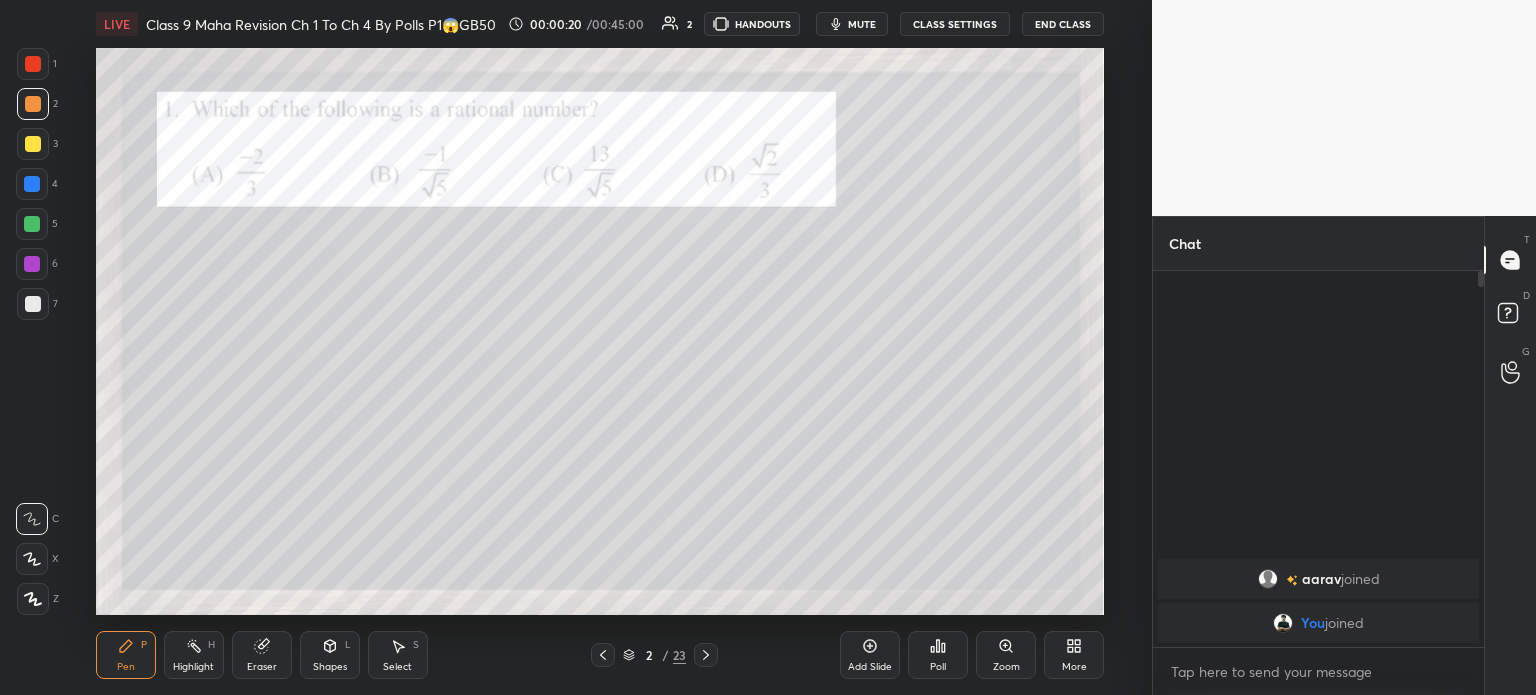 click at bounding box center (33, 144) 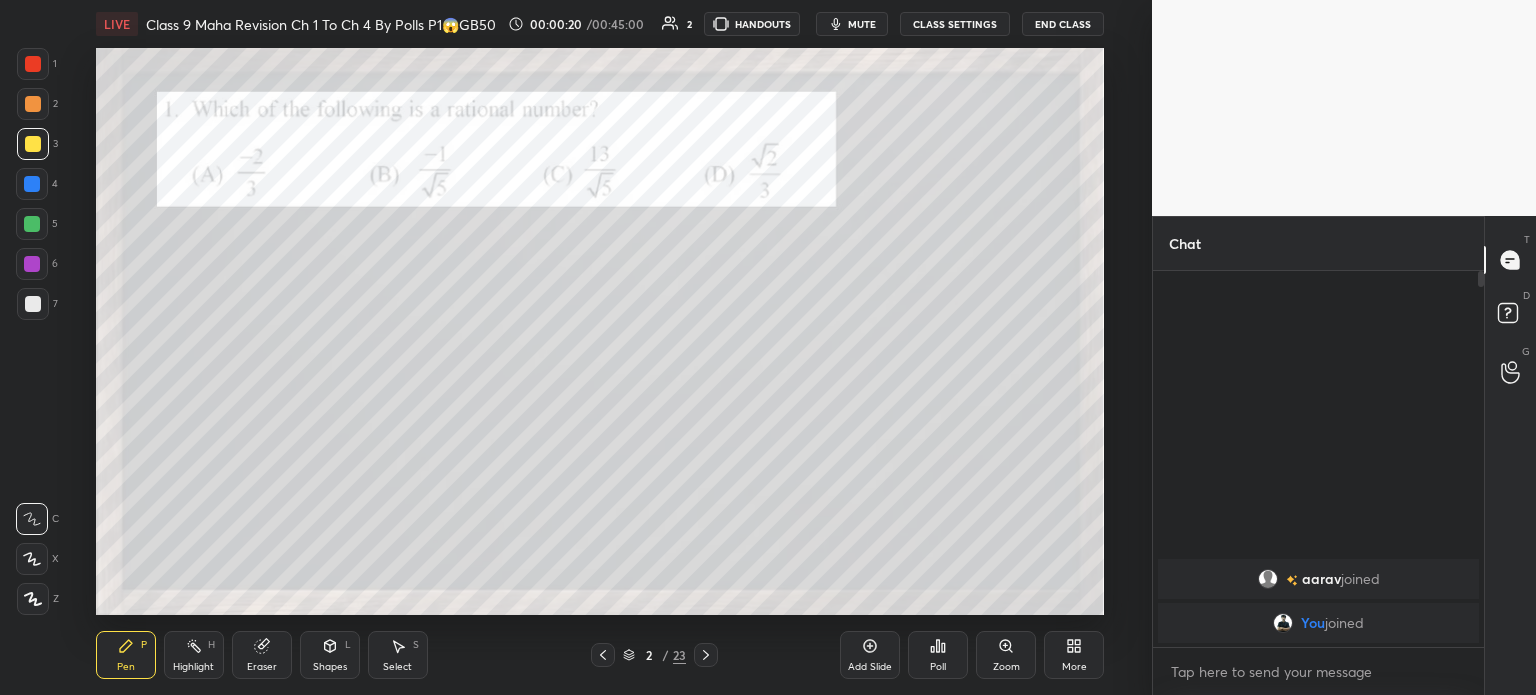 click at bounding box center (32, 184) 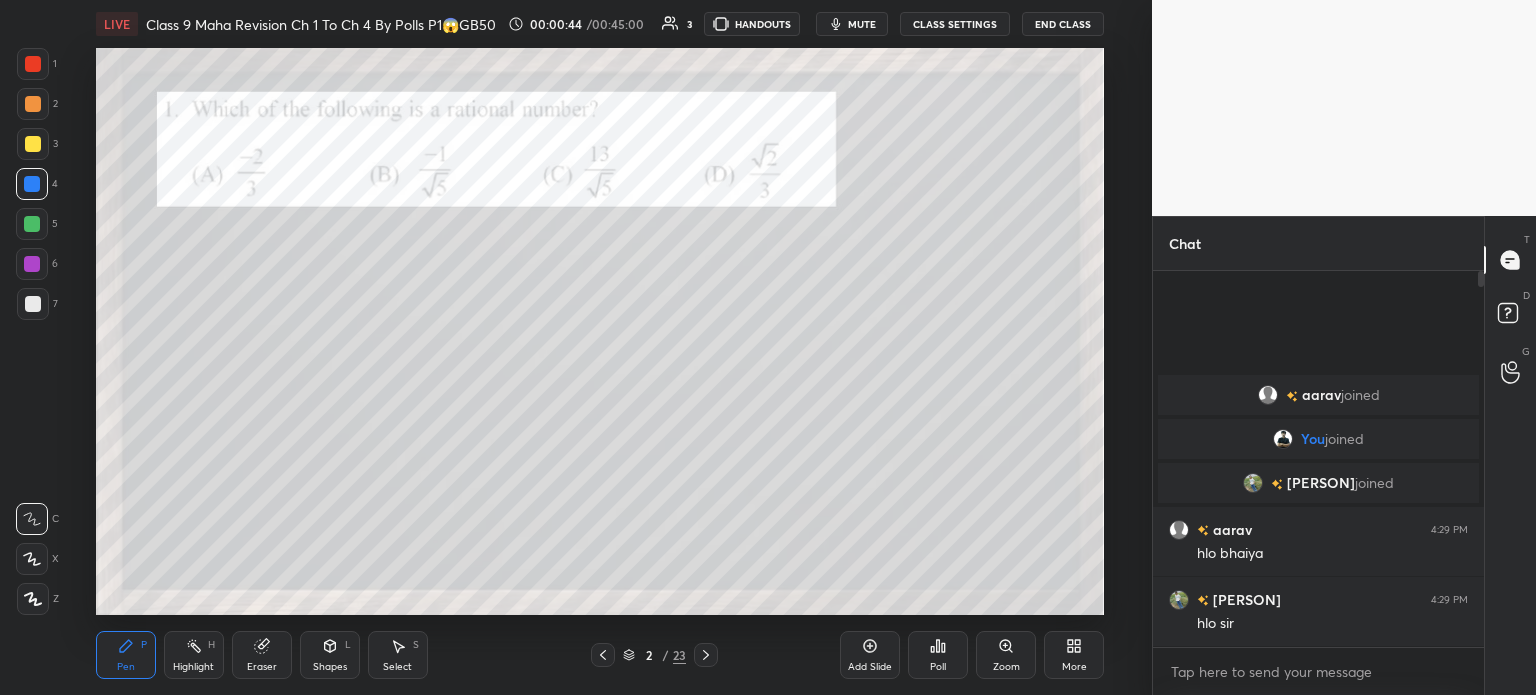 click at bounding box center (33, 144) 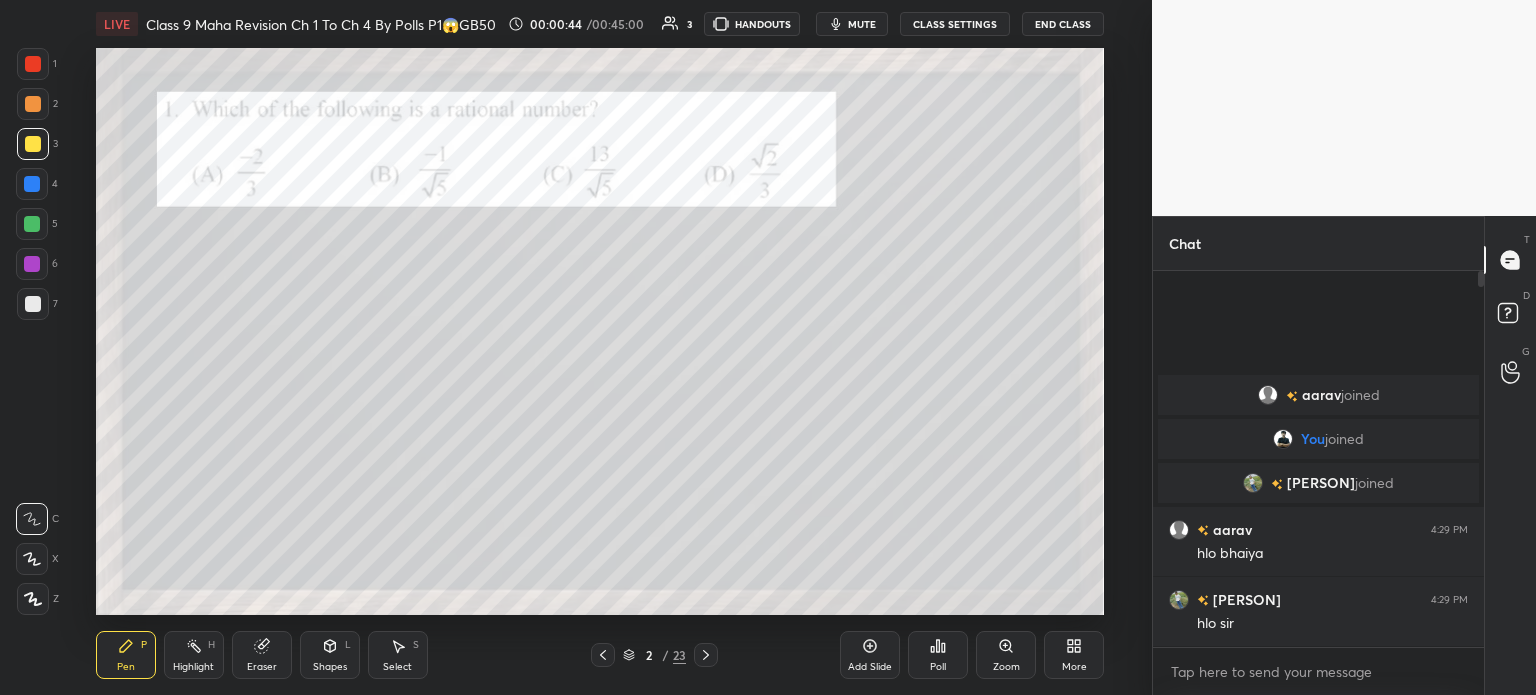 click at bounding box center [33, 104] 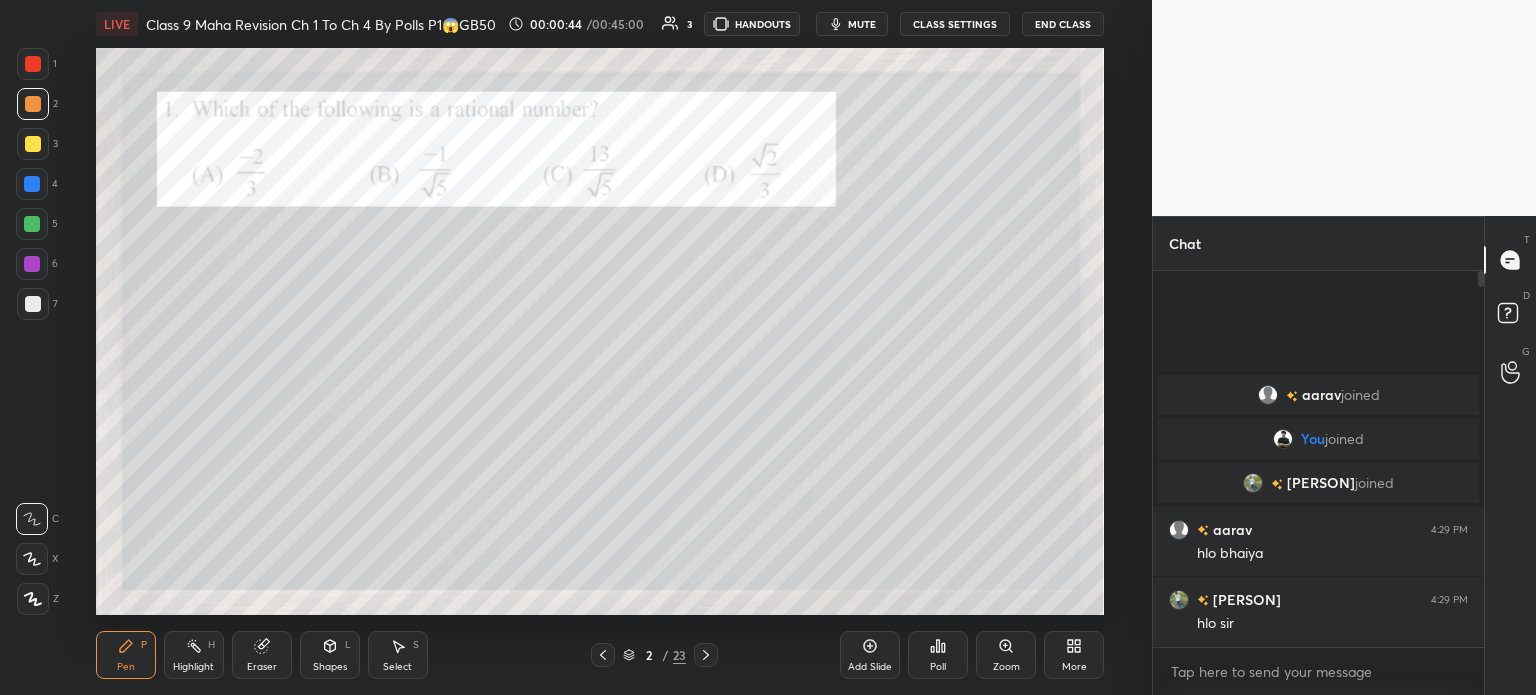 click at bounding box center [33, 64] 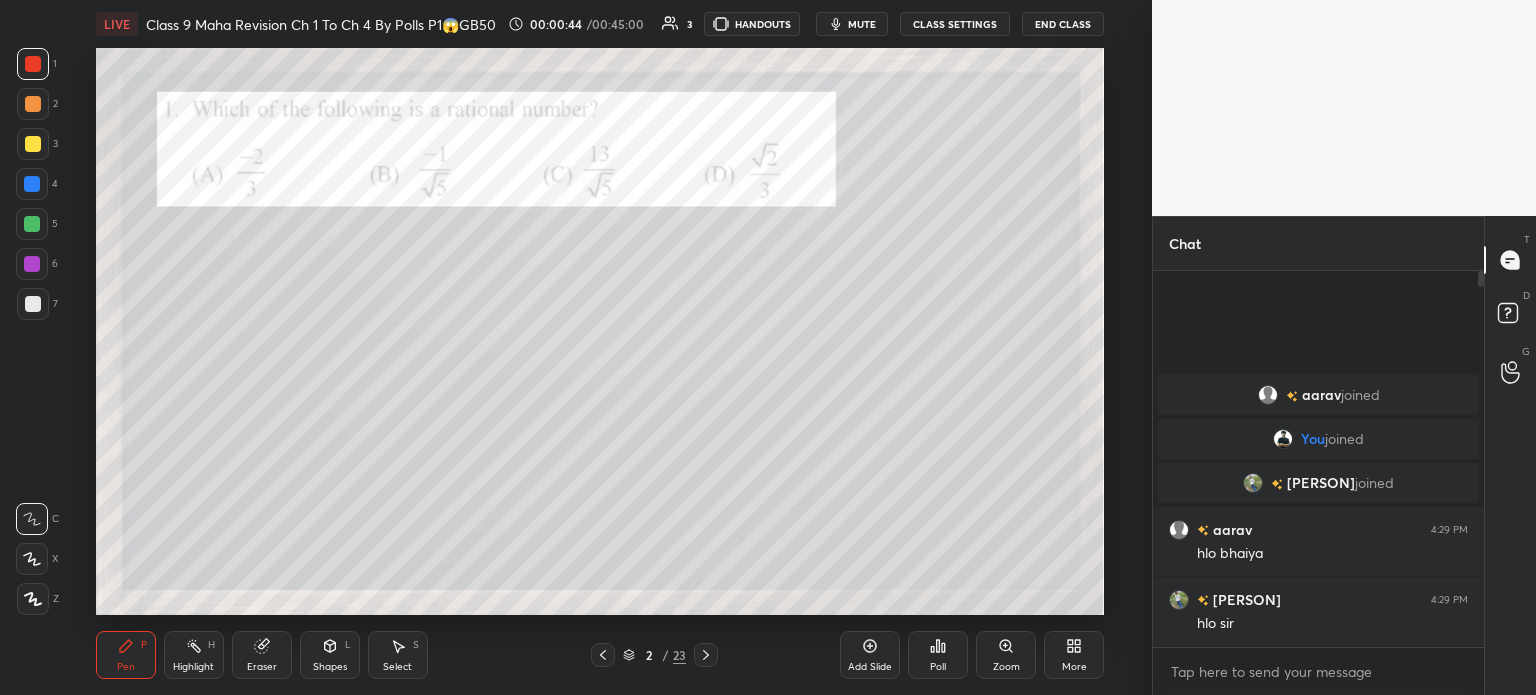 click at bounding box center (33, 104) 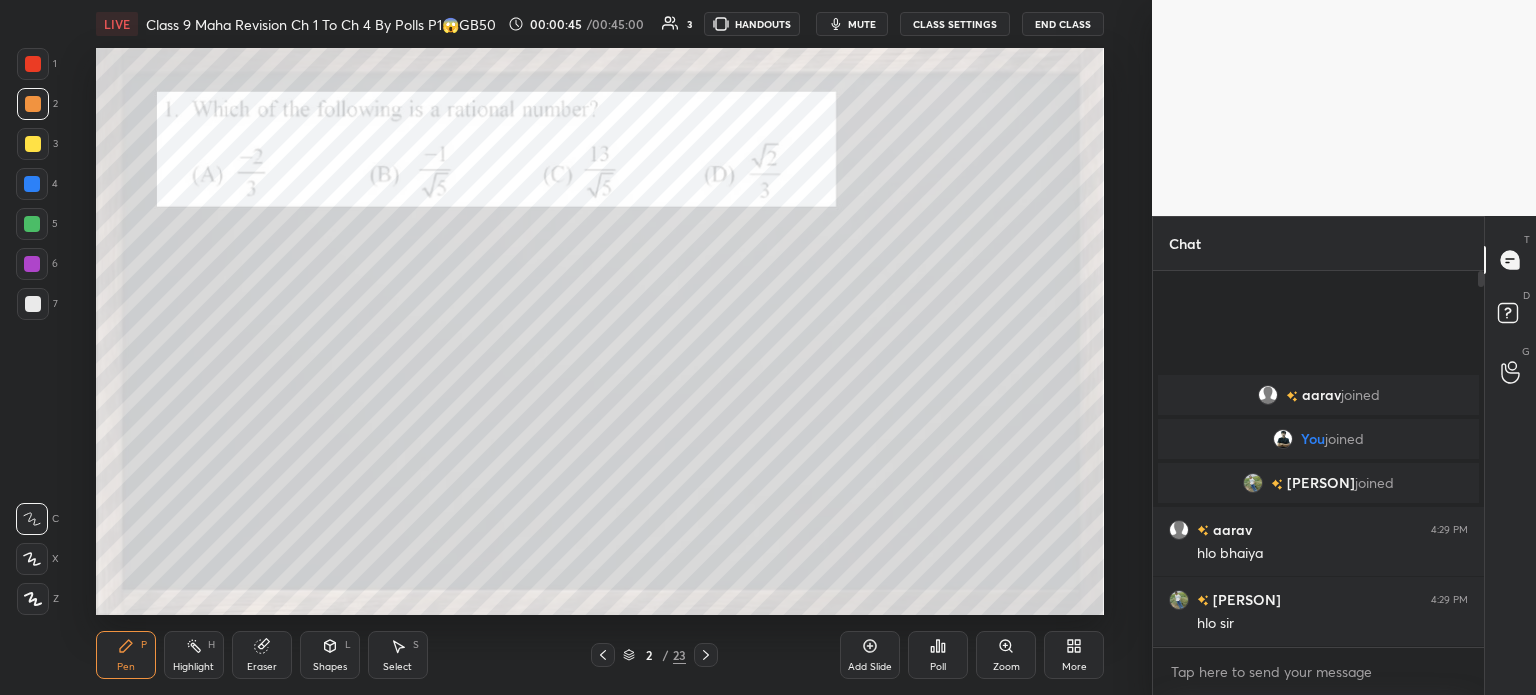 click at bounding box center (33, 144) 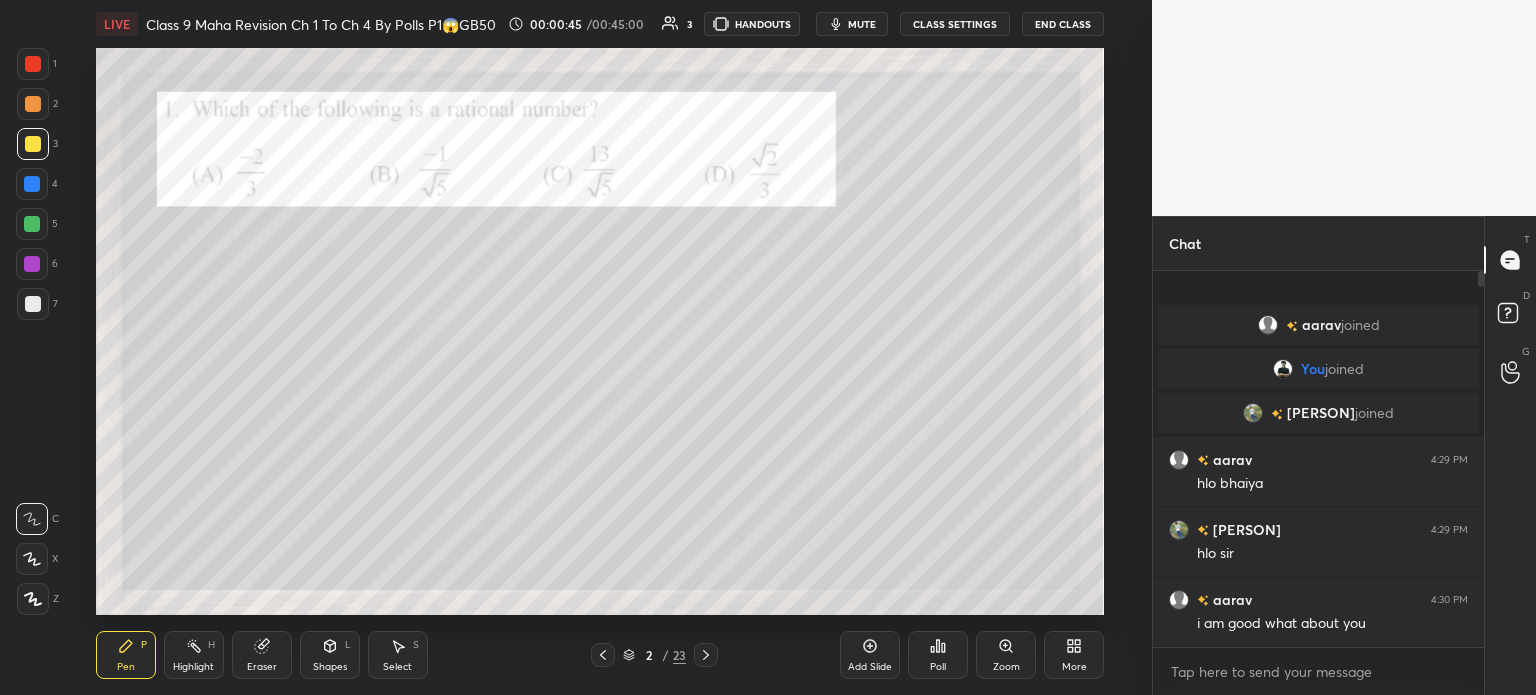 click on "4" at bounding box center [37, 188] 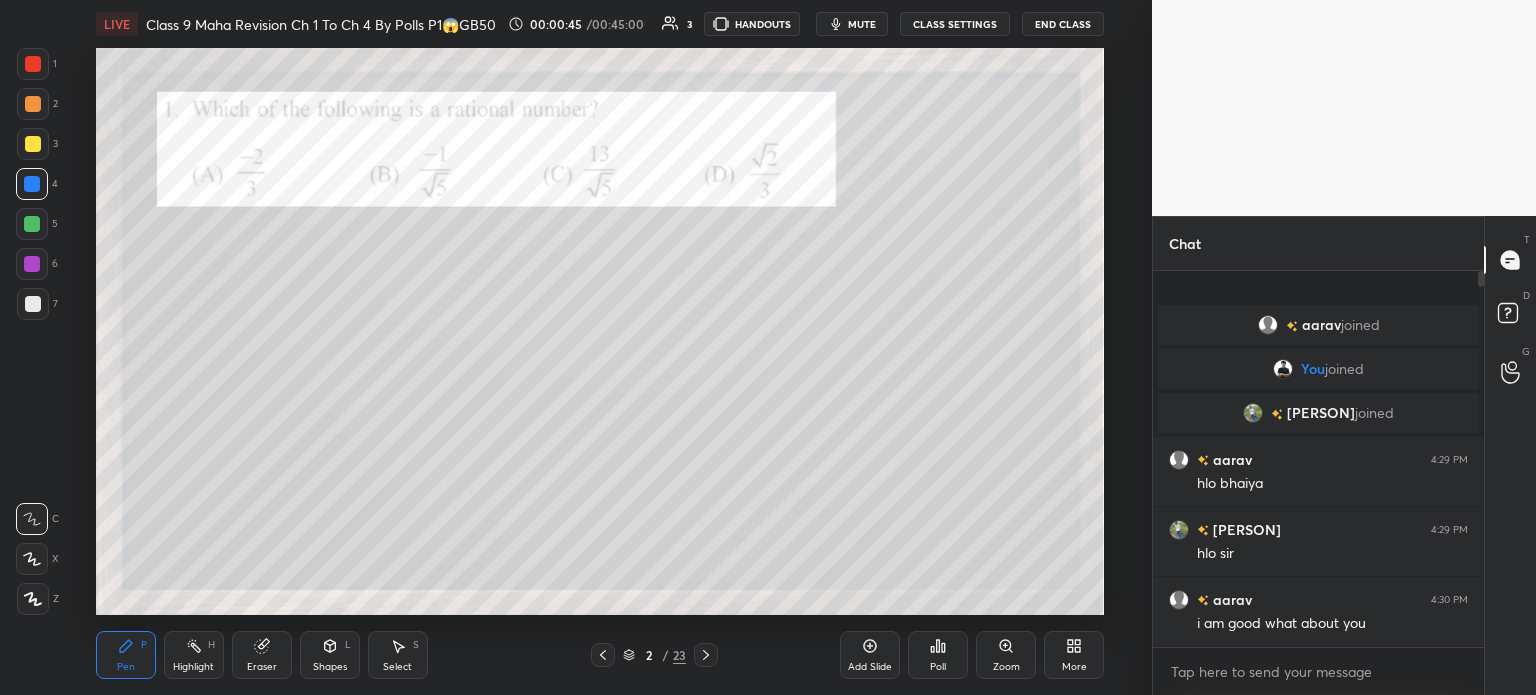 click at bounding box center (32, 224) 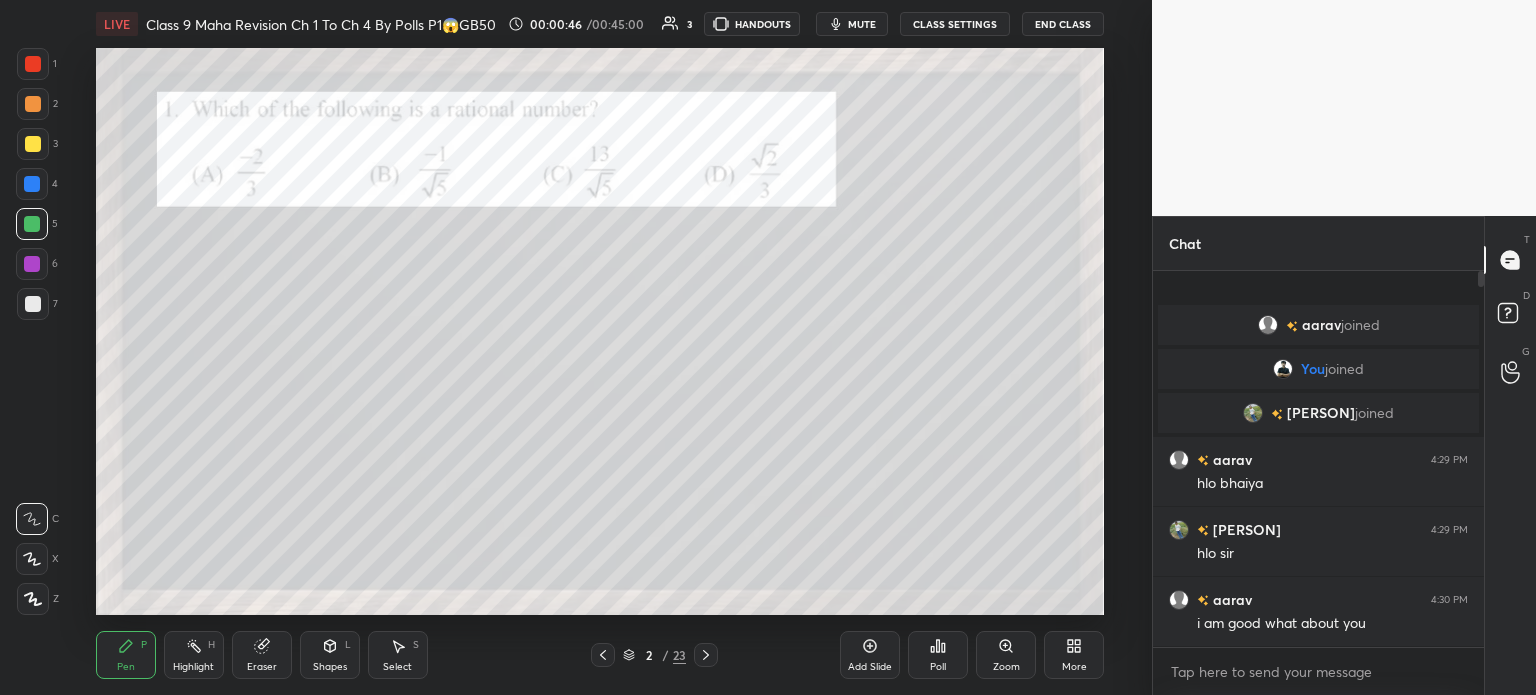 click at bounding box center (33, 304) 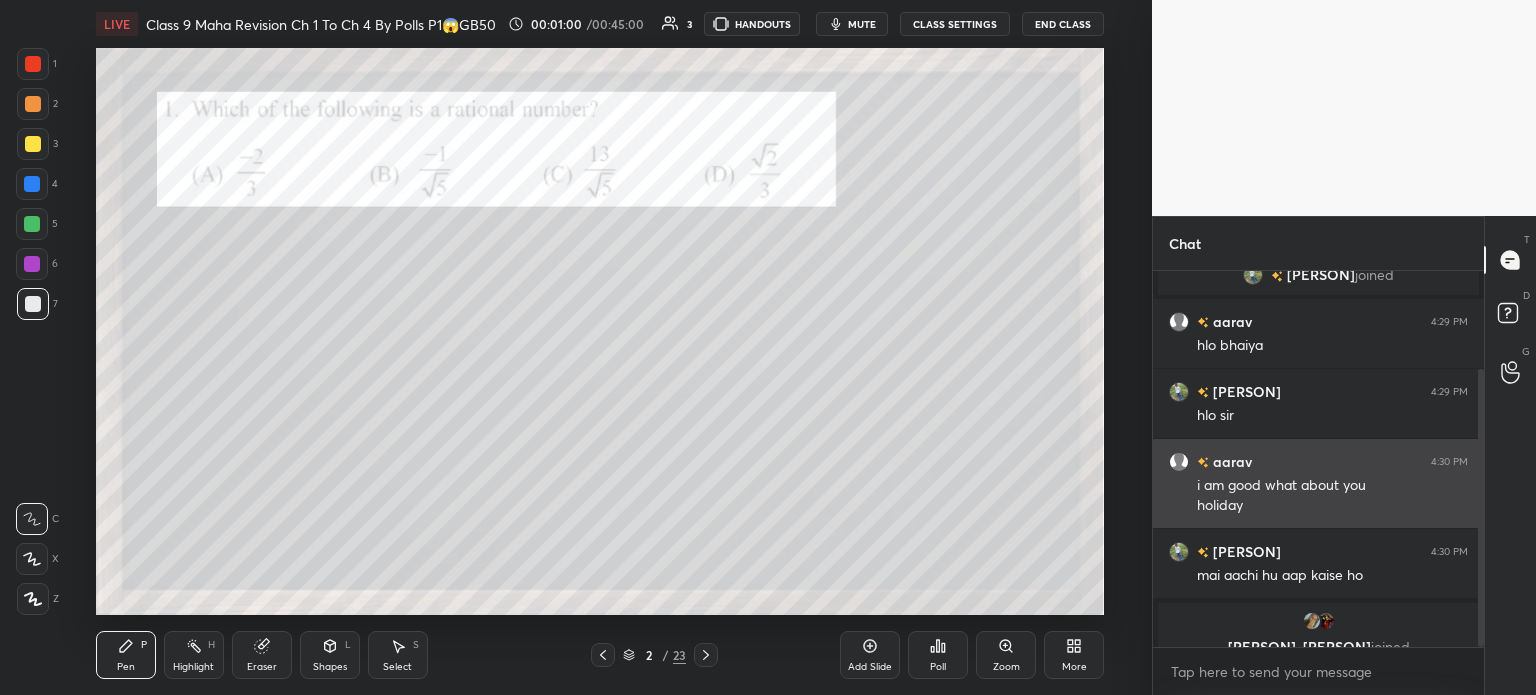 scroll, scrollTop: 132, scrollLeft: 0, axis: vertical 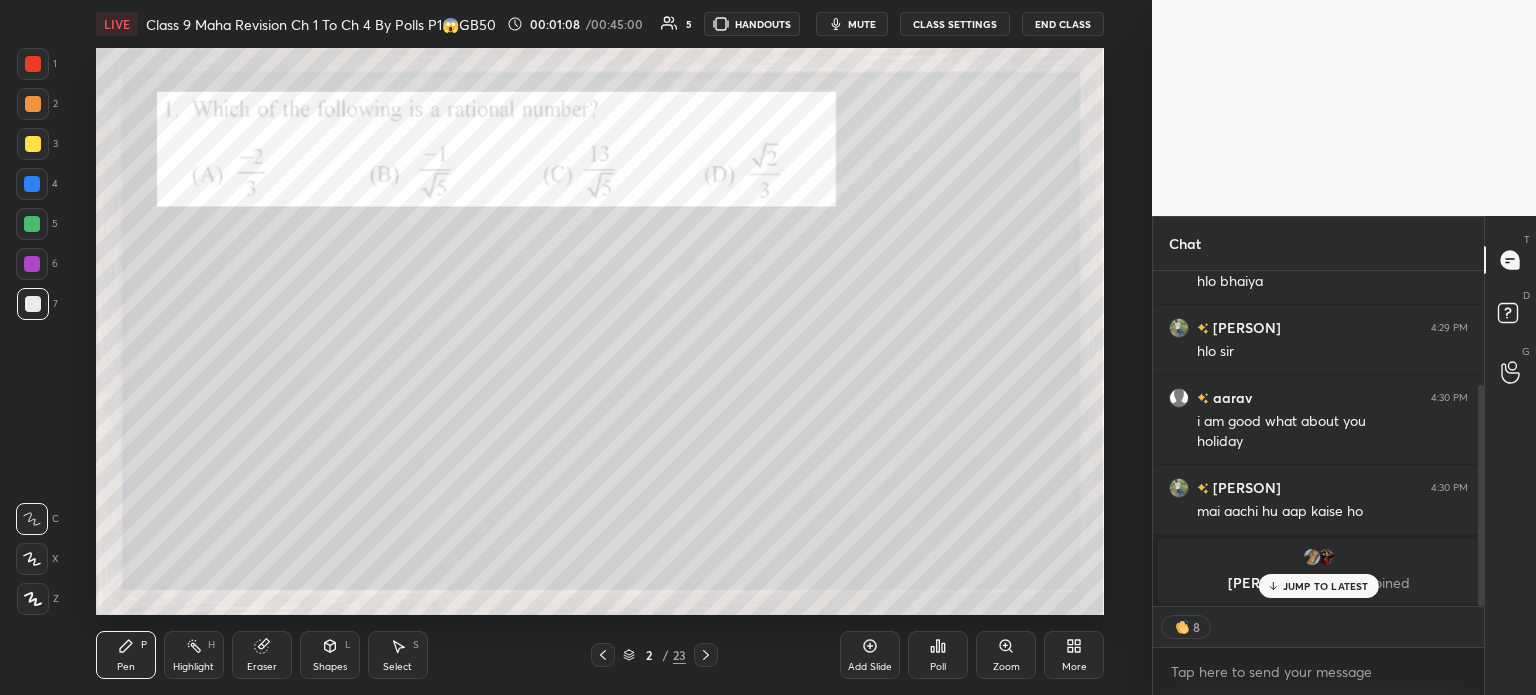 click 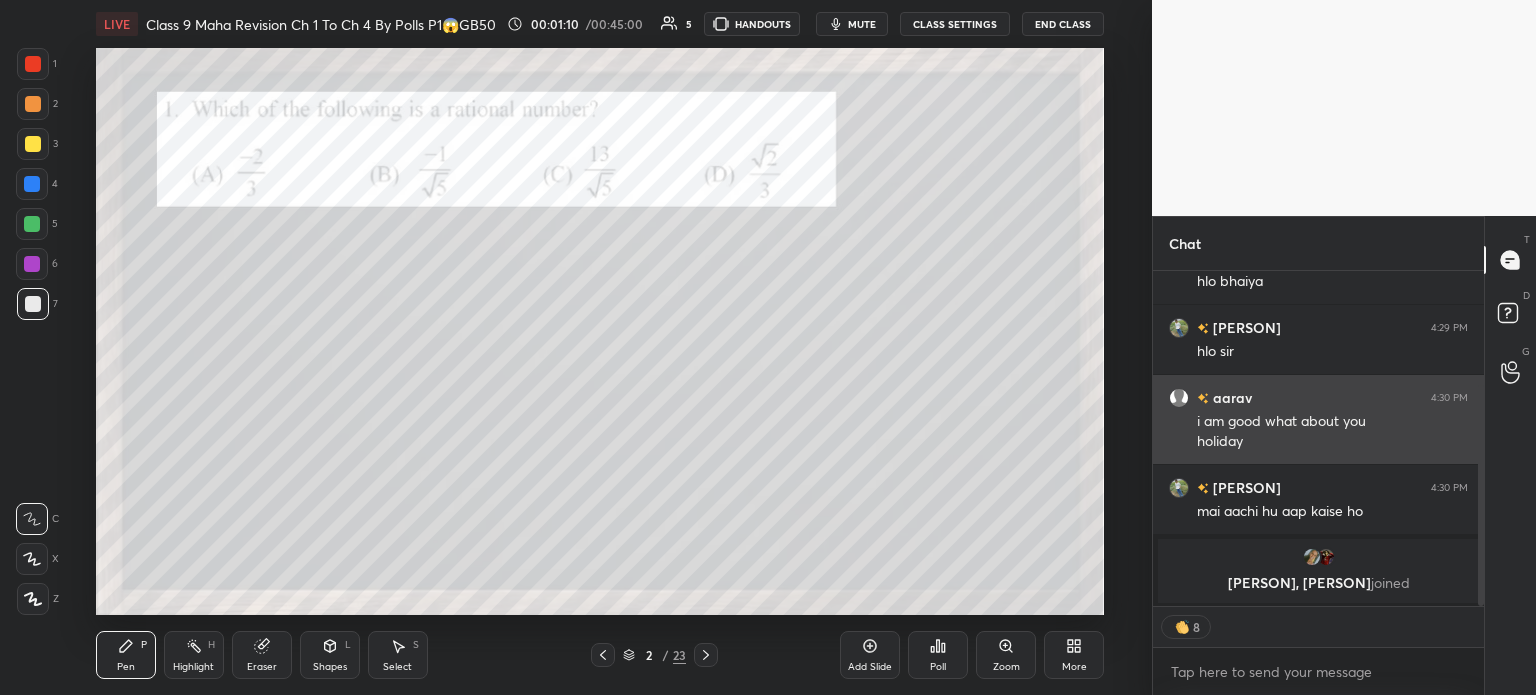 scroll, scrollTop: 243, scrollLeft: 0, axis: vertical 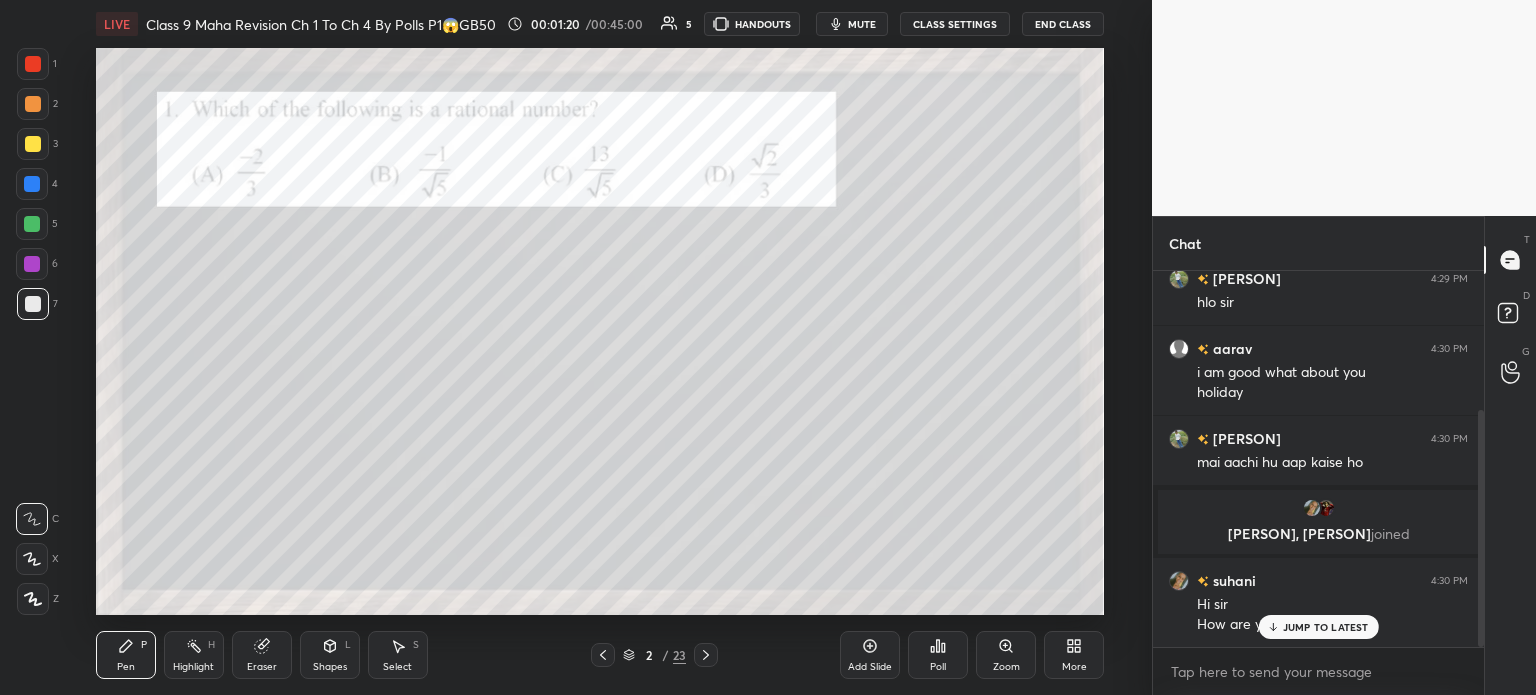 click 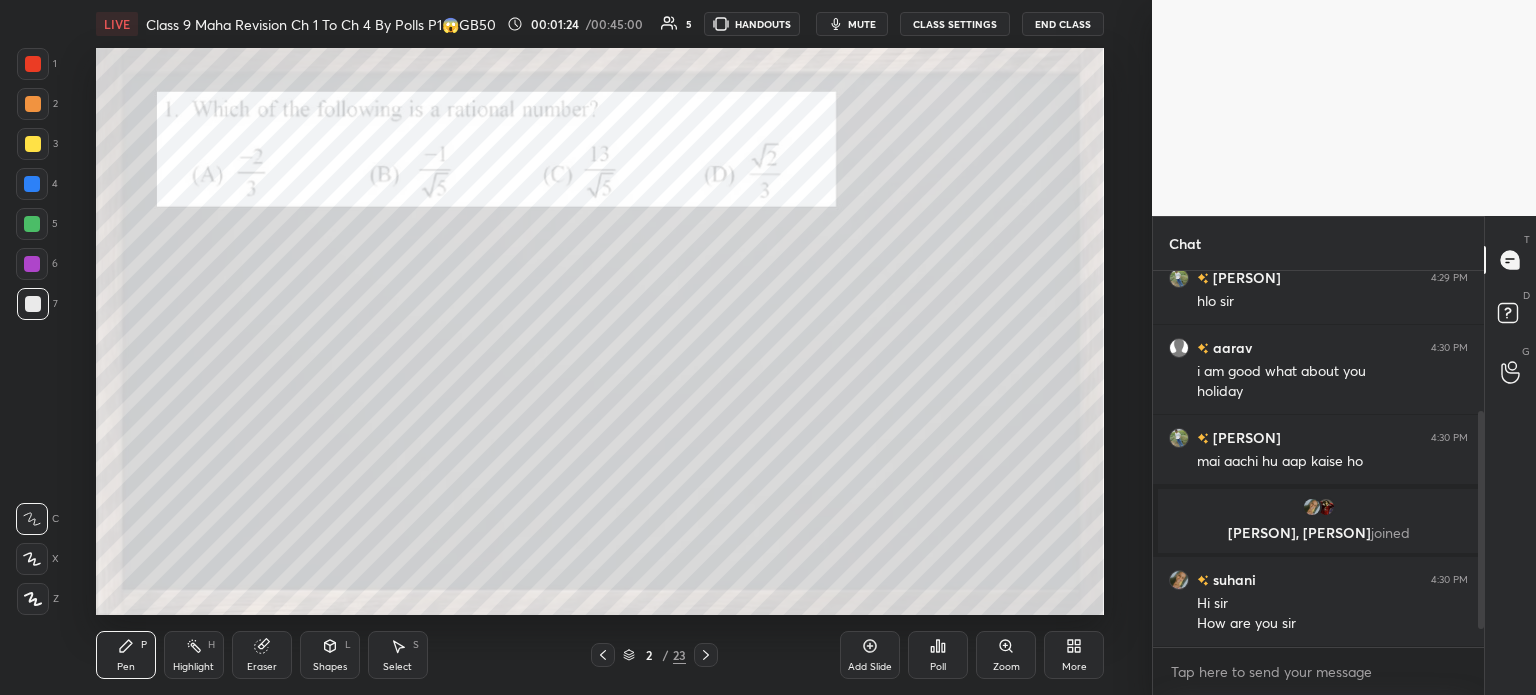 scroll, scrollTop: 292, scrollLeft: 0, axis: vertical 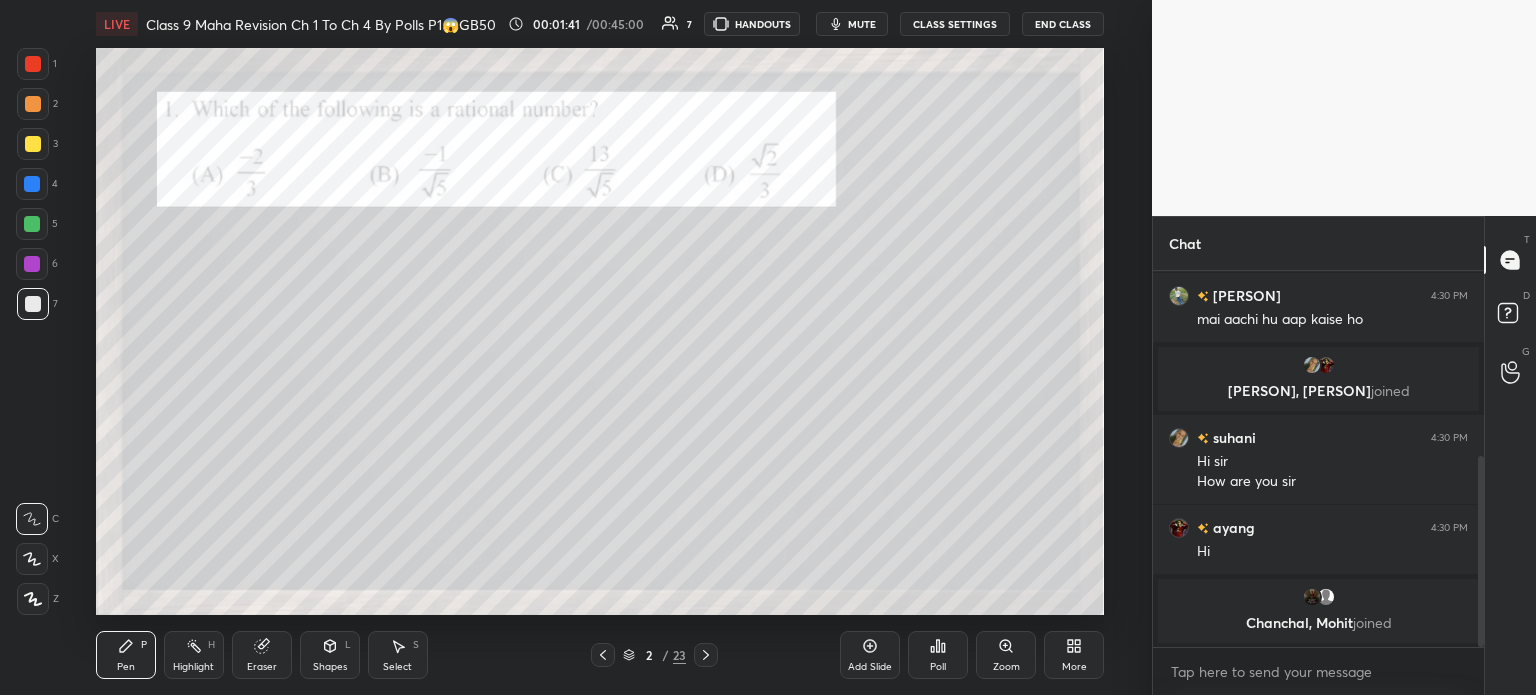 click at bounding box center (33, 144) 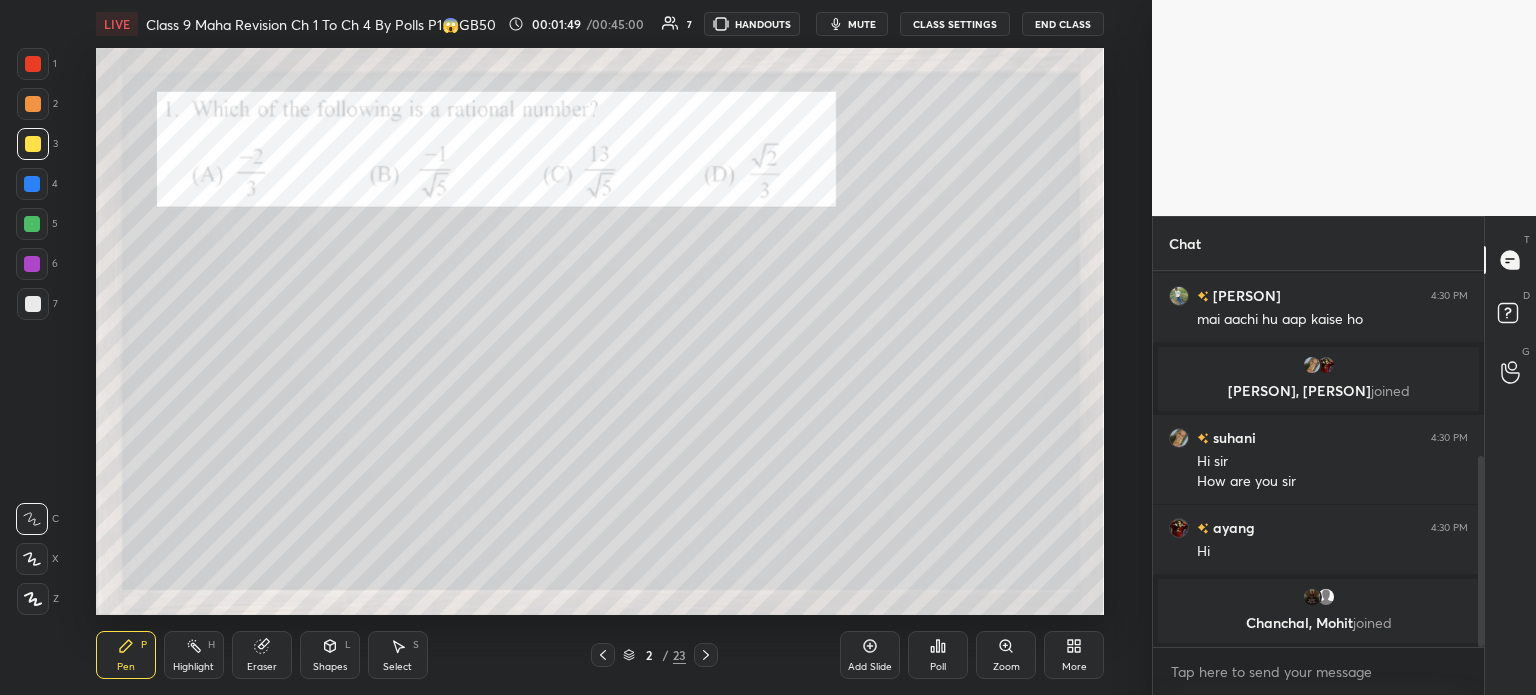scroll, scrollTop: 6, scrollLeft: 6, axis: both 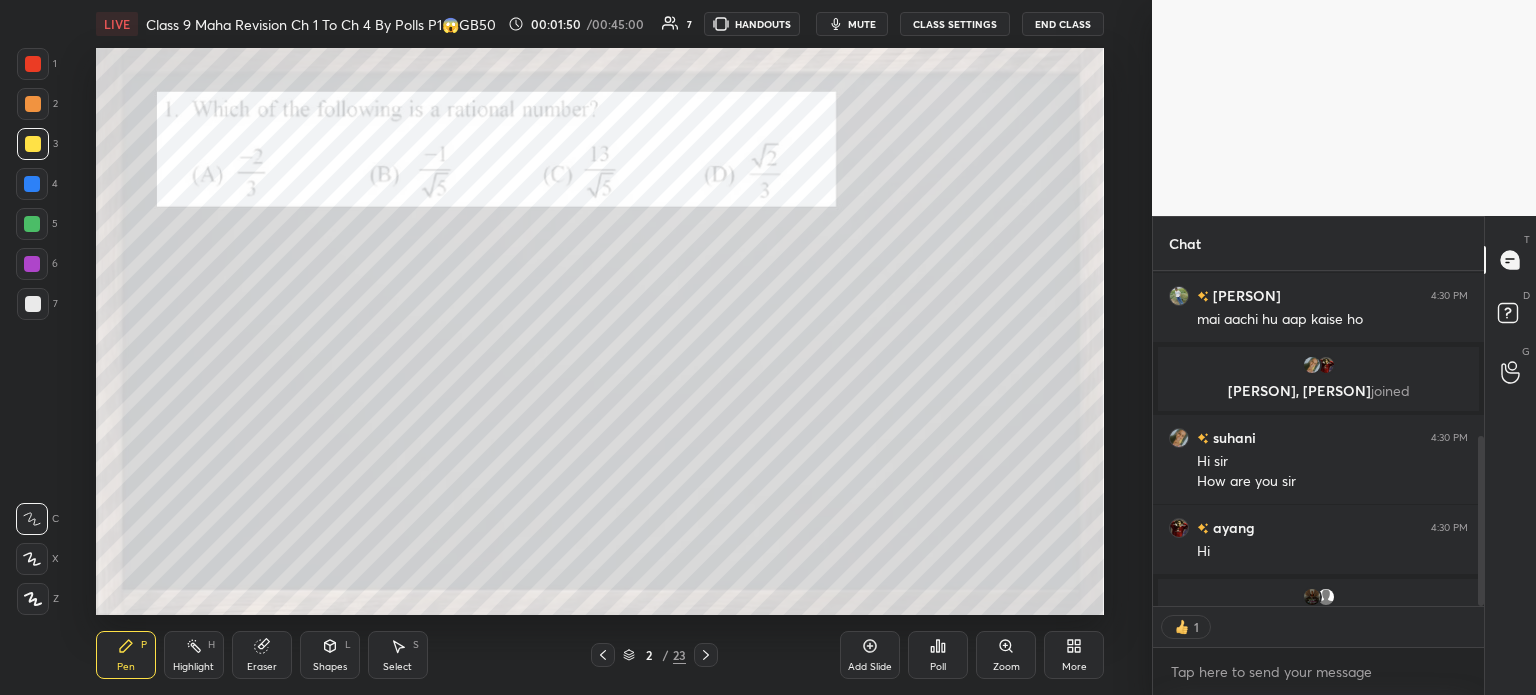 click 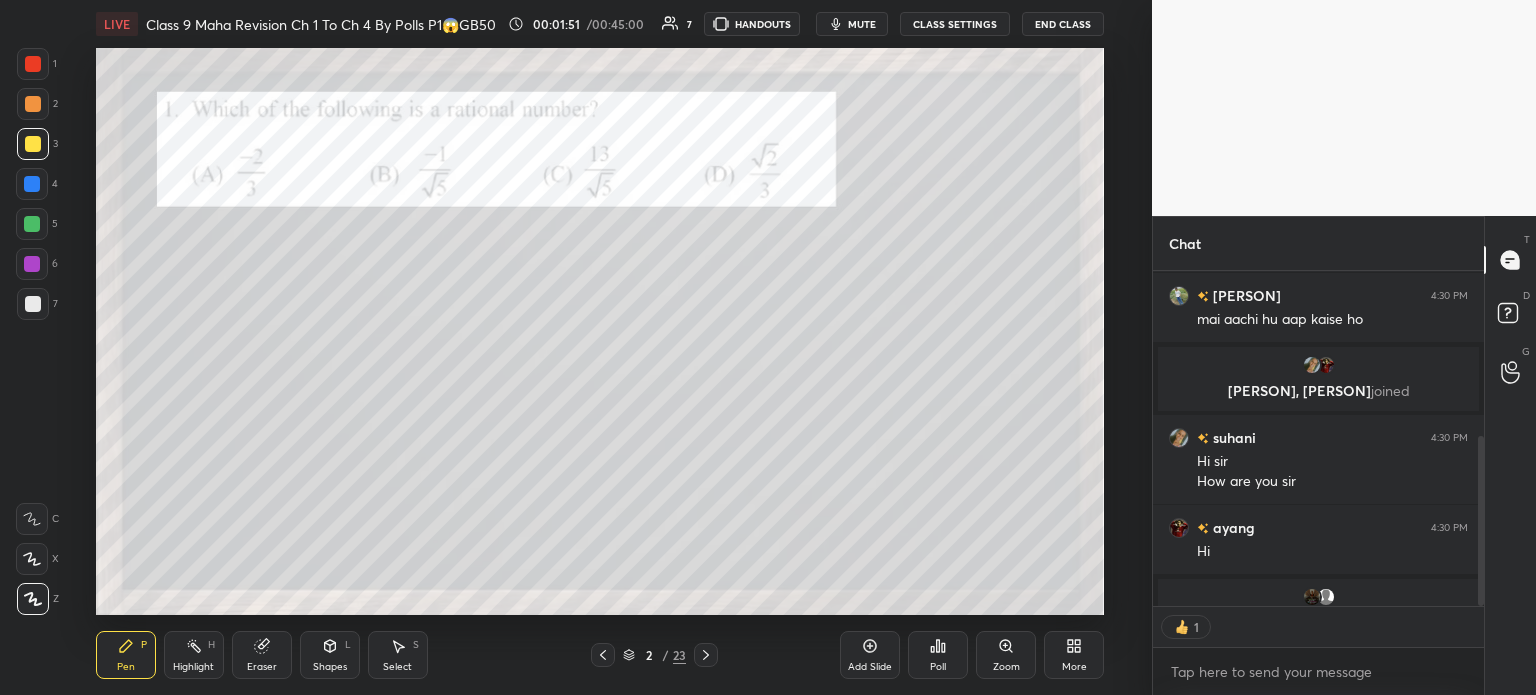 click on "Eraser" at bounding box center [262, 655] 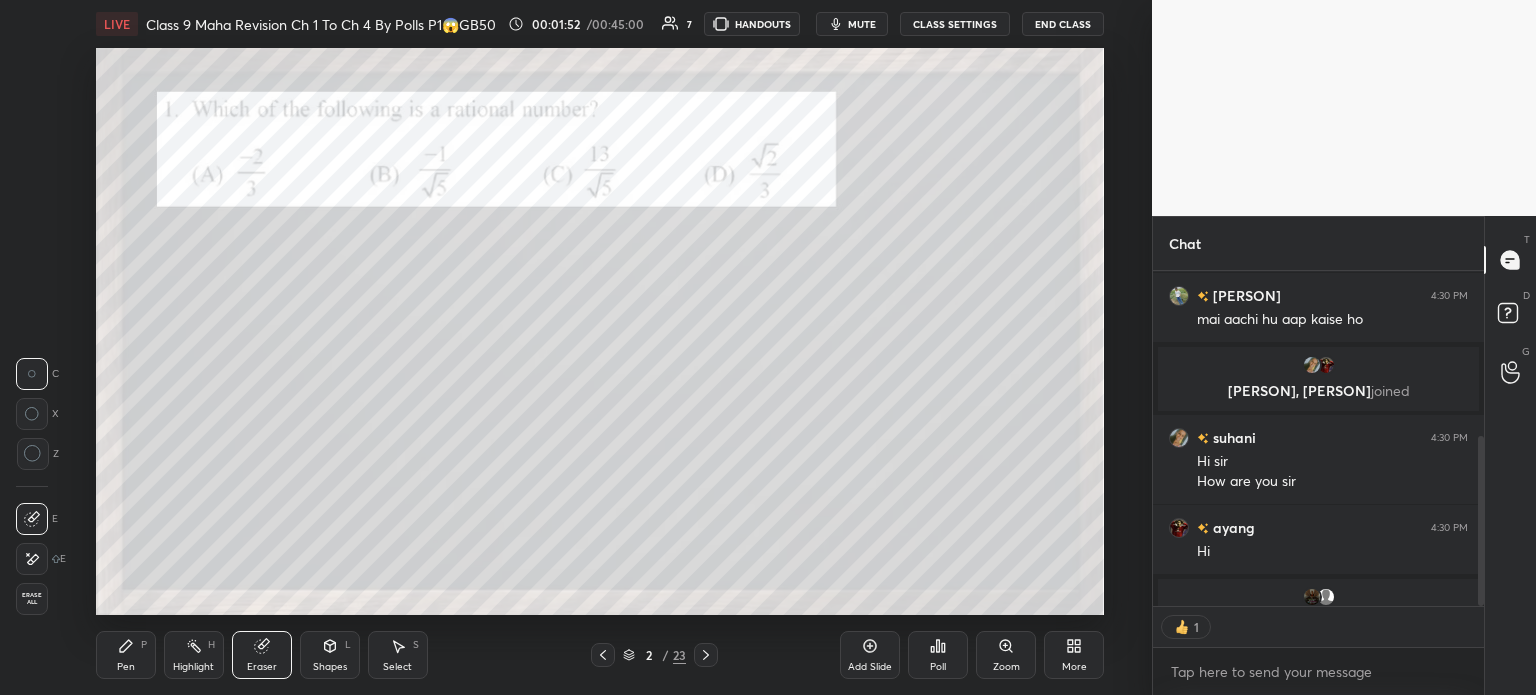 click on "Erase all" at bounding box center [32, 599] 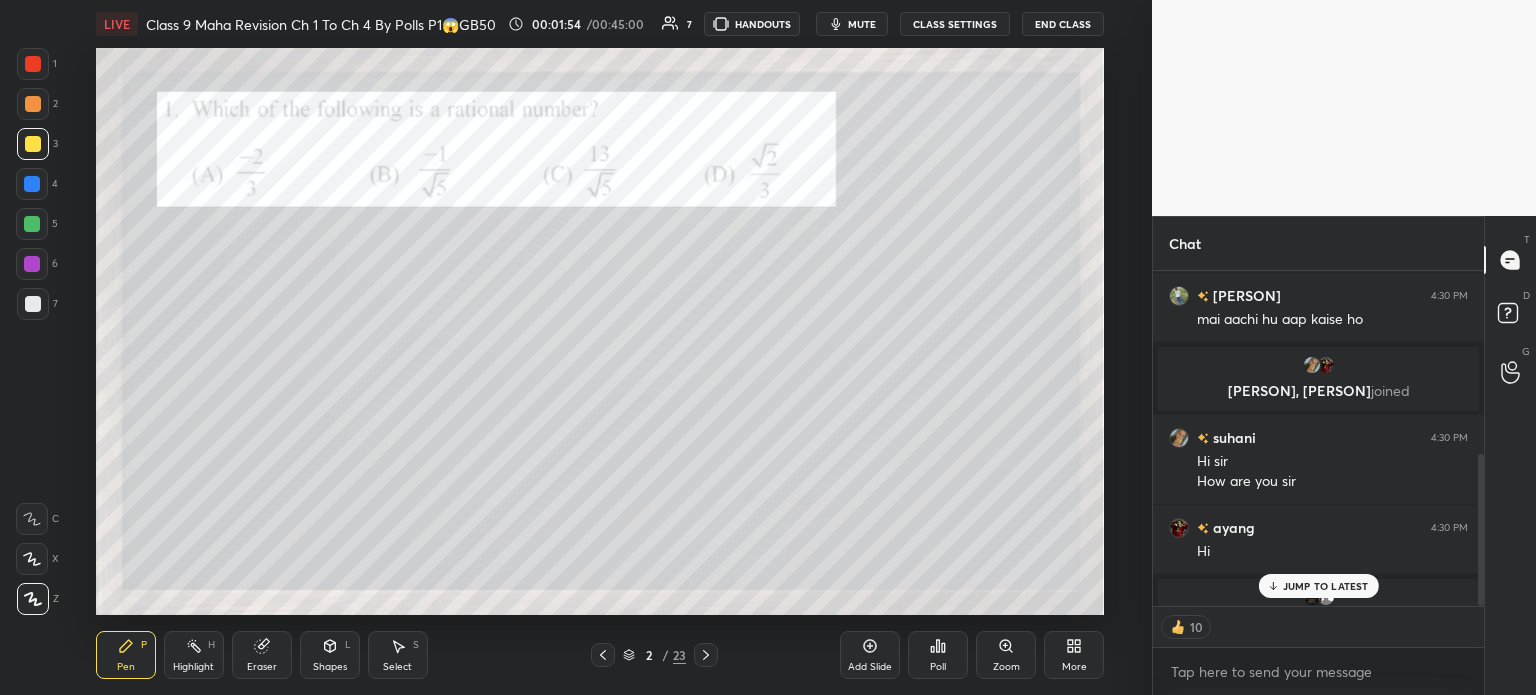 scroll, scrollTop: 404, scrollLeft: 0, axis: vertical 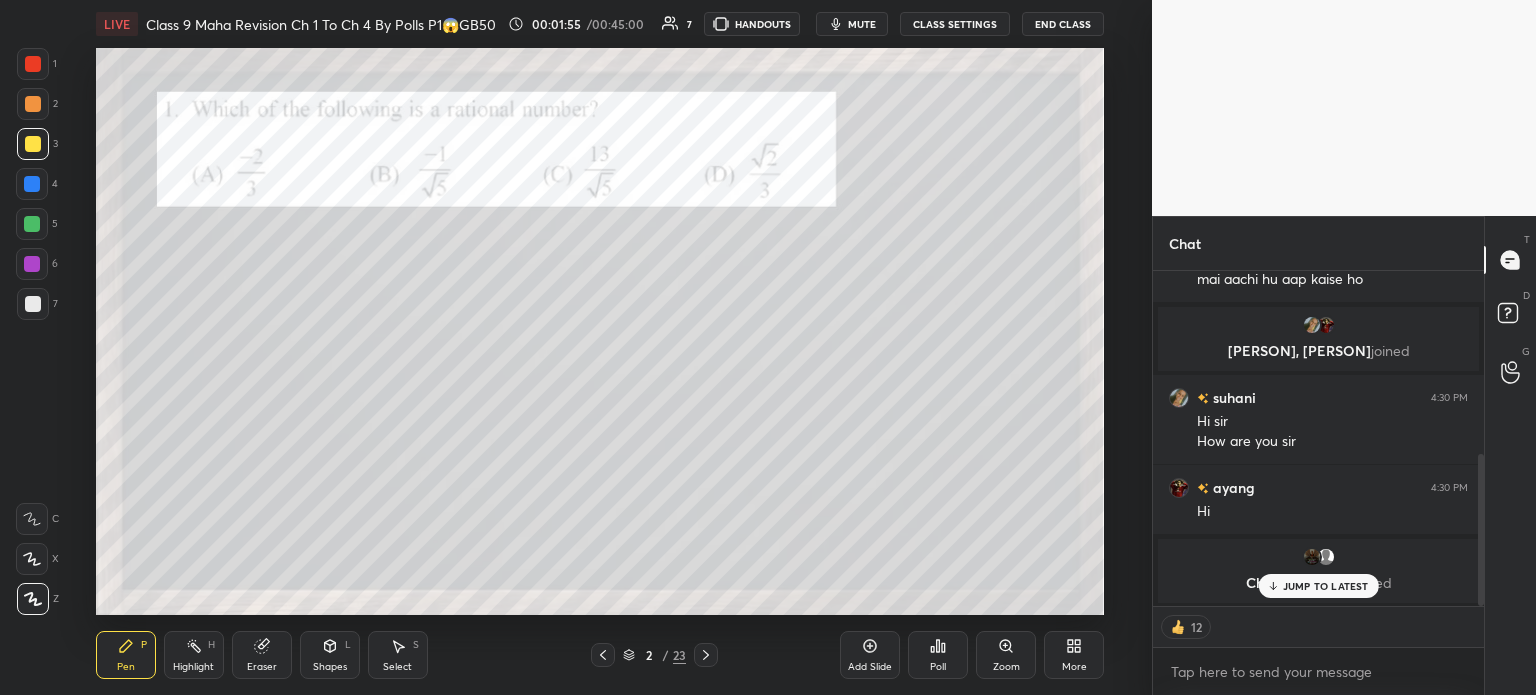 click on "JUMP TO LATEST" at bounding box center [1326, 586] 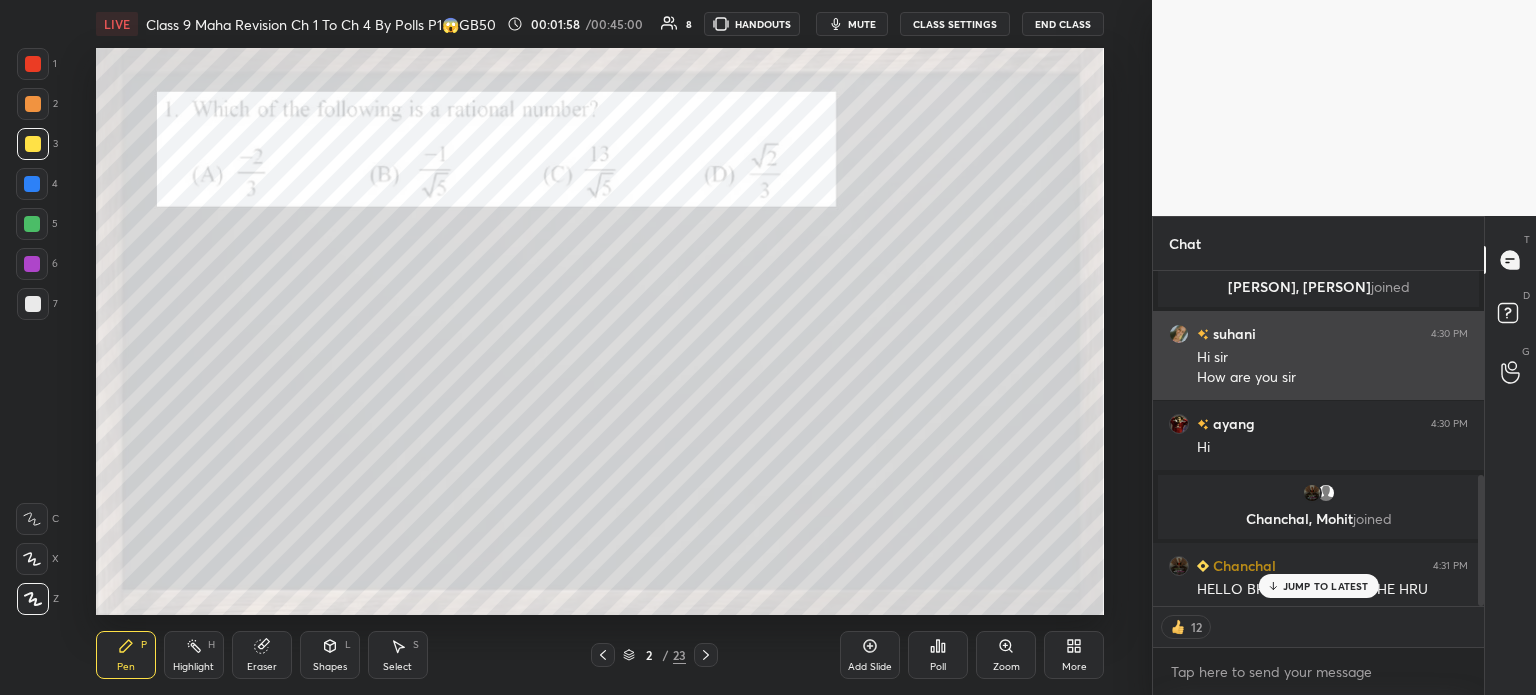 scroll, scrollTop: 522, scrollLeft: 0, axis: vertical 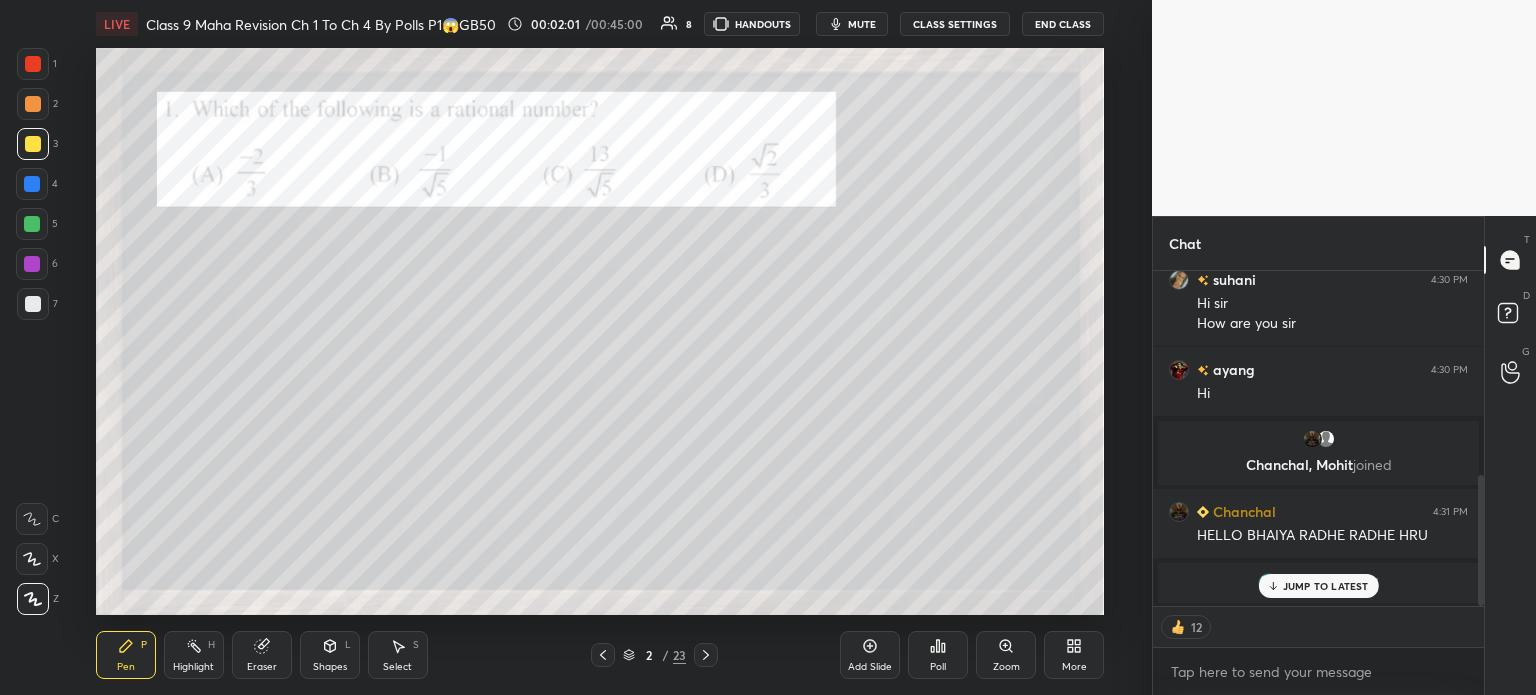 click on "JUMP TO LATEST" at bounding box center (1326, 586) 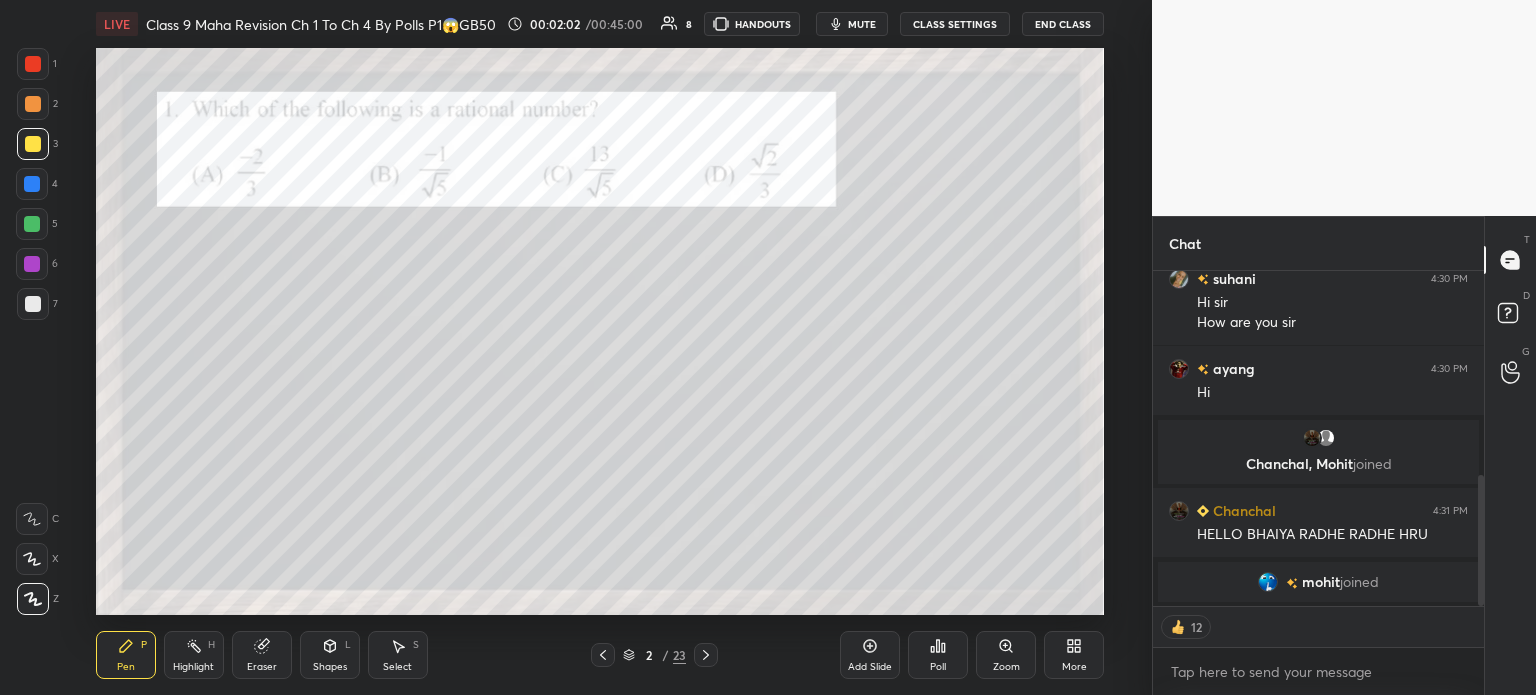 scroll, scrollTop: 546, scrollLeft: 0, axis: vertical 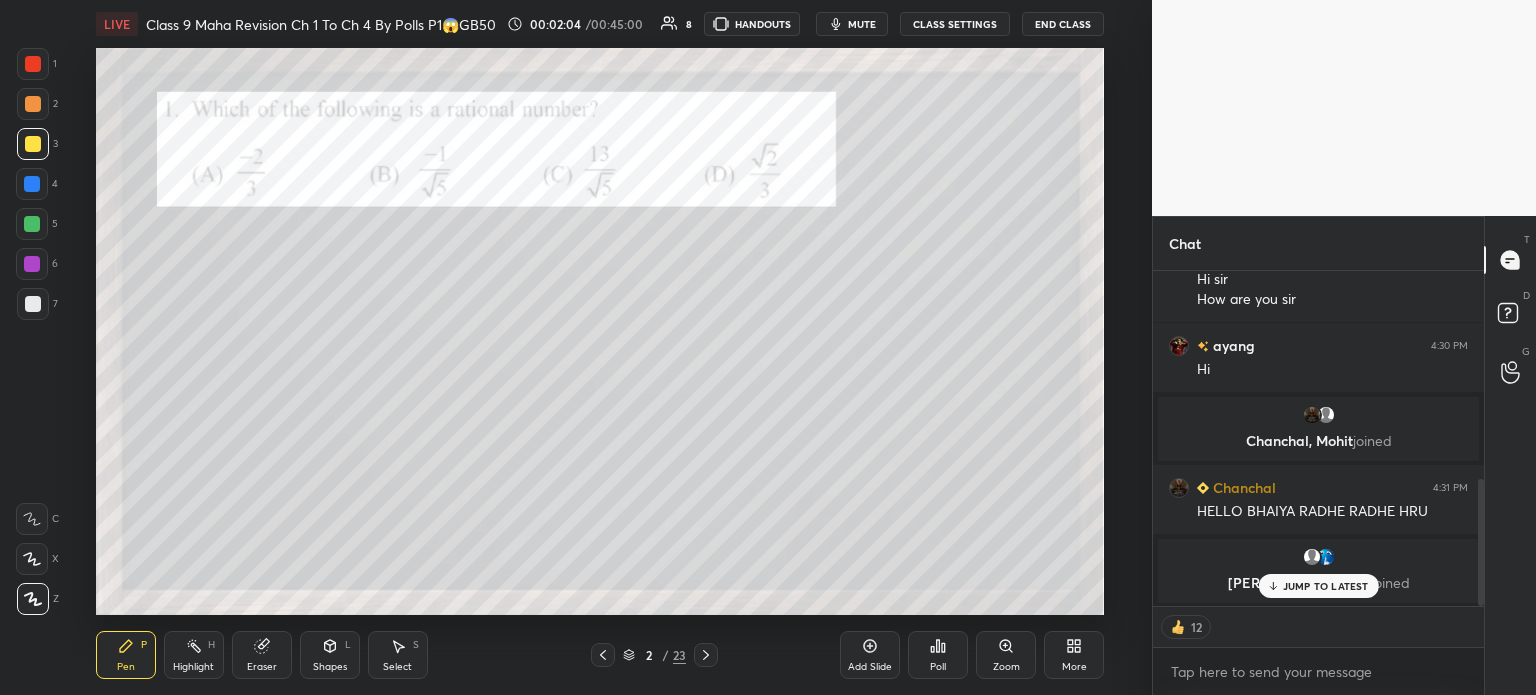 type on "x" 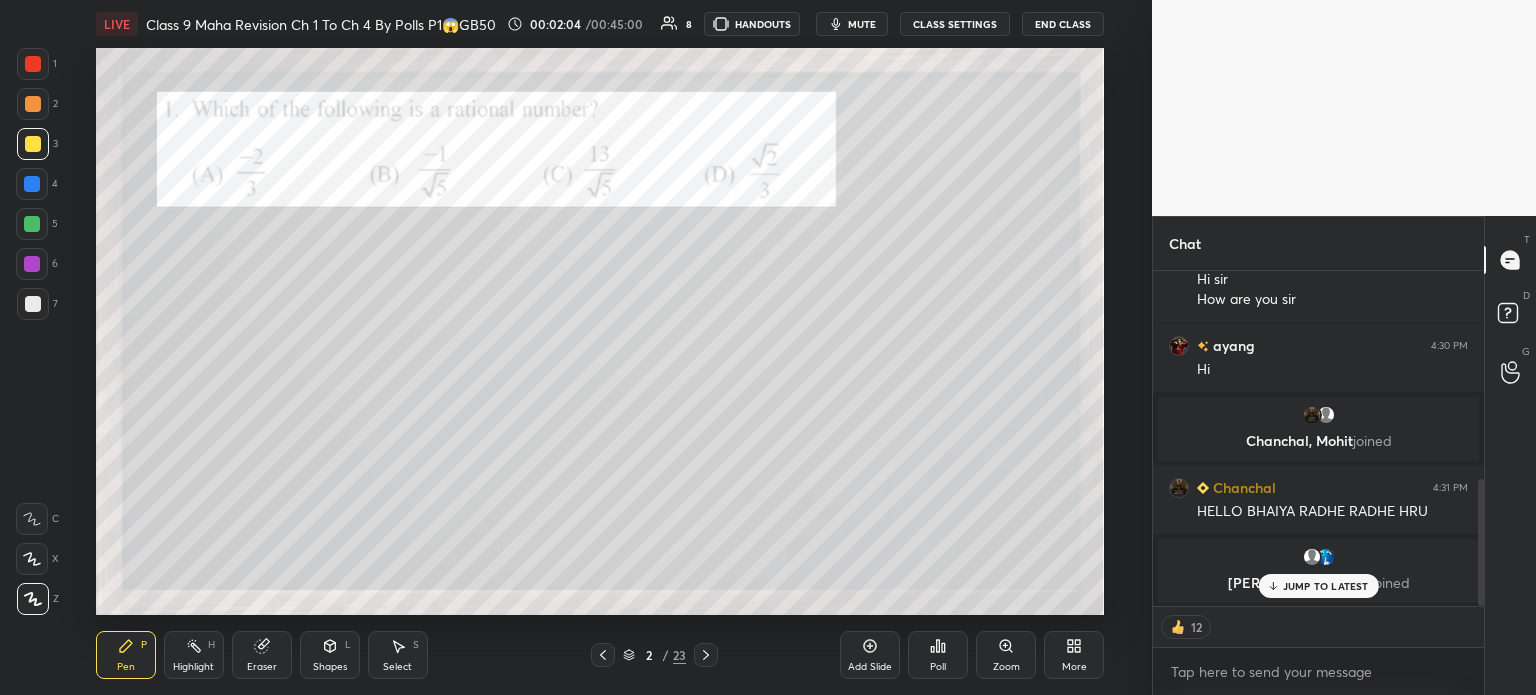 scroll, scrollTop: 5, scrollLeft: 6, axis: both 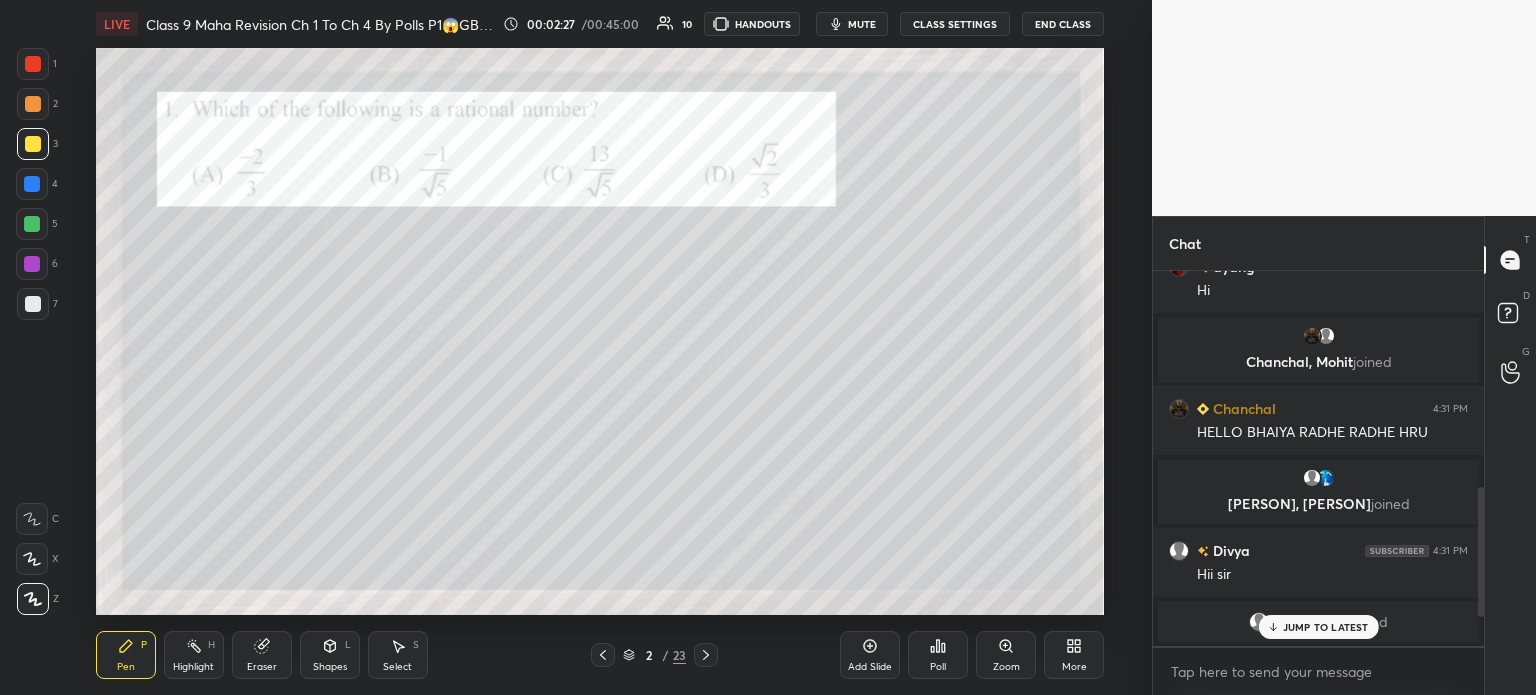 click on "JUMP TO LATEST" at bounding box center [1326, 627] 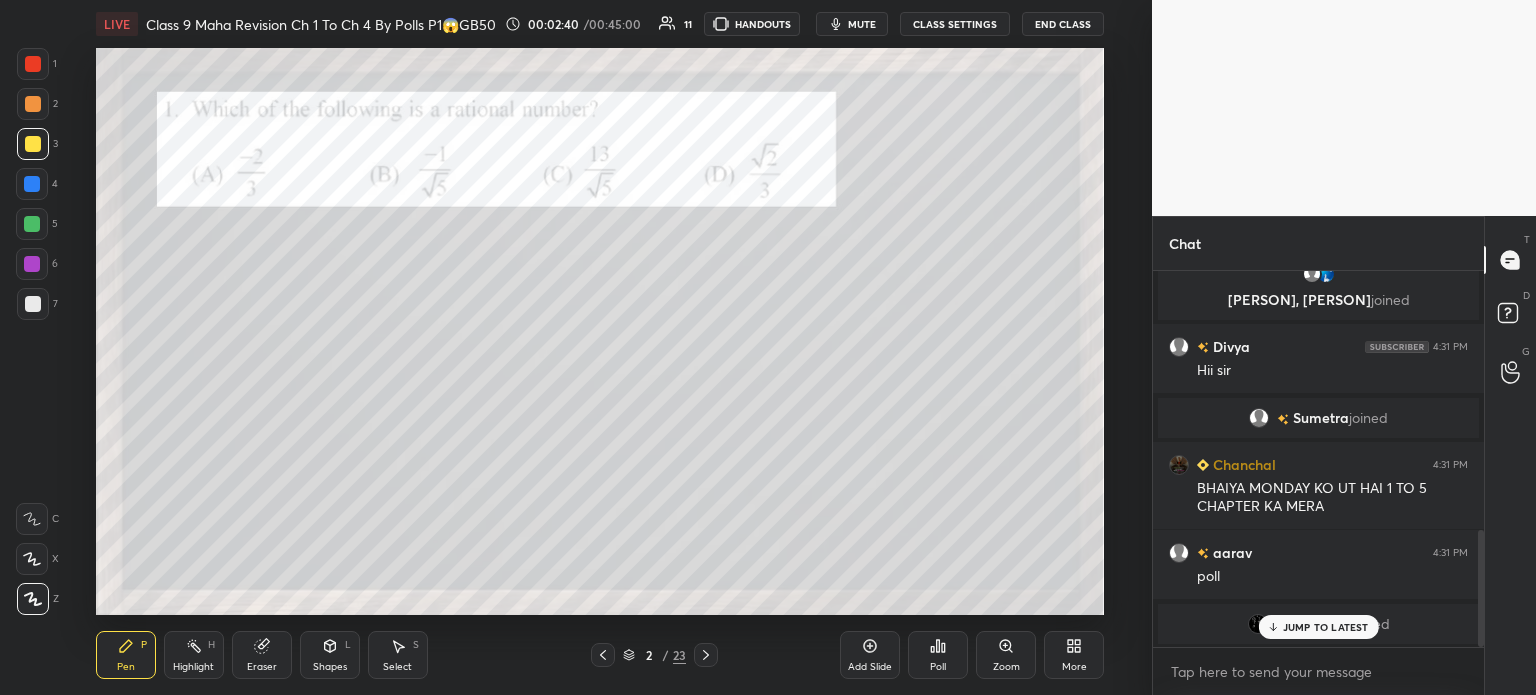 scroll, scrollTop: 900, scrollLeft: 0, axis: vertical 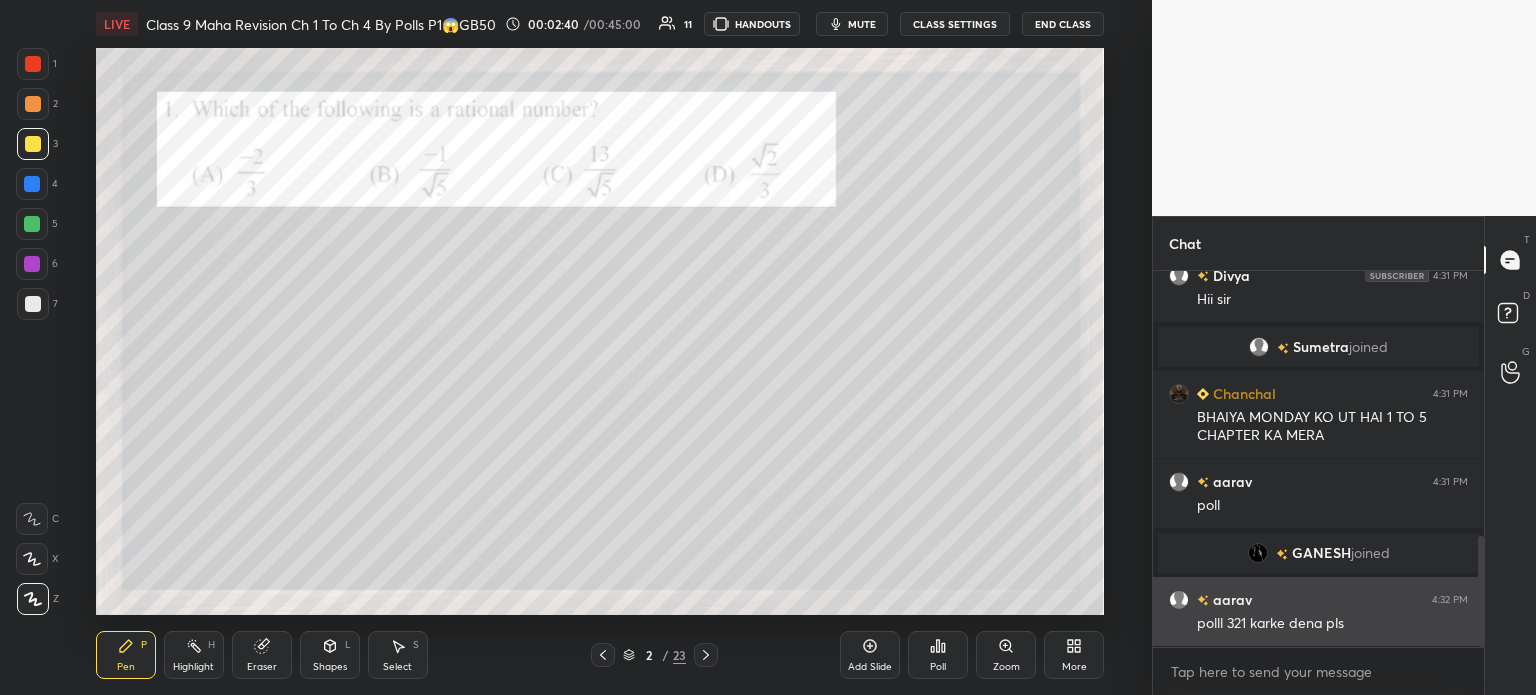 click on "polll 321 karke dena pls" at bounding box center (1332, 624) 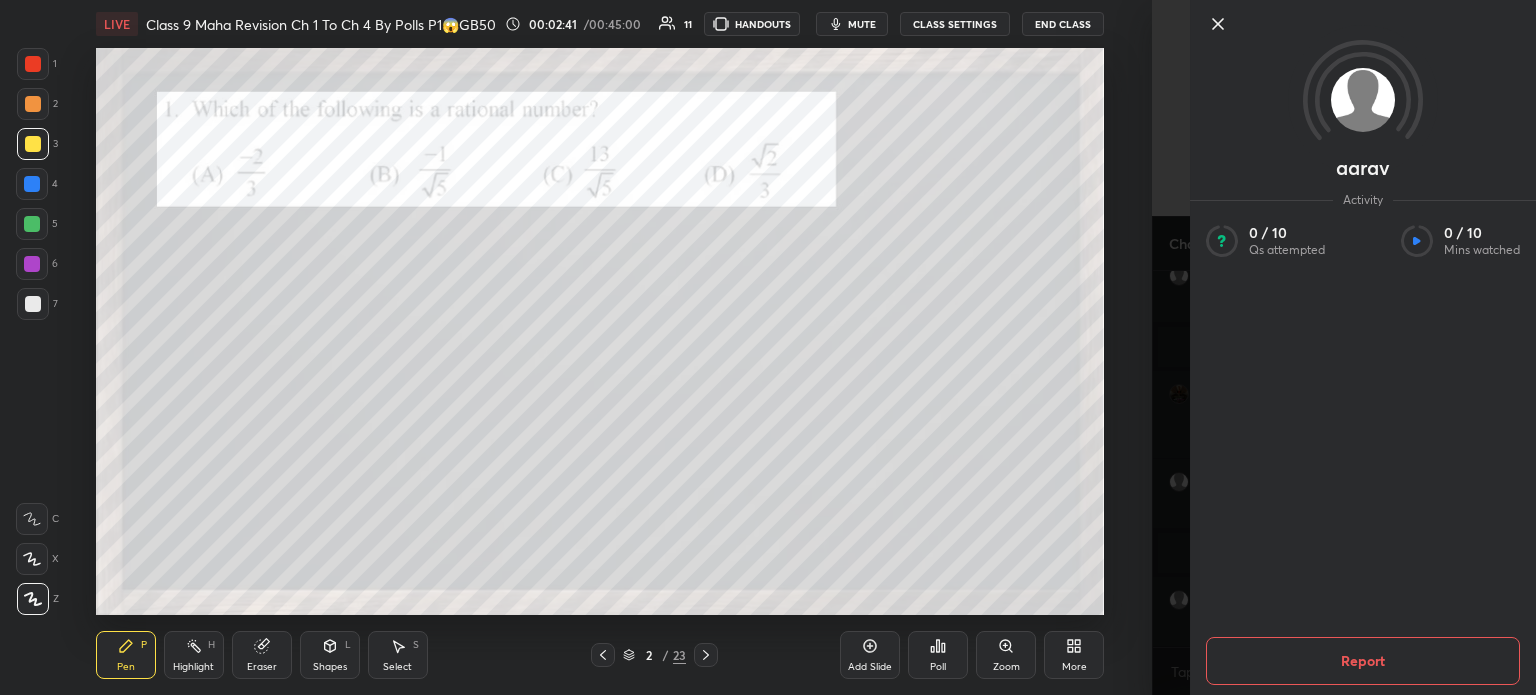 click 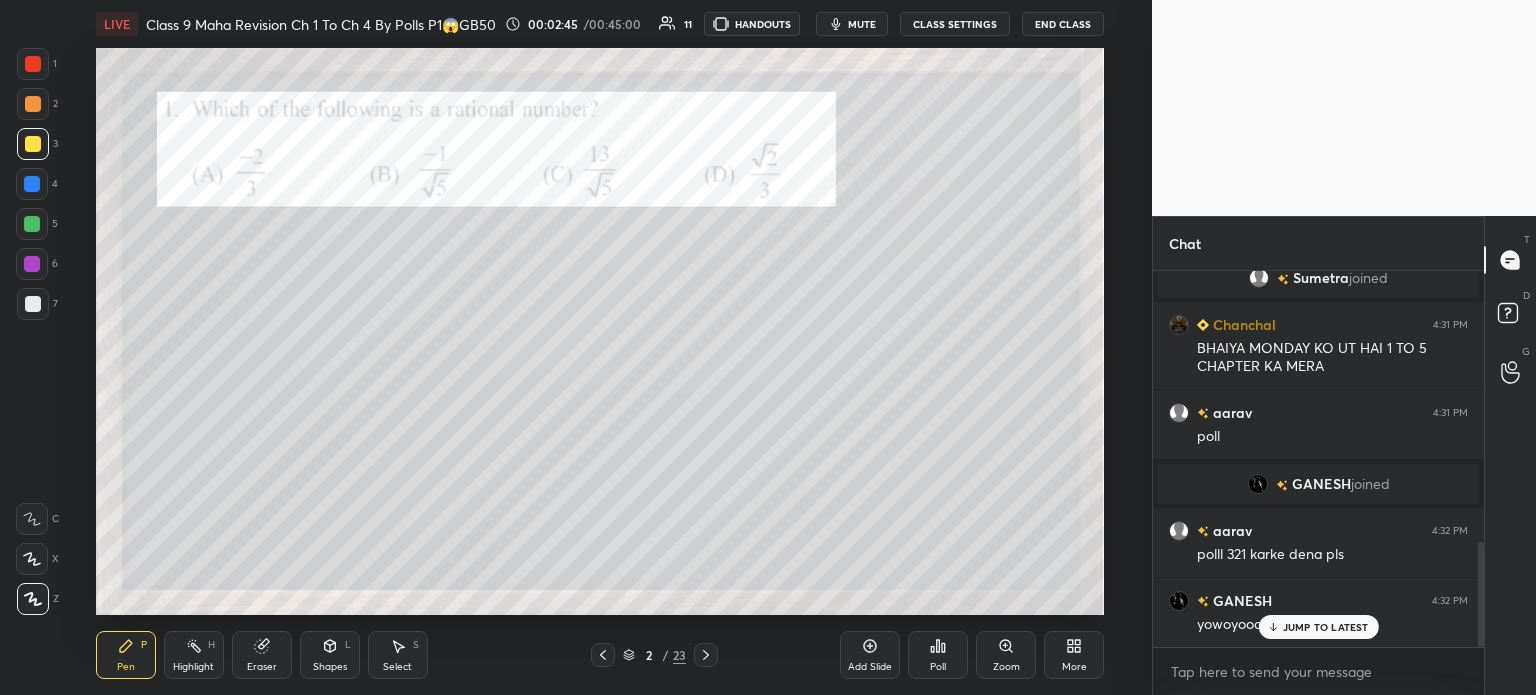 scroll, scrollTop: 970, scrollLeft: 0, axis: vertical 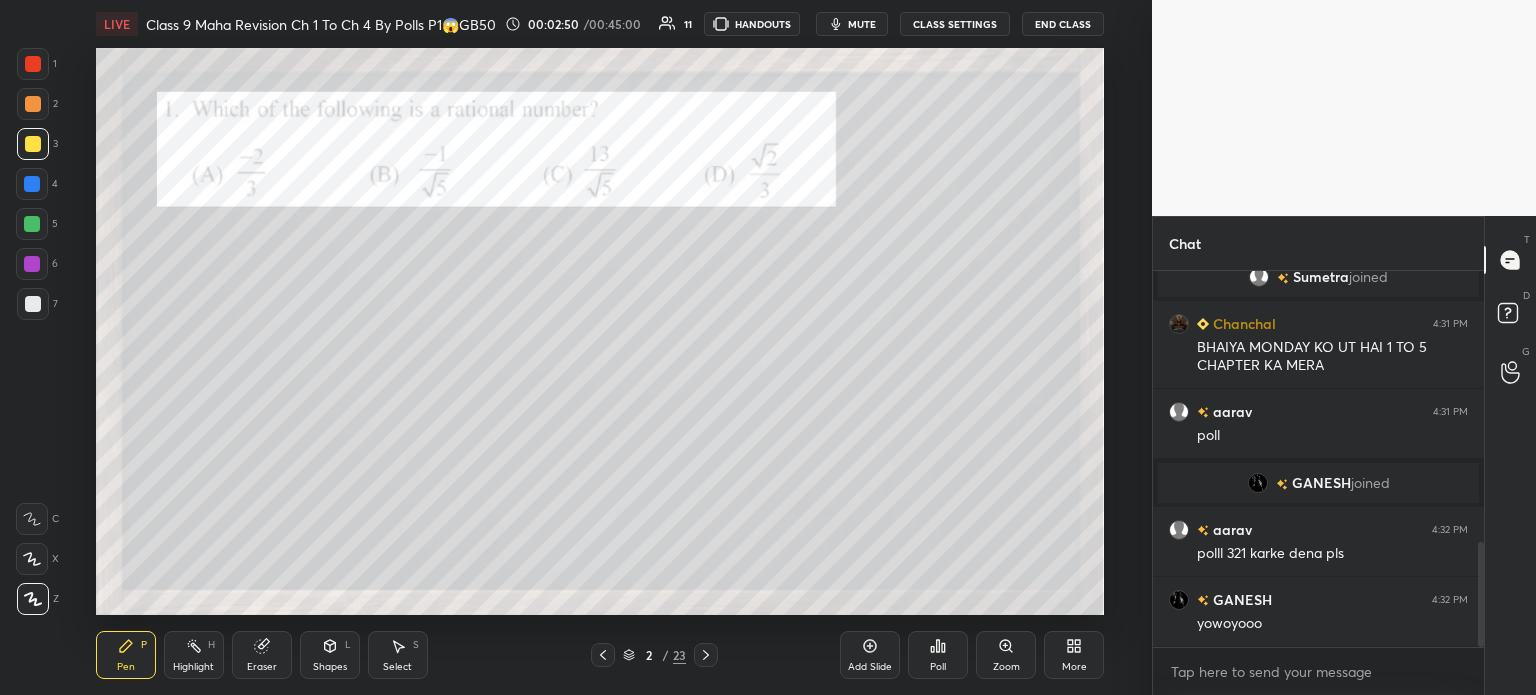 click at bounding box center (33, 304) 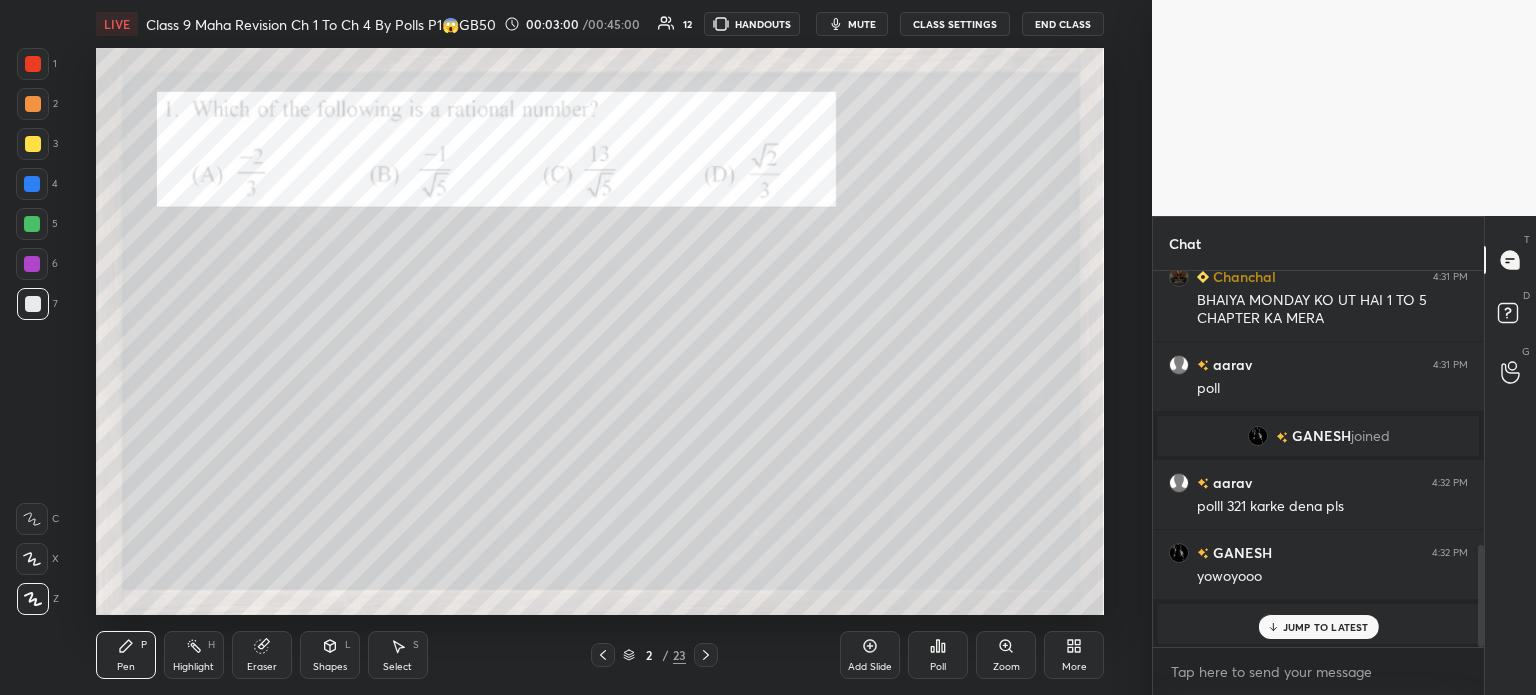 scroll, scrollTop: 1061, scrollLeft: 0, axis: vertical 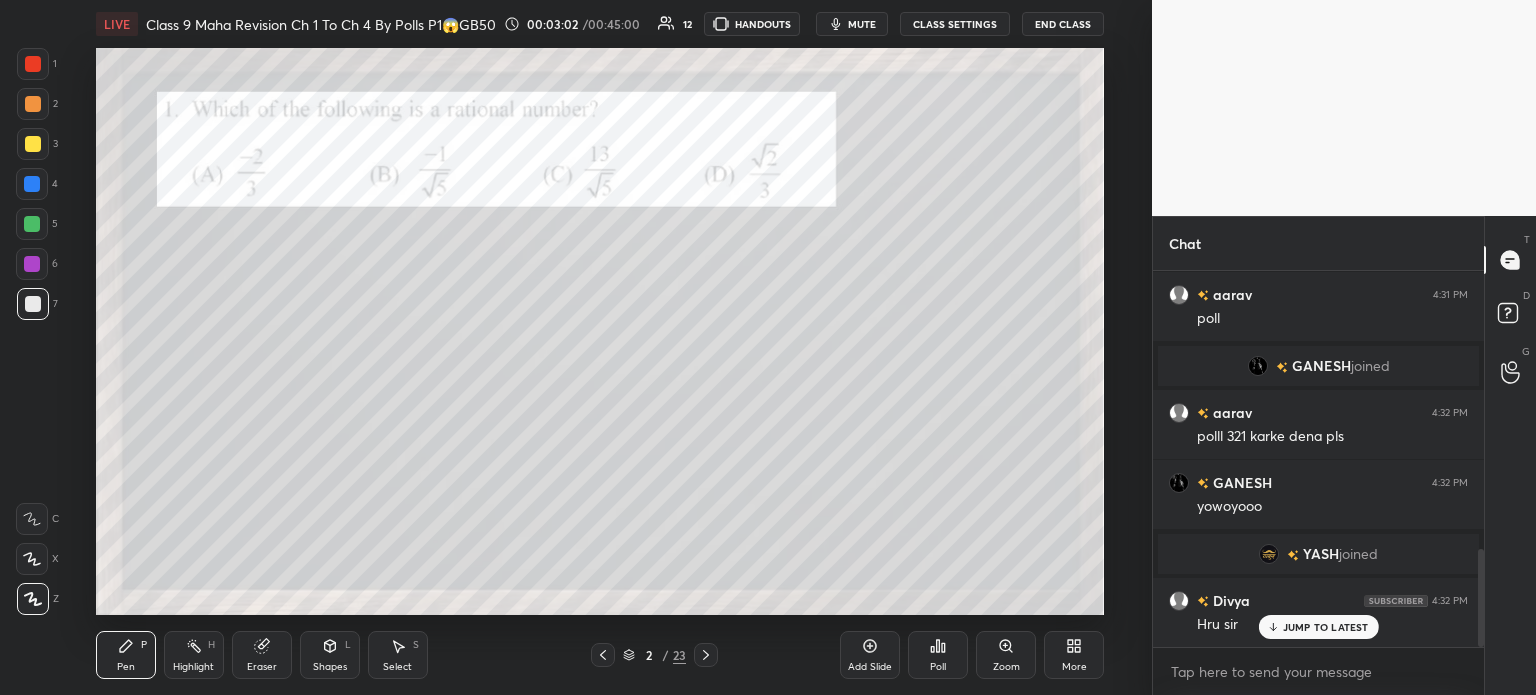 click at bounding box center [33, 144] 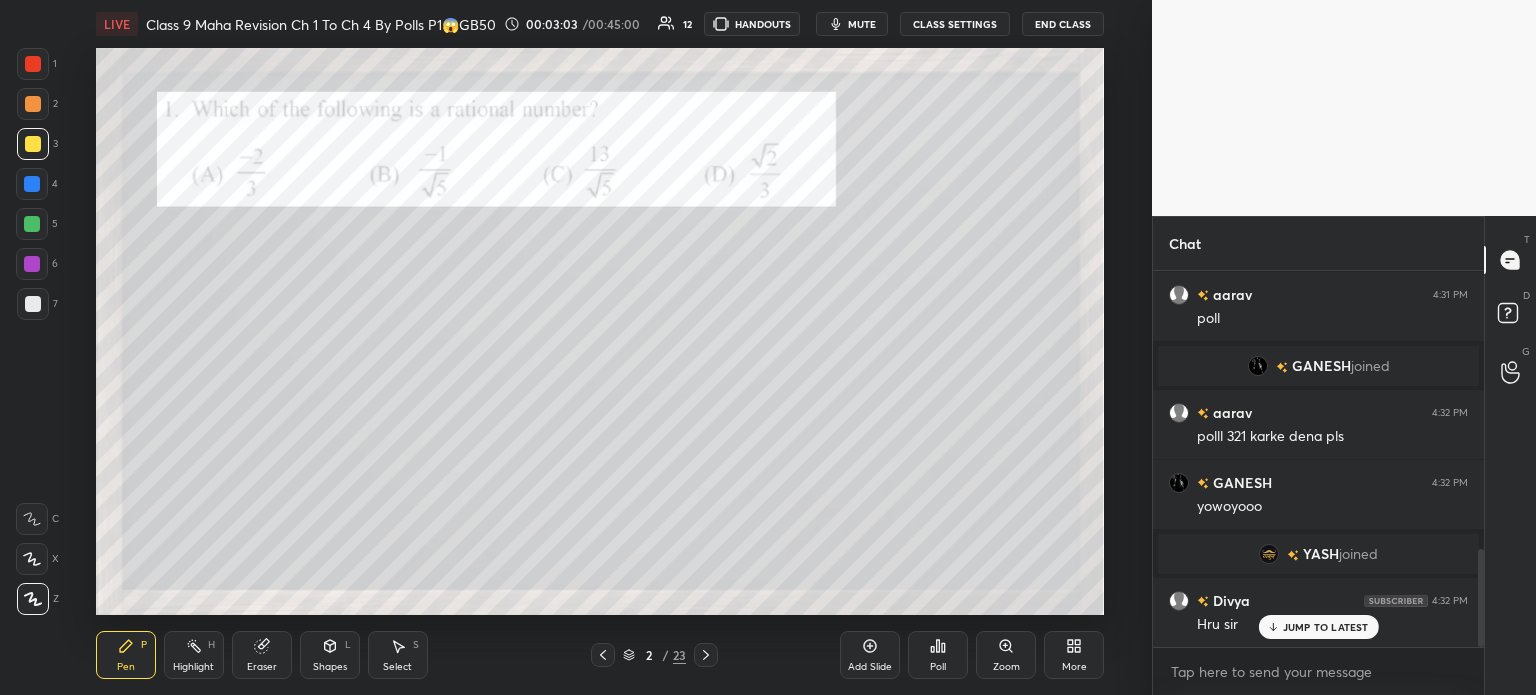 click on "Eraser" at bounding box center [262, 655] 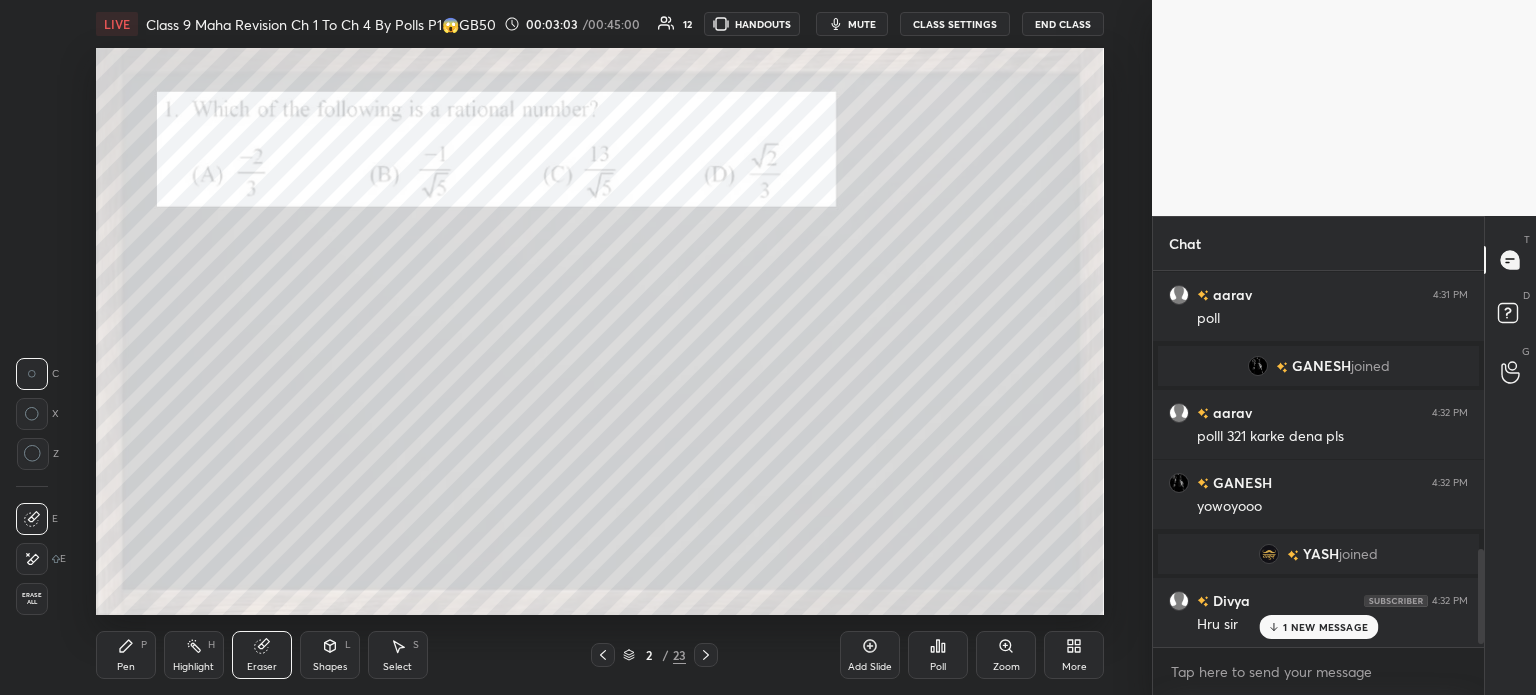 scroll, scrollTop: 1132, scrollLeft: 0, axis: vertical 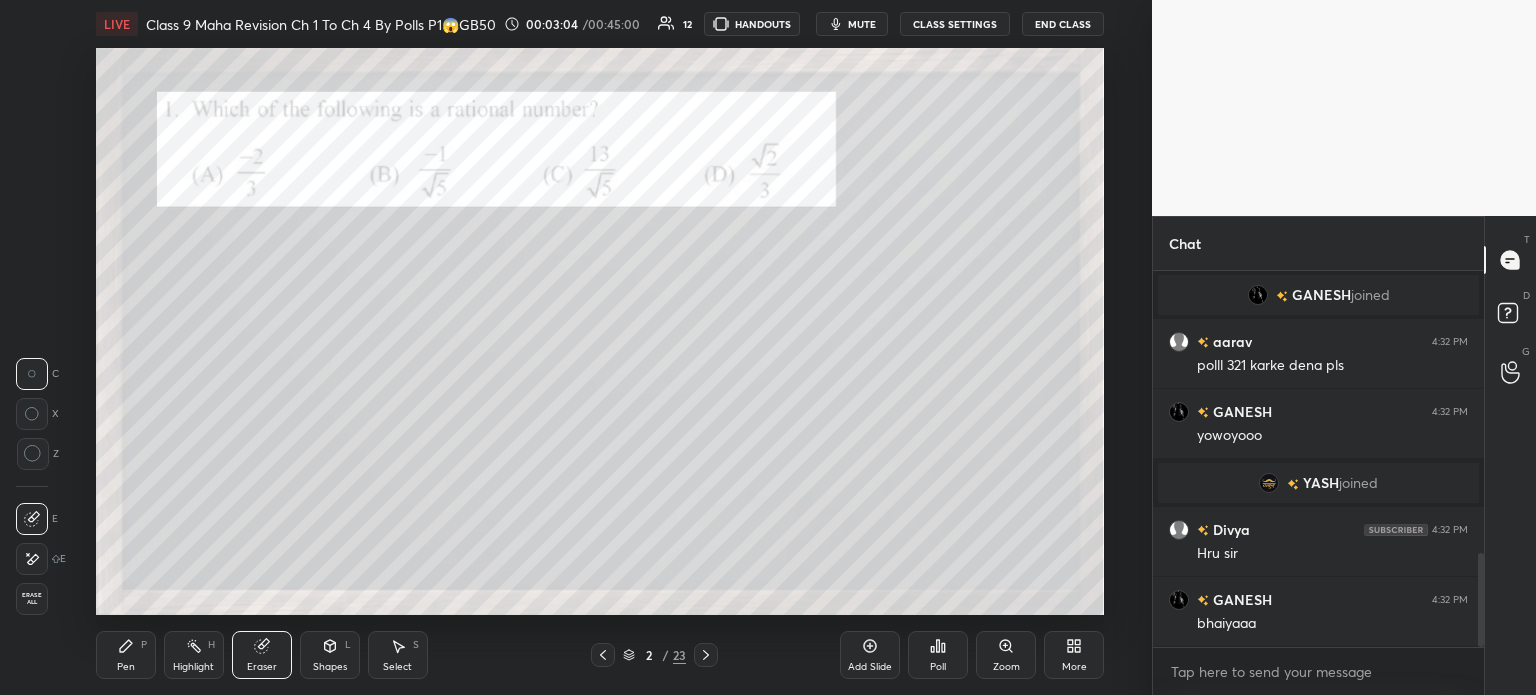 click on "Erase all" at bounding box center (32, 599) 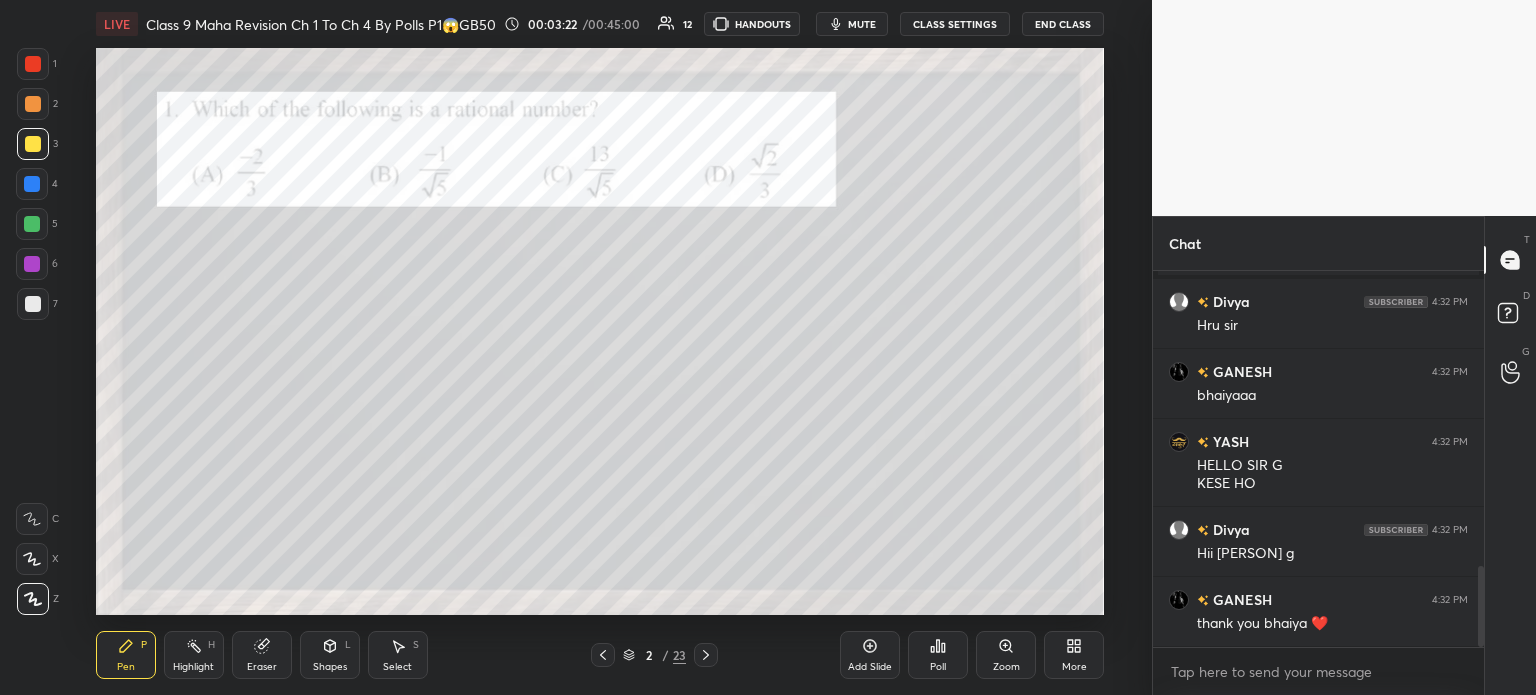 scroll, scrollTop: 1429, scrollLeft: 0, axis: vertical 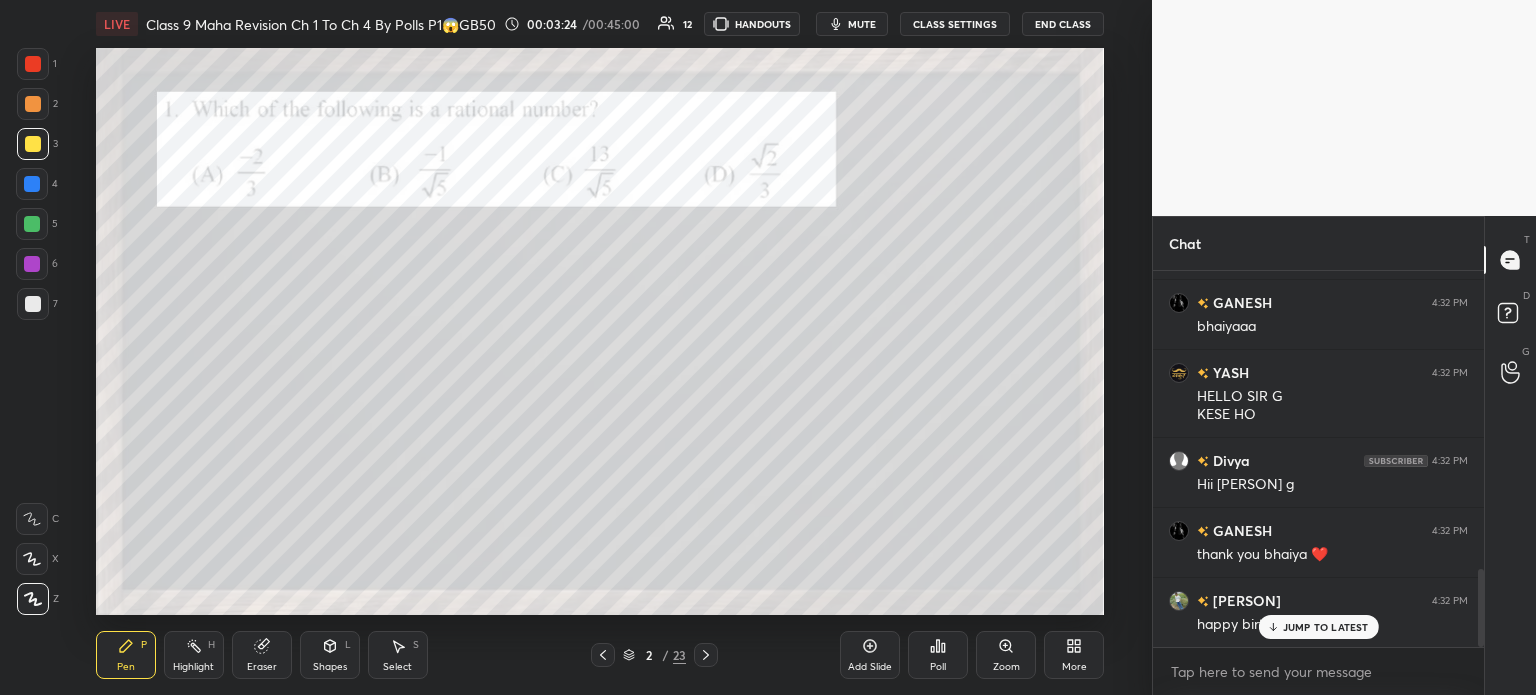 click at bounding box center [33, 304] 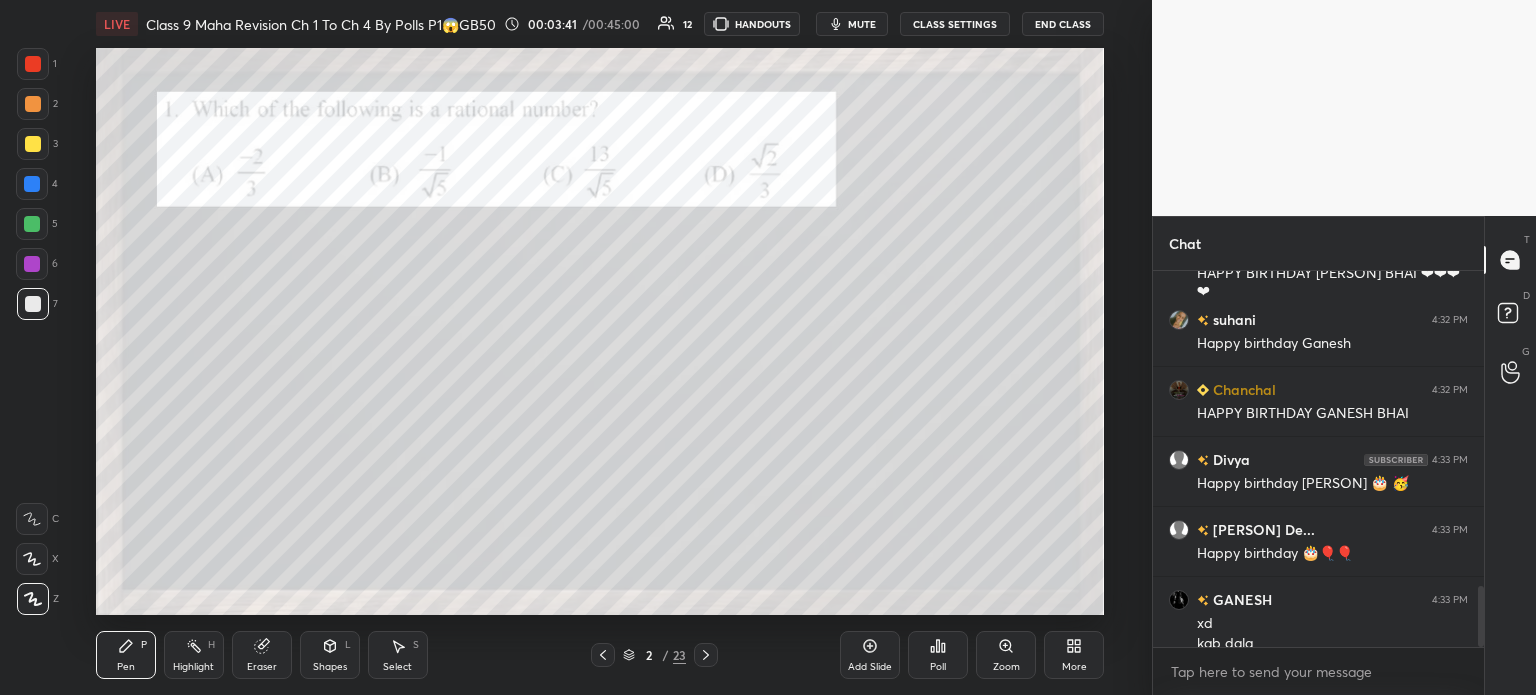 scroll, scrollTop: 1940, scrollLeft: 0, axis: vertical 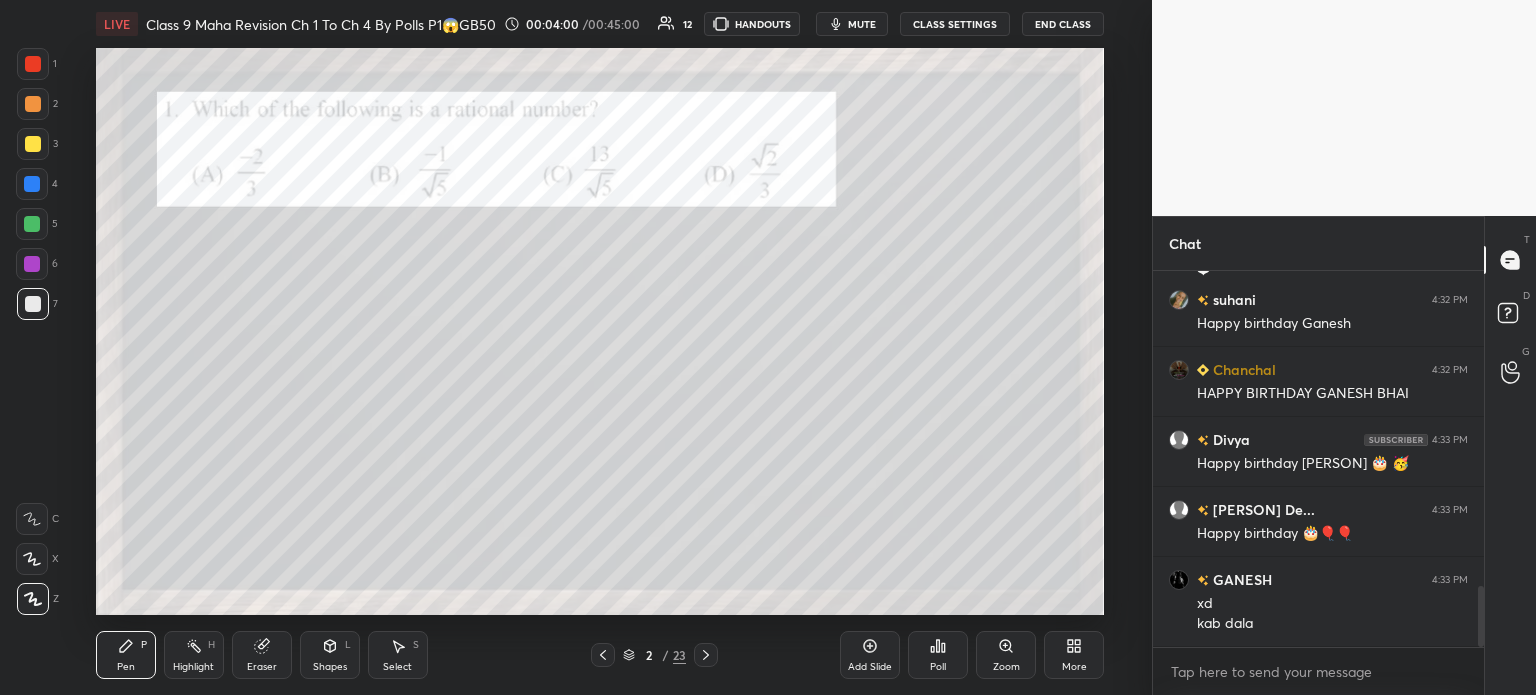 click on "3" at bounding box center [37, 144] 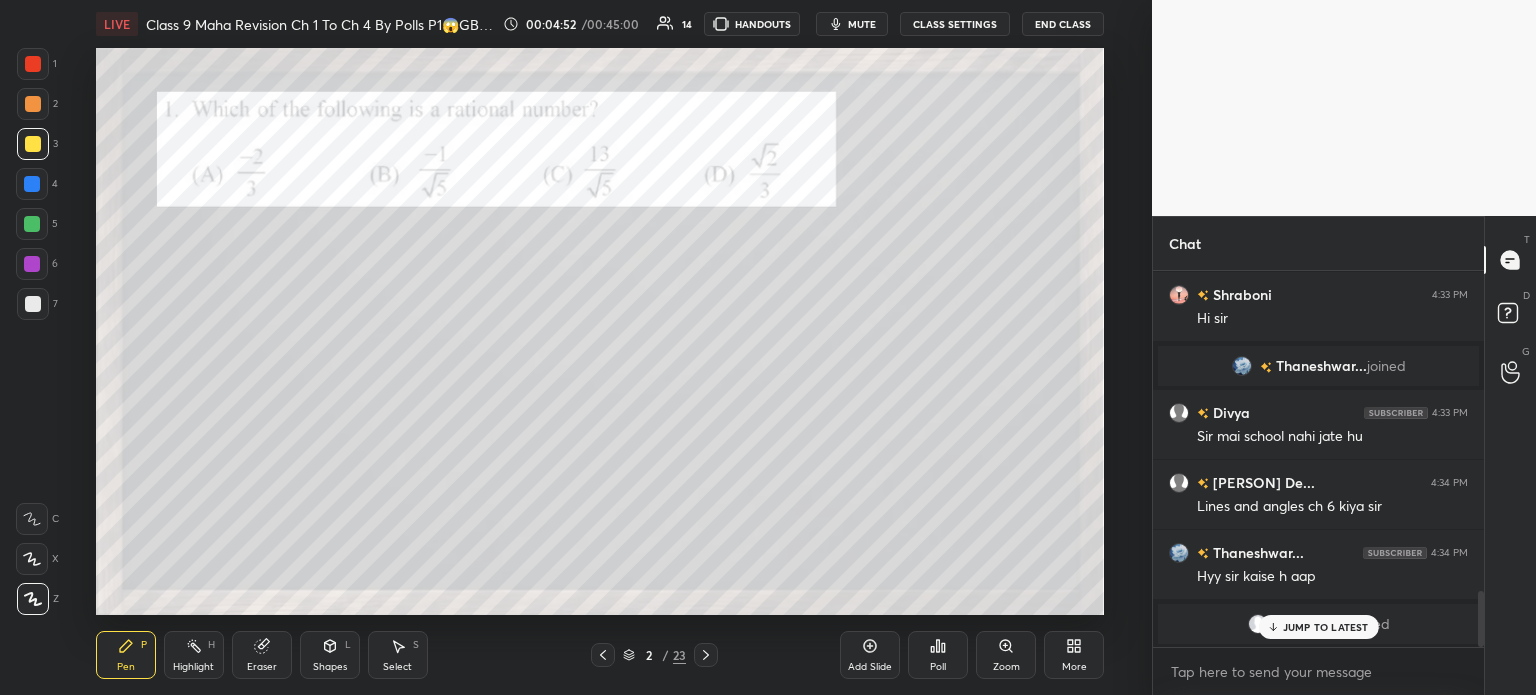 scroll, scrollTop: 2240, scrollLeft: 0, axis: vertical 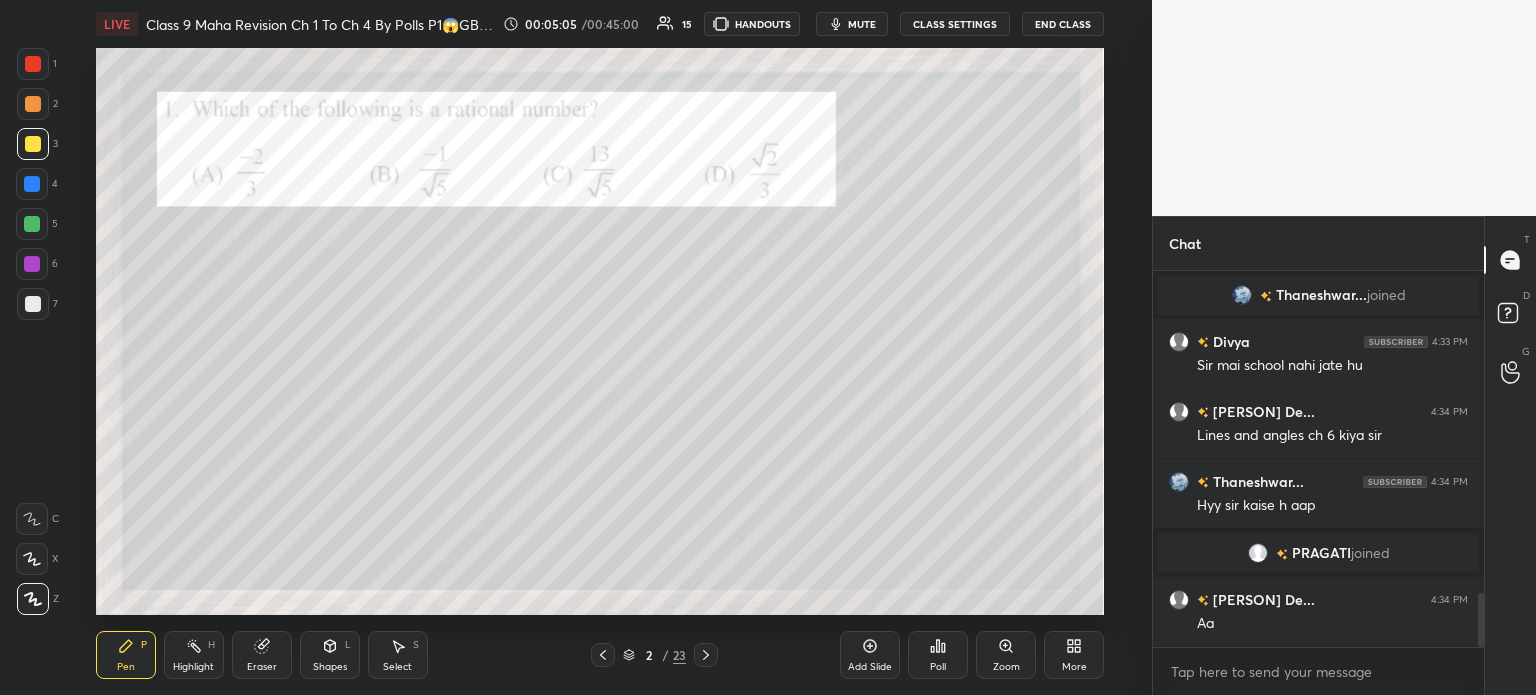 click on "Poll" at bounding box center (938, 655) 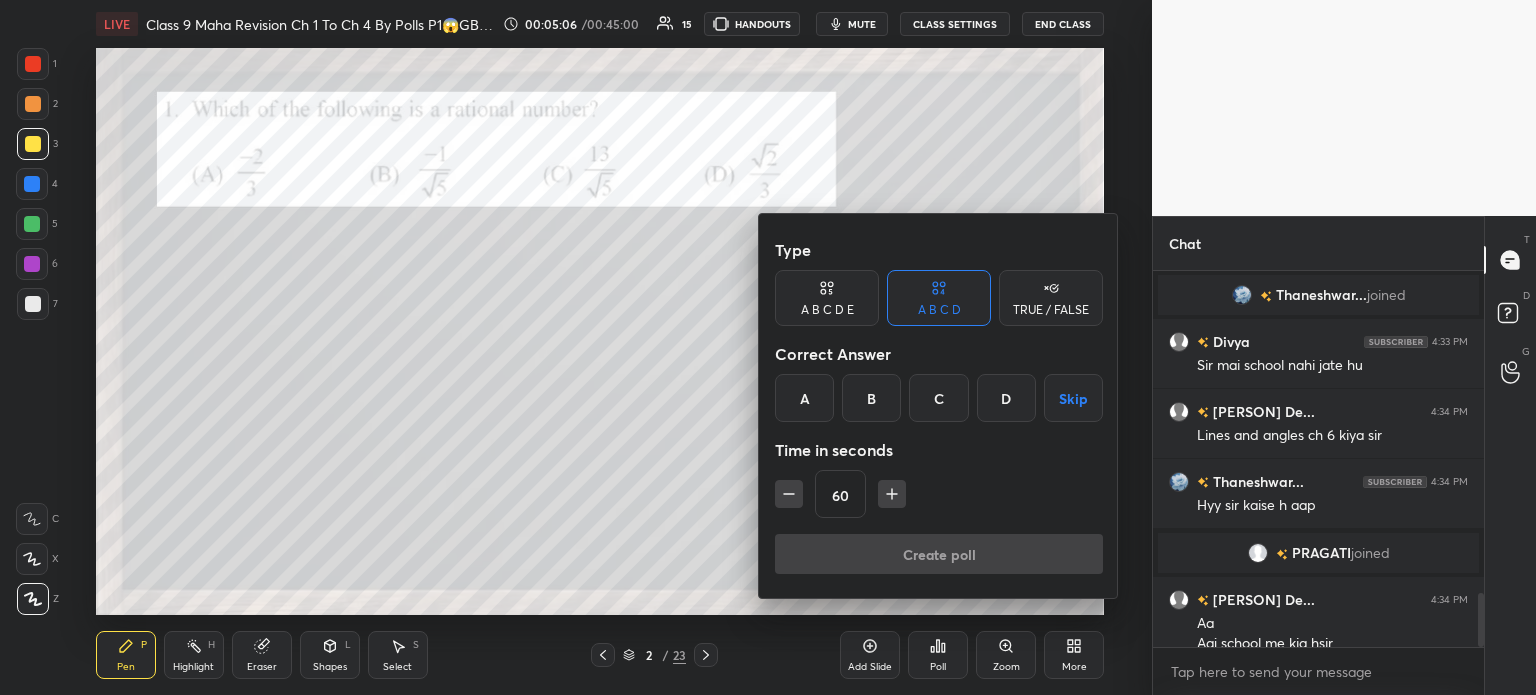 scroll, scrollTop: 2260, scrollLeft: 0, axis: vertical 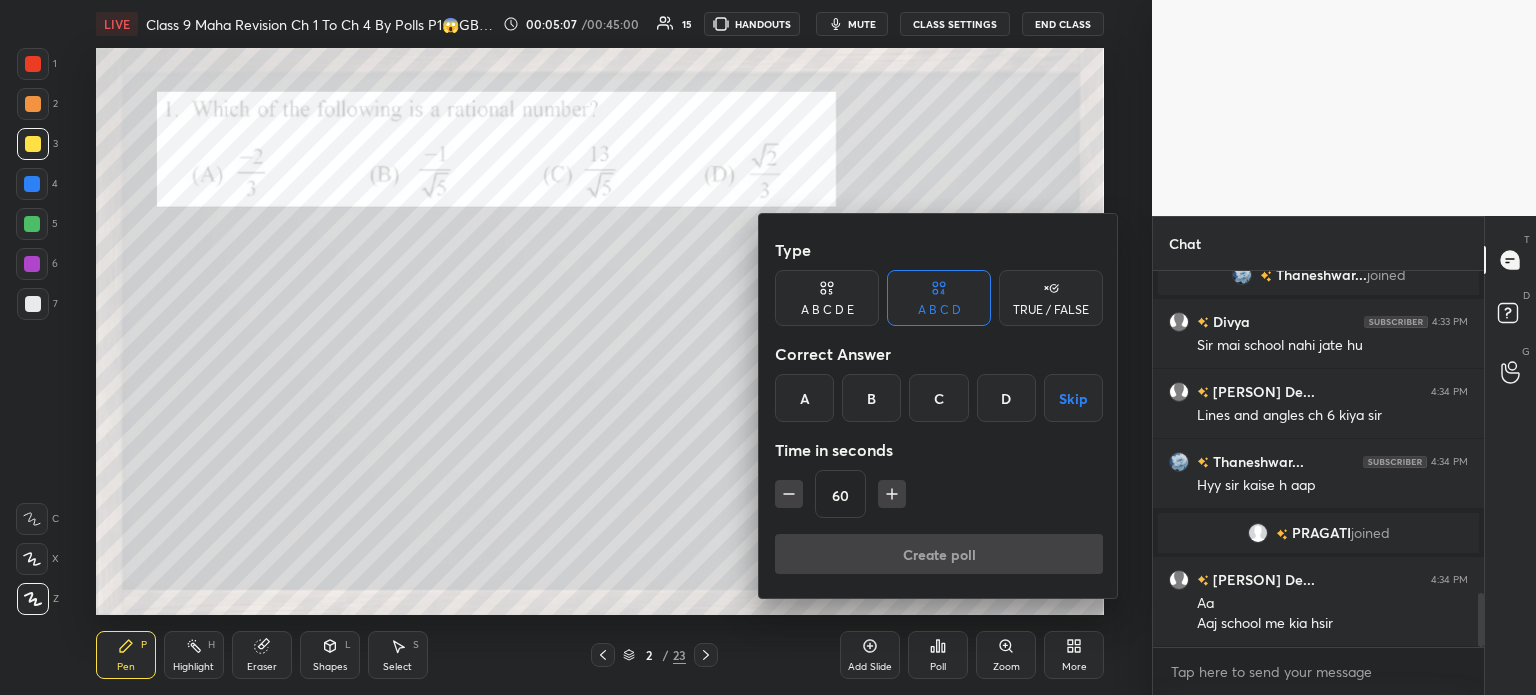 click on "A" at bounding box center [804, 398] 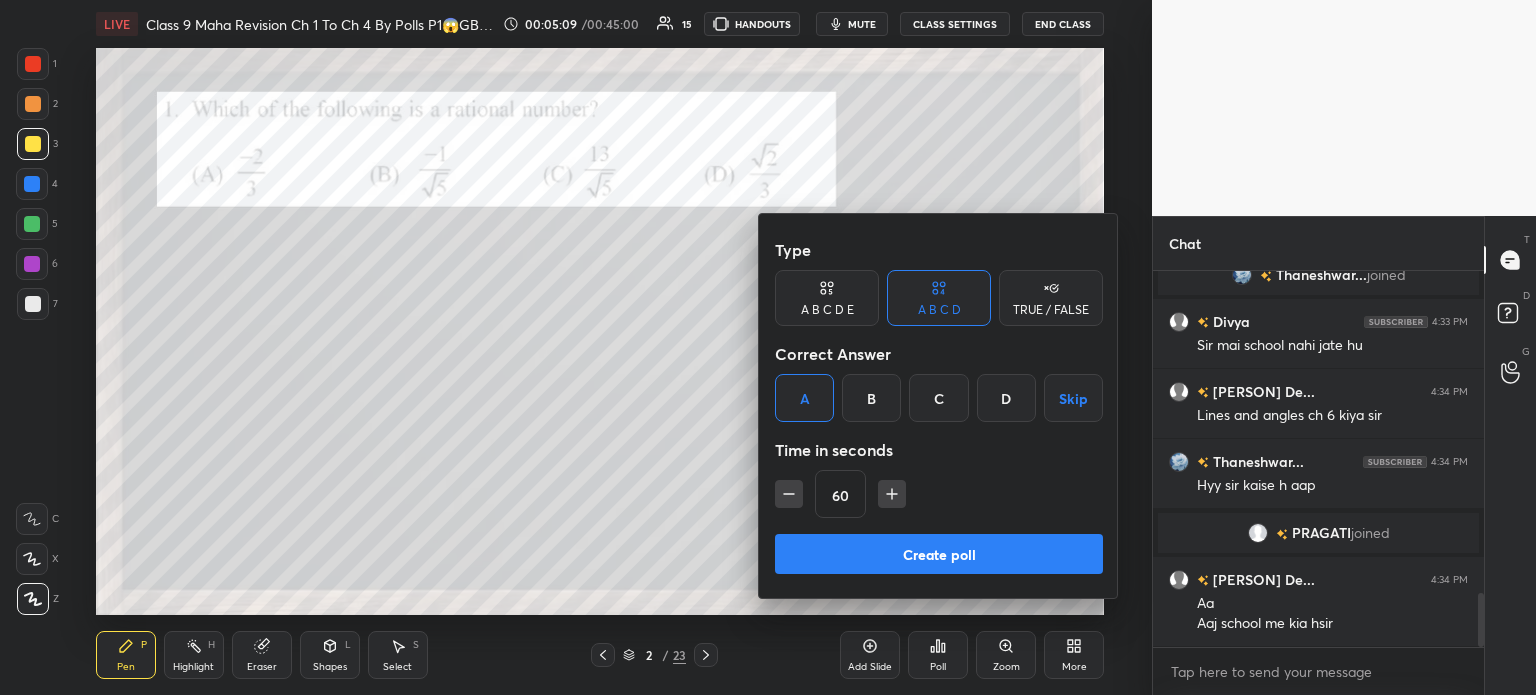 click 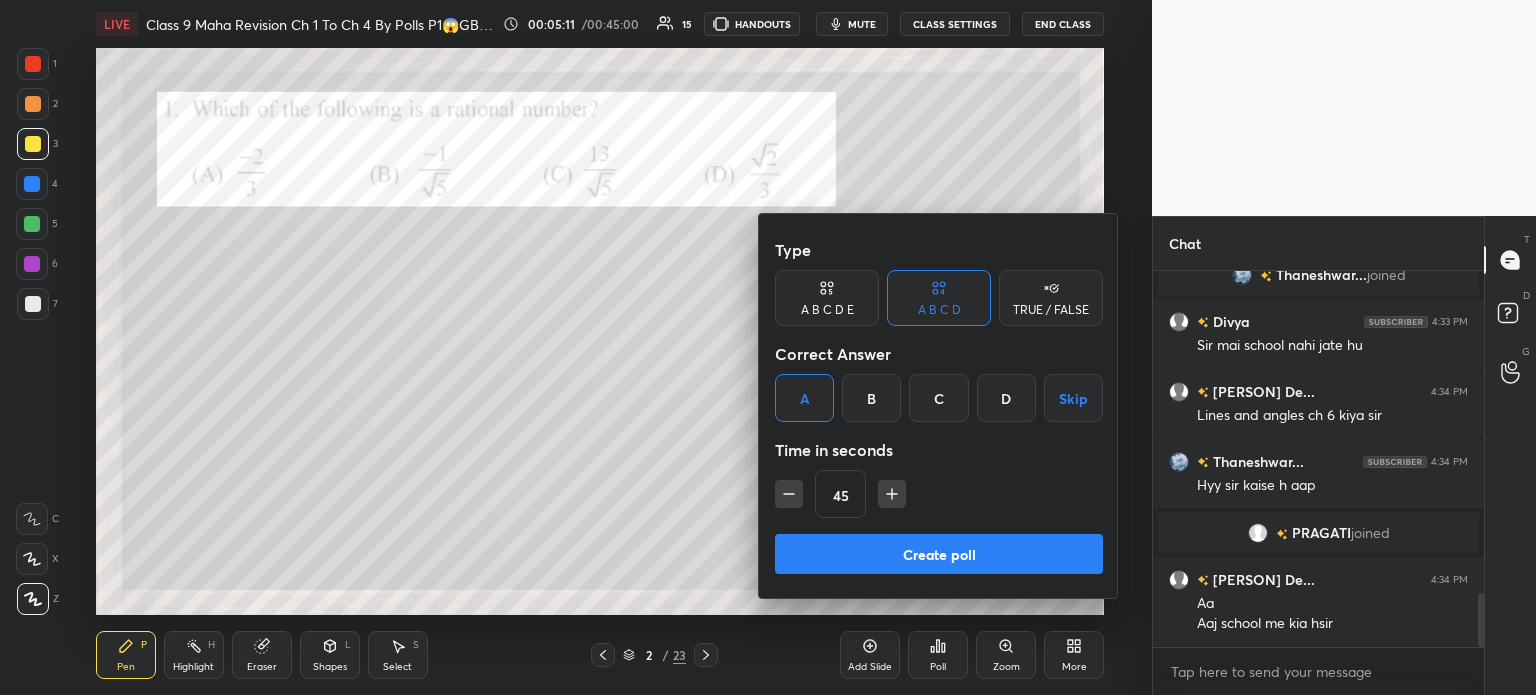 click on "Create poll" at bounding box center (939, 554) 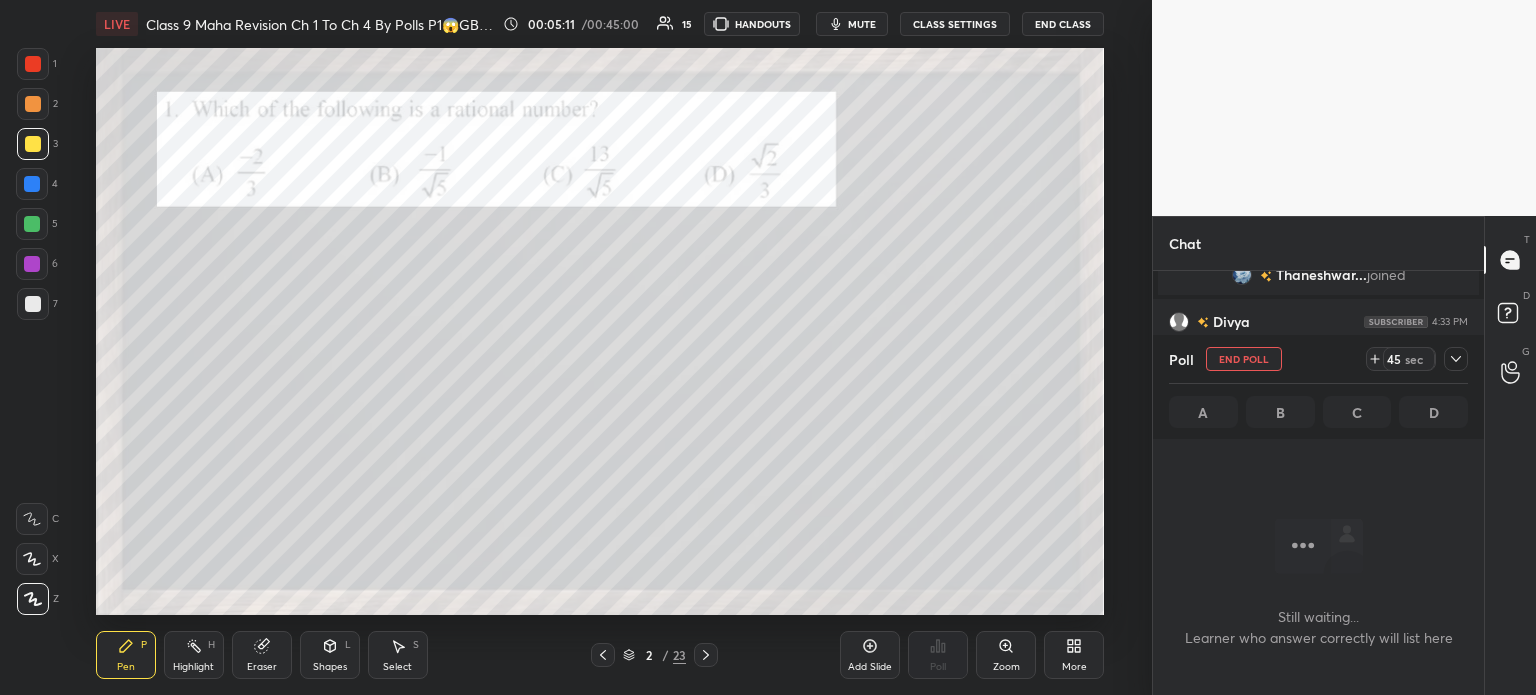 scroll, scrollTop: 328, scrollLeft: 325, axis: both 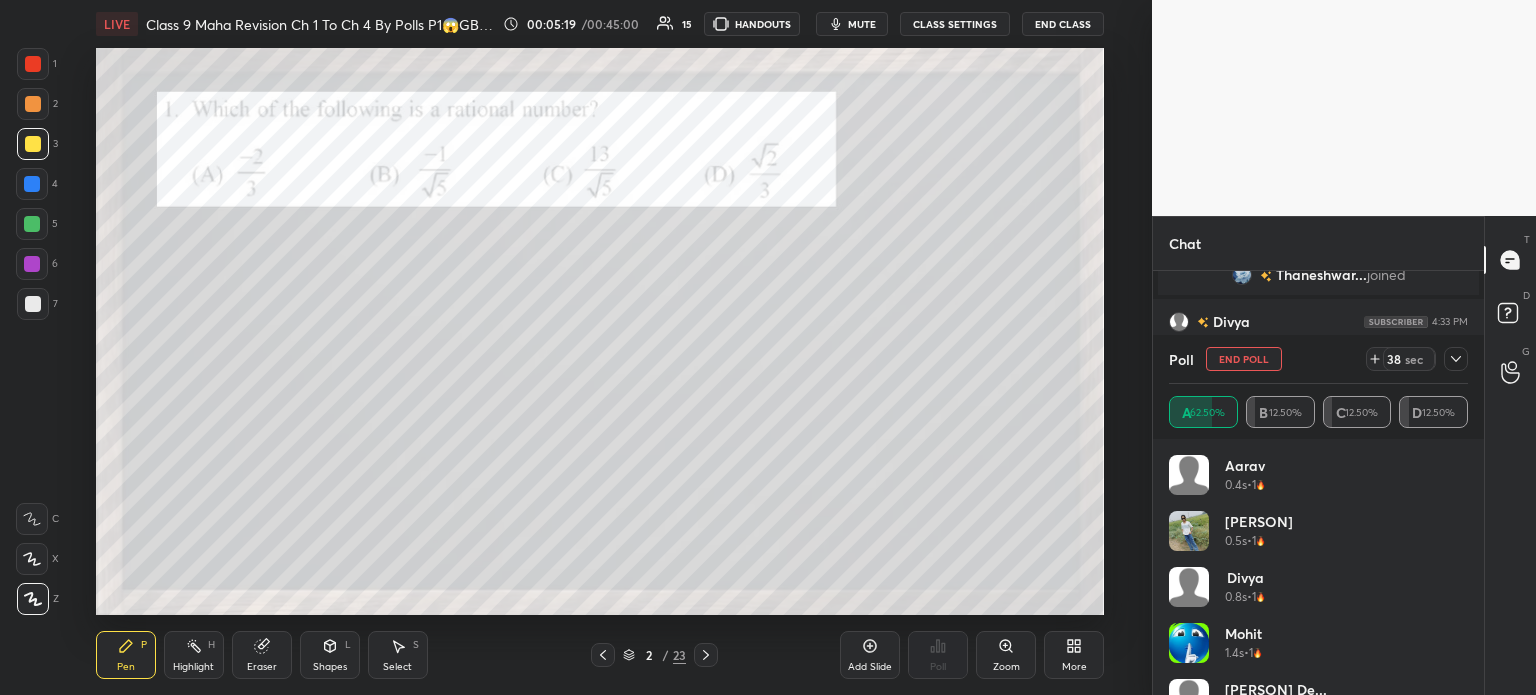 click 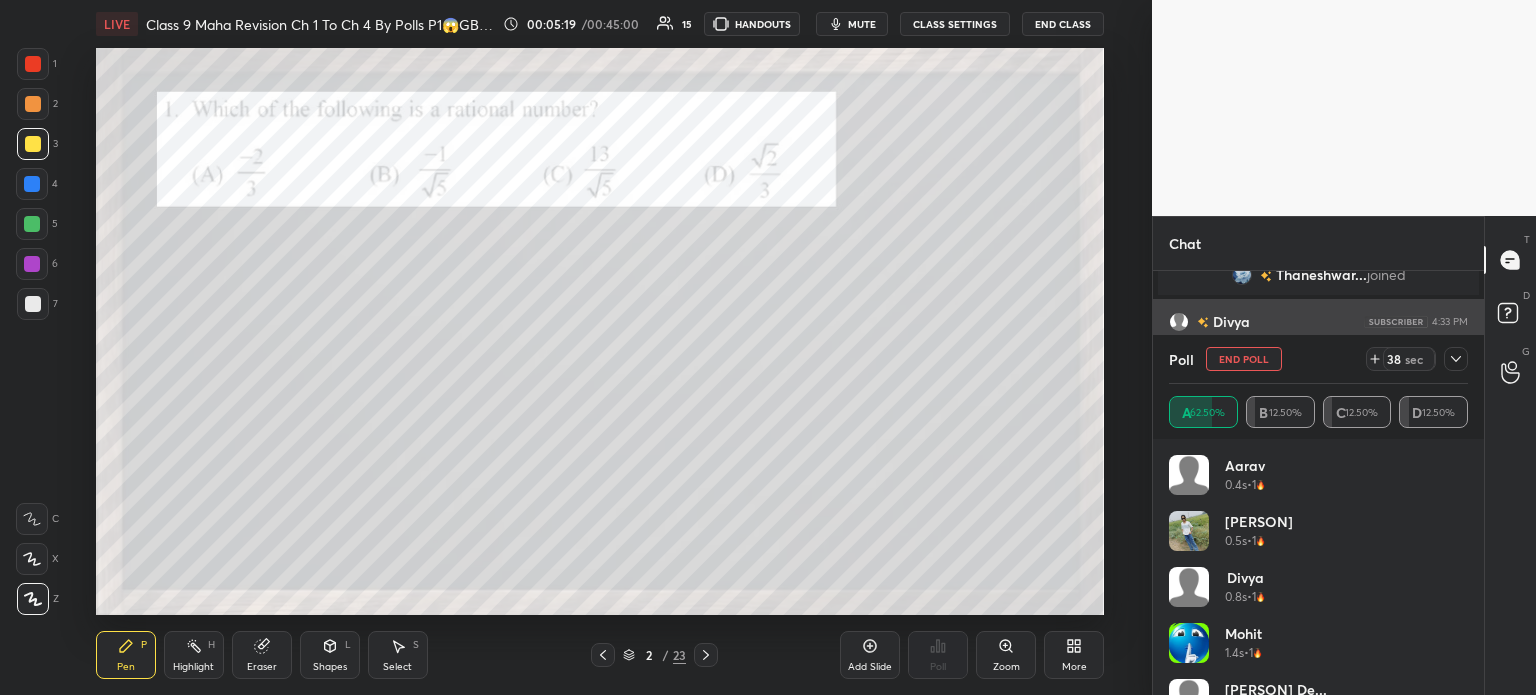 scroll, scrollTop: 131, scrollLeft: 293, axis: both 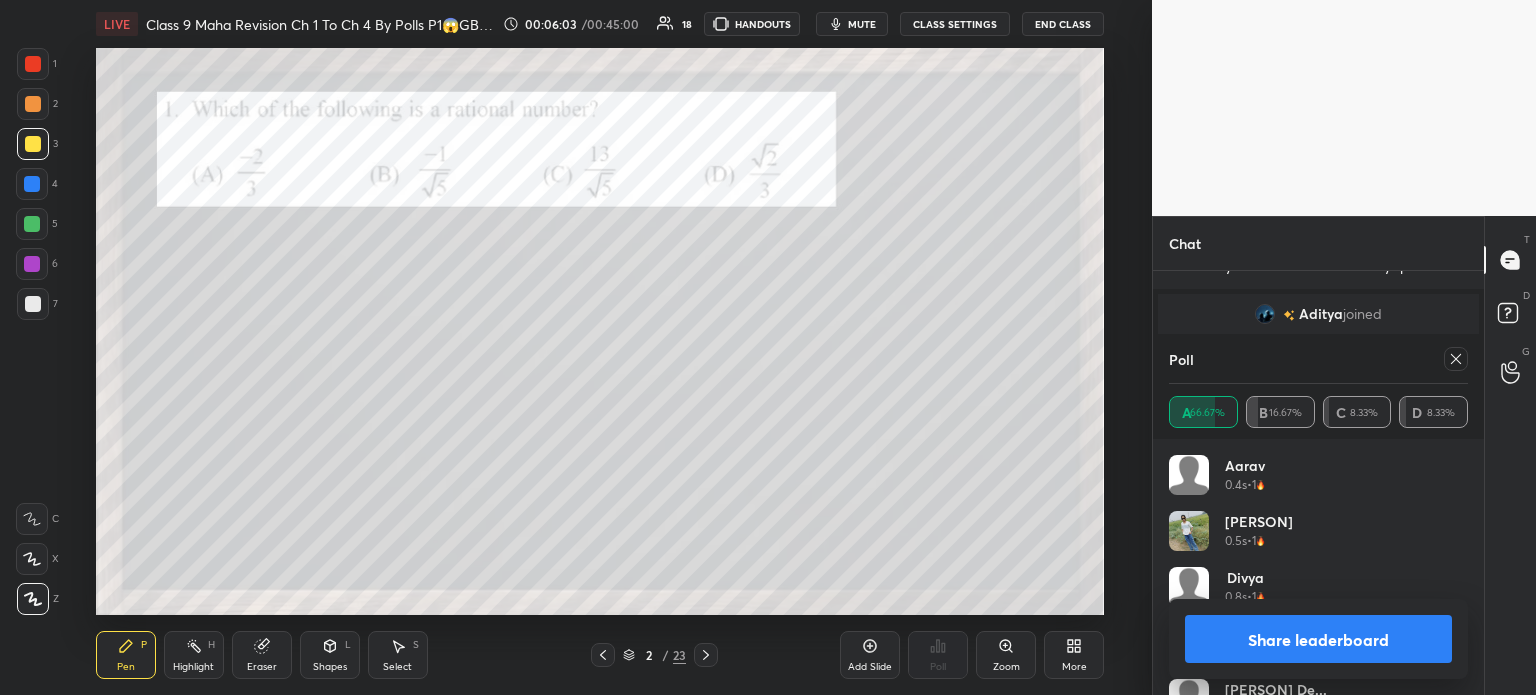 click on "Share leaderboard" at bounding box center [1318, 639] 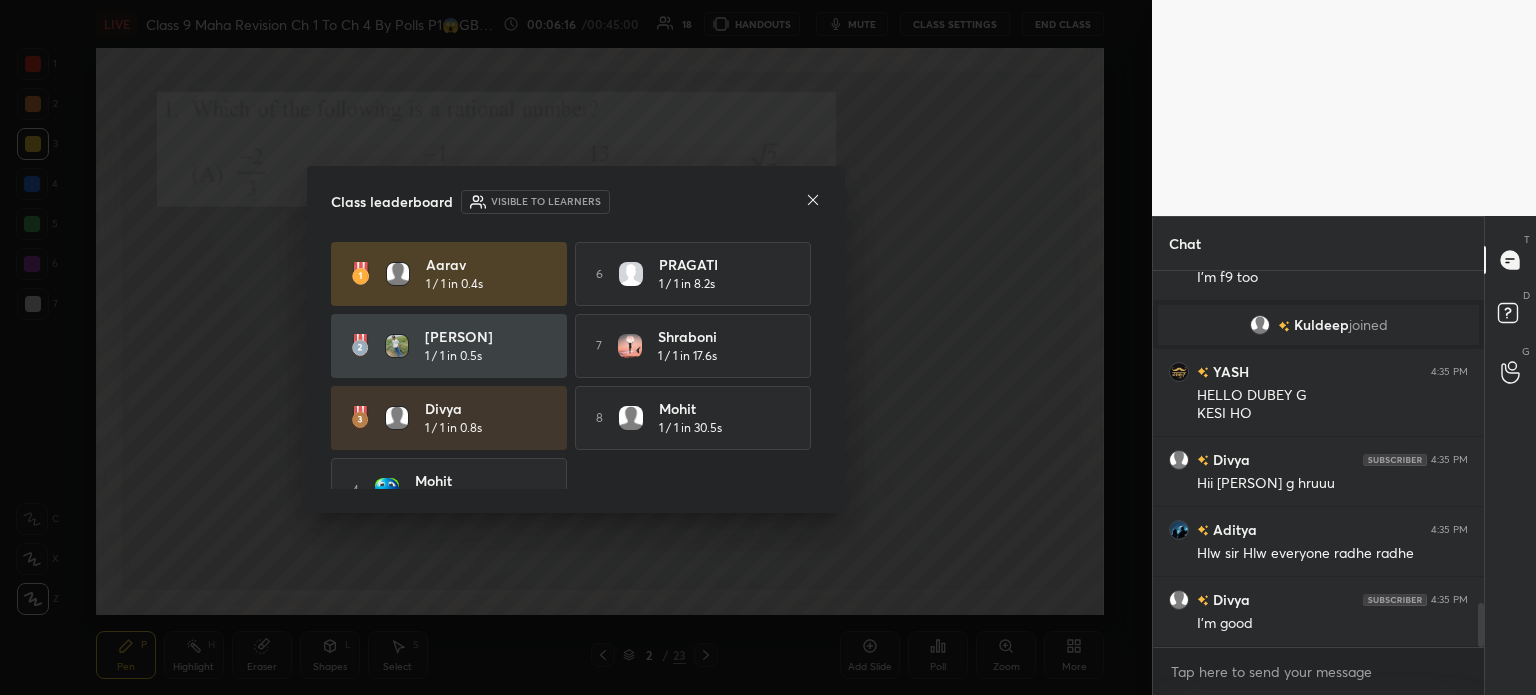 click 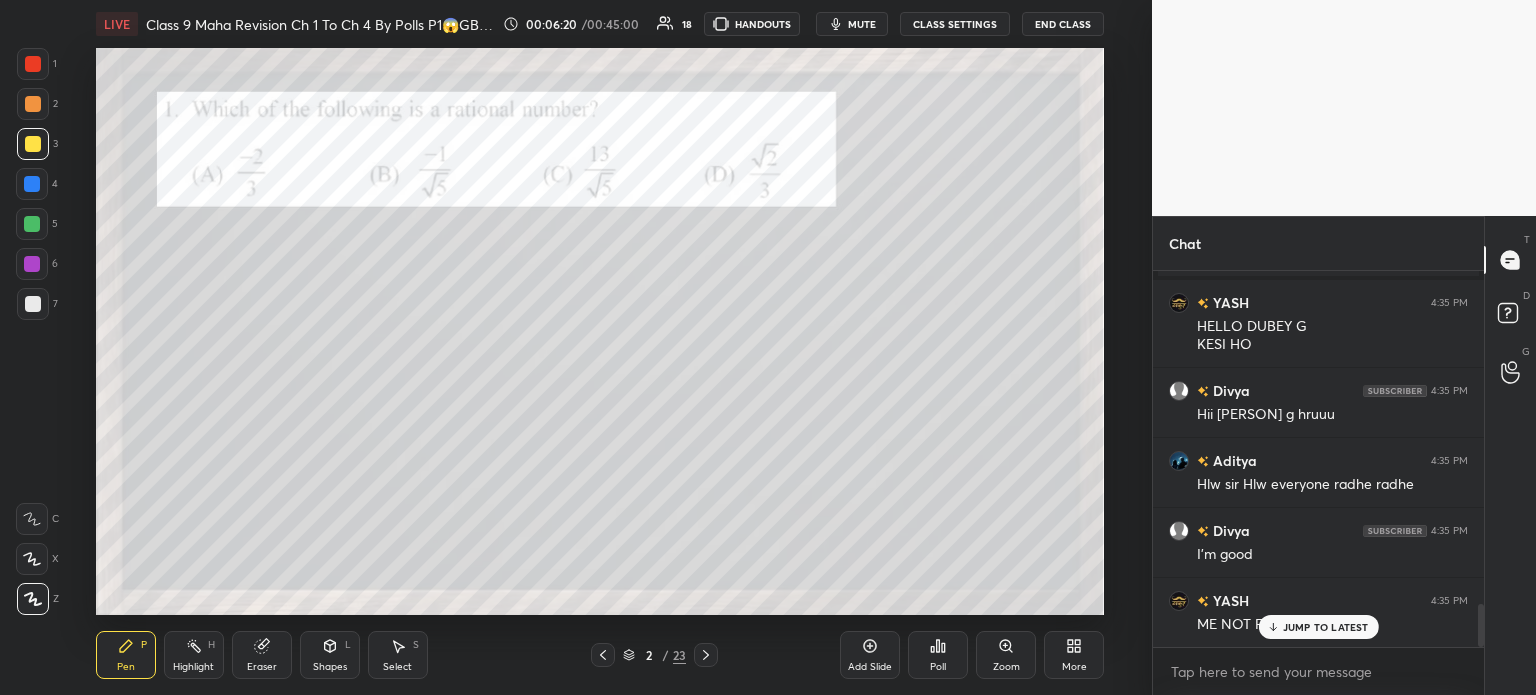 click at bounding box center (33, 64) 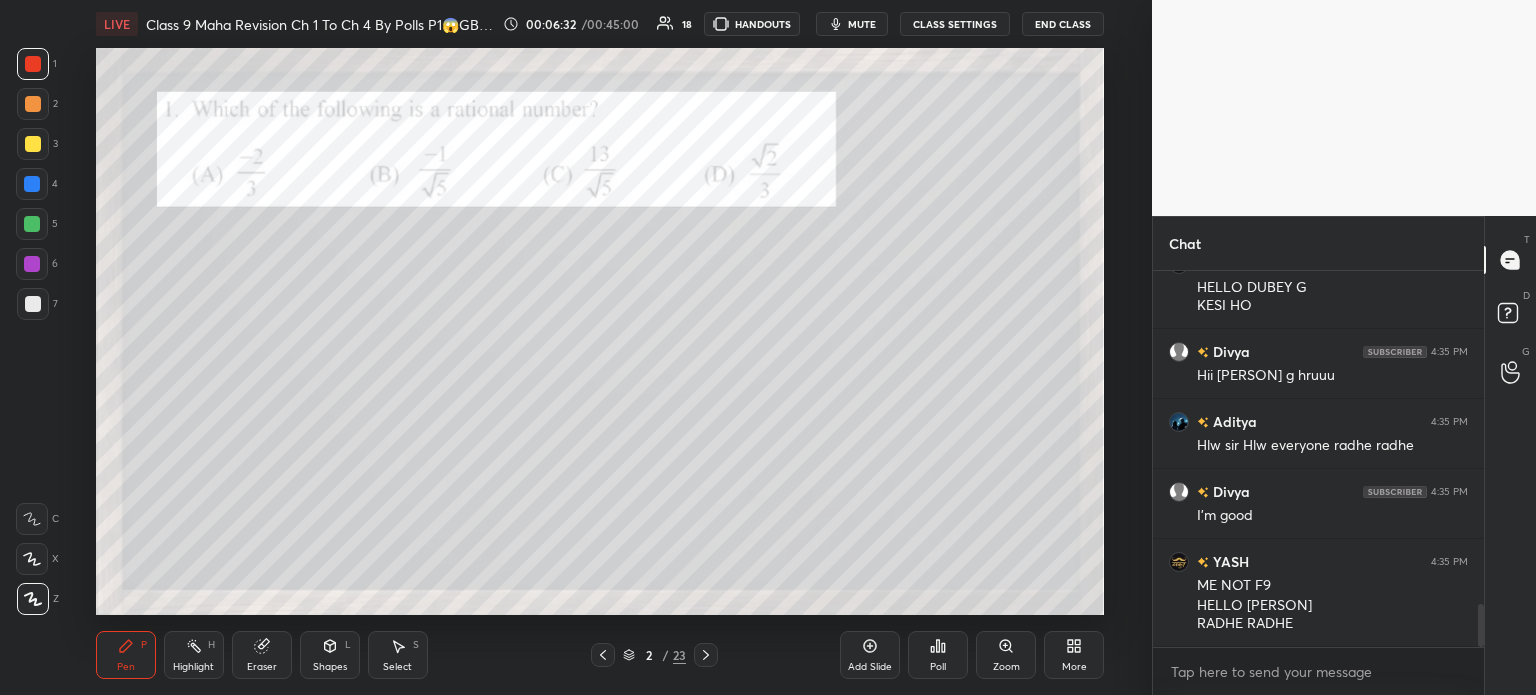 click 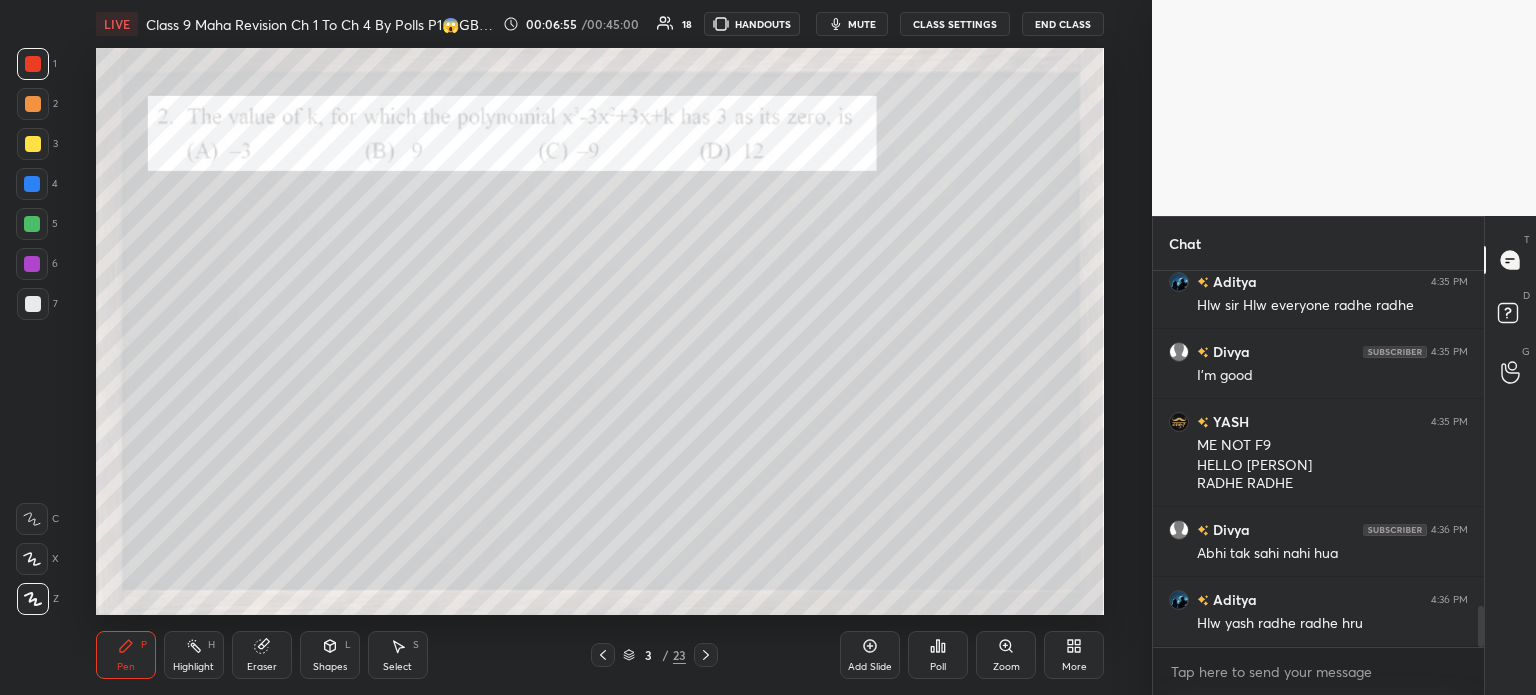 click at bounding box center (33, 144) 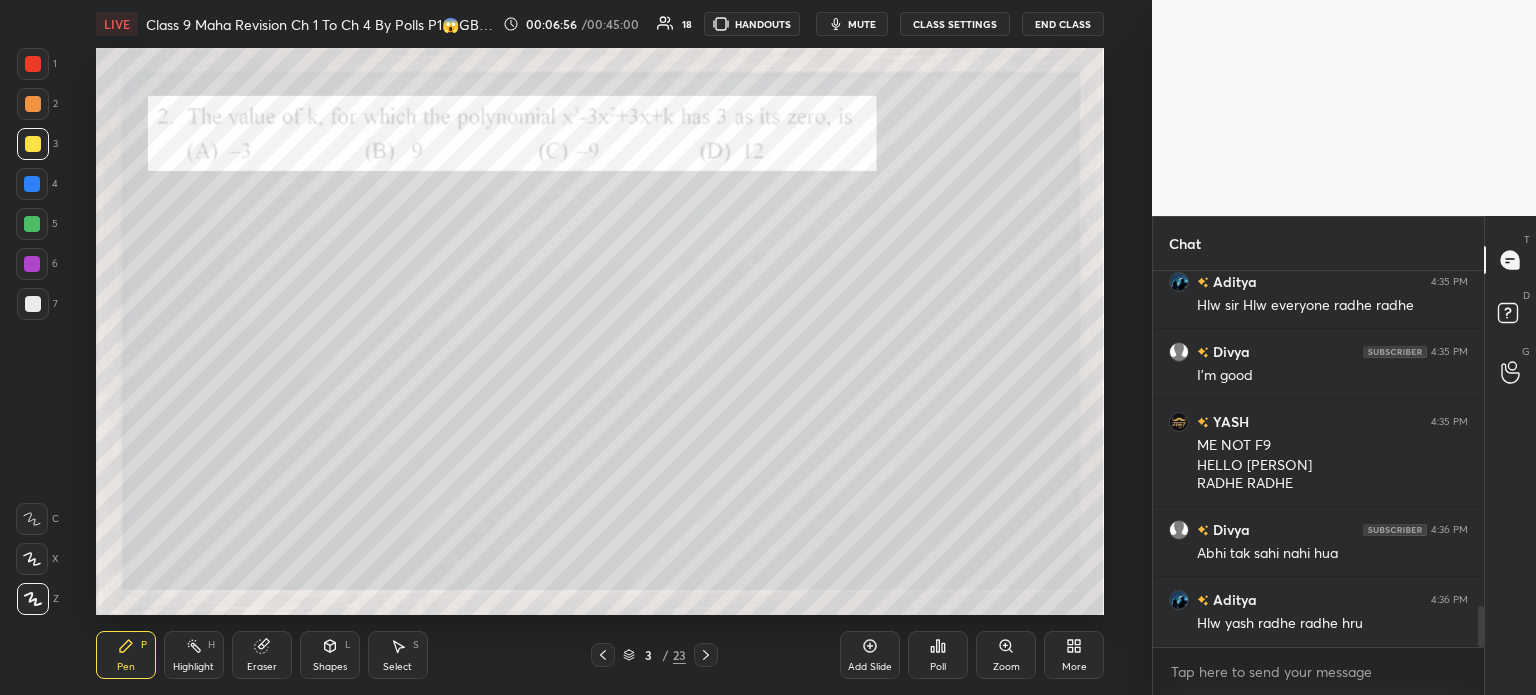 click at bounding box center [33, 104] 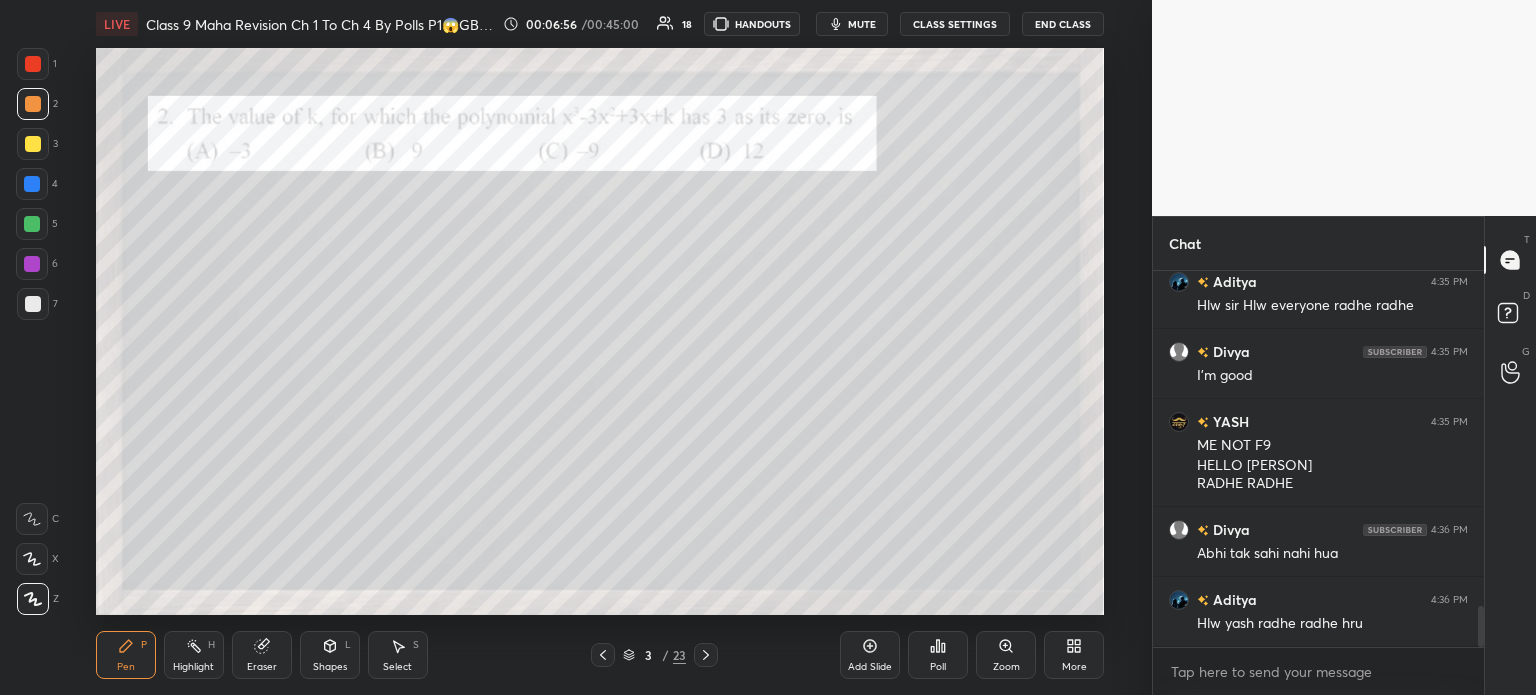 click at bounding box center (33, 64) 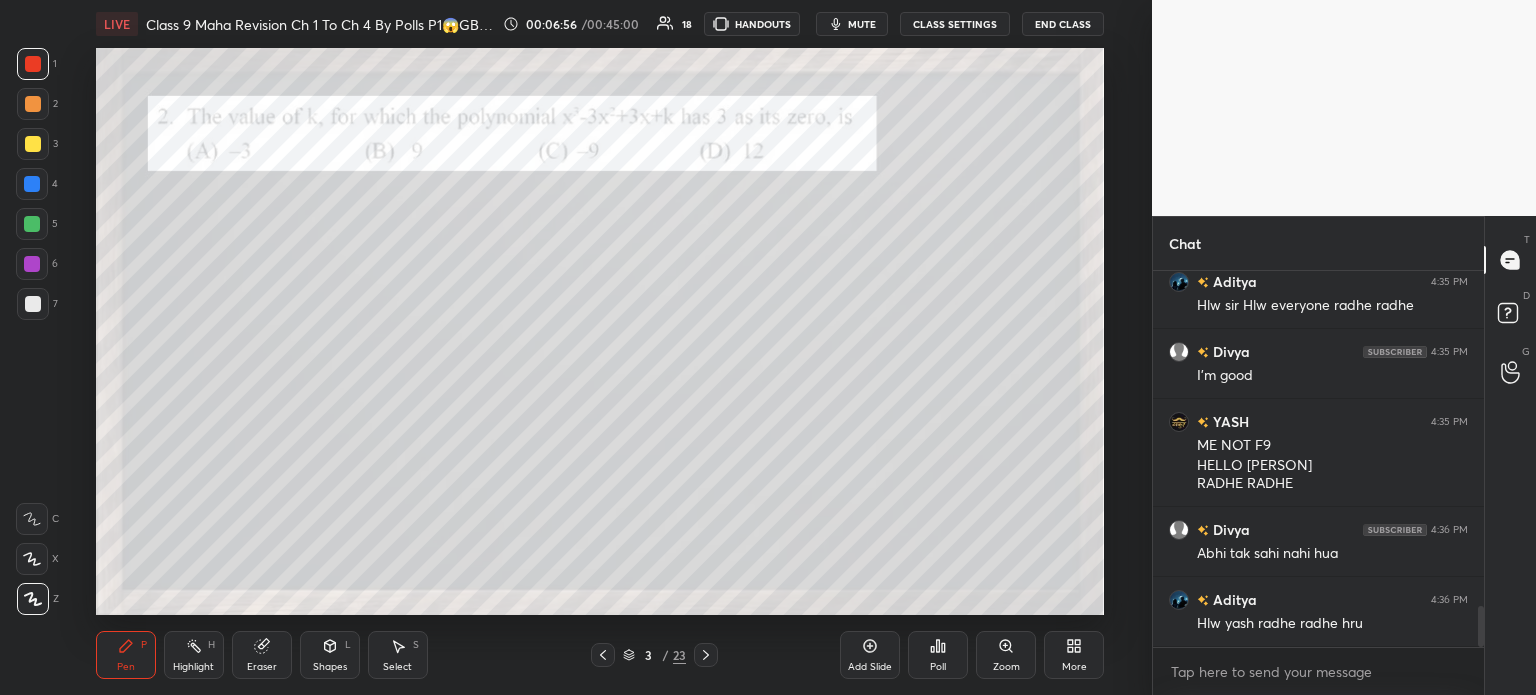 click at bounding box center [33, 104] 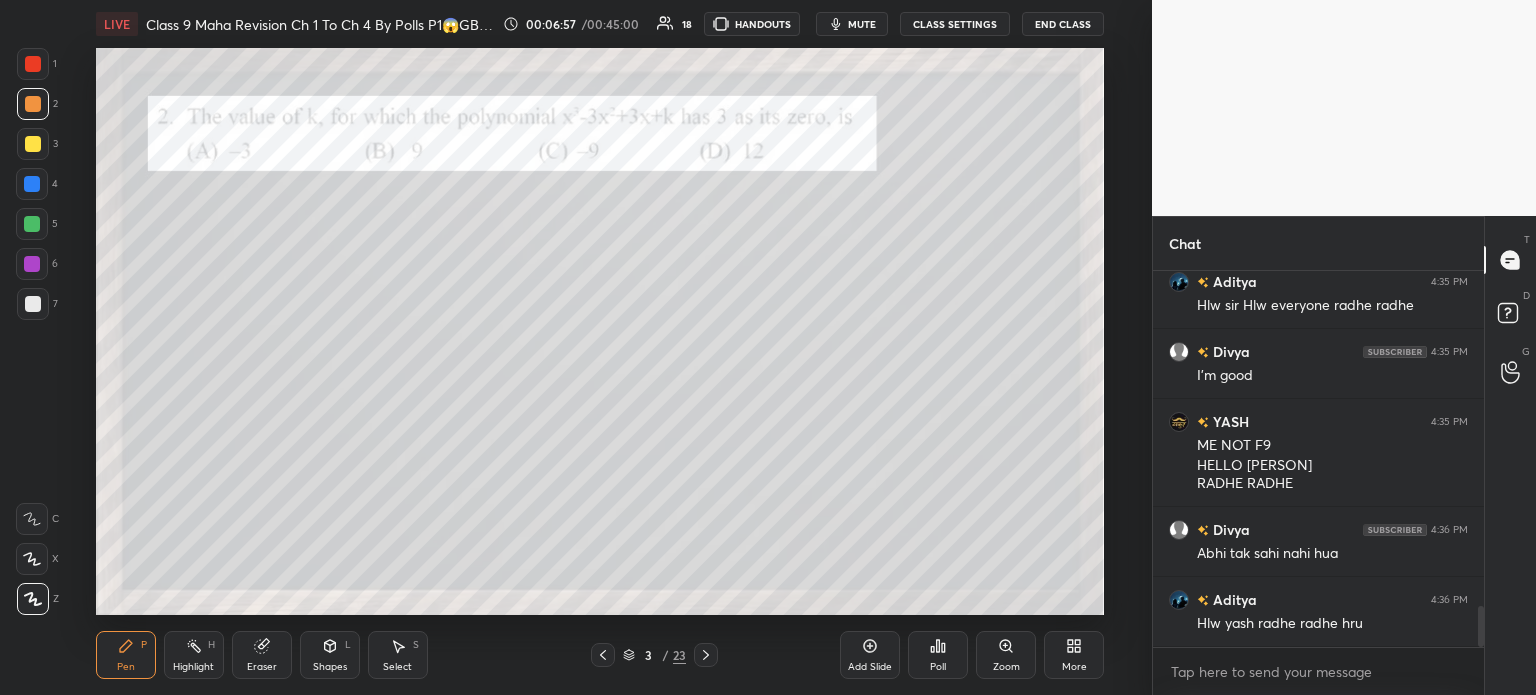 click at bounding box center [33, 144] 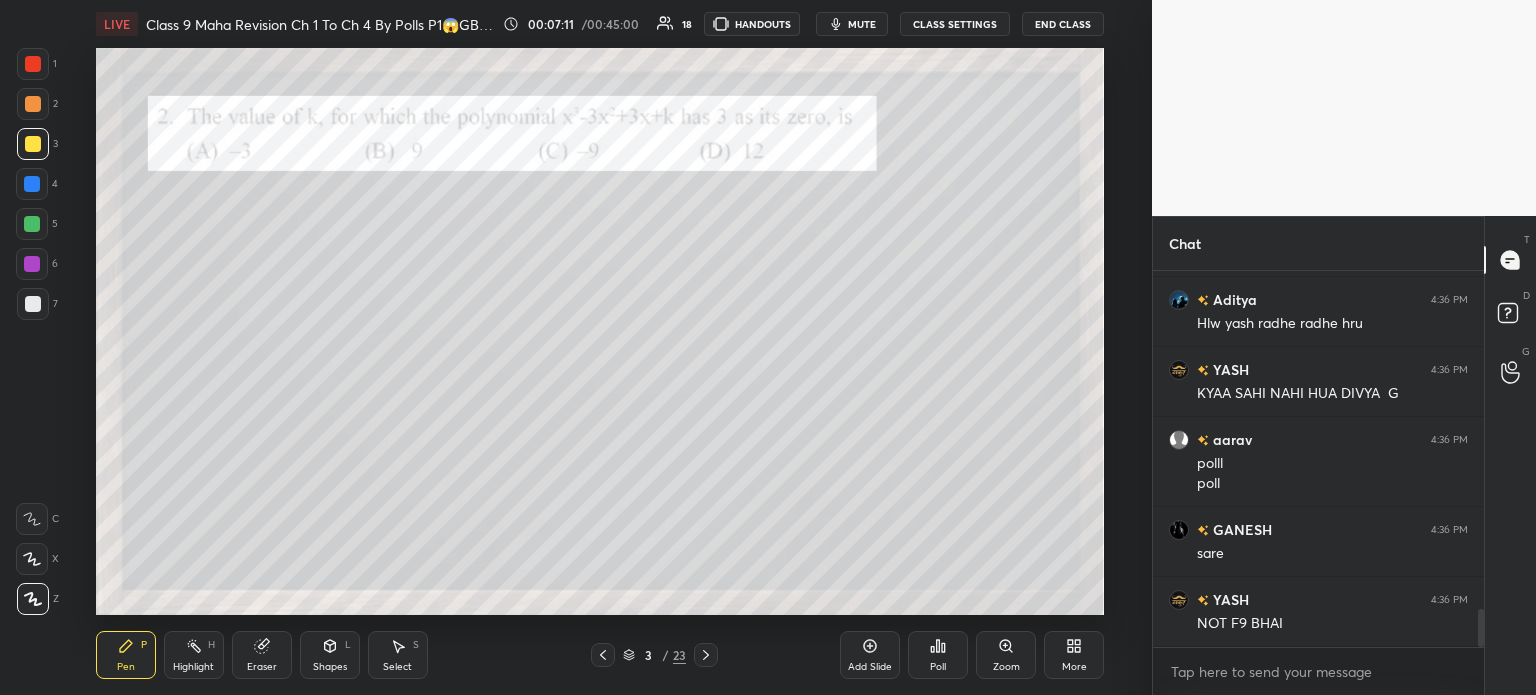 scroll, scrollTop: 3425, scrollLeft: 0, axis: vertical 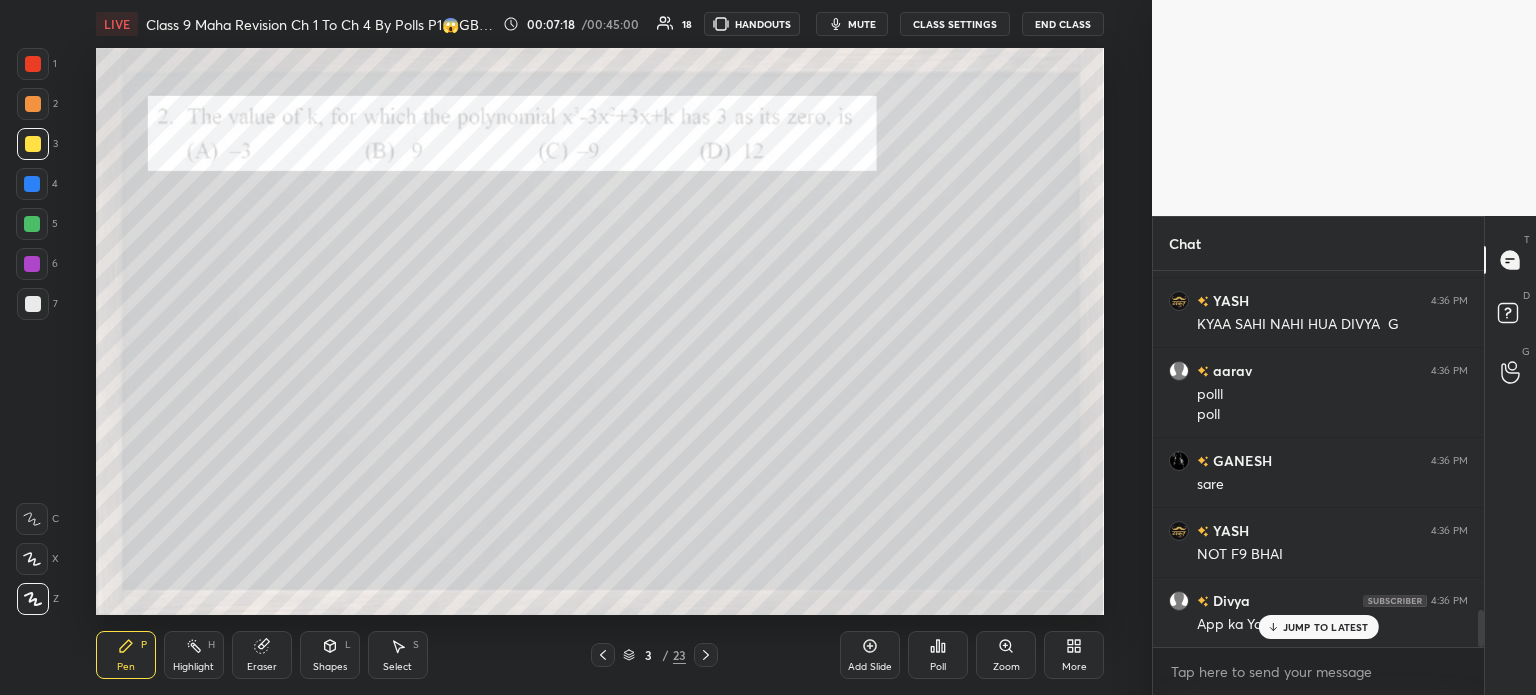 click on "Poll" at bounding box center [938, 667] 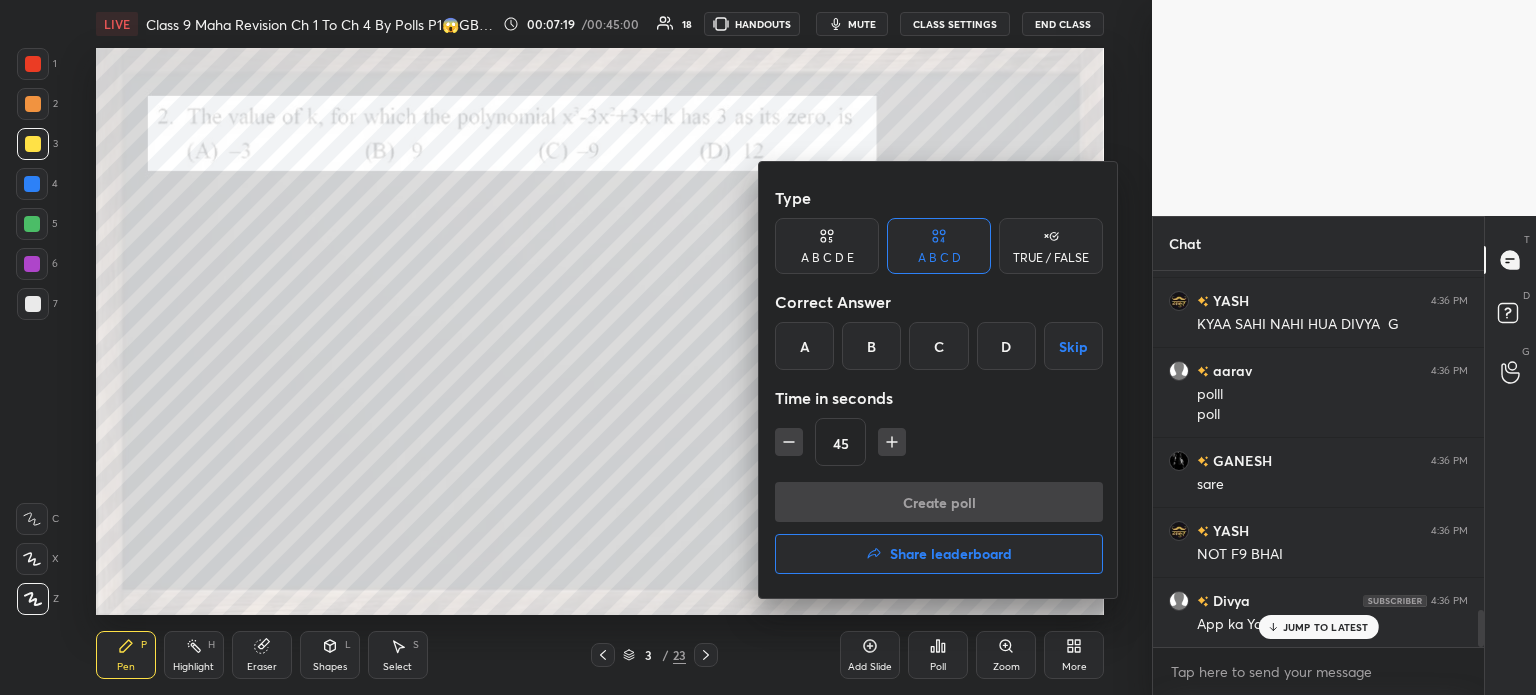 click on "C" at bounding box center (938, 346) 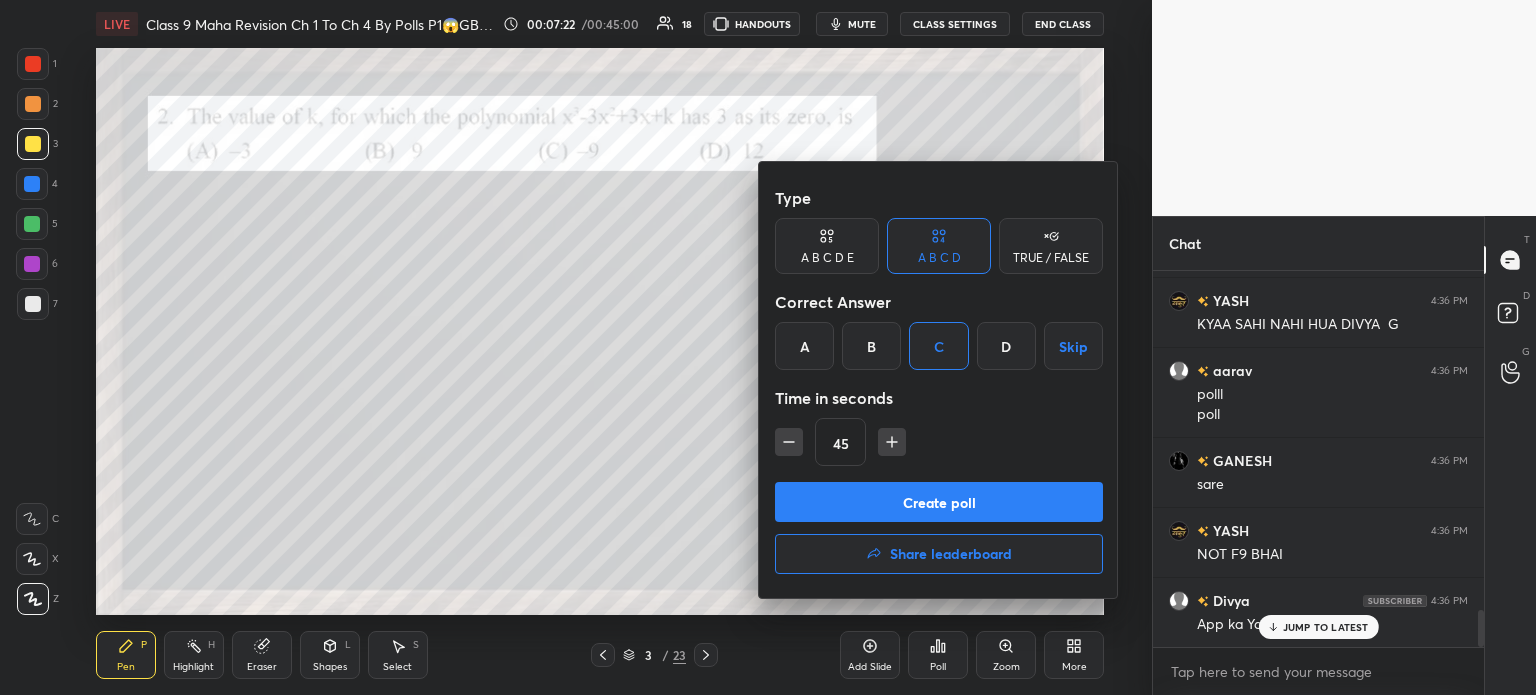 click on "Create poll" at bounding box center [939, 502] 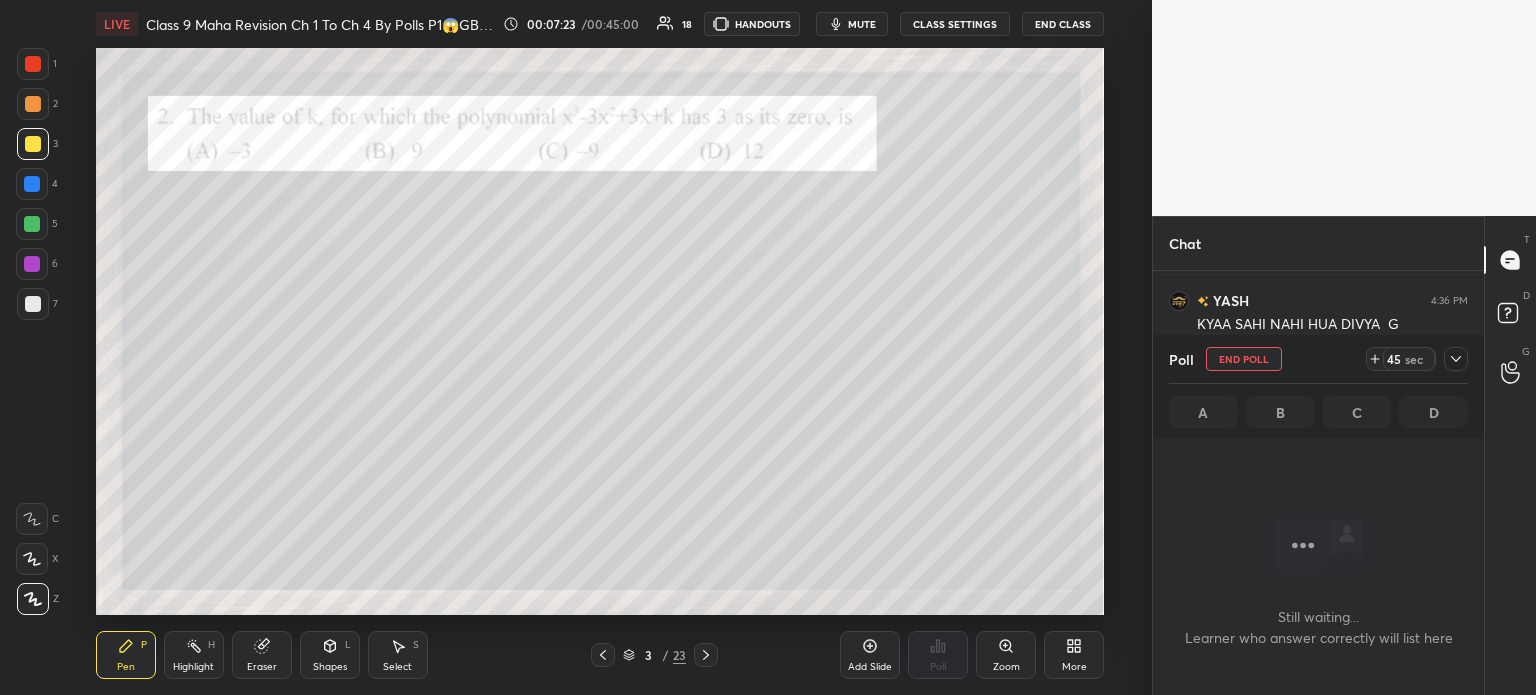 scroll, scrollTop: 337, scrollLeft: 325, axis: both 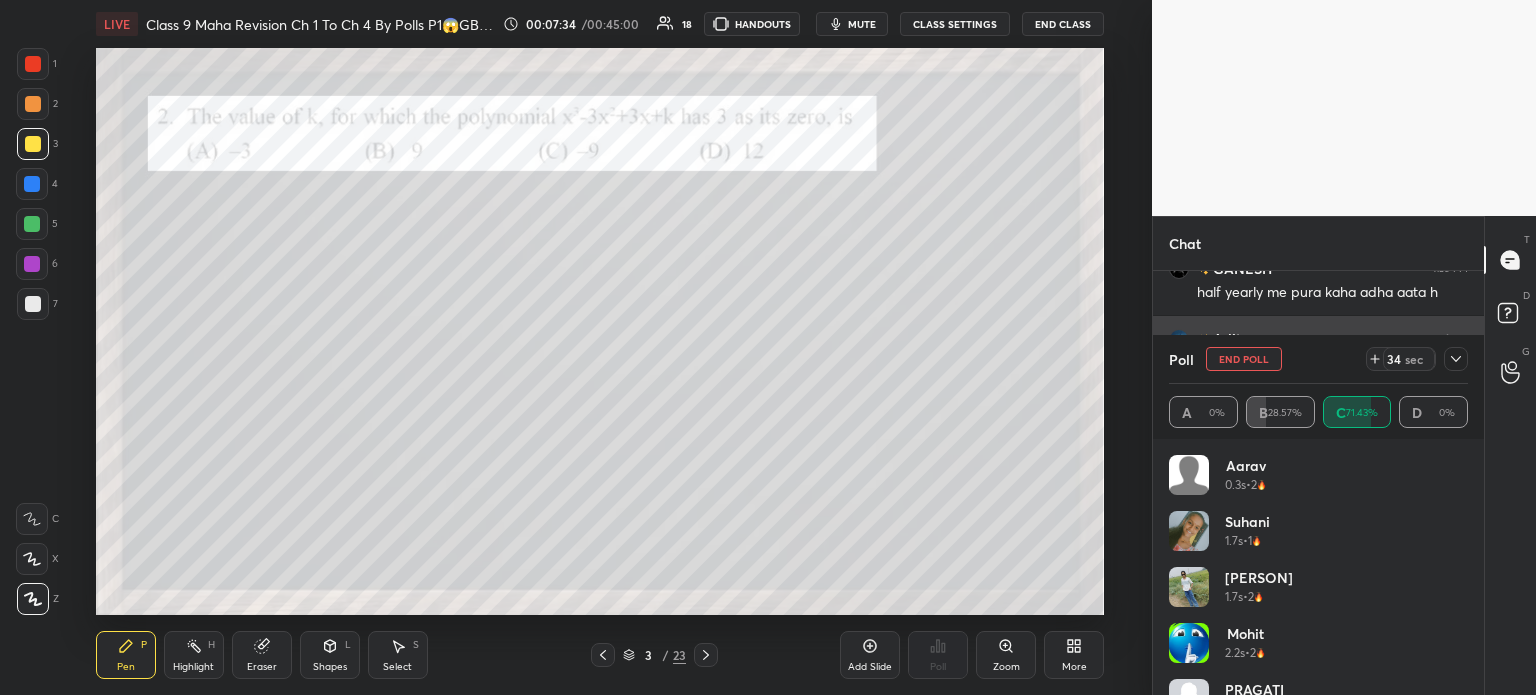 click 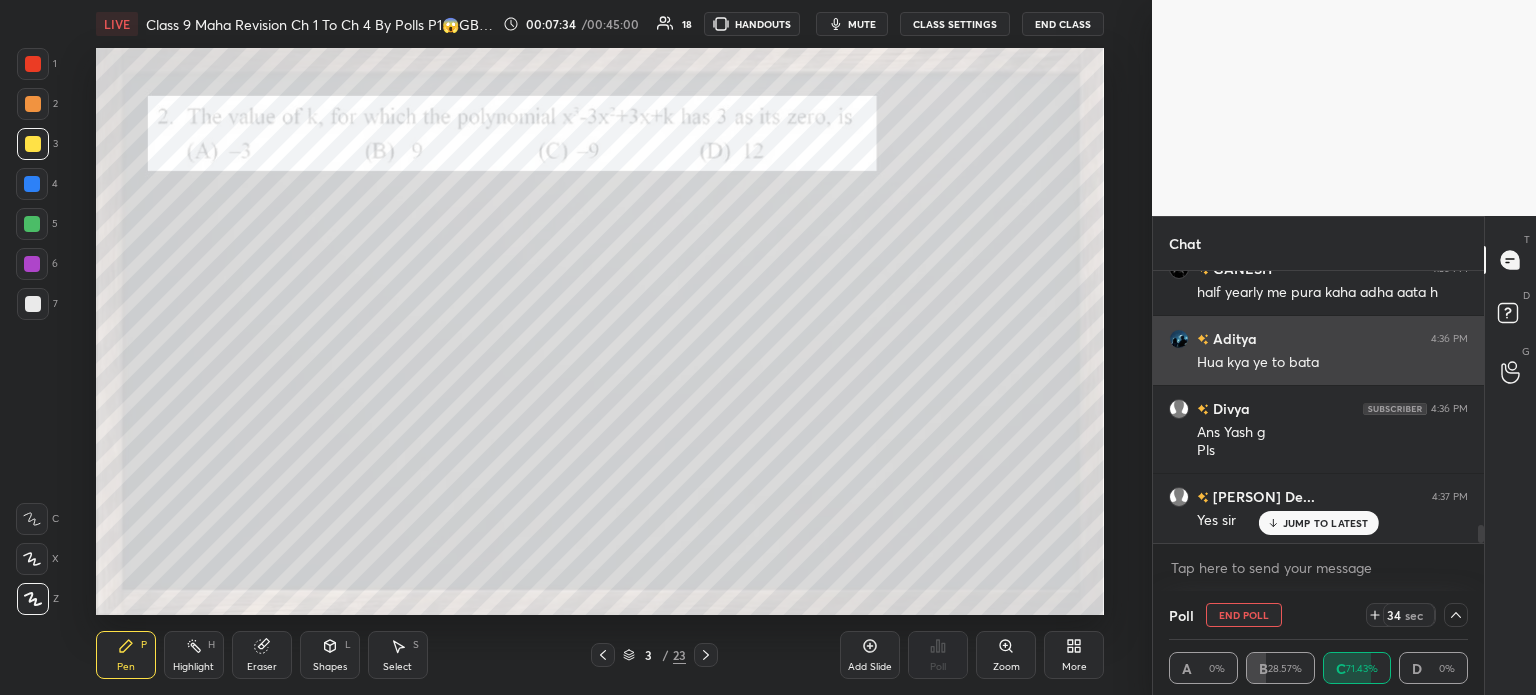 scroll, scrollTop: 153, scrollLeft: 293, axis: both 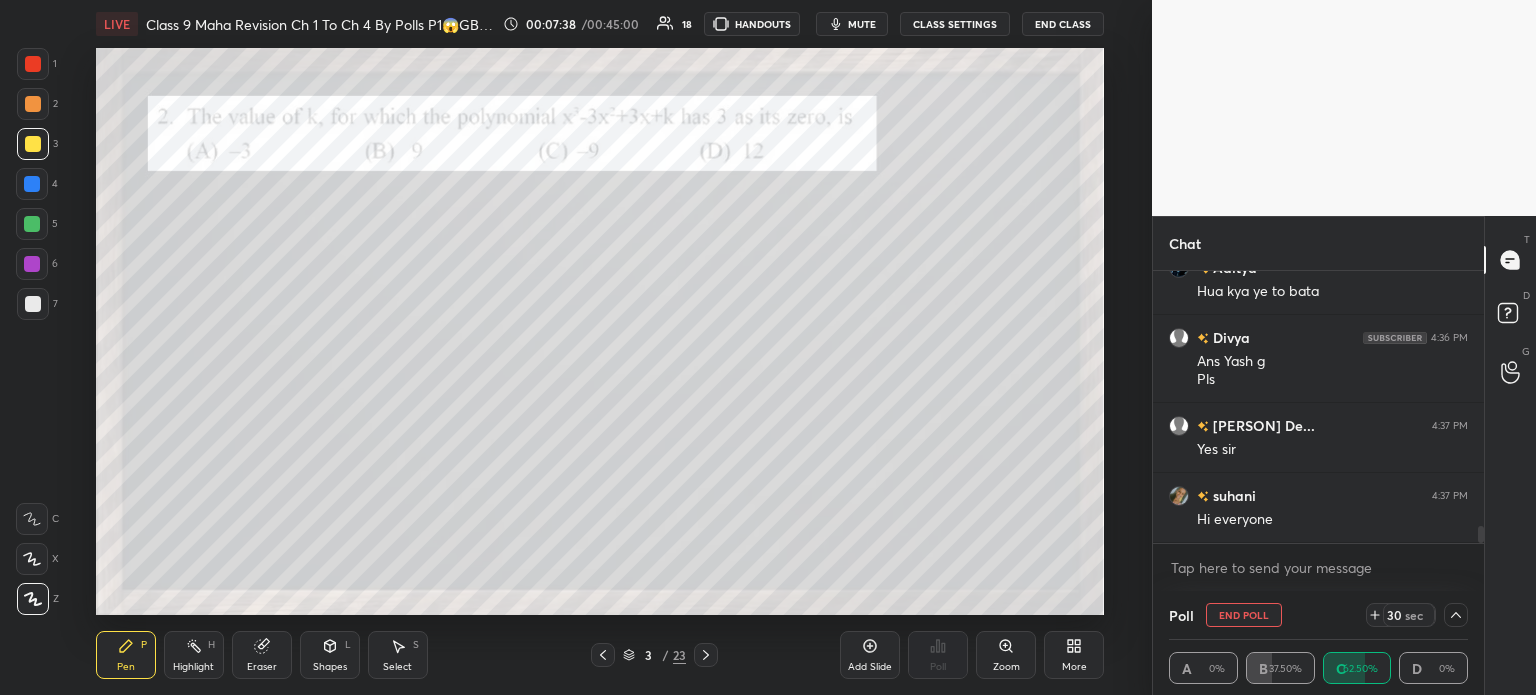 click on "3" at bounding box center (37, 144) 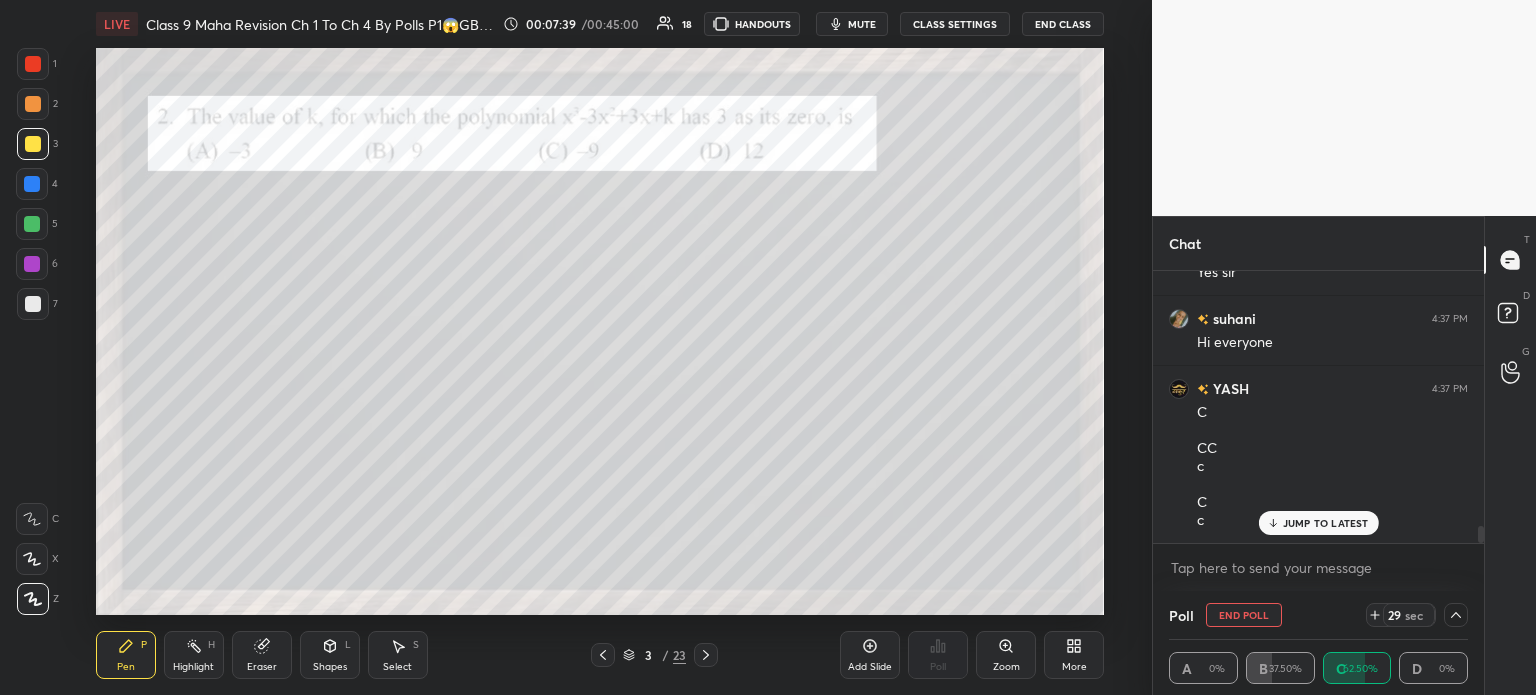 click at bounding box center (33, 144) 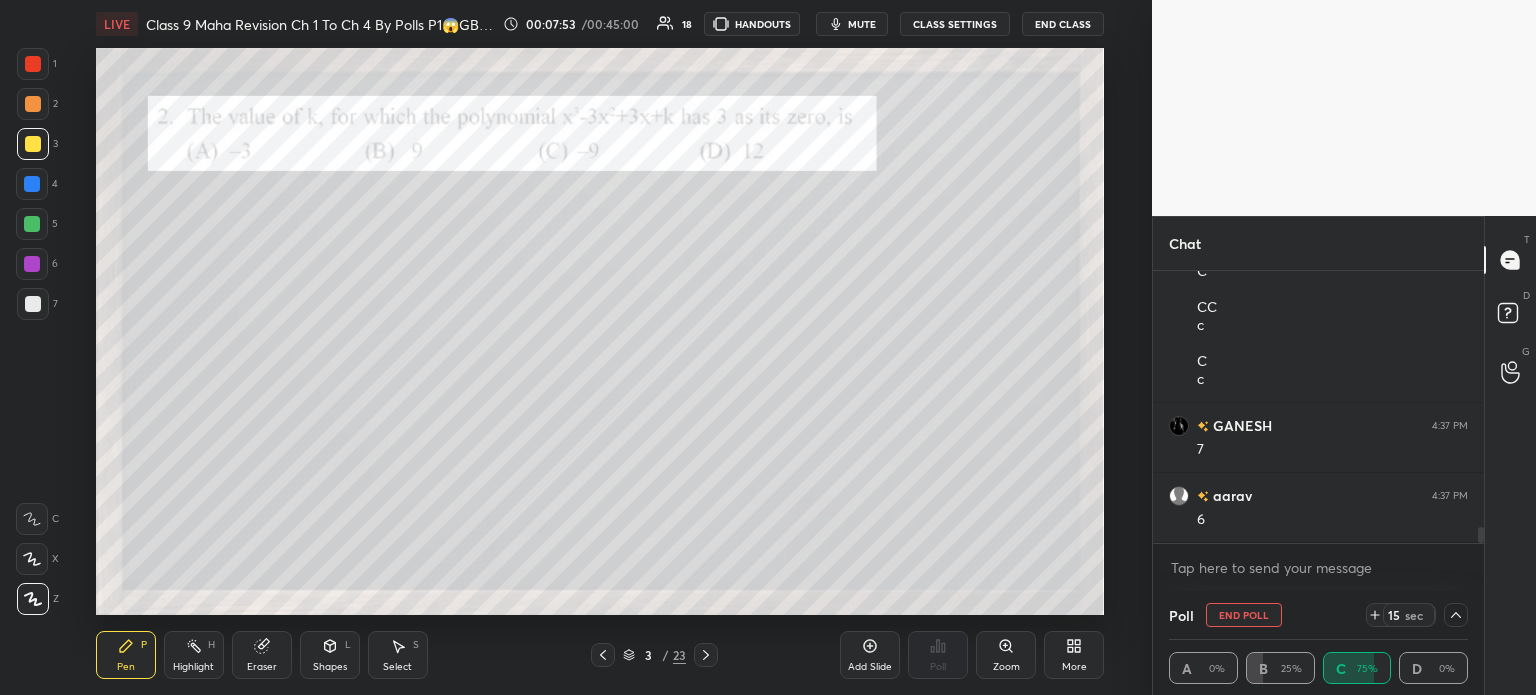 click at bounding box center (33, 104) 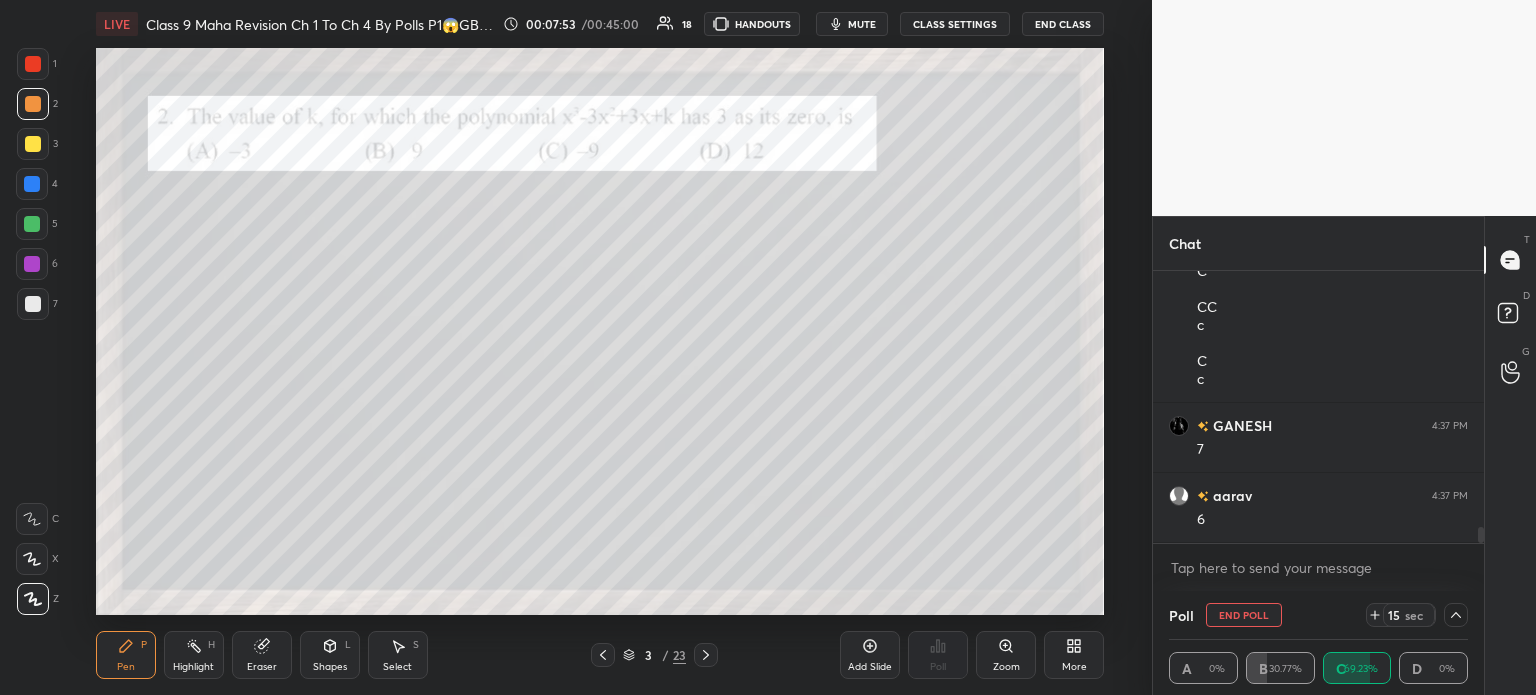 click at bounding box center [33, 64] 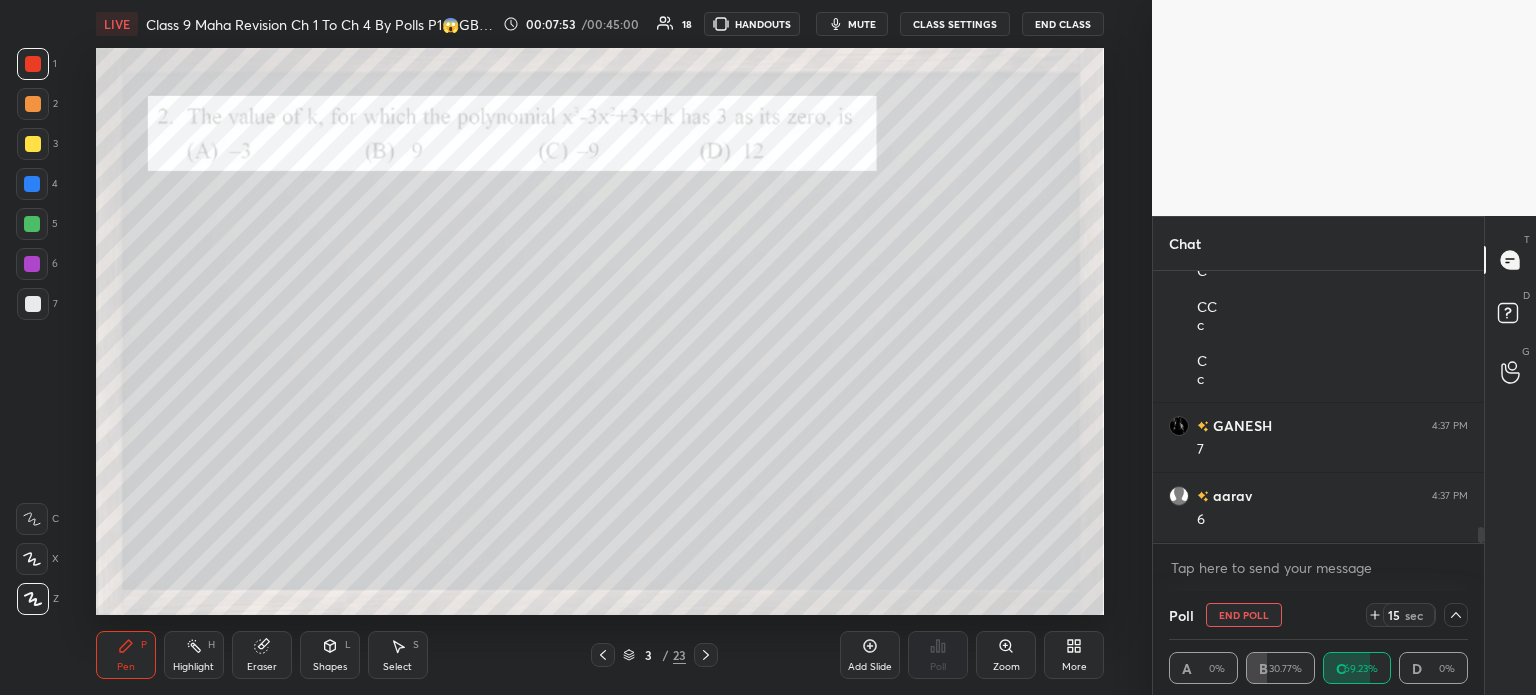 click at bounding box center [33, 104] 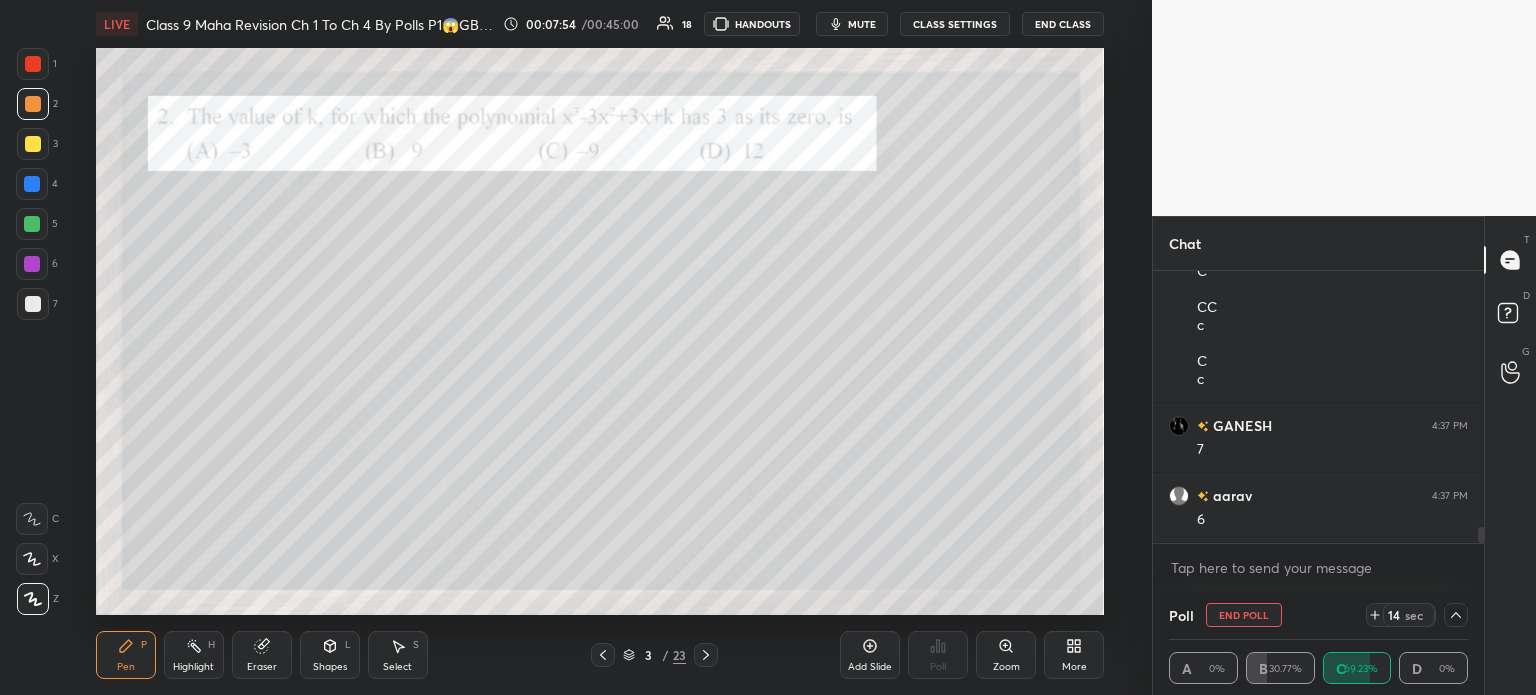 click on "3" at bounding box center [37, 144] 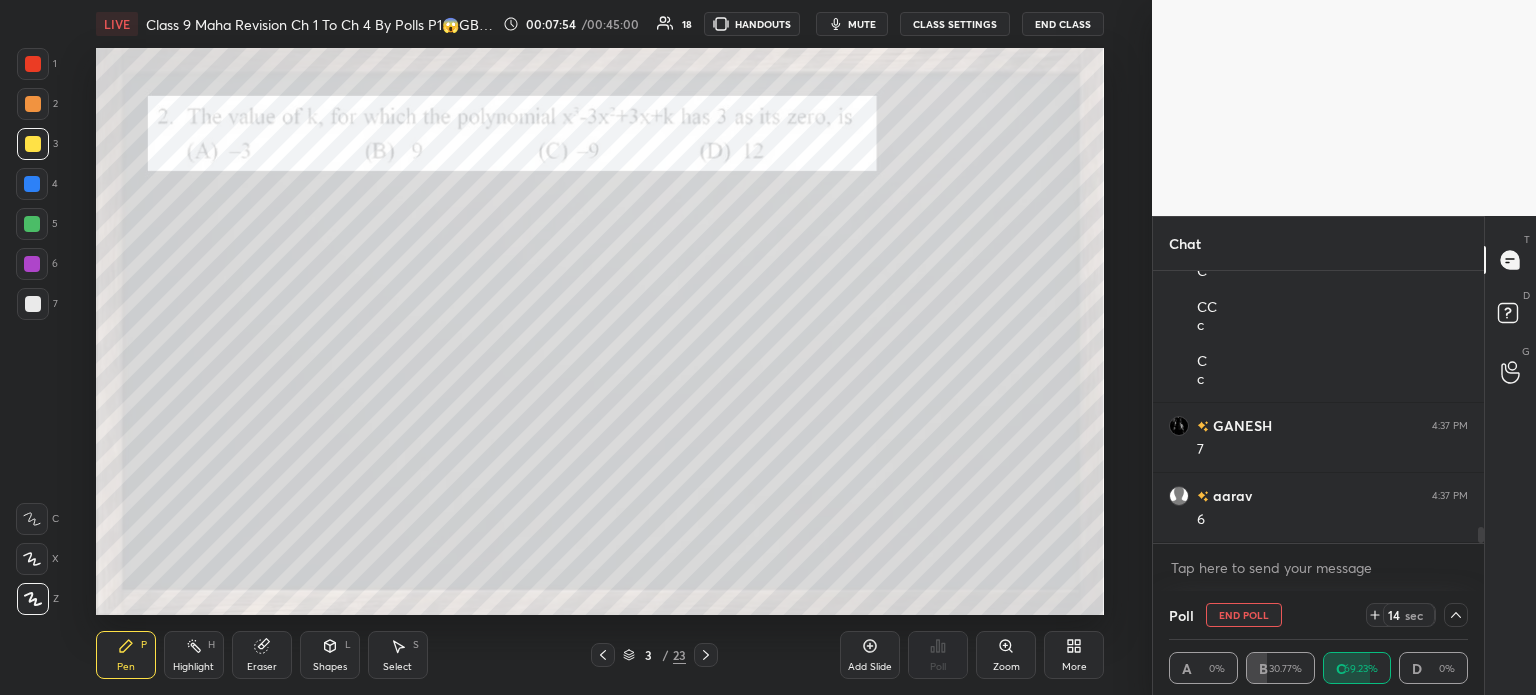 click at bounding box center (33, 104) 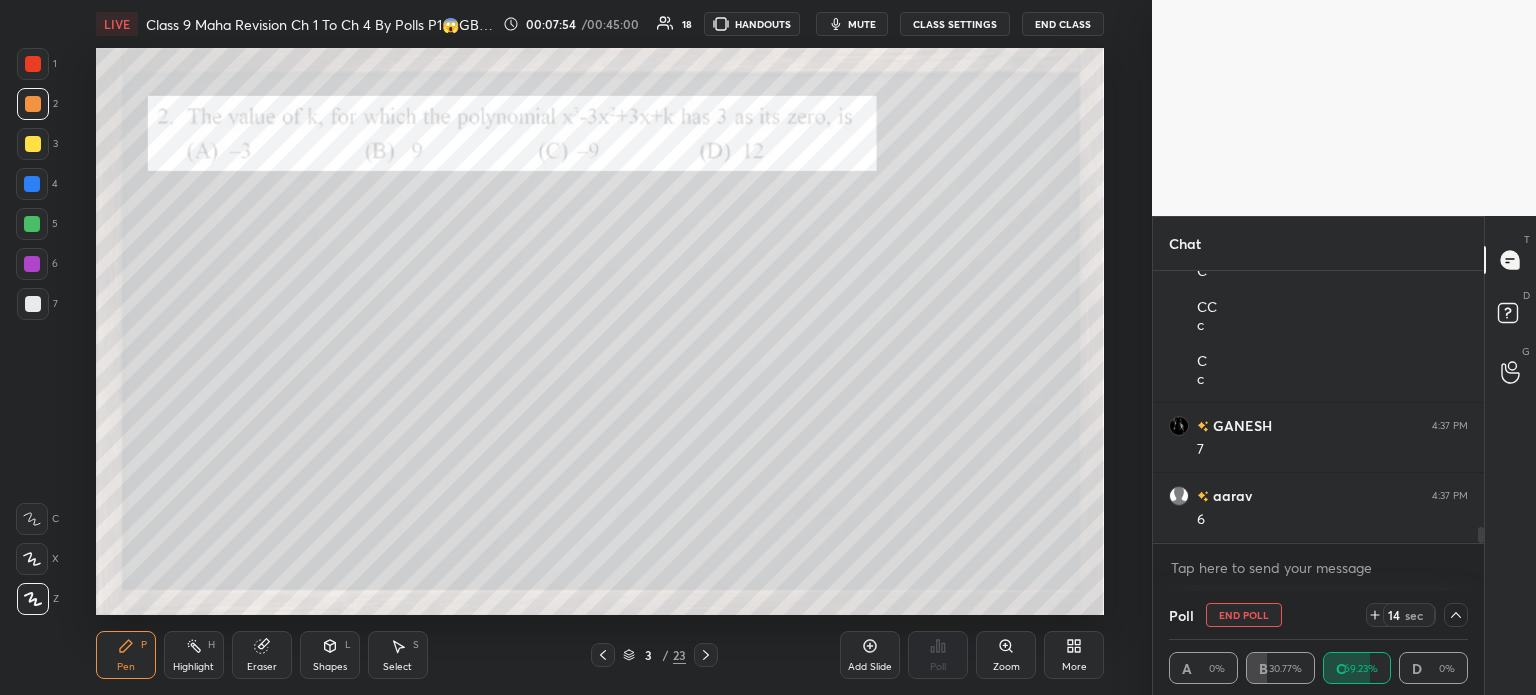 click at bounding box center (33, 64) 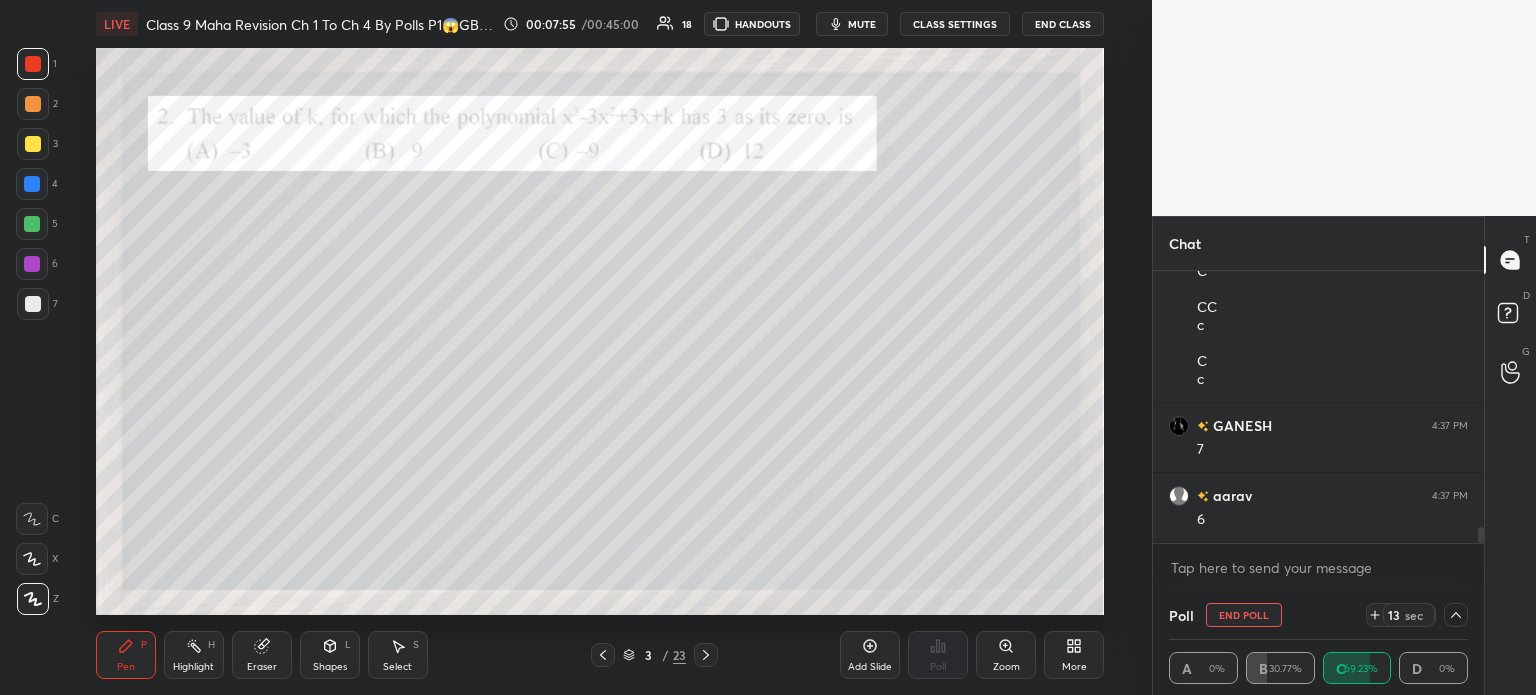 click at bounding box center [33, 104] 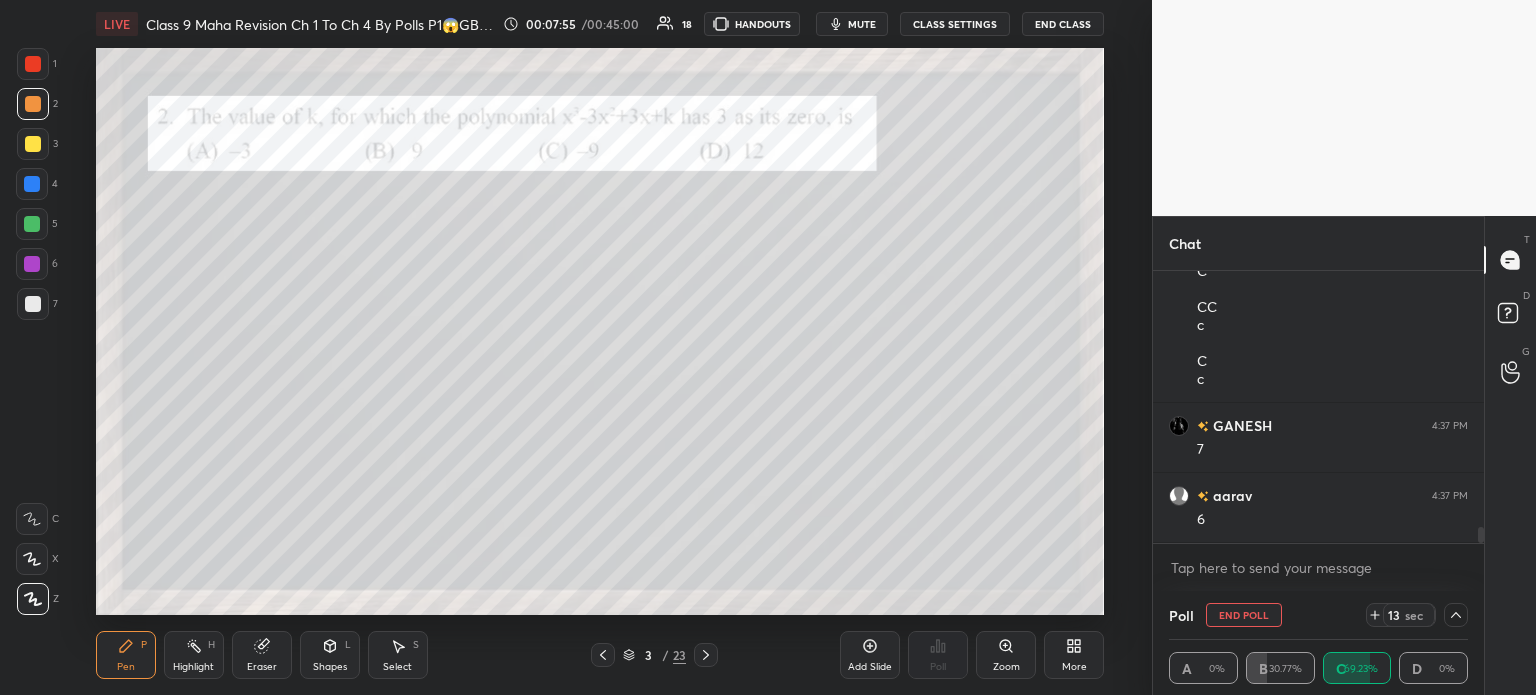 click at bounding box center (33, 144) 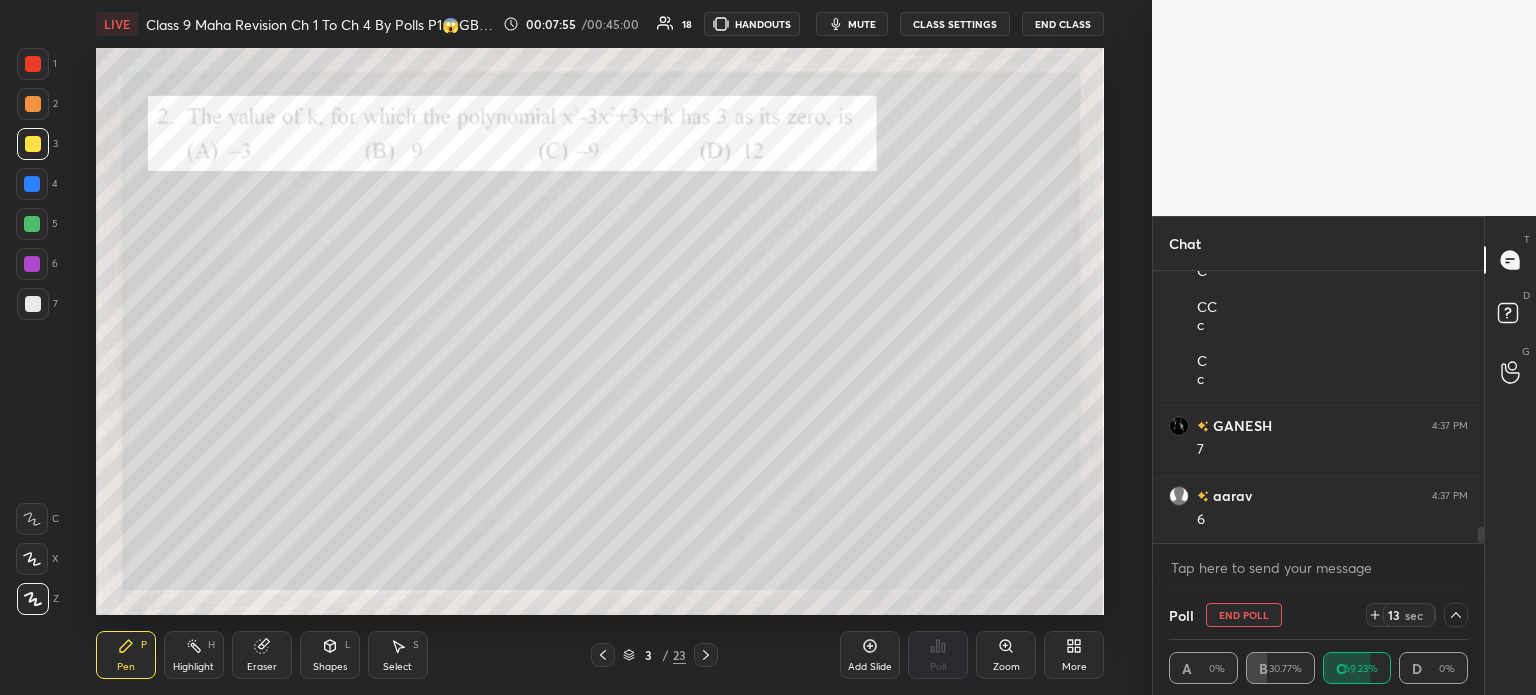click at bounding box center (33, 104) 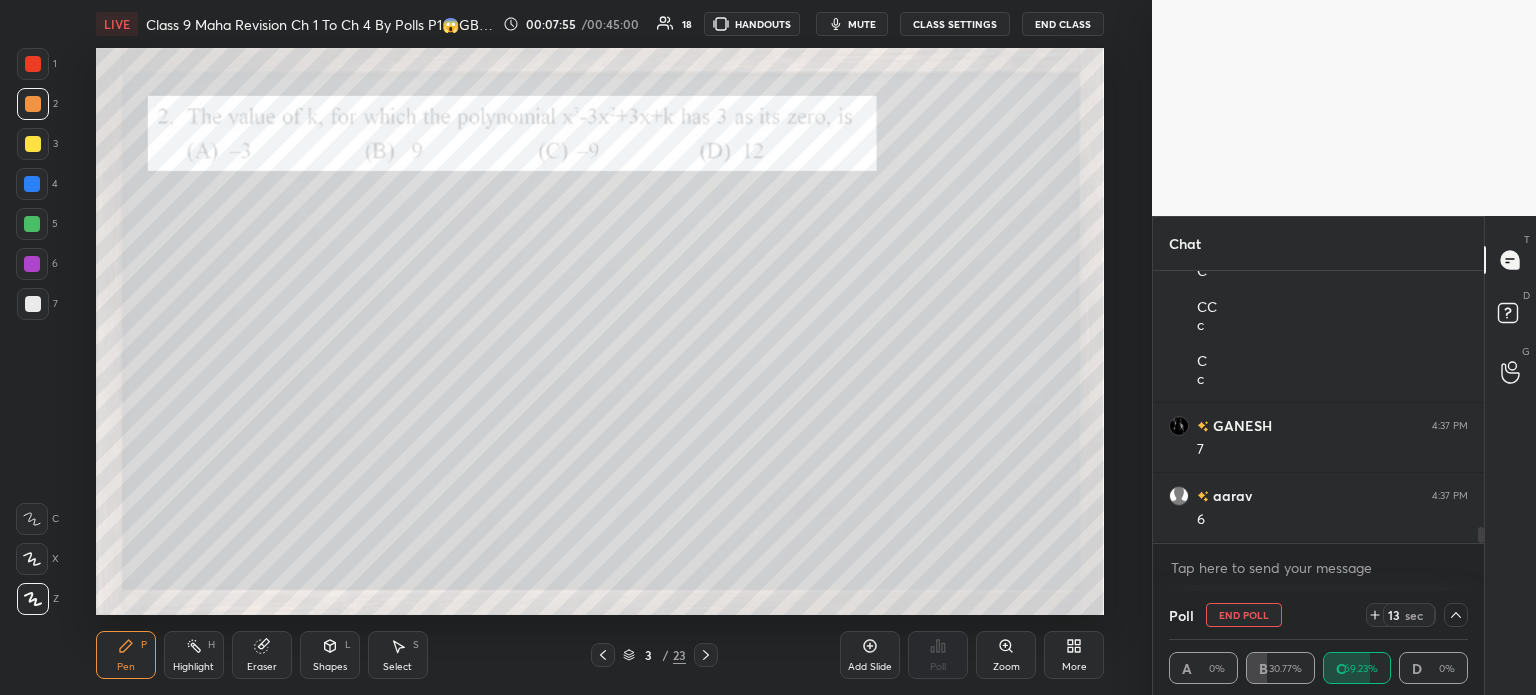 click at bounding box center (33, 64) 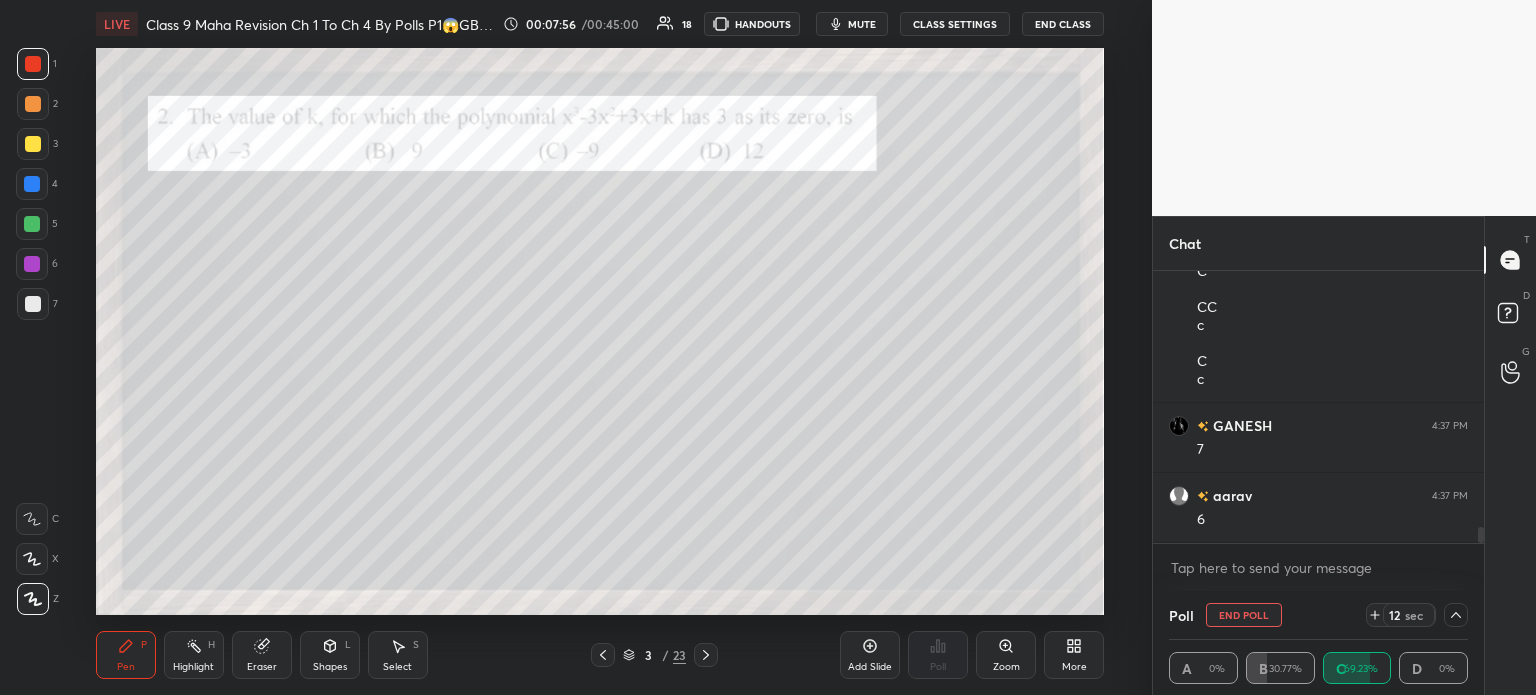 click at bounding box center [33, 104] 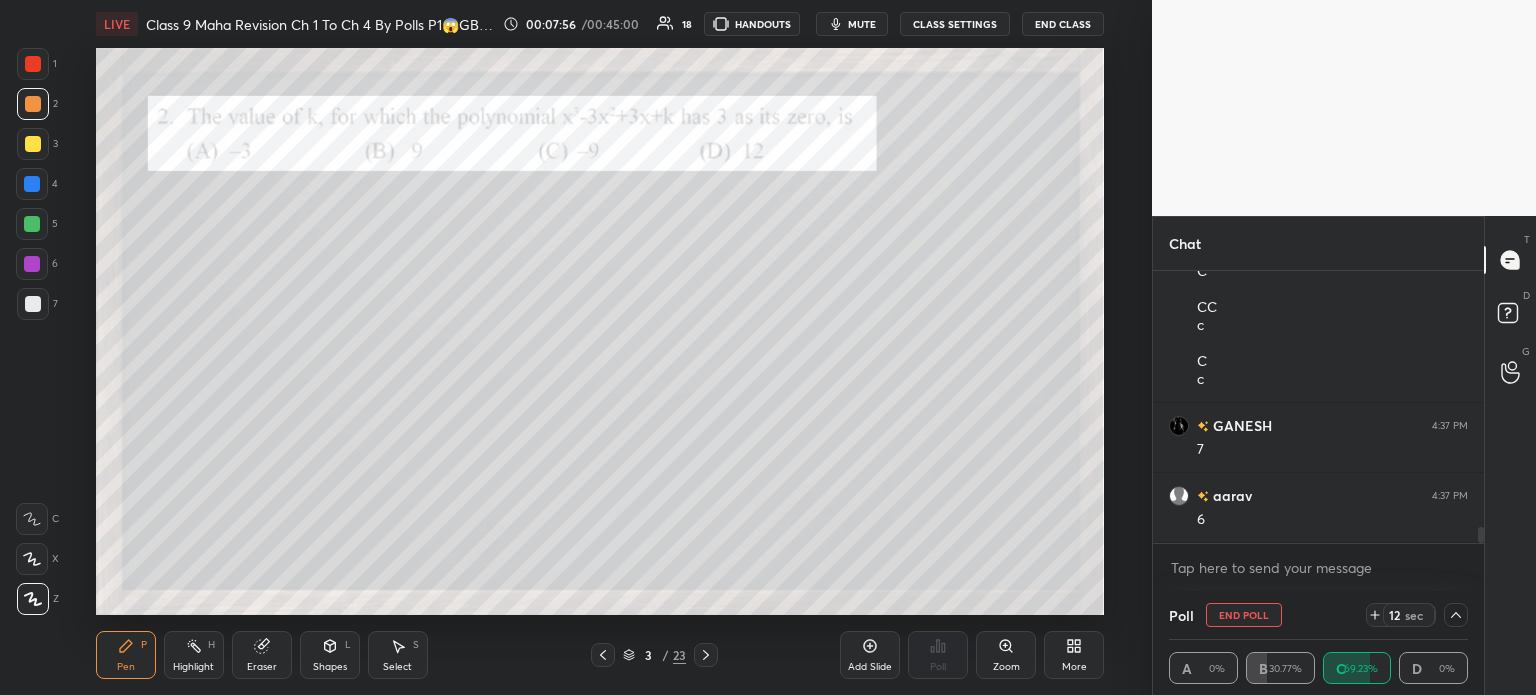 click at bounding box center [33, 144] 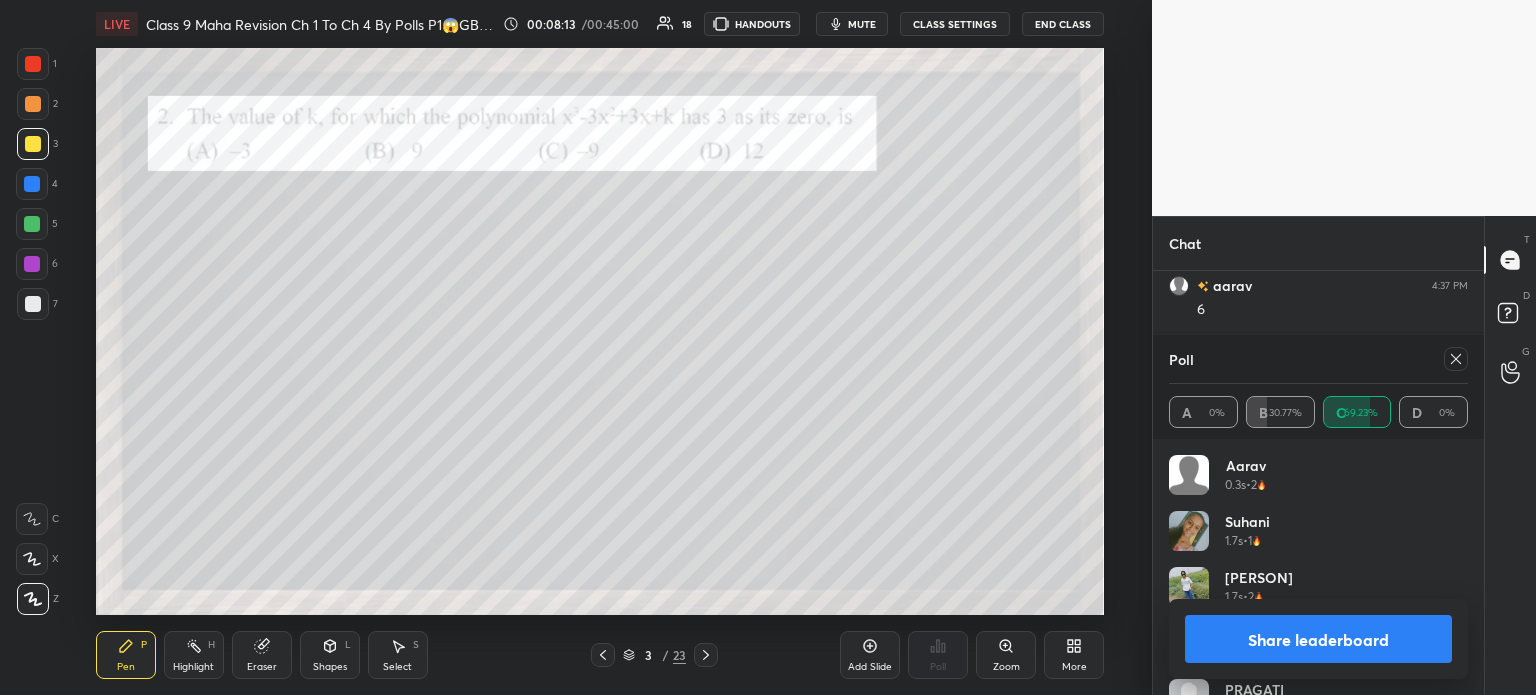 click on "Share leaderboard" at bounding box center [1318, 639] 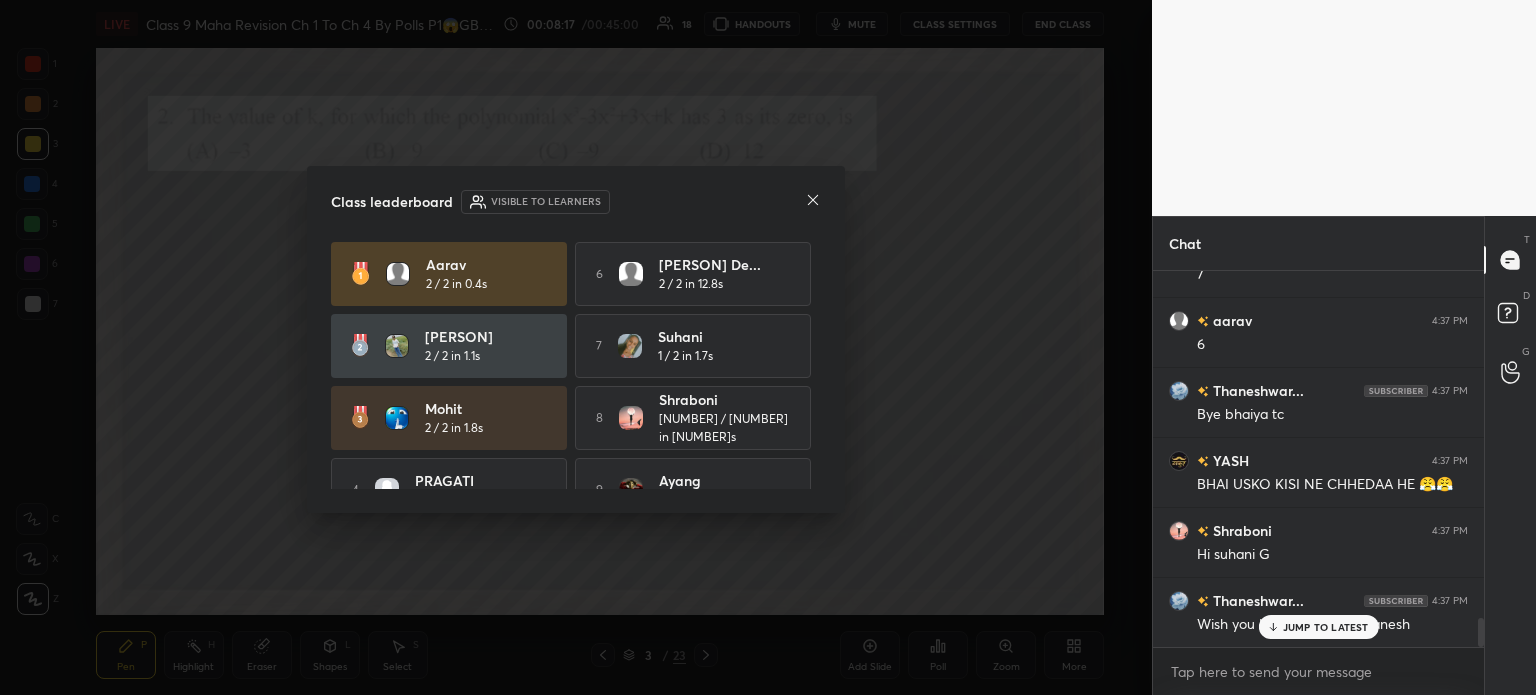 click 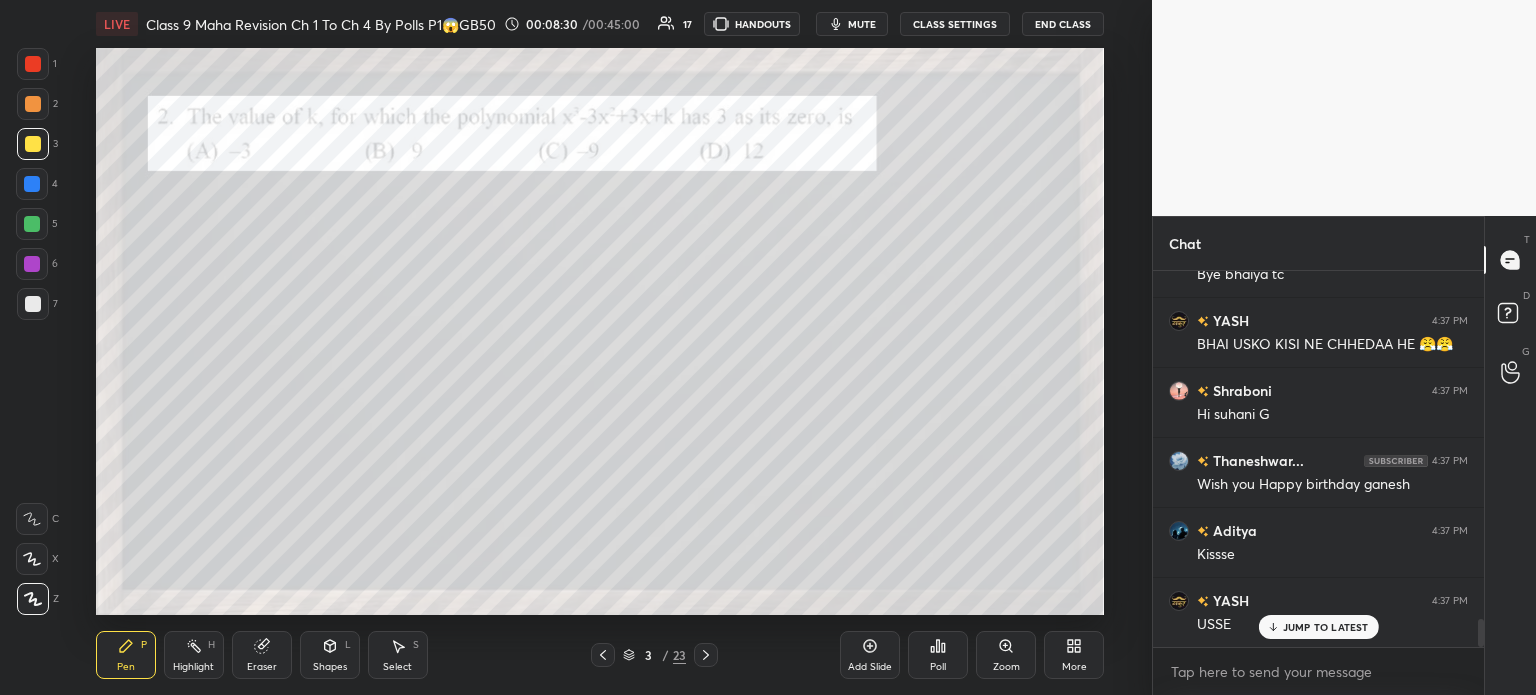 click at bounding box center (33, 304) 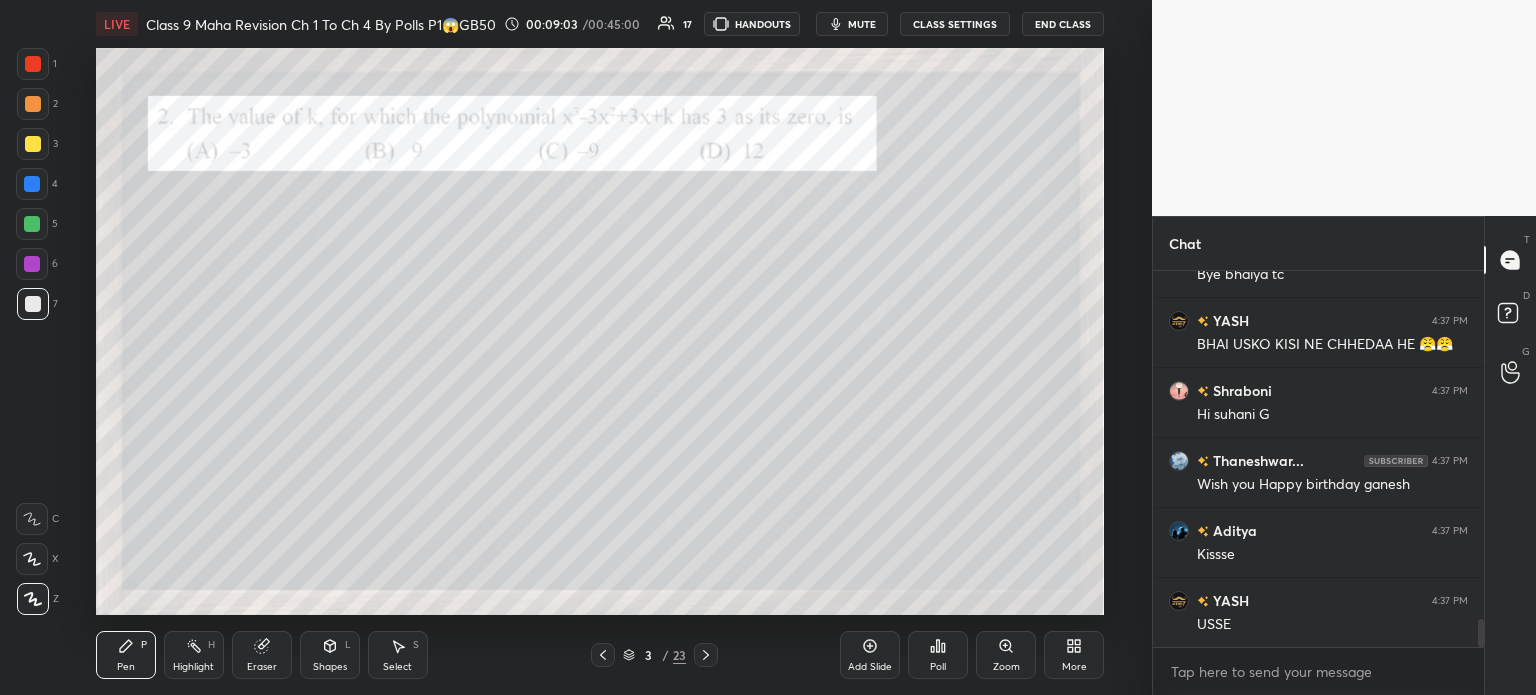 scroll, scrollTop: 4672, scrollLeft: 0, axis: vertical 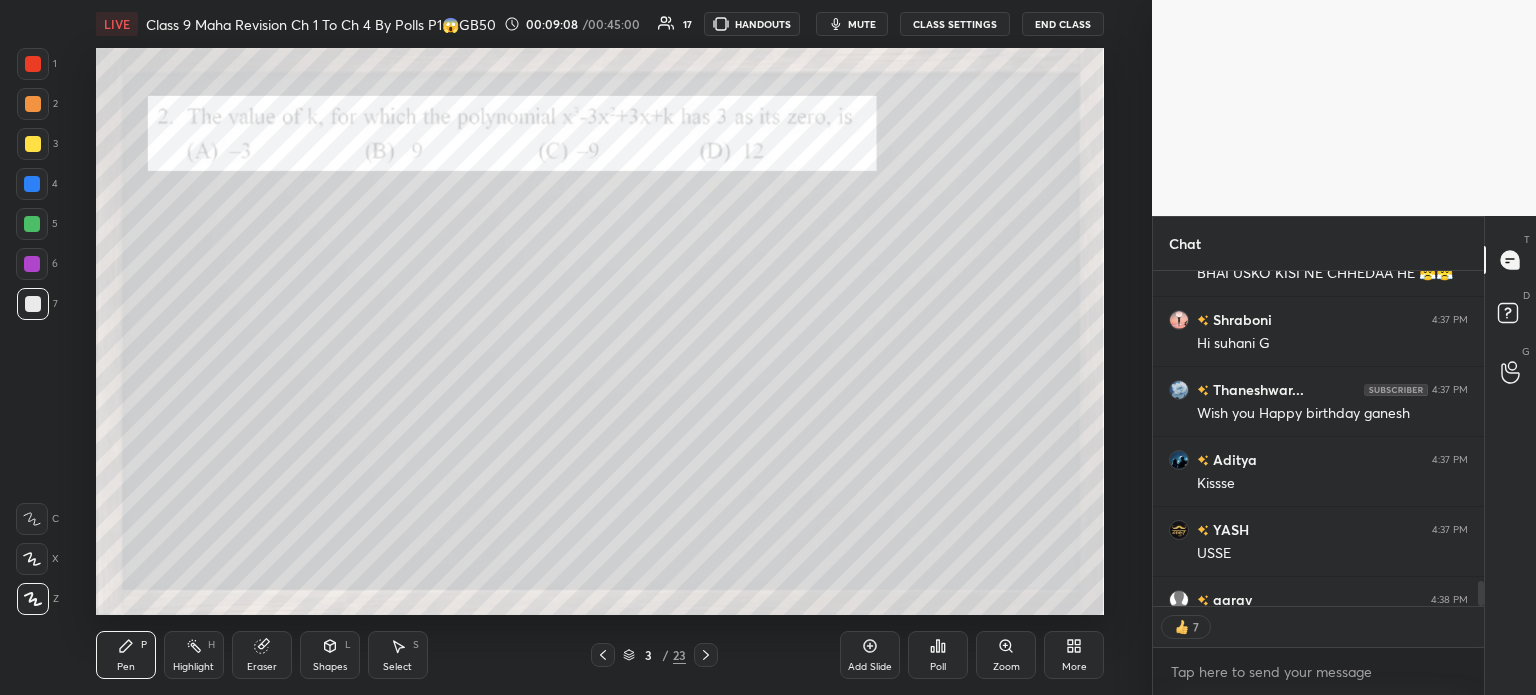 click at bounding box center [33, 64] 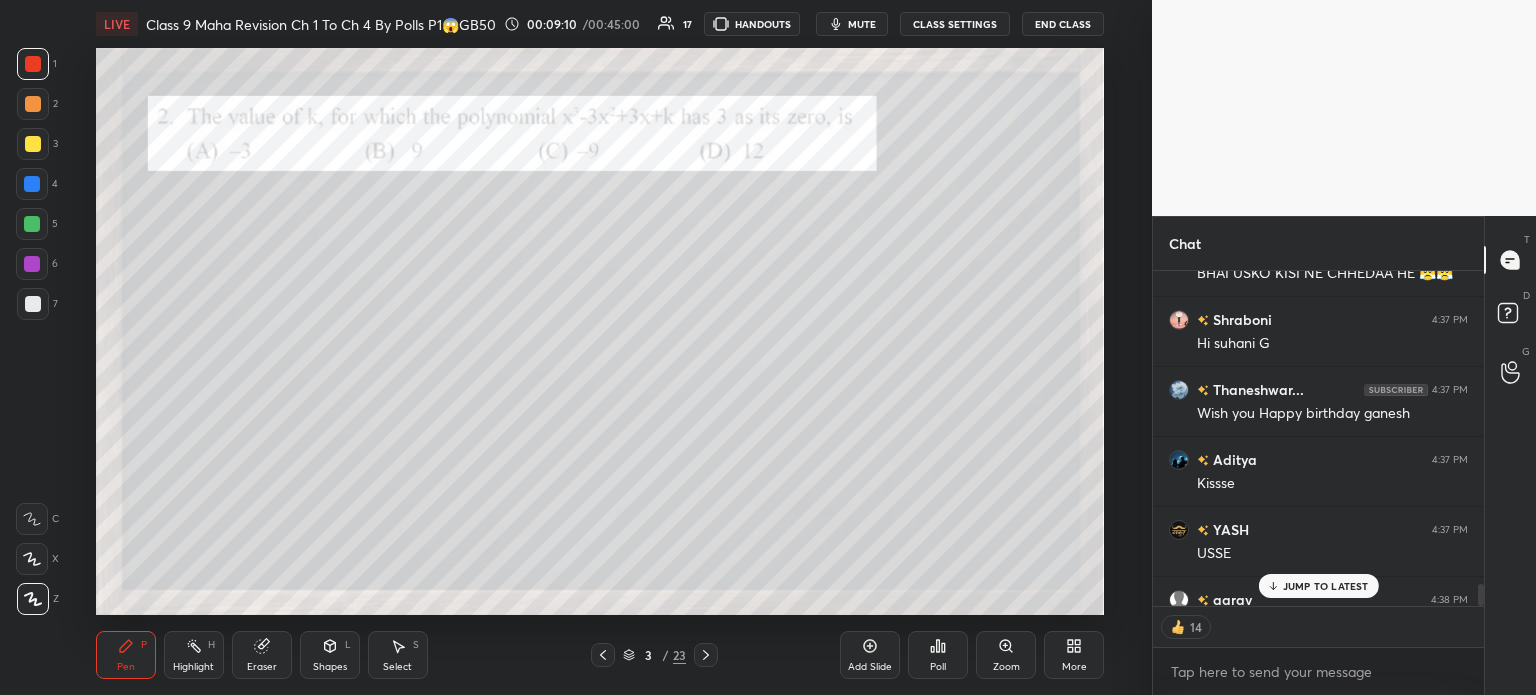 scroll, scrollTop: 4782, scrollLeft: 0, axis: vertical 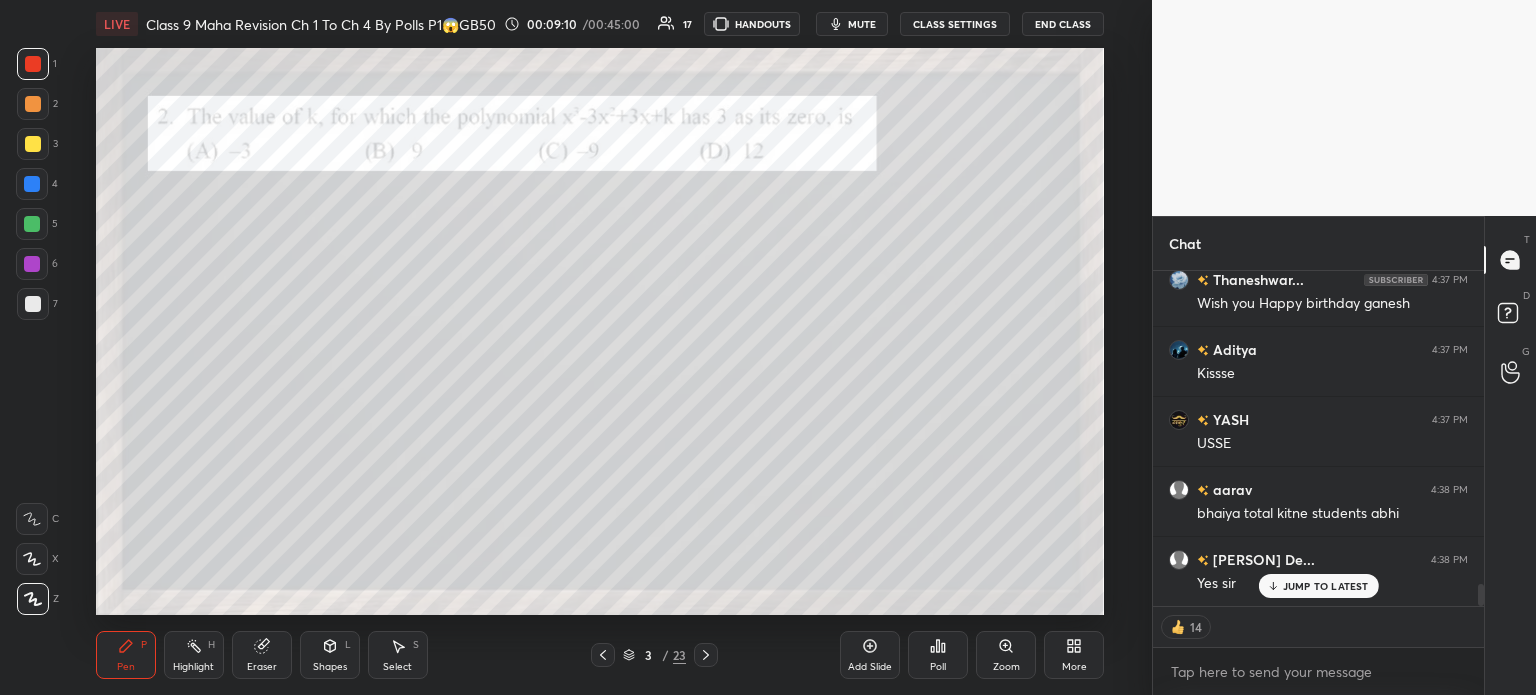 click 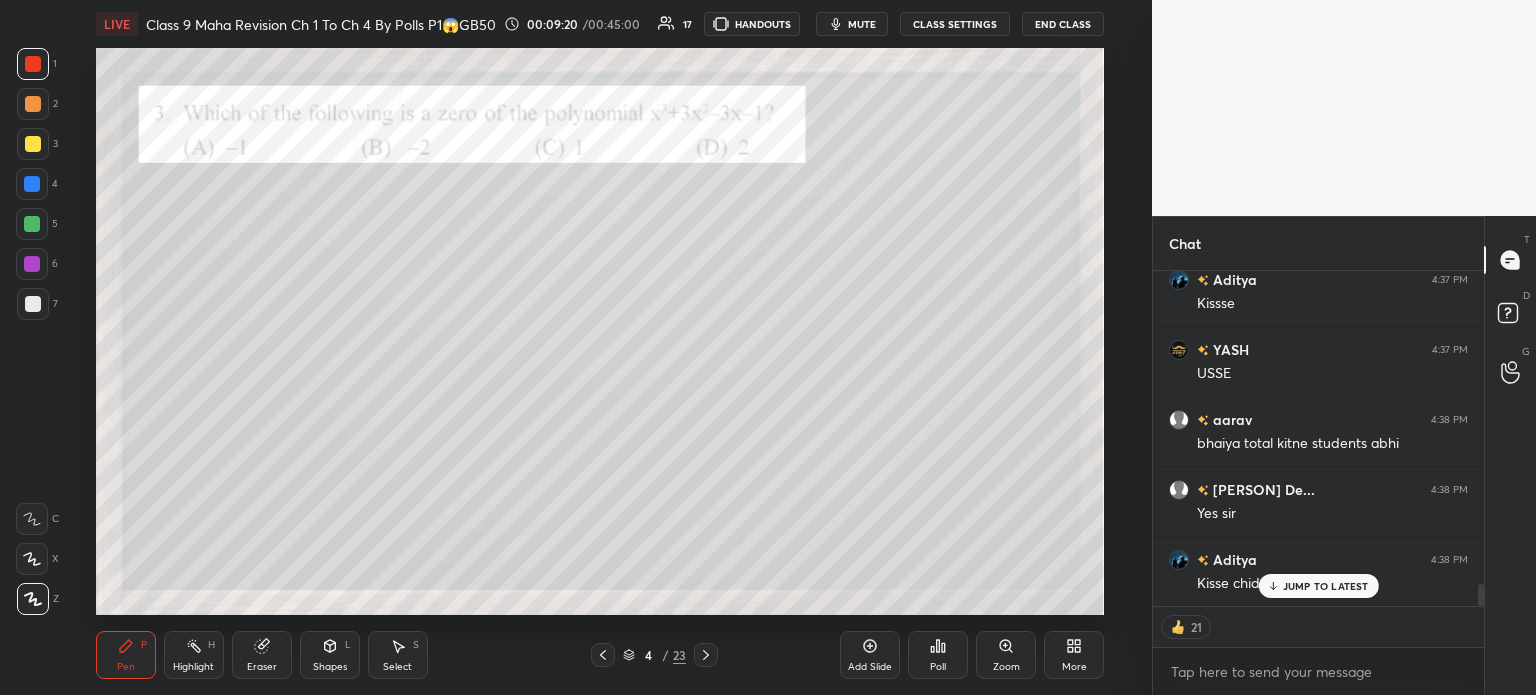 scroll, scrollTop: 4922, scrollLeft: 0, axis: vertical 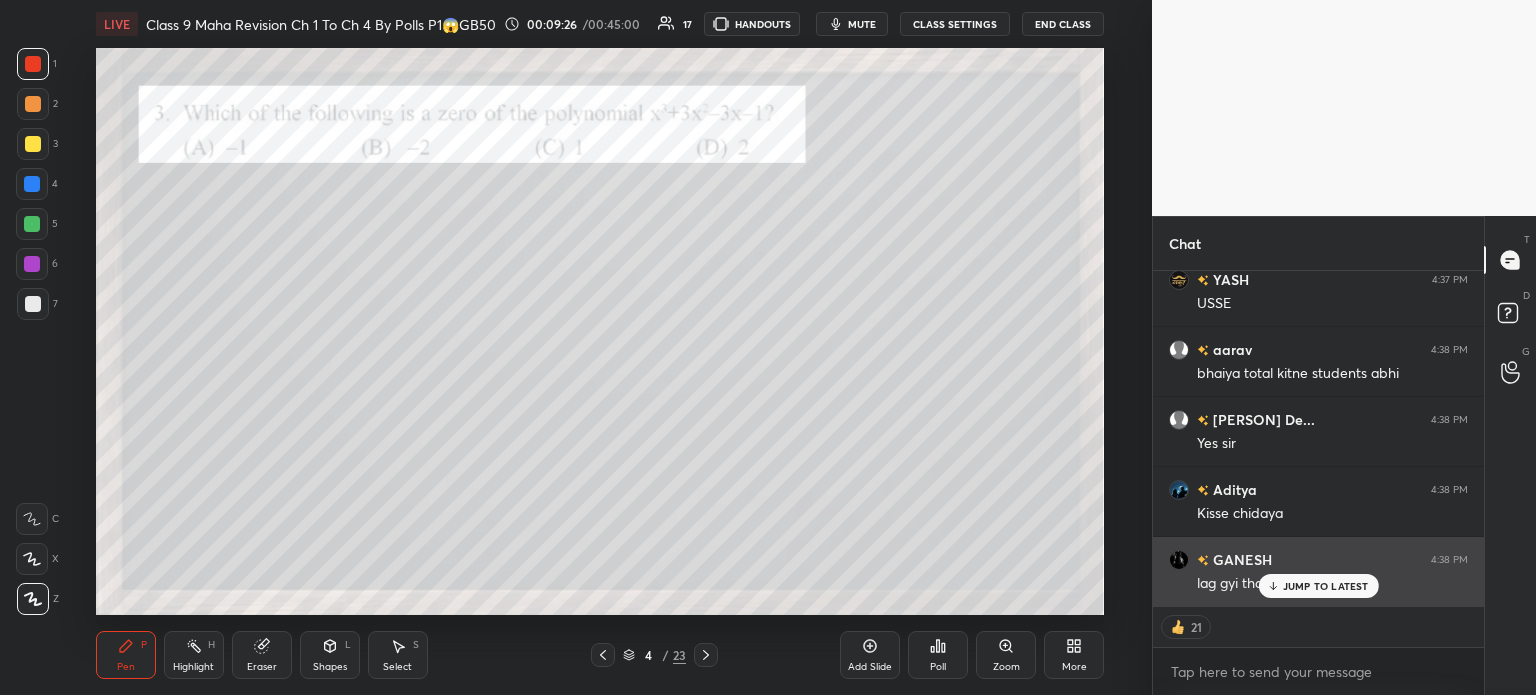 click on "JUMP TO LATEST" at bounding box center [1326, 586] 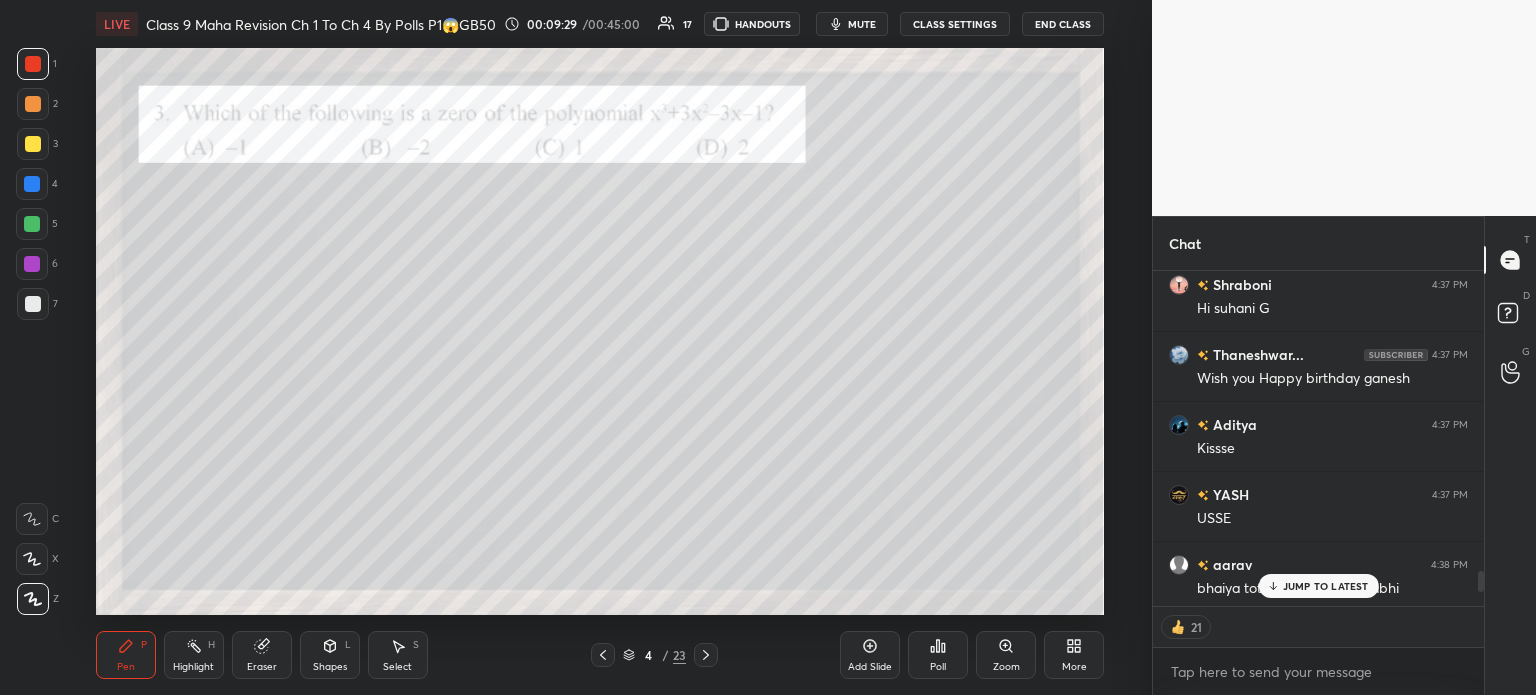 scroll, scrollTop: 4702, scrollLeft: 0, axis: vertical 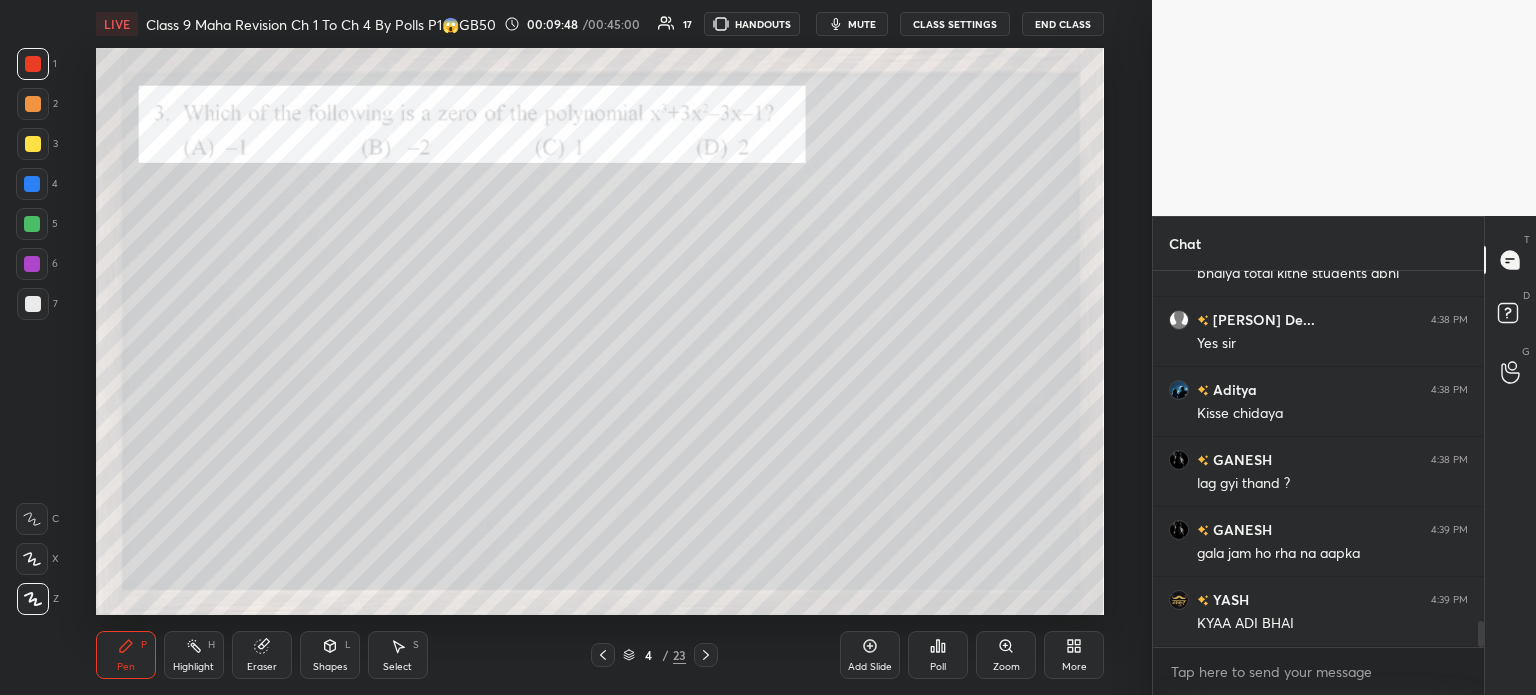 click on "Poll" at bounding box center [938, 655] 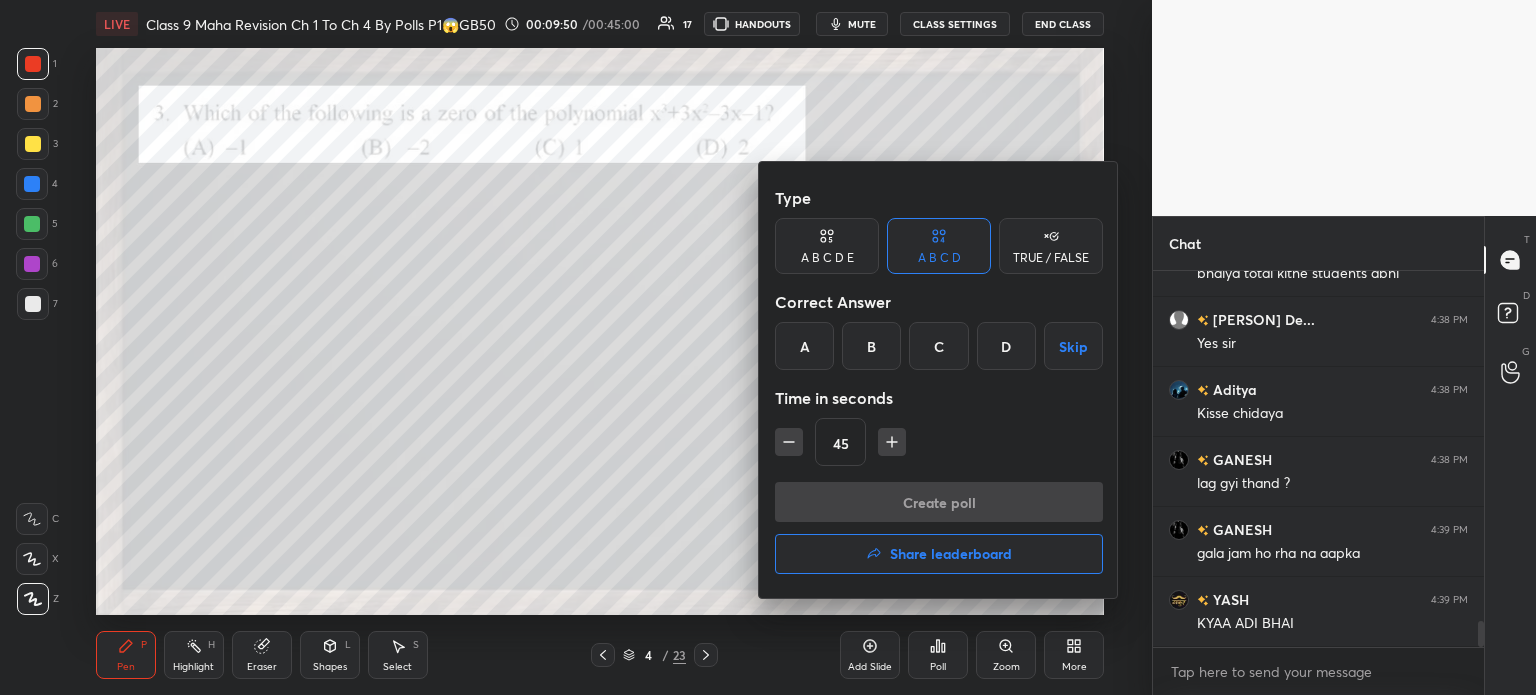 click on "C" at bounding box center [938, 346] 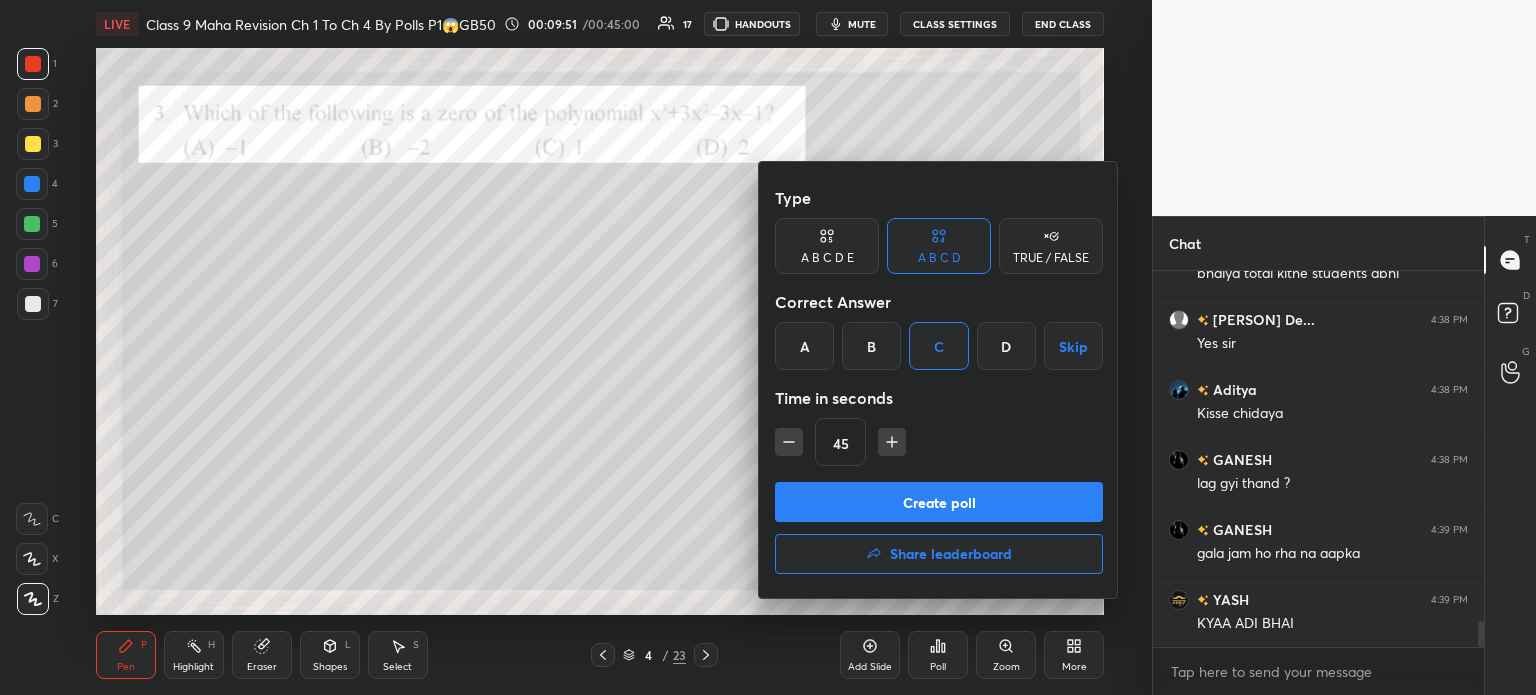 click on "Create poll" at bounding box center (939, 502) 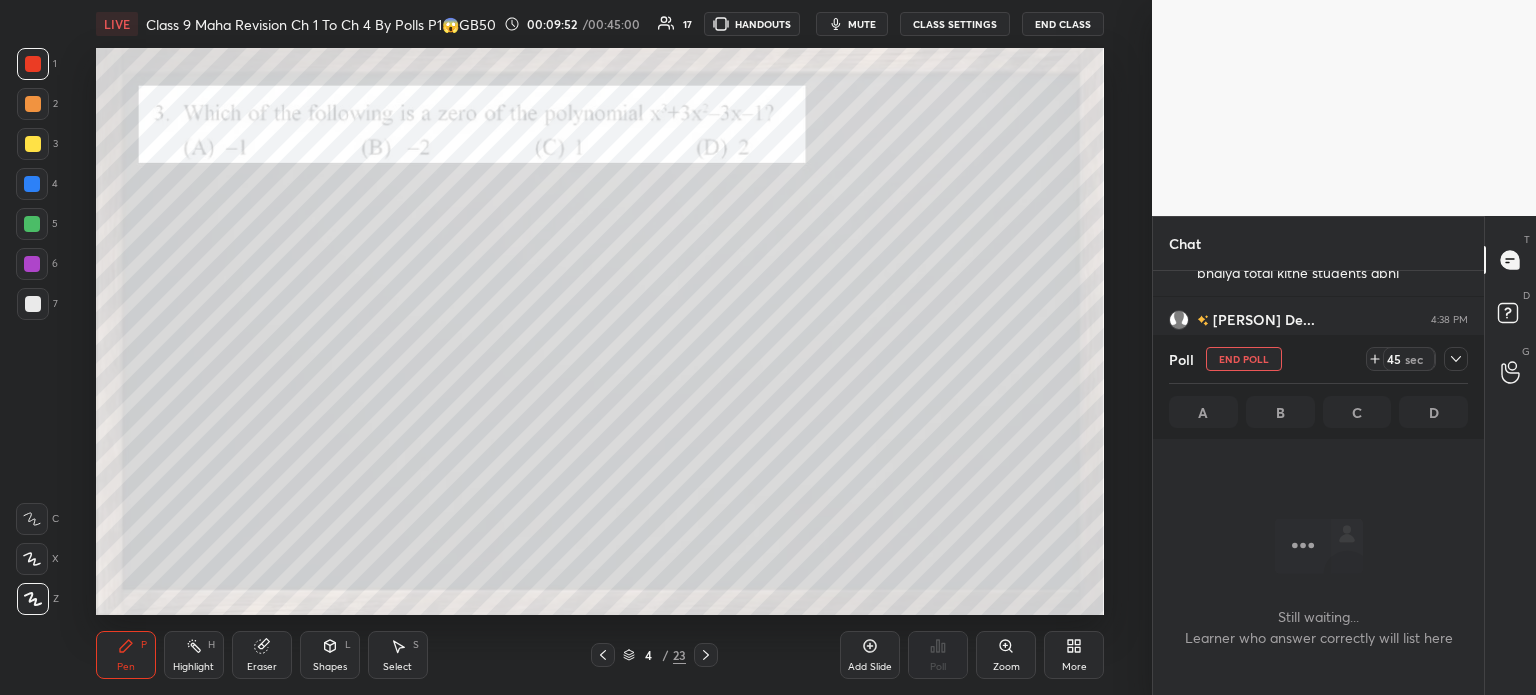 scroll, scrollTop: 328, scrollLeft: 325, axis: both 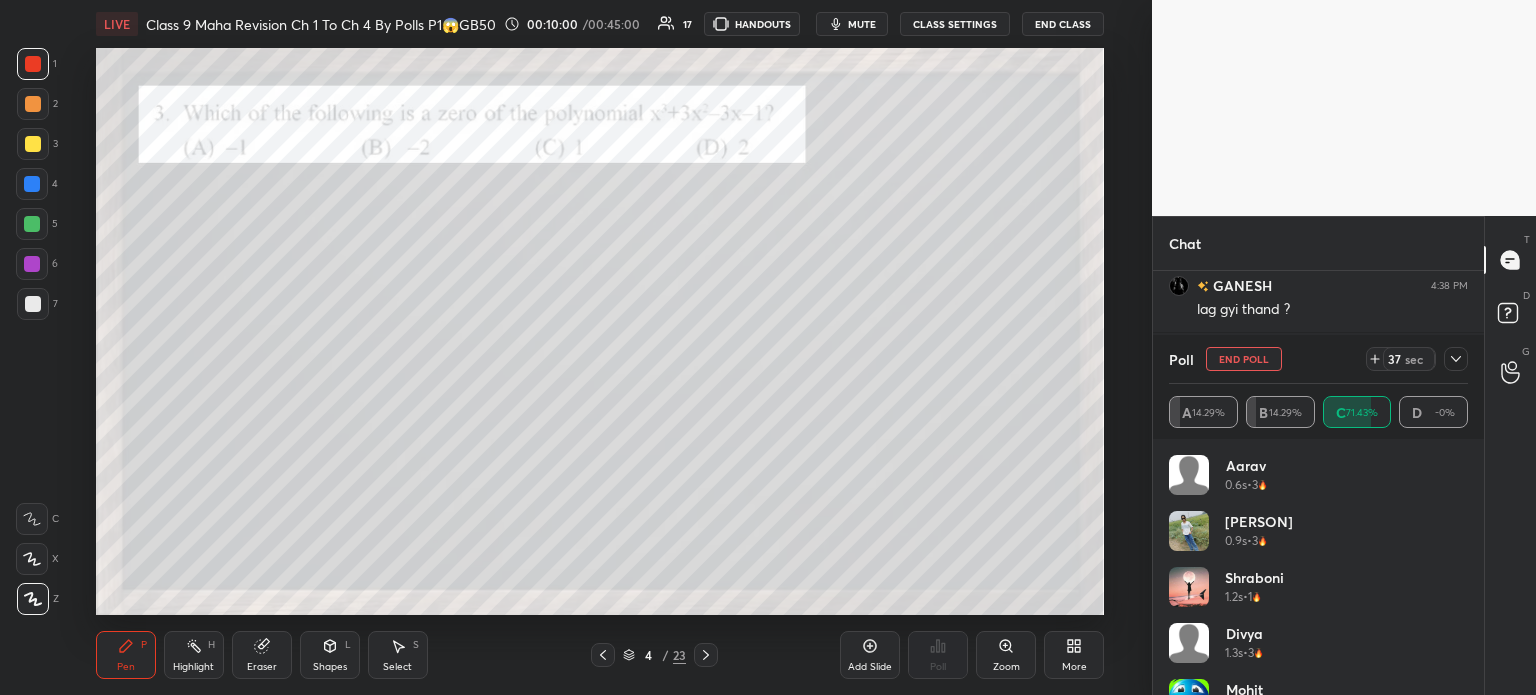 click at bounding box center [1456, 359] 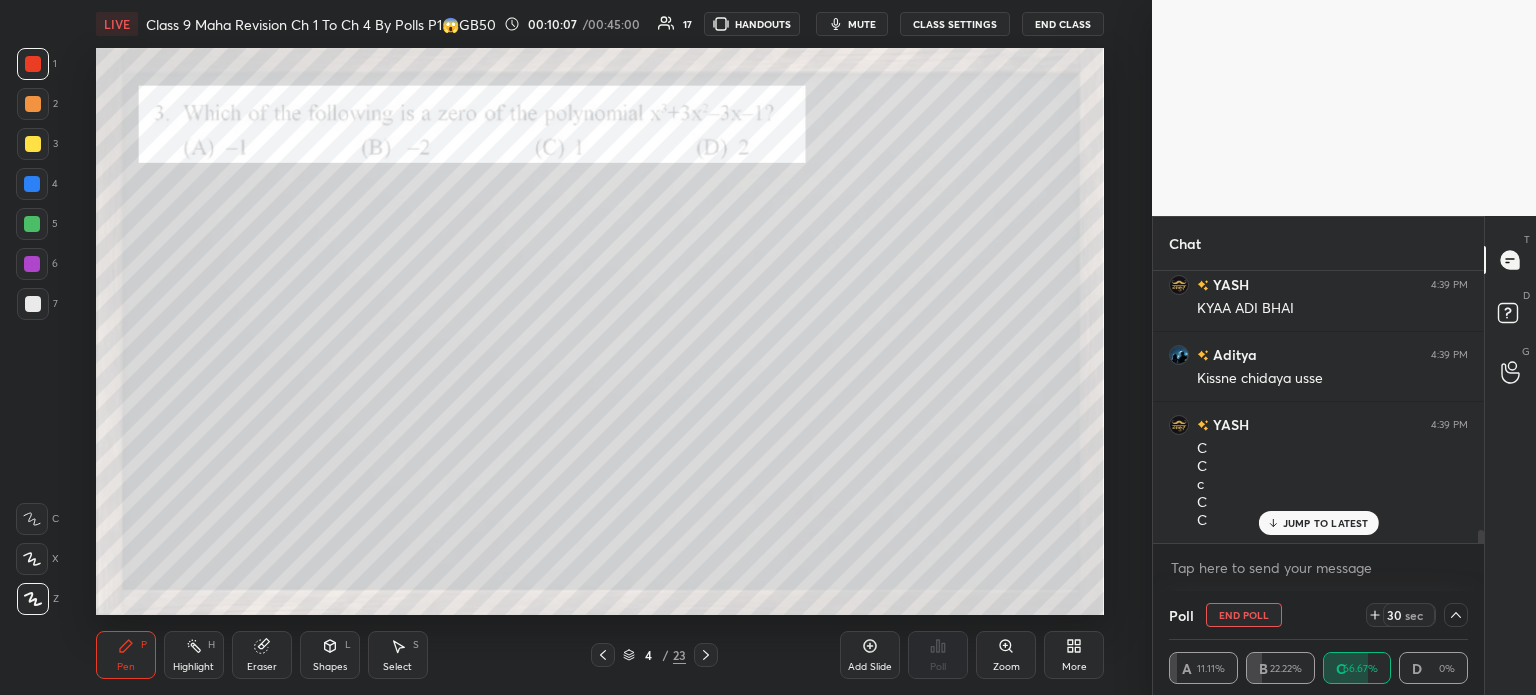click at bounding box center (33, 144) 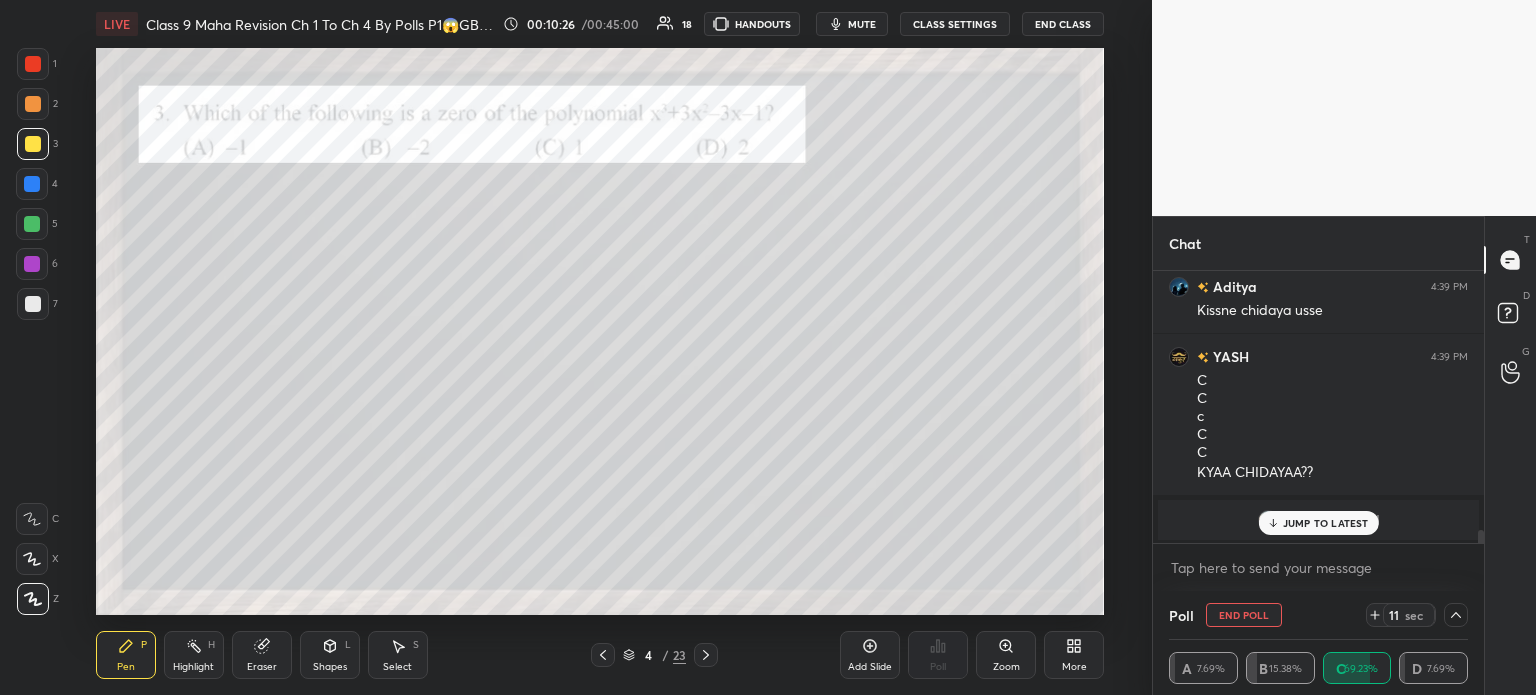 click on "JUMP TO LATEST" at bounding box center [1326, 523] 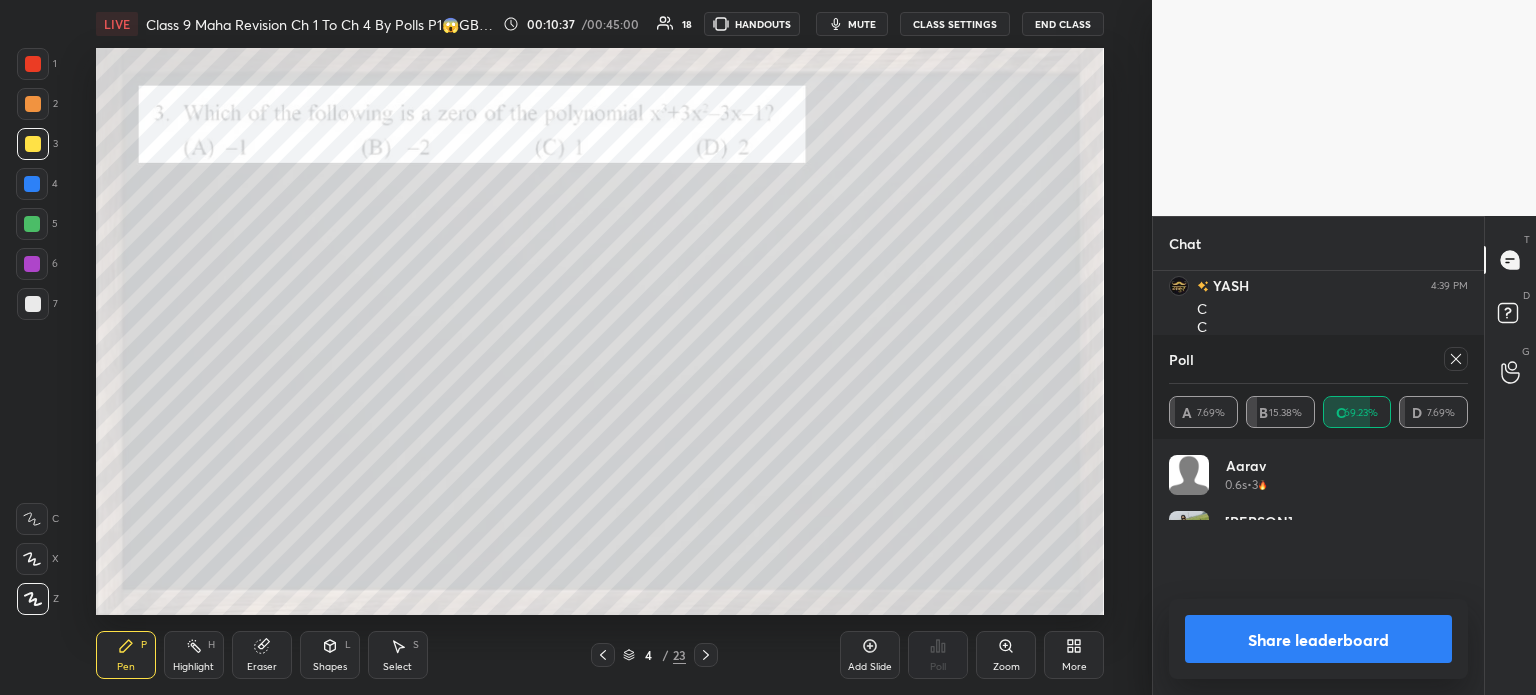scroll, scrollTop: 0, scrollLeft: 0, axis: both 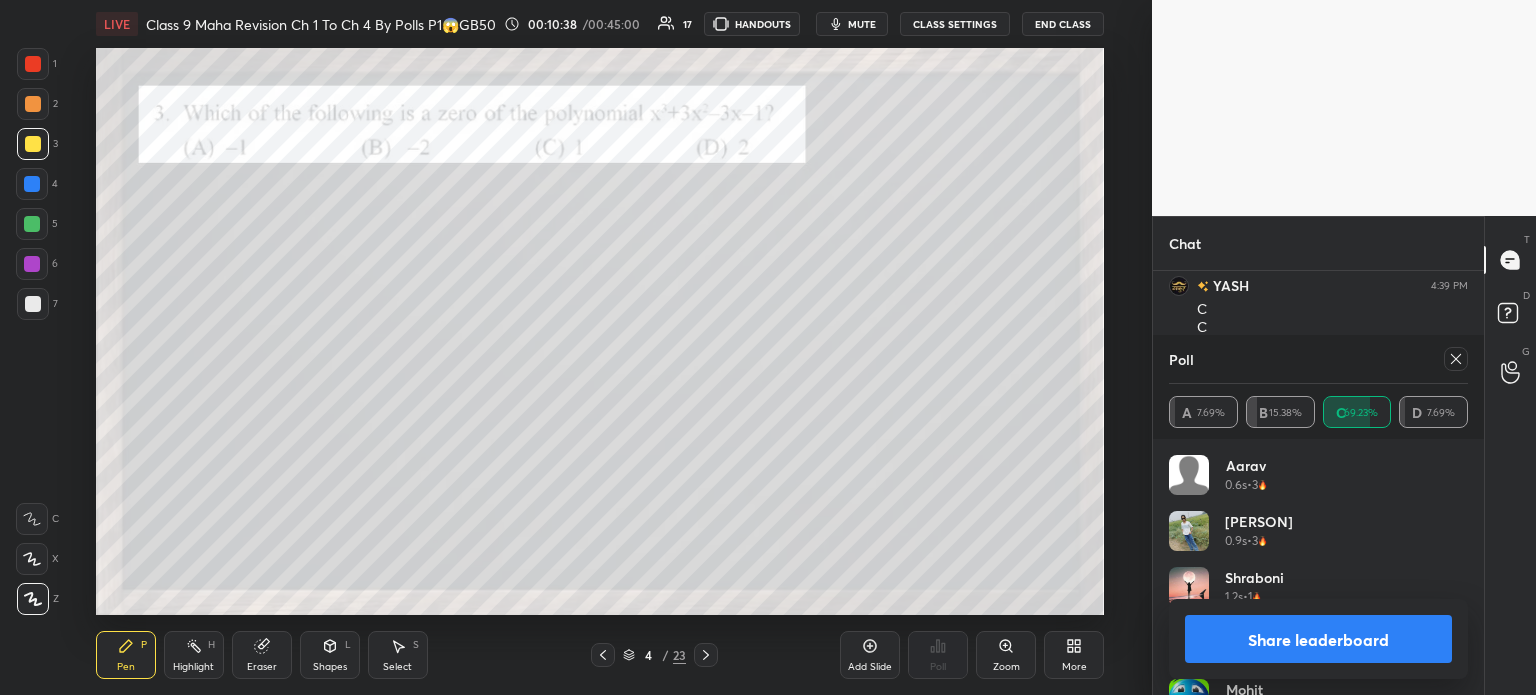 click on "Share leaderboard" at bounding box center (1318, 639) 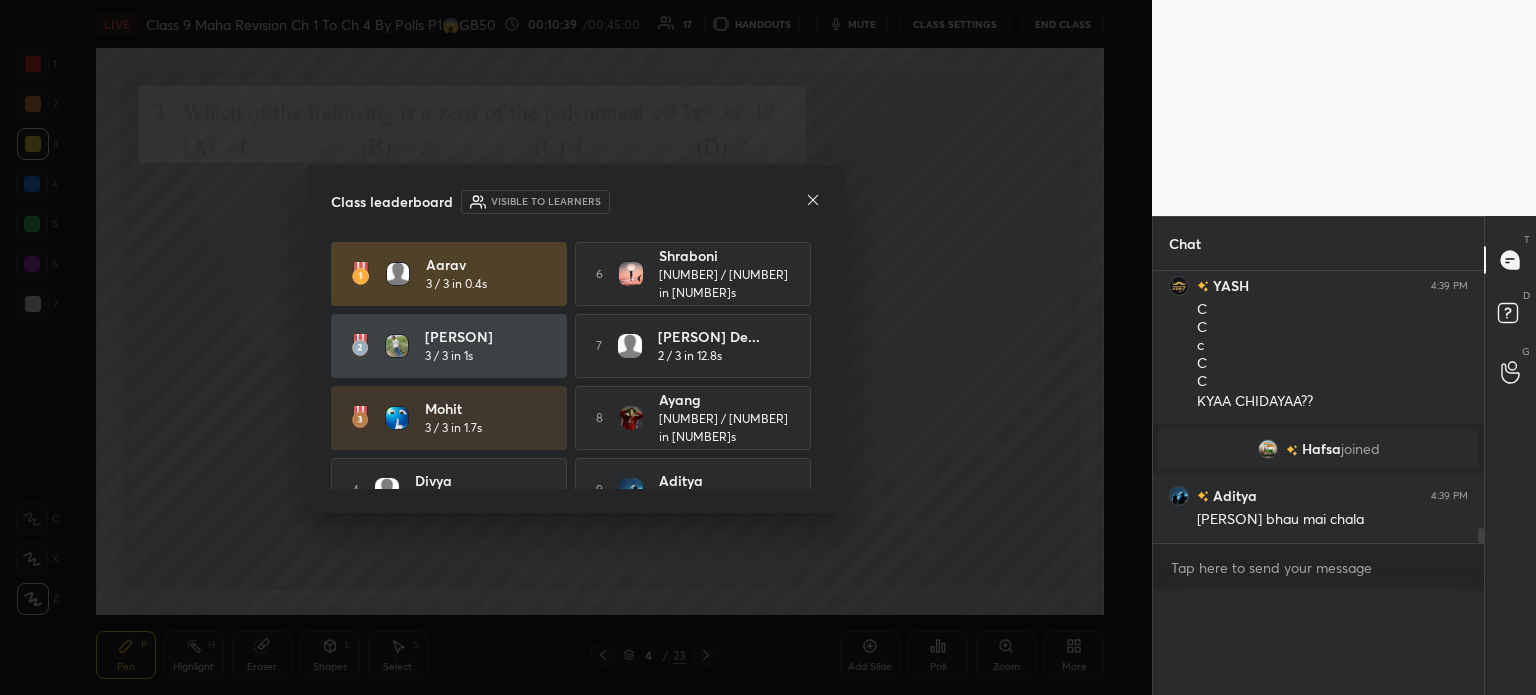 scroll, scrollTop: 0, scrollLeft: 0, axis: both 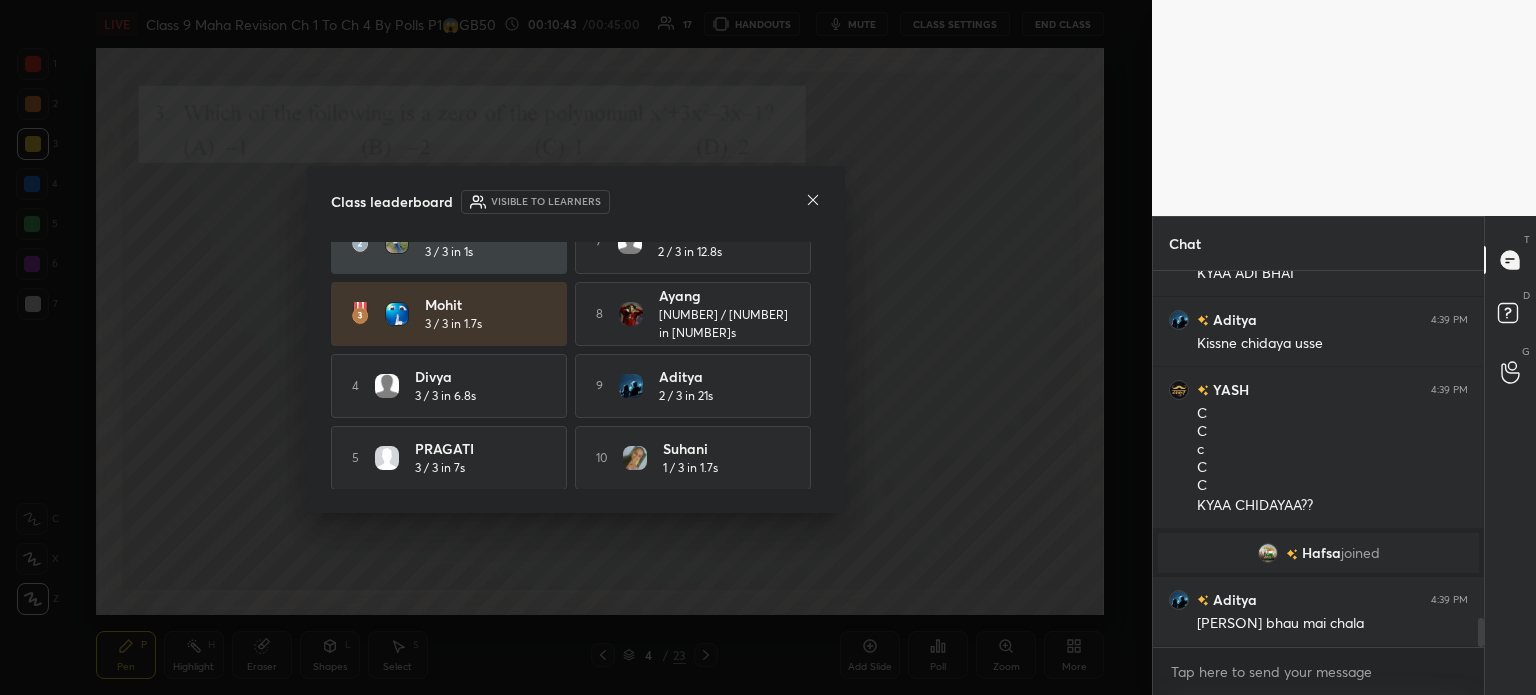 click 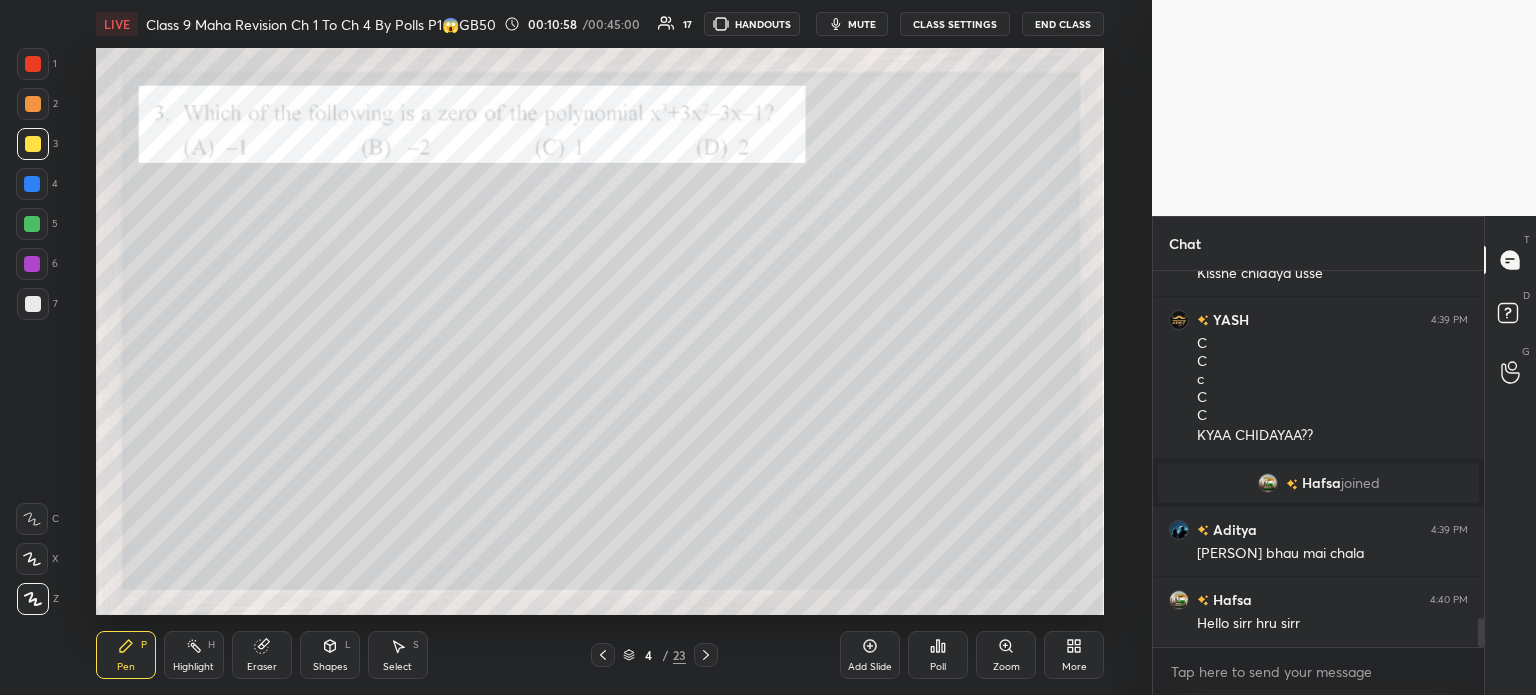 click on "[NUMBER] [NUMBER] [NUMBER] [NUMBER] [NUMBER] [NUMBER] [NUMBER] C X Z C X Z E E Erase all   H H LIVE Class 9 Maha Revision Ch 1 To Ch 4 By Polls P1😱GB50 00:10:58 /  00:45:00 17 HANDOUTS mute CLASS SETTINGS End Class Setting up your live class Poll for   secs No correct answer Start poll Back Class 9 Maha Revision Ch 1 To Ch 4 By Polls P1😱GB50 [PERSON] Pen P Highlight H Eraser Shapes L Select S 4 / 23 Add Slide Poll Zoom More Chat [PERSON] 4:39 PM KYAA [PERSON] BHAI [PERSON] 4:39 PM Kissne chidaya usse [PERSON] 4:39 PM C
C
c
C
C KYAA CHIDAYAA?? [PERSON]  joined [PERSON] 4:39 PM [PERSON] bhau mai chala [PERSON] 4:40 PM Hello sirr hru sirr JUMP TO LATEST Enable hand raising Enable raise hand to speak to learners. Once enabled, chat will be turned off temporarily. Enable x   introducing Raise a hand with a doubt Now learners can raise their hand along with a doubt  How it works? Doubts asked by learners will show up here NEW DOUBTS ASKED No one has raised a hand yet Can't raise hand Looks like educator just invited you to speak. Please wait before you can raise your hand again." at bounding box center [768, 347] 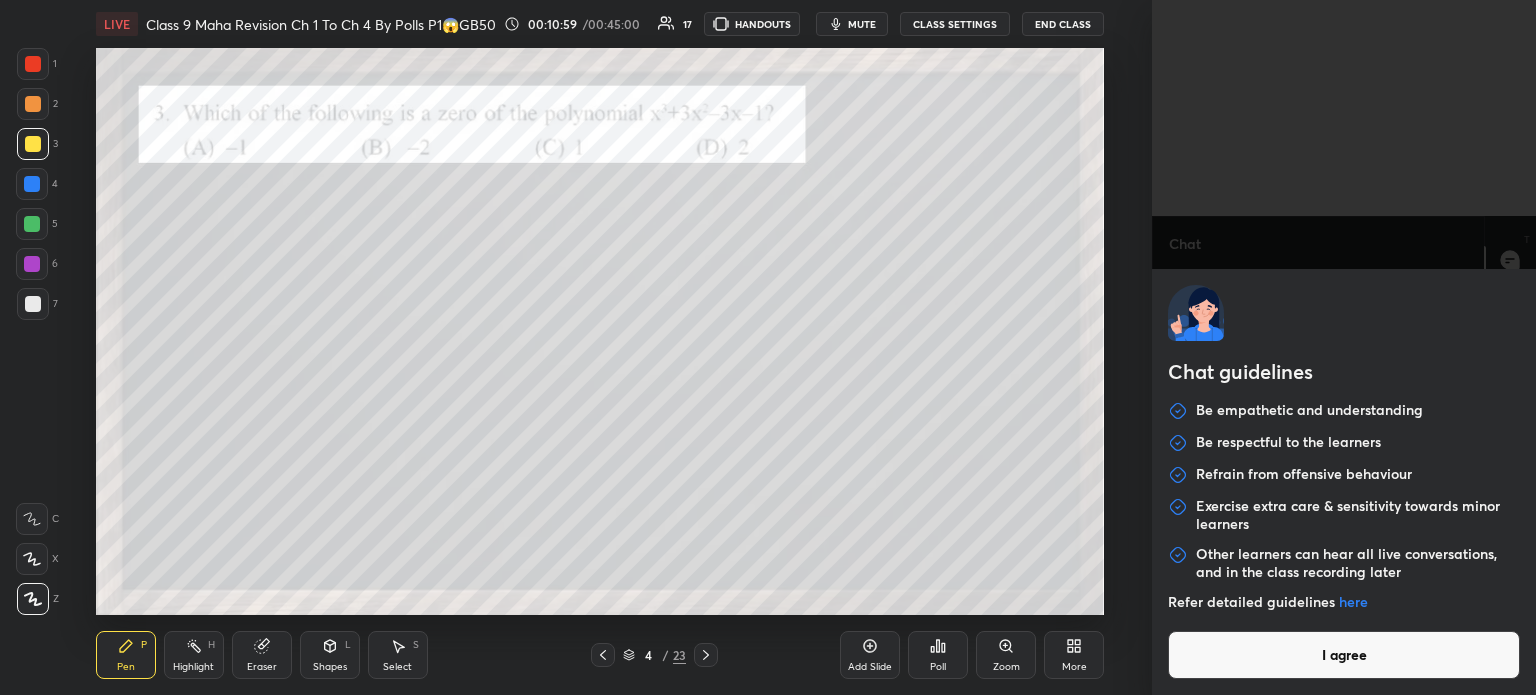 click on "I agree" at bounding box center [1344, 655] 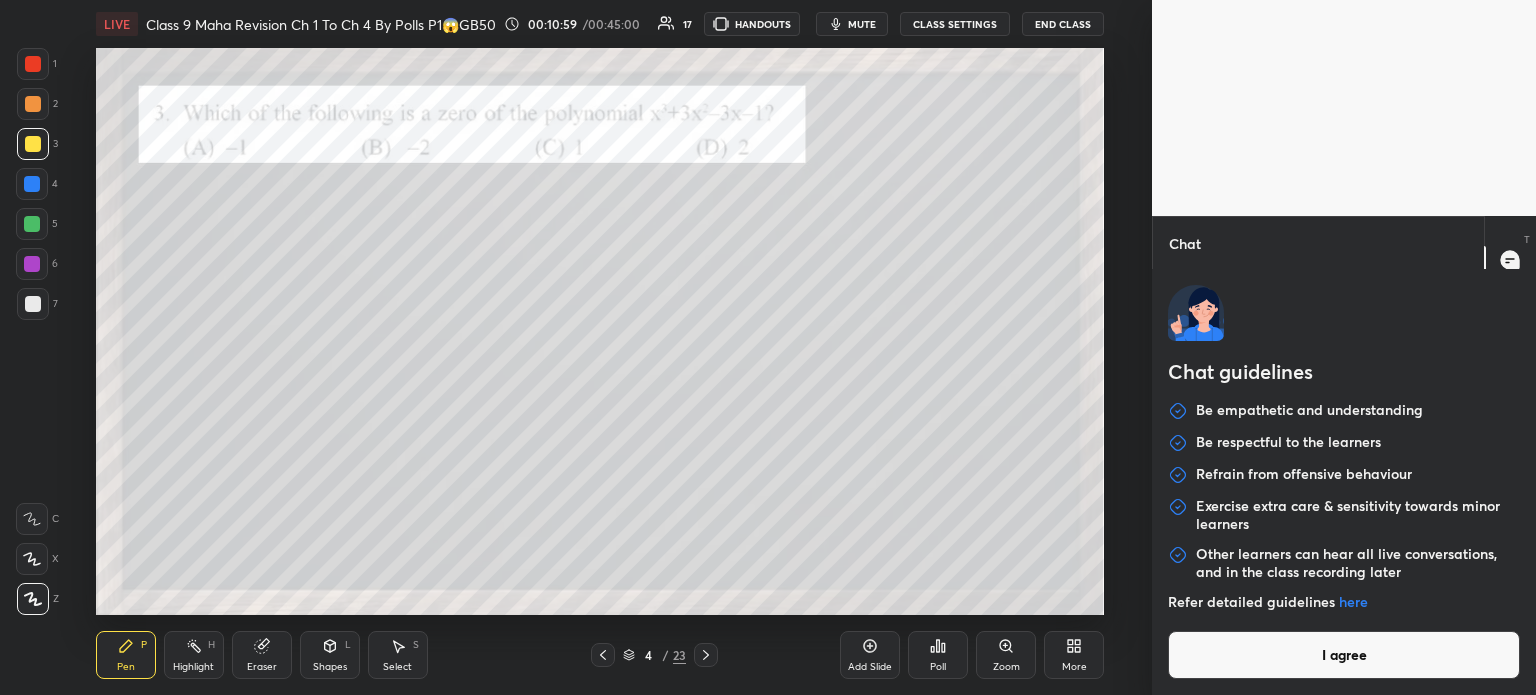 type on "x" 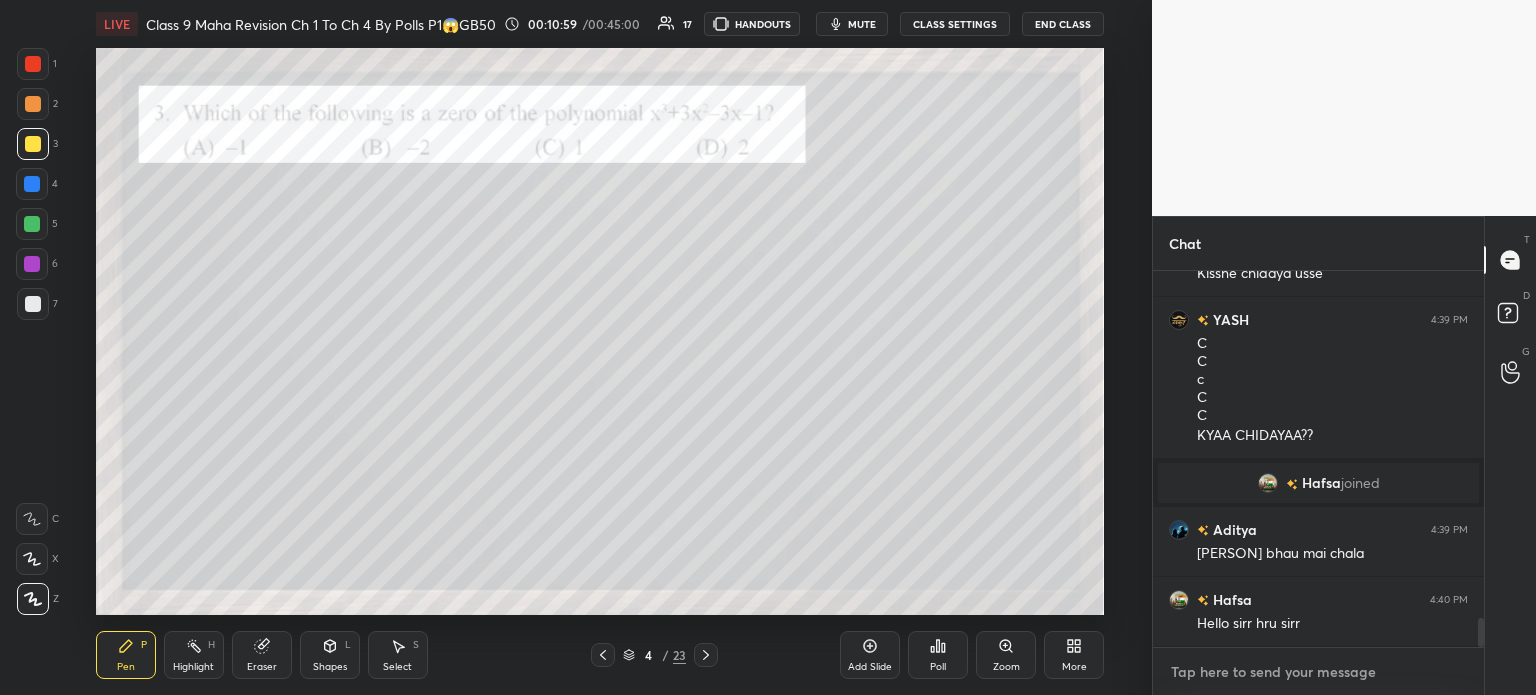 paste on "https://unacademy.com/class/class-10-maha-revision-ch-1-to-ch-5-by-polls-p1gb50/WHJKITAV" 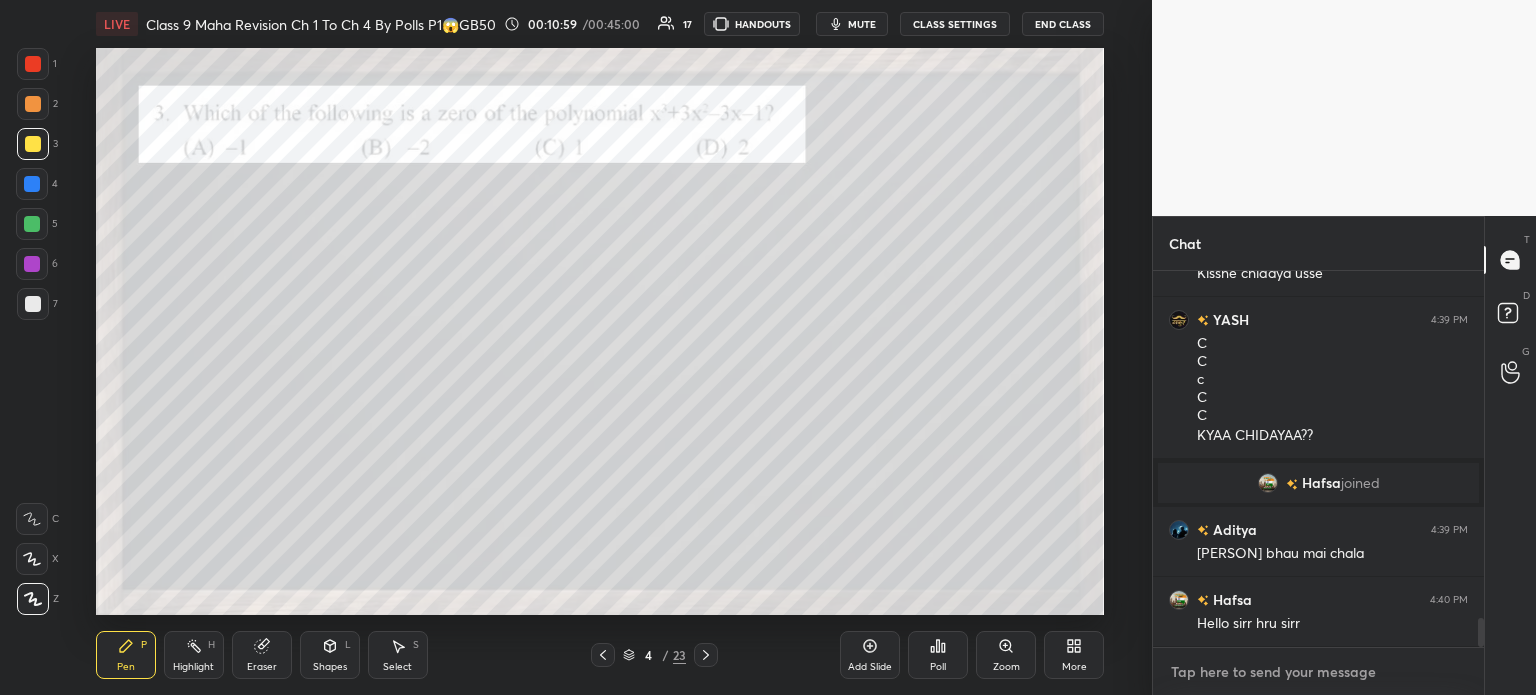 type on "https://unacademy.com/class/class-10-maha-revision-ch-1-to-ch-5-by-polls-p1gb50/WHJKITAV" 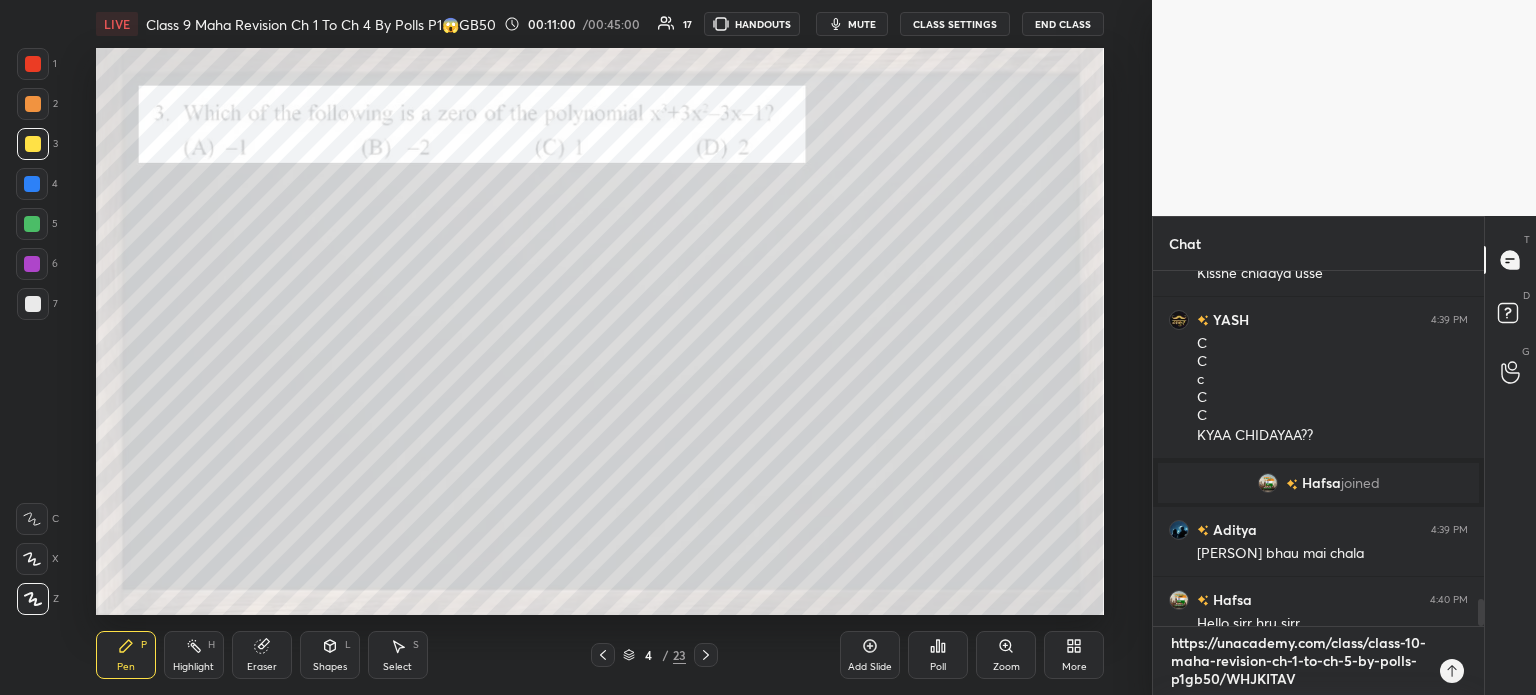 type 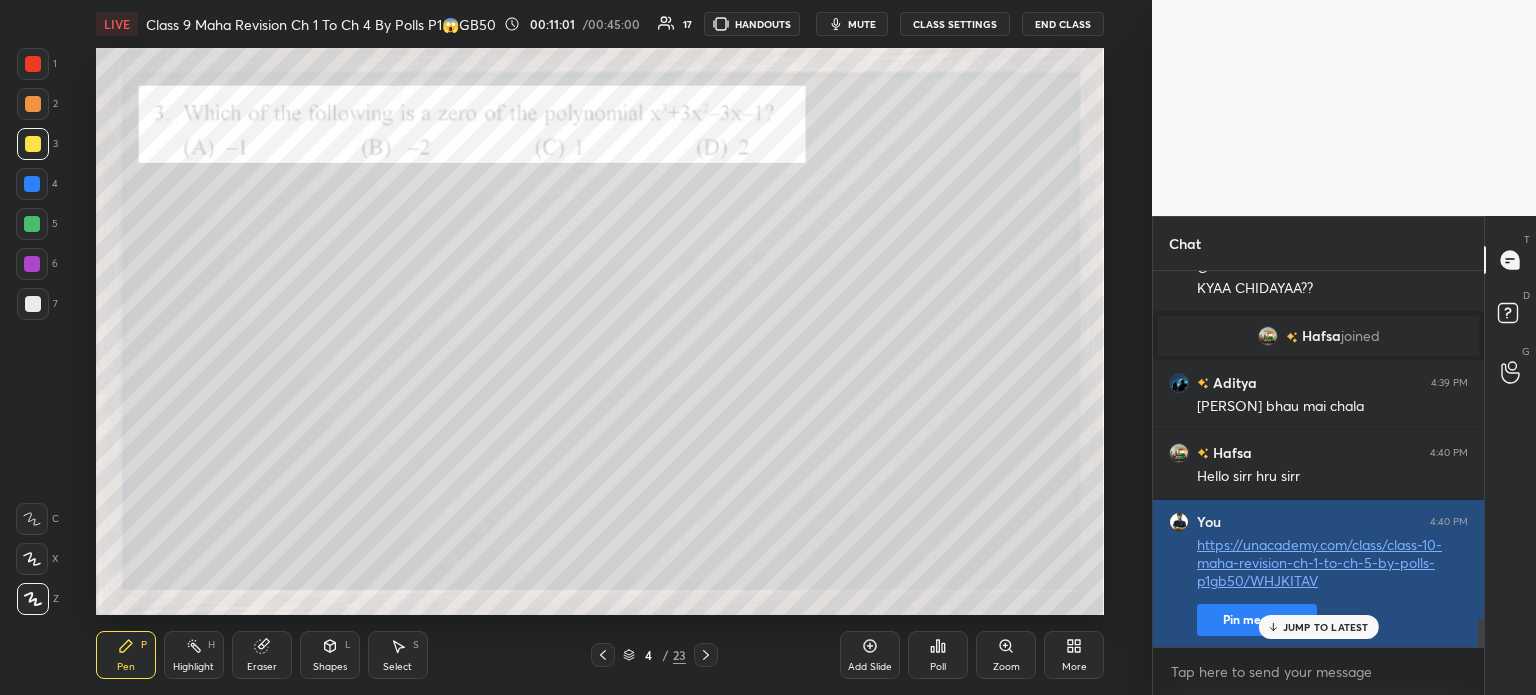 click on "Pin message" at bounding box center (1257, 620) 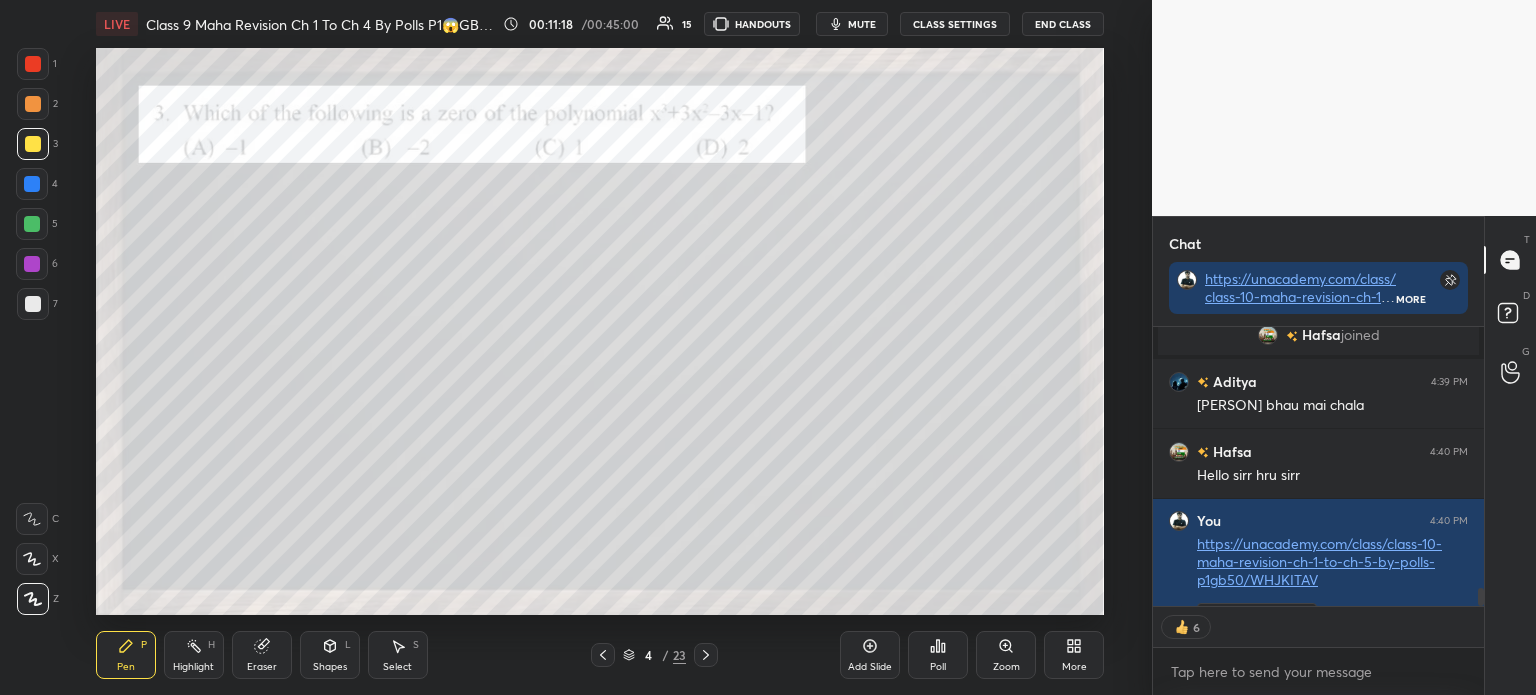 click on "1" at bounding box center [37, 64] 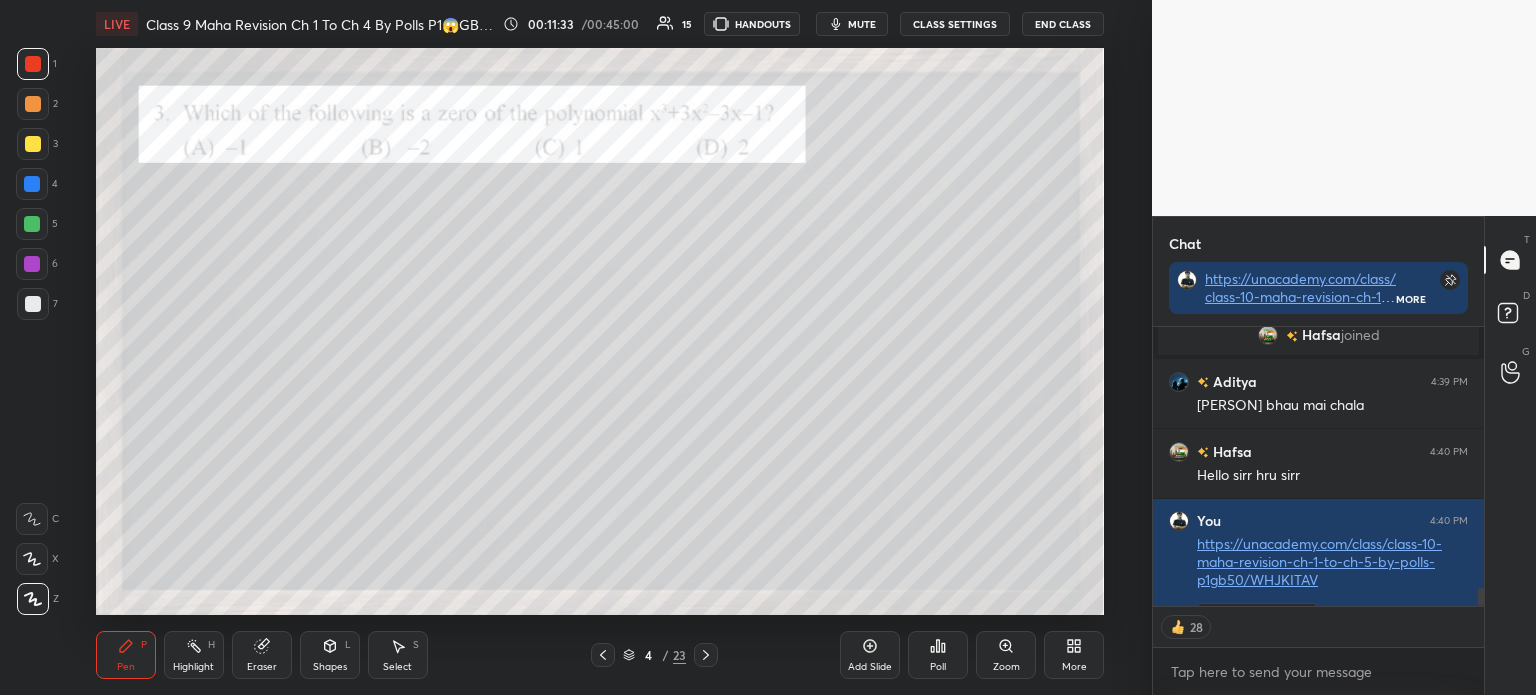 click at bounding box center (33, 144) 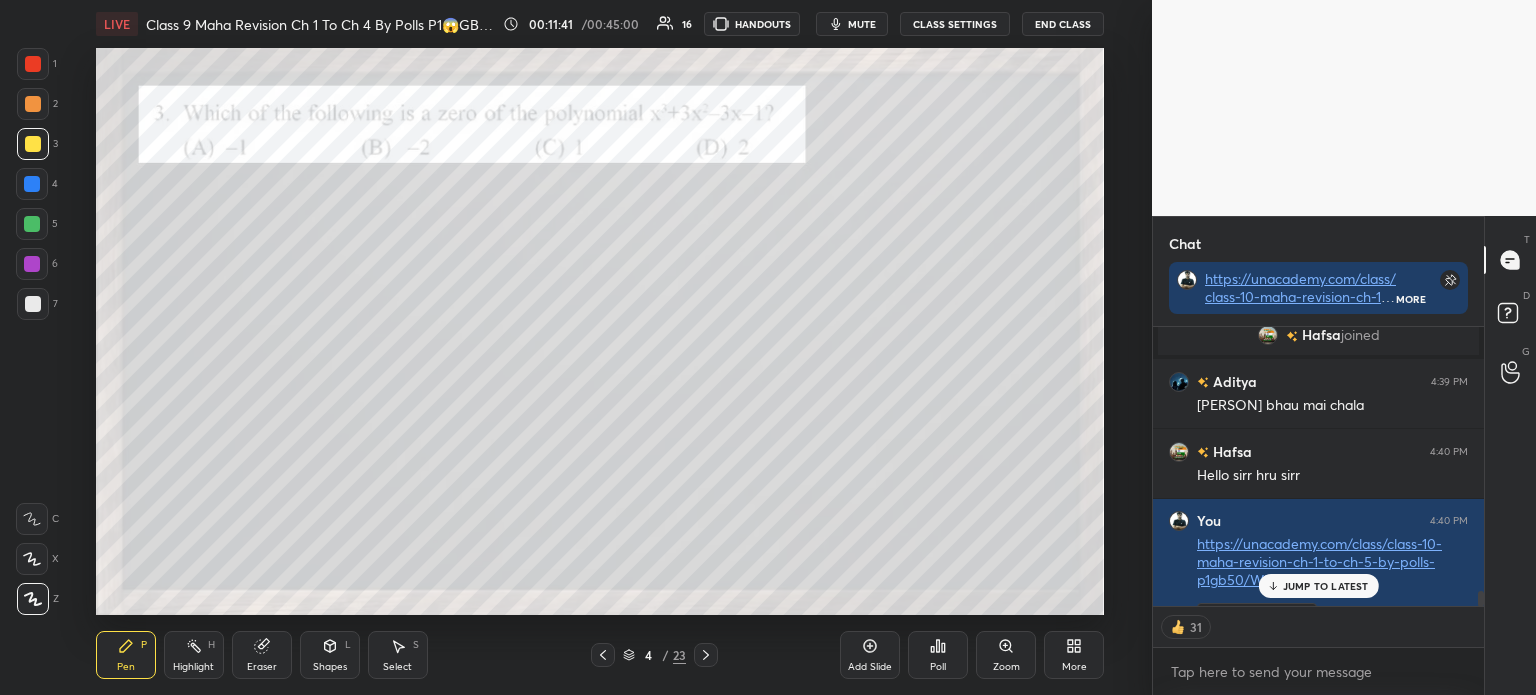 scroll, scrollTop: 4846, scrollLeft: 0, axis: vertical 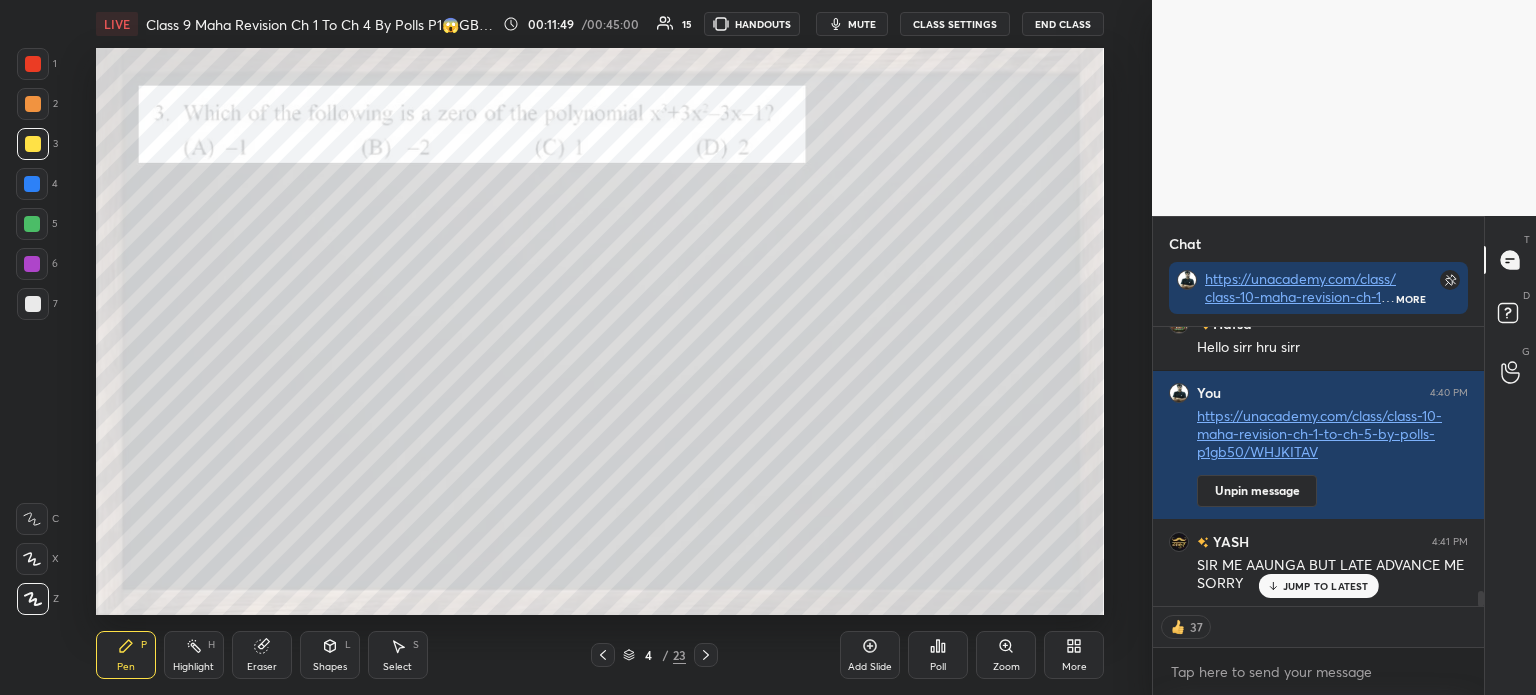 click at bounding box center [33, 64] 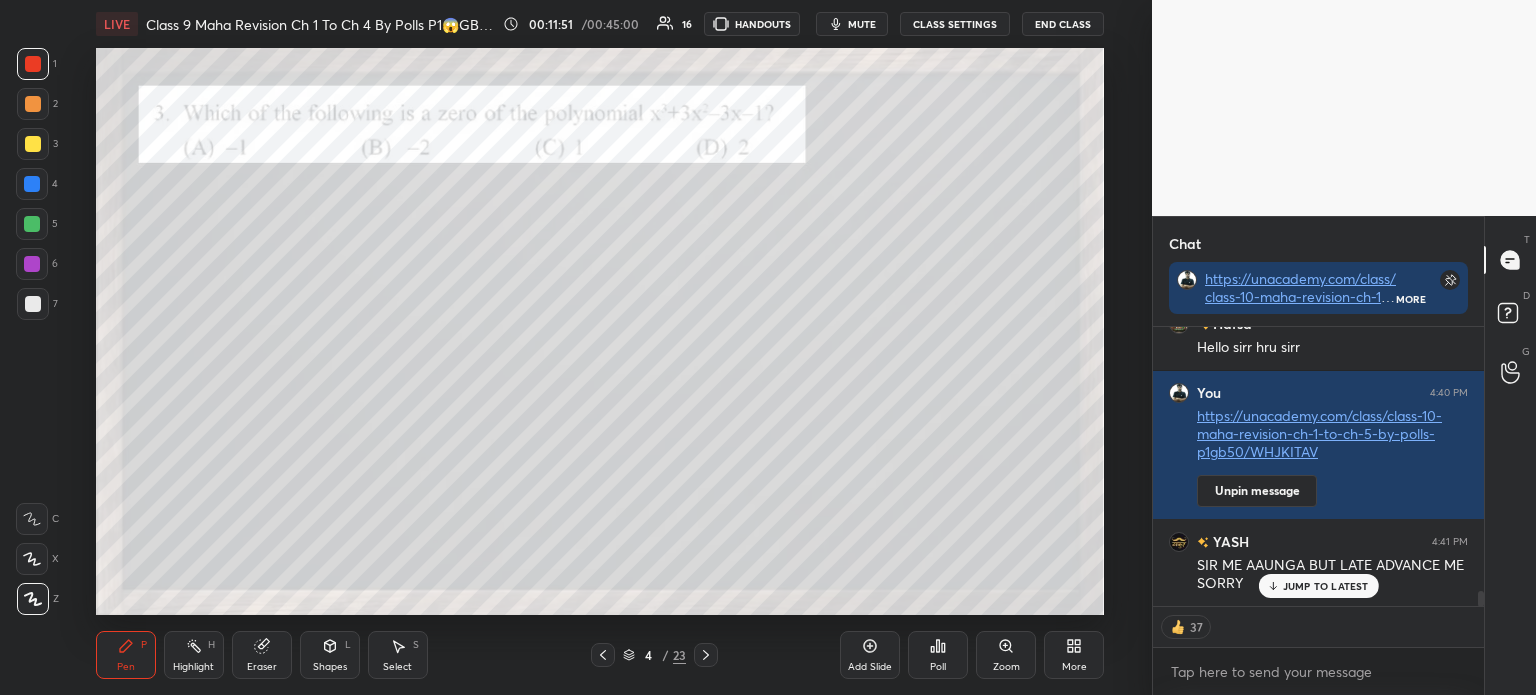 type on "x" 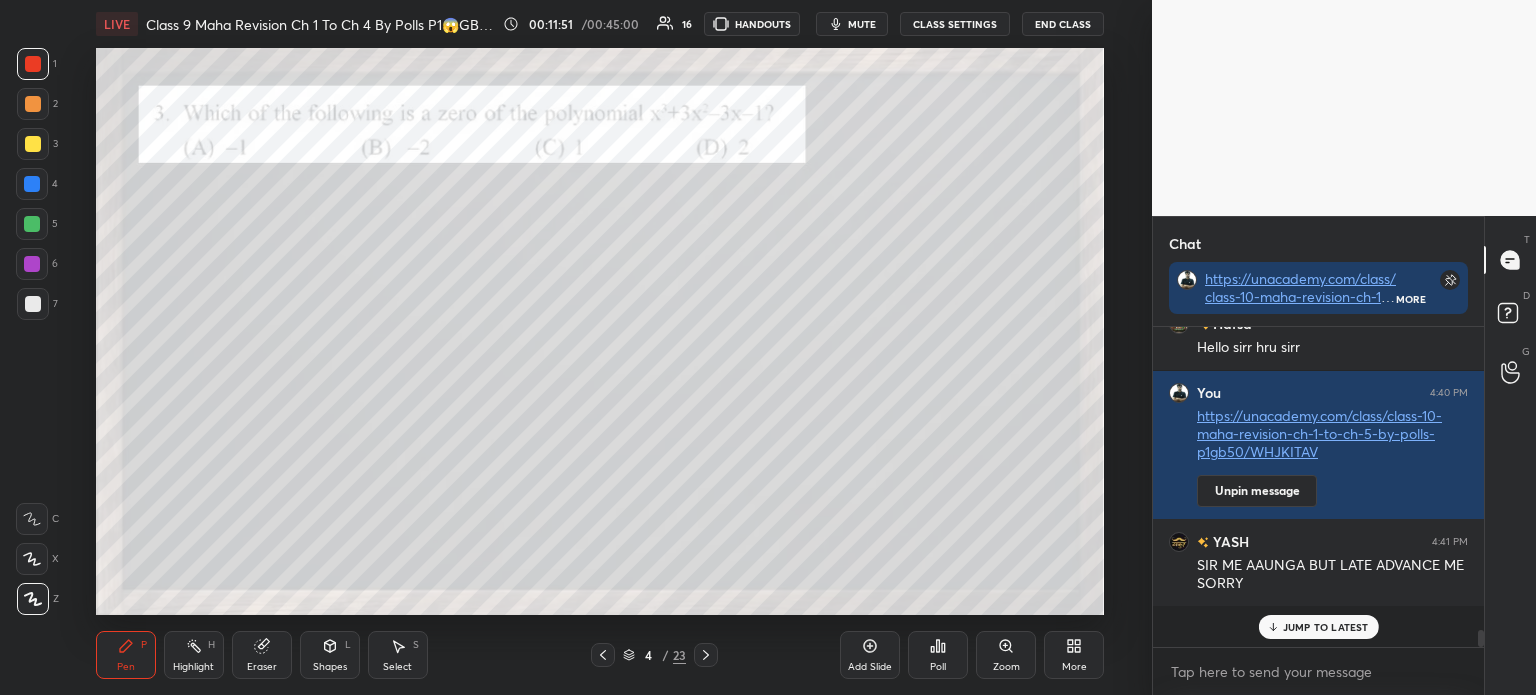 scroll, scrollTop: 5, scrollLeft: 6, axis: both 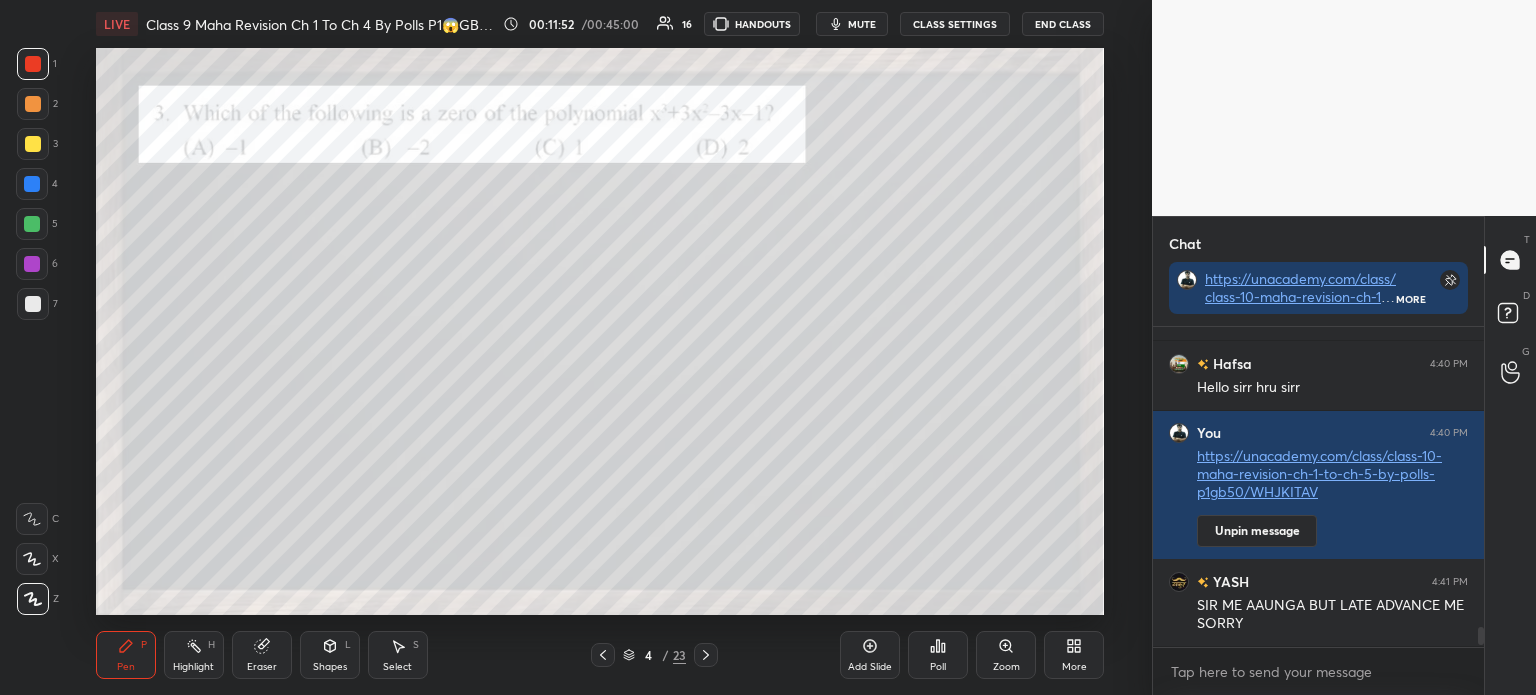 click 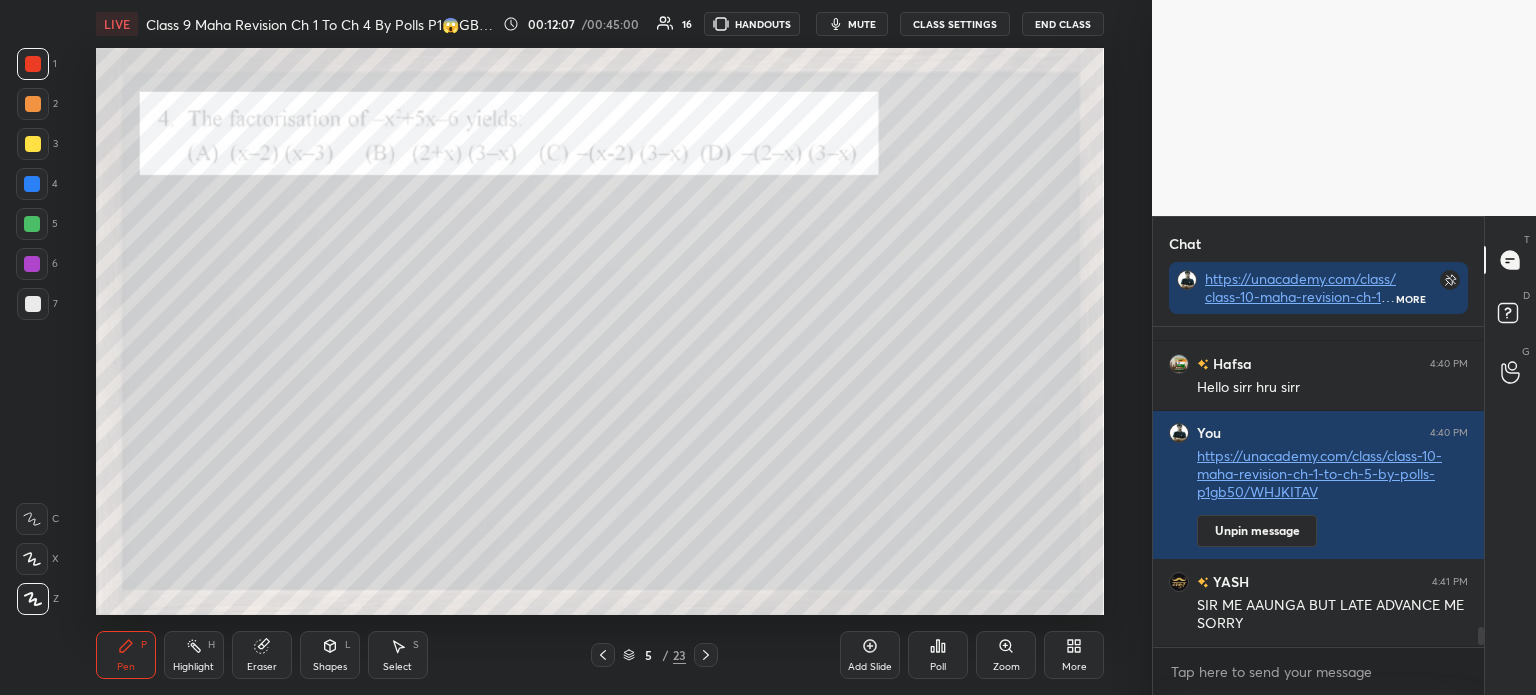 scroll, scrollTop: 4853, scrollLeft: 0, axis: vertical 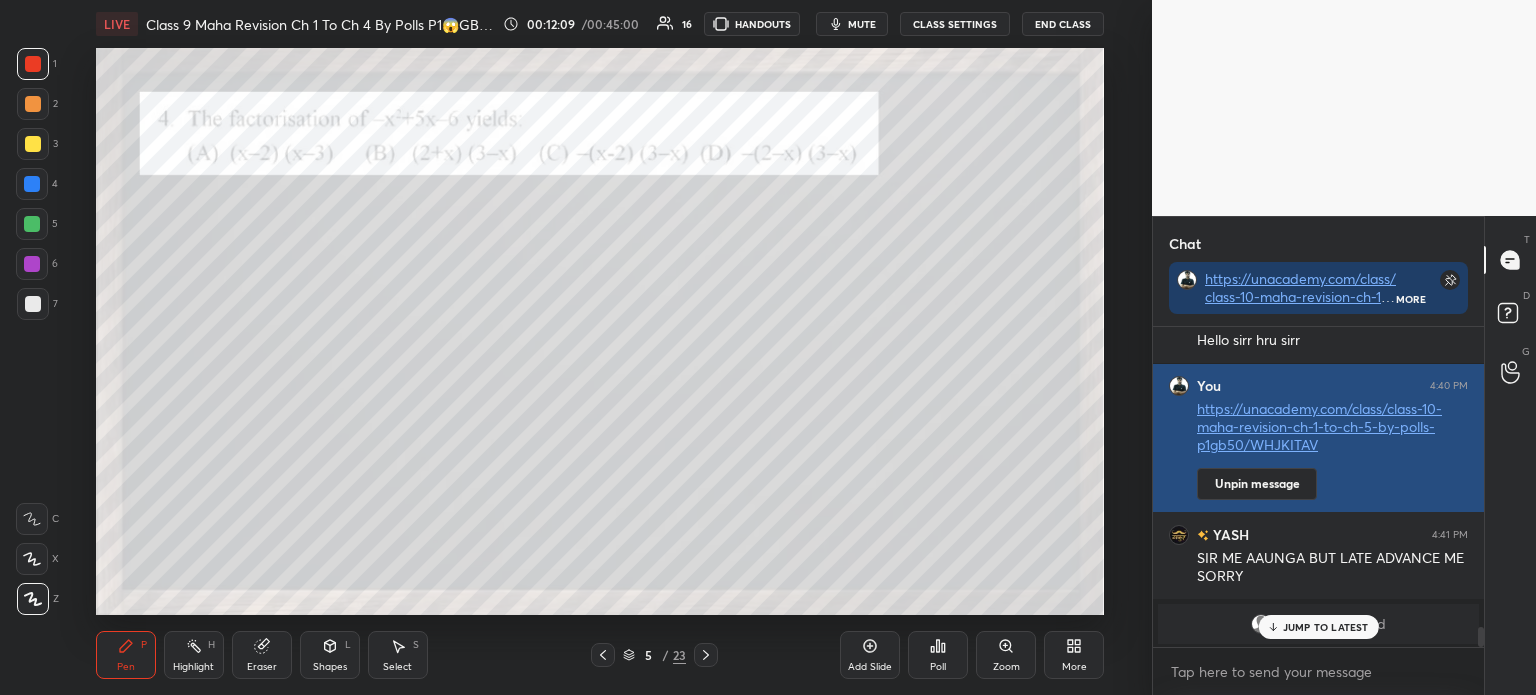 click on "https://unacademy.com/class/class-10-maha-revision-ch-1-to-ch-5-by-polls-p1gb50/WHJKITAV" at bounding box center (1332, 428) 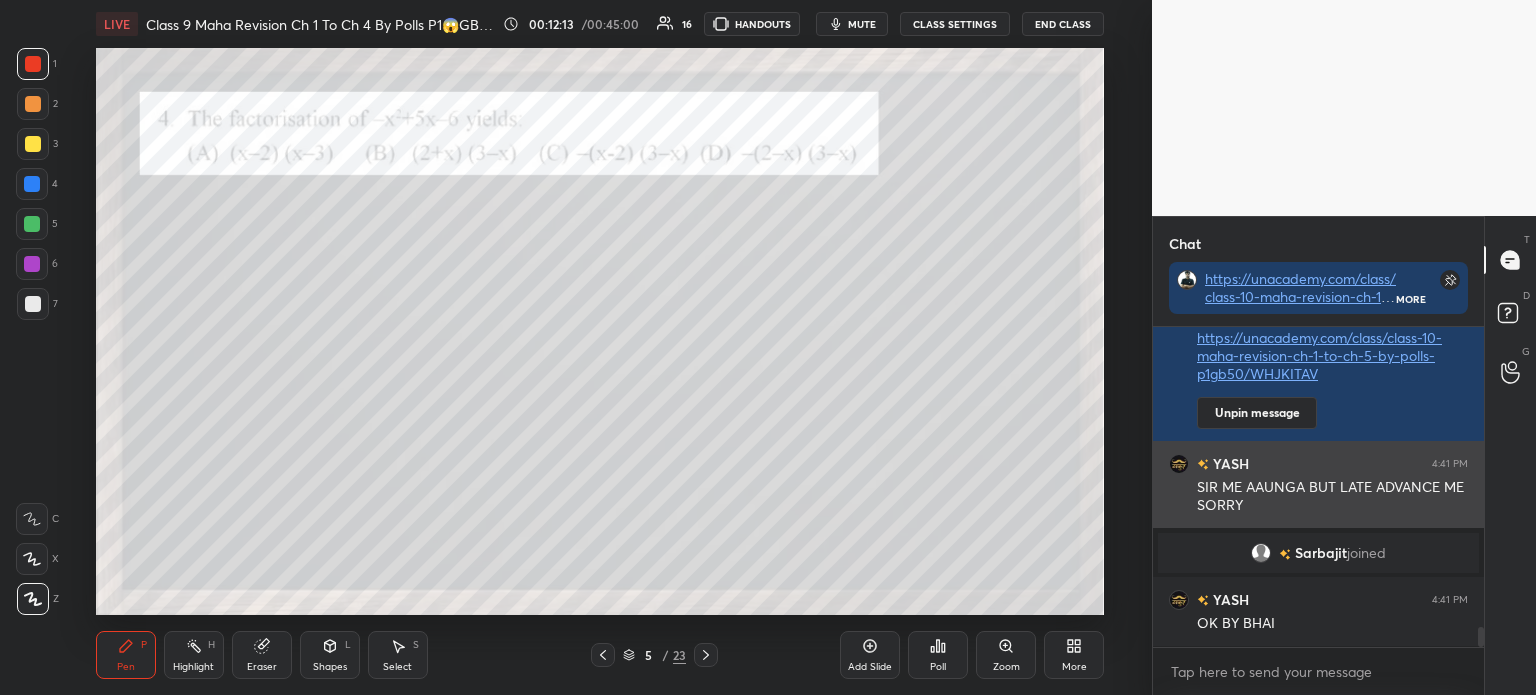 scroll, scrollTop: 4844, scrollLeft: 0, axis: vertical 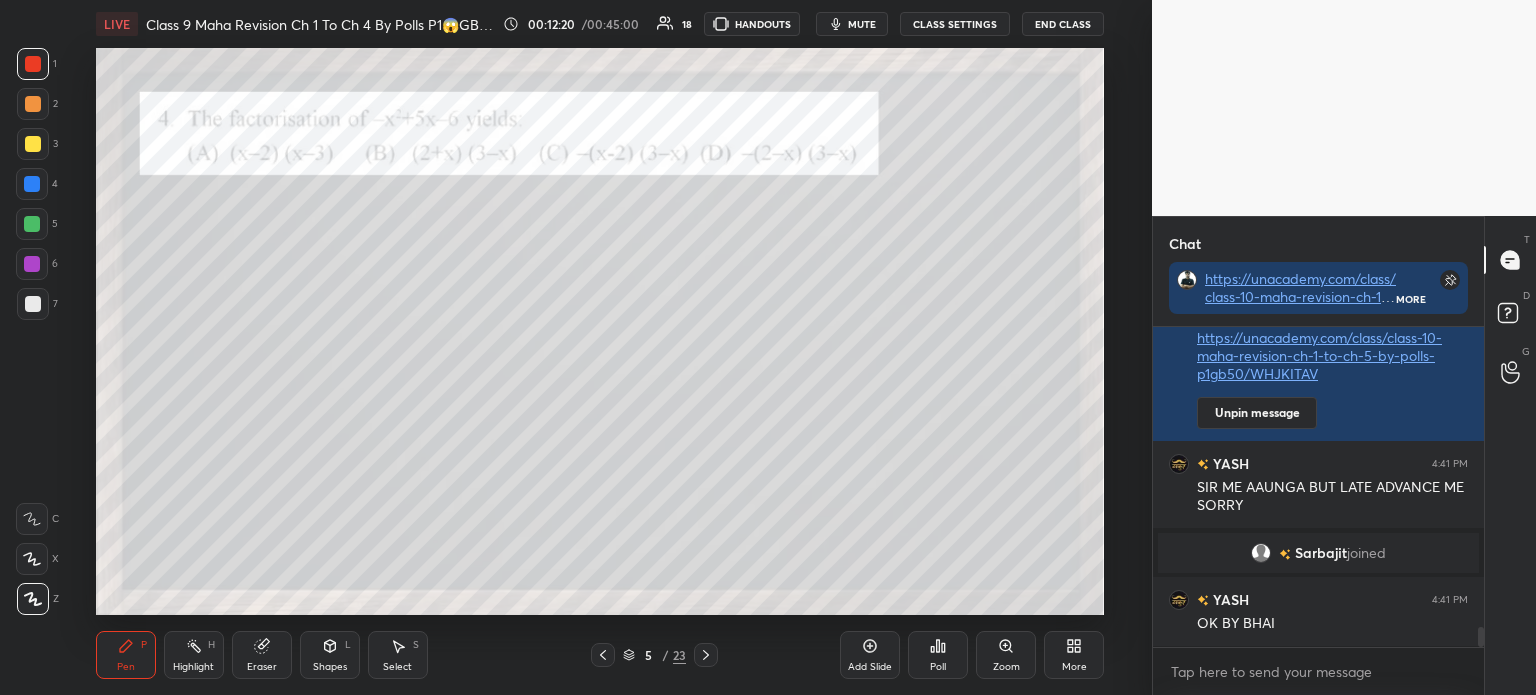 click on "Poll" at bounding box center (938, 667) 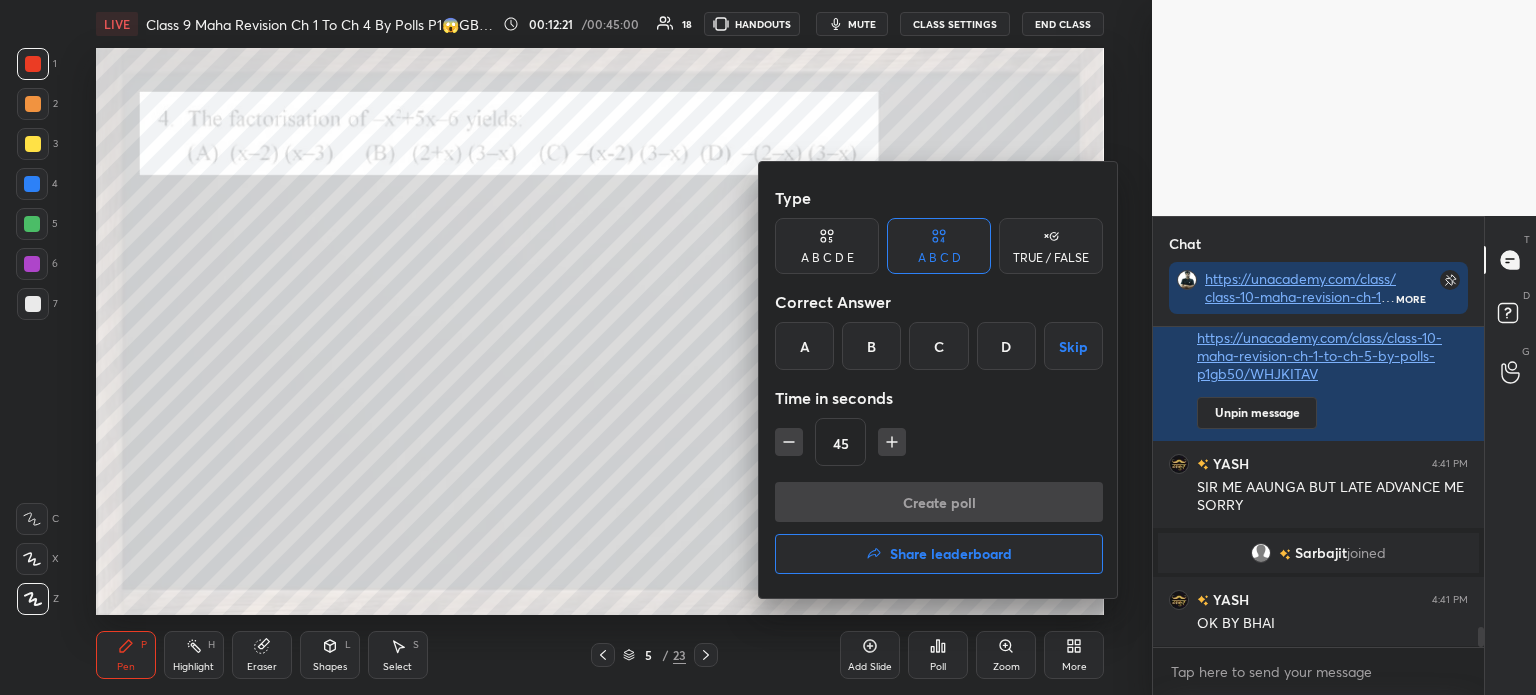 click at bounding box center [768, 347] 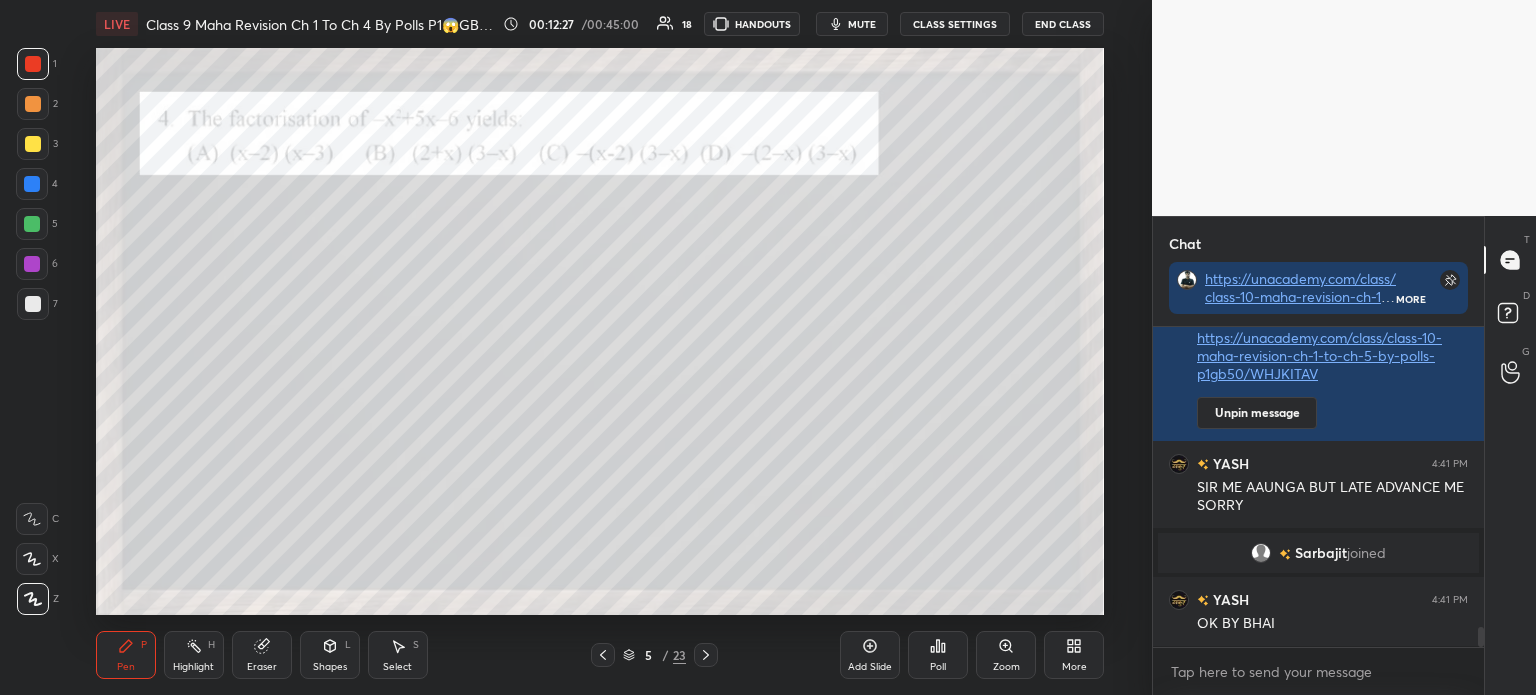 click on "Poll" at bounding box center (938, 655) 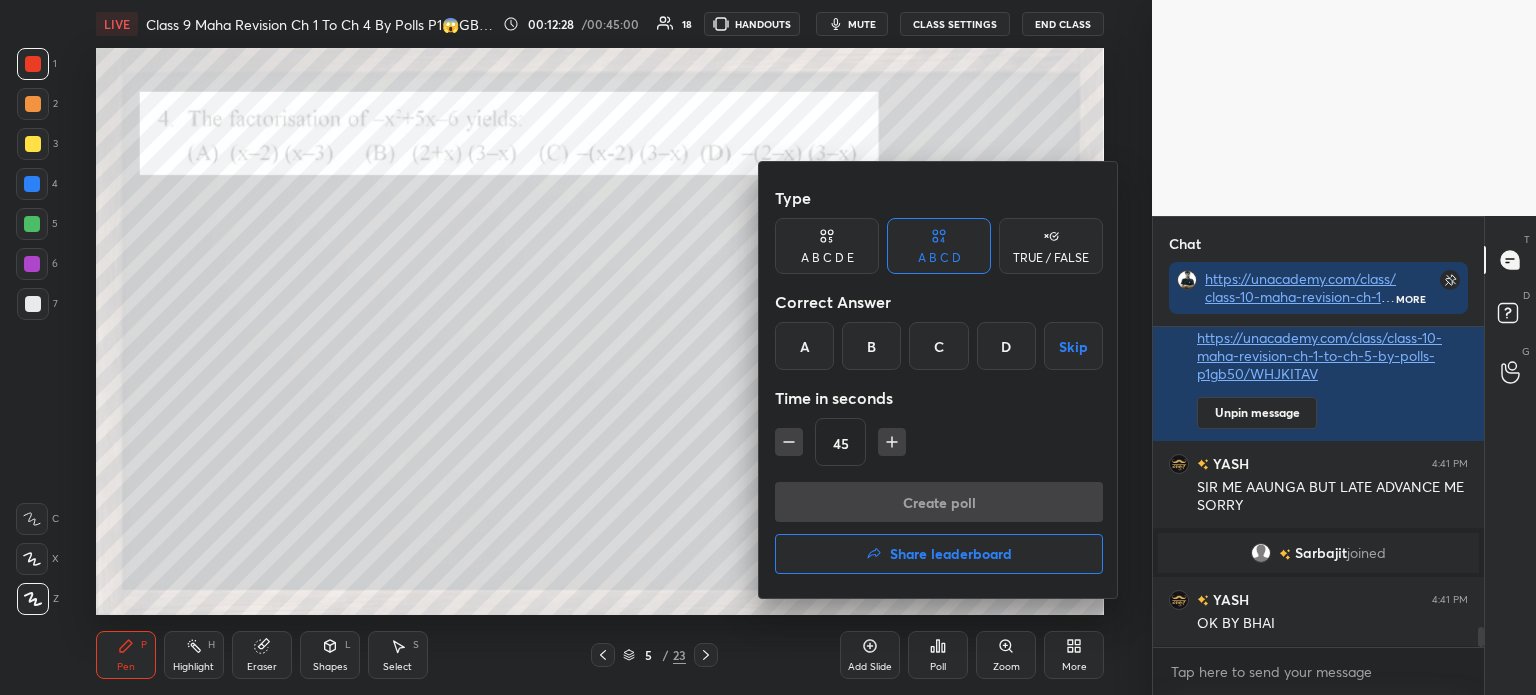 click on "D" at bounding box center (1006, 346) 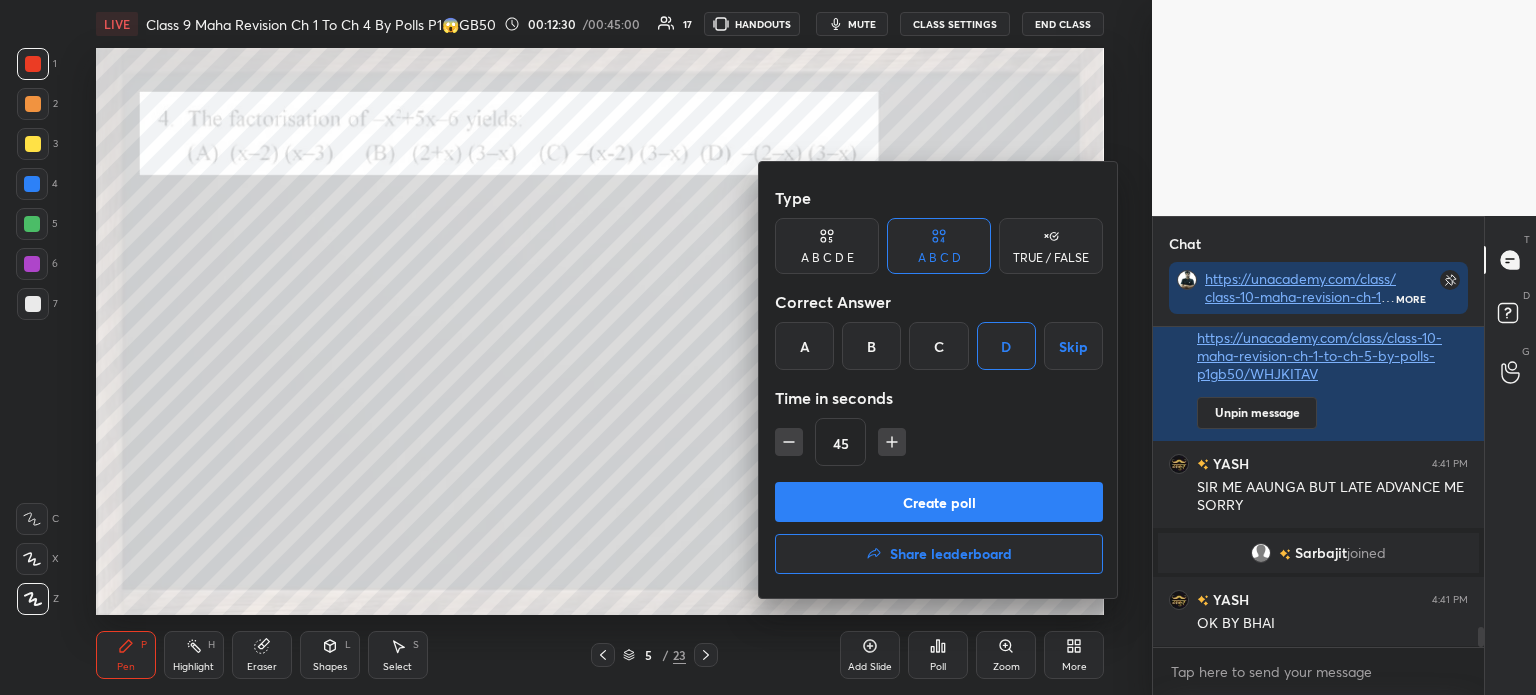 click 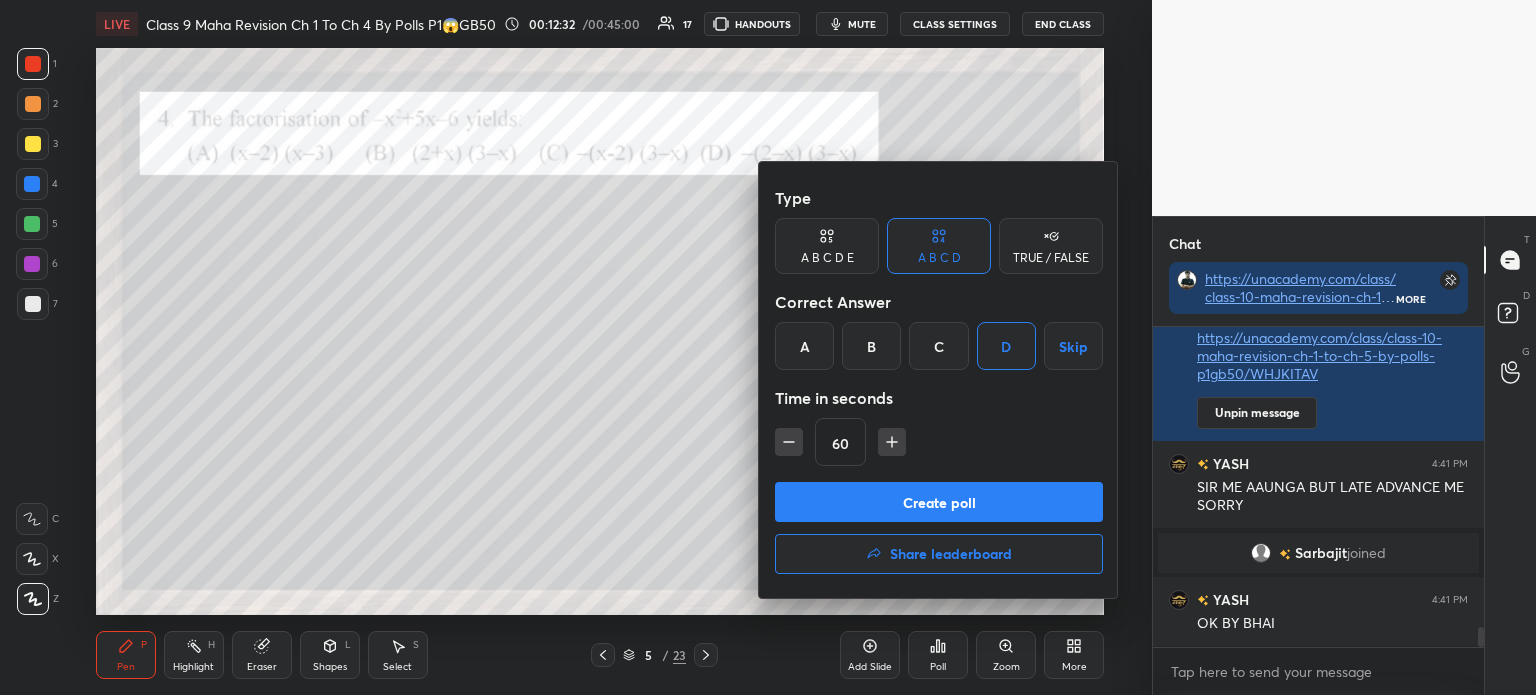 click on "Create poll" at bounding box center [939, 502] 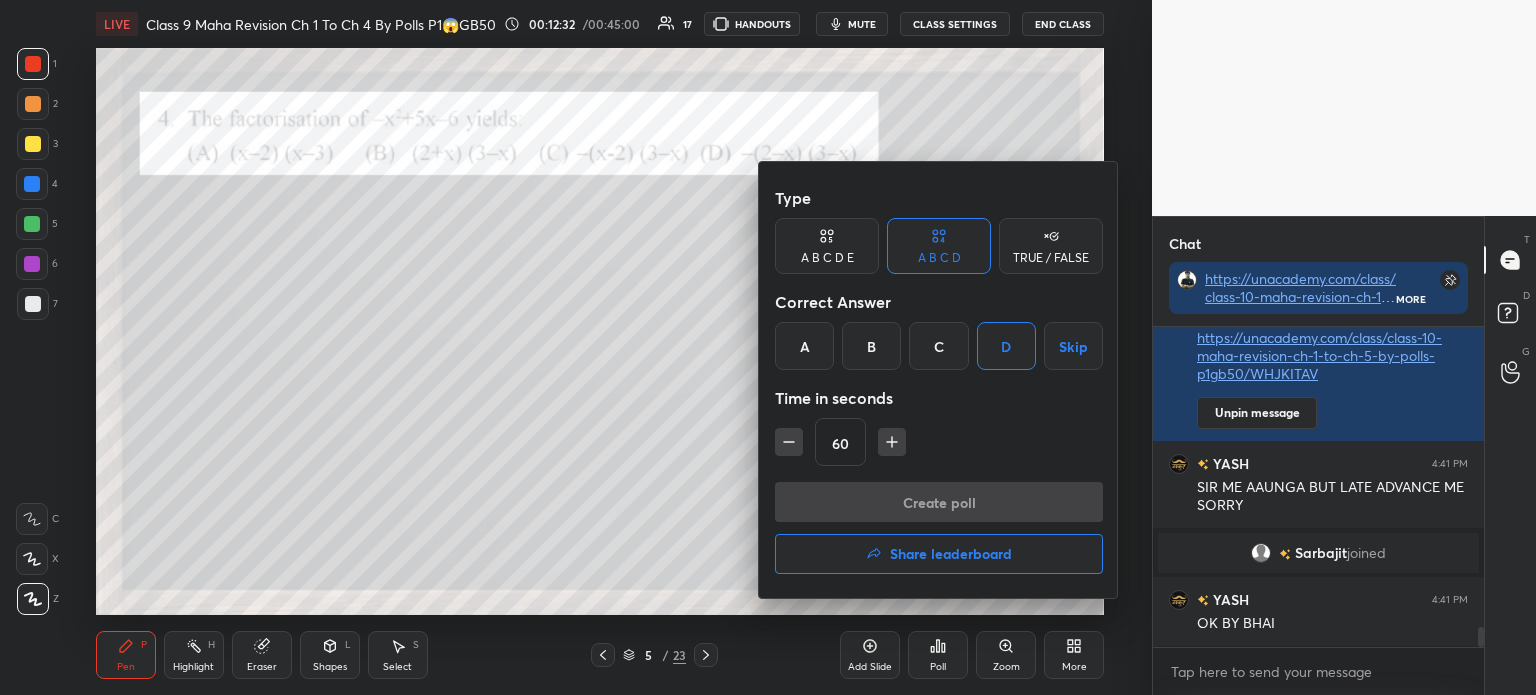 scroll, scrollTop: 281, scrollLeft: 325, axis: both 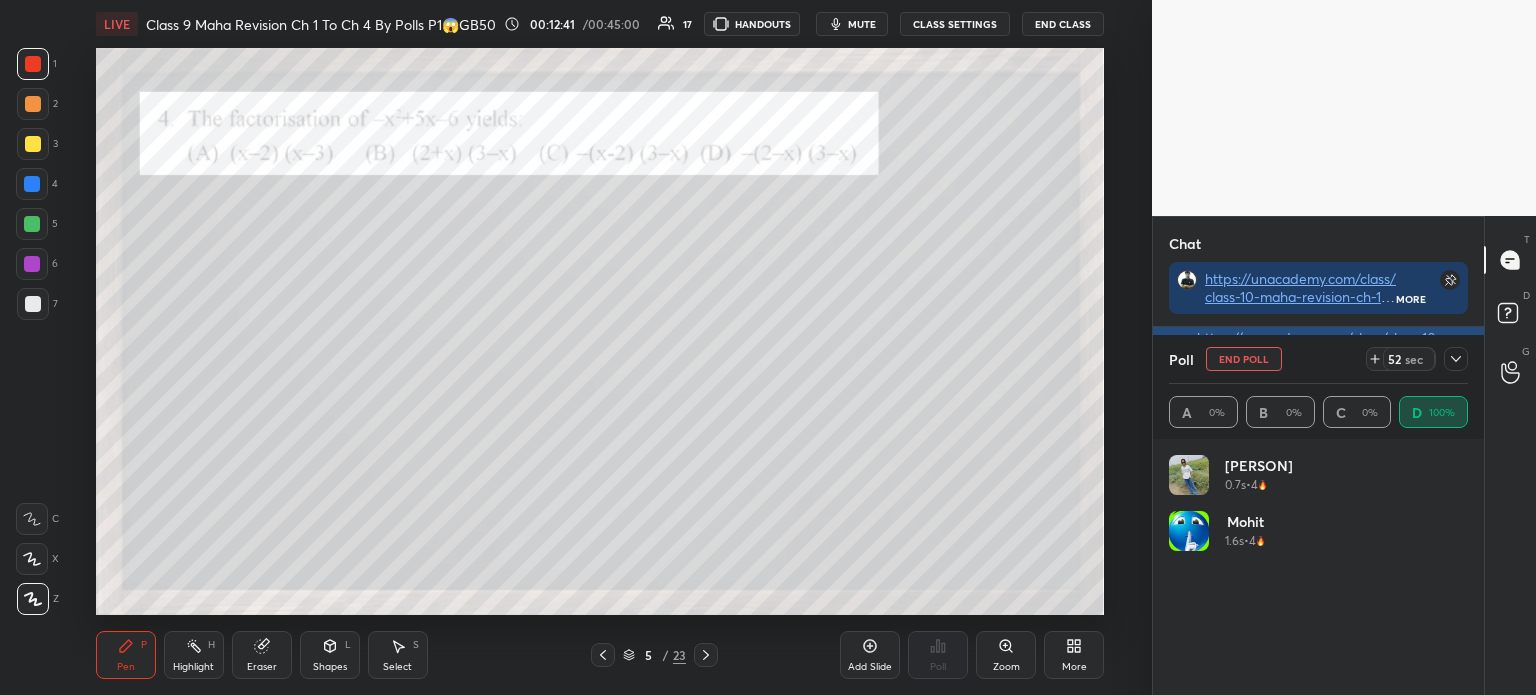 click at bounding box center [1456, 359] 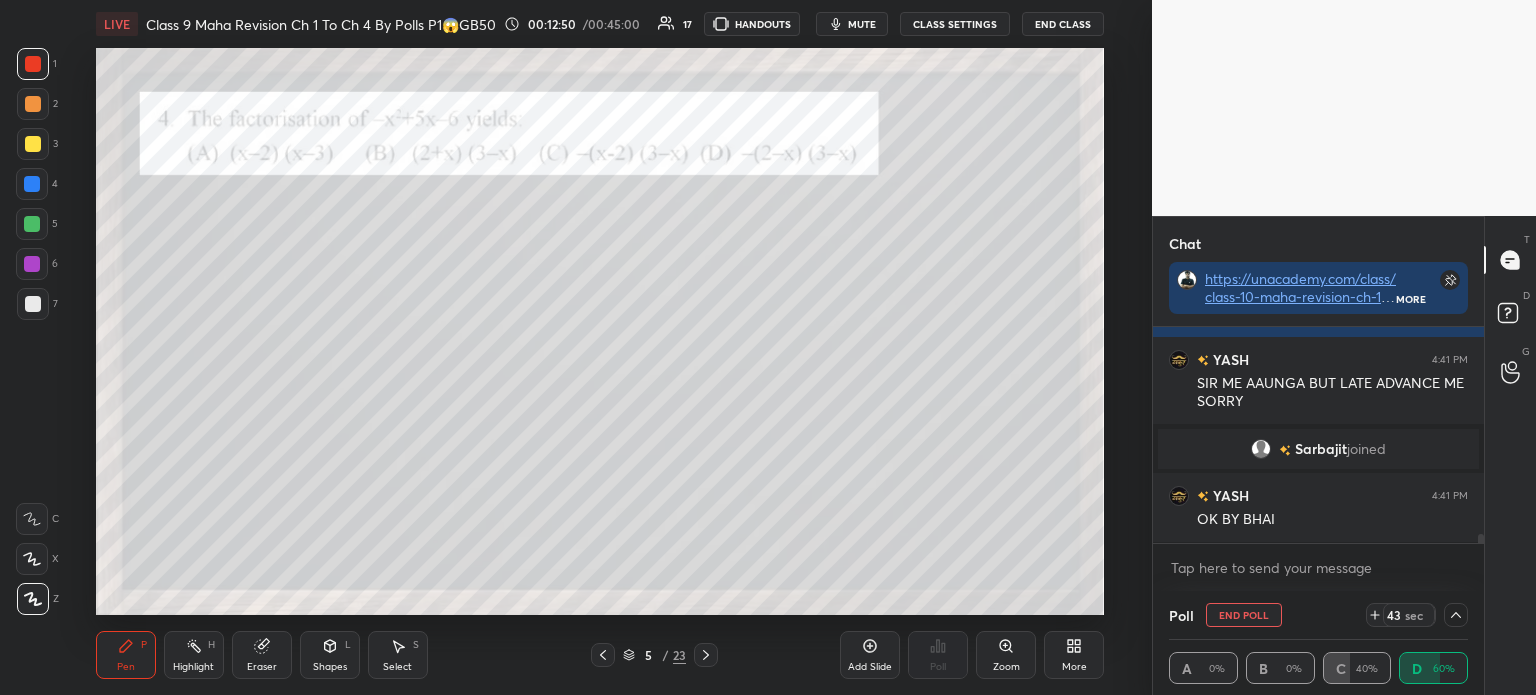 click at bounding box center [1456, 615] 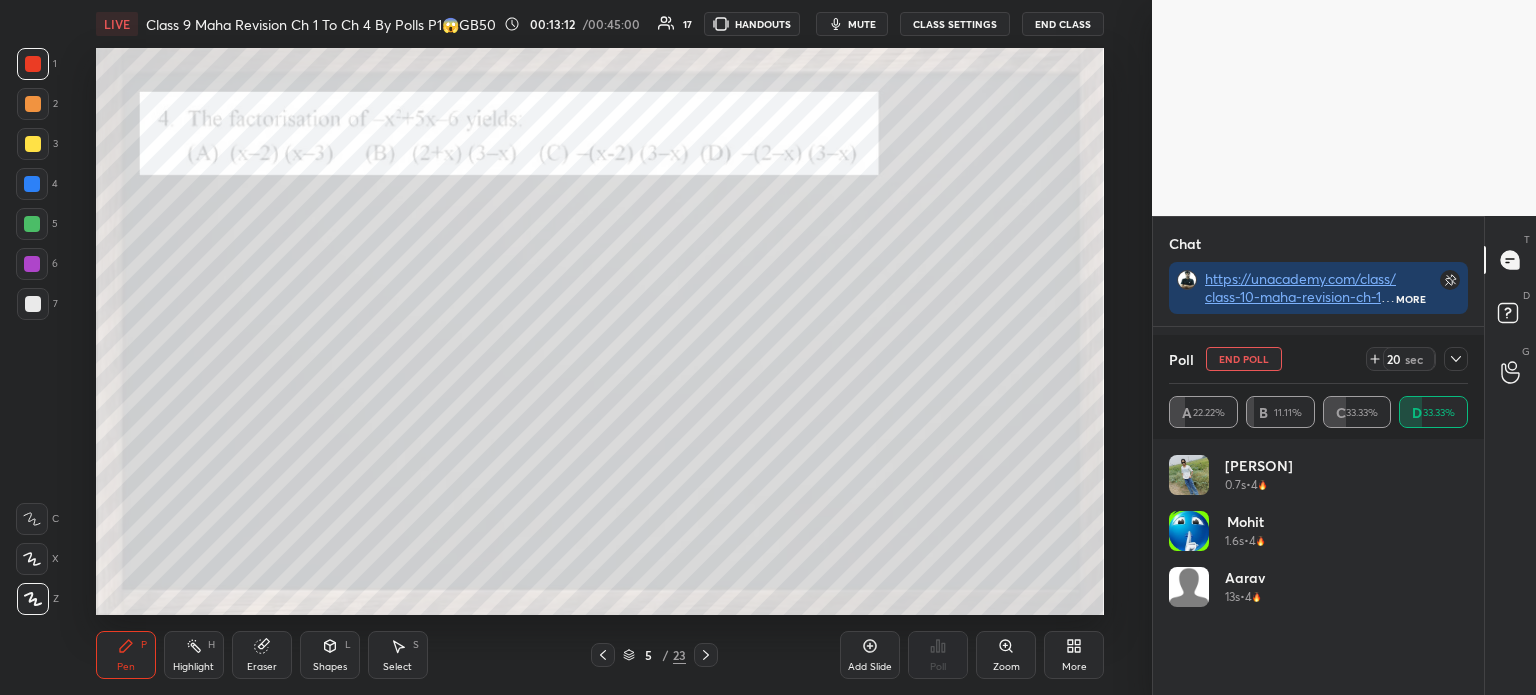 click at bounding box center [1456, 359] 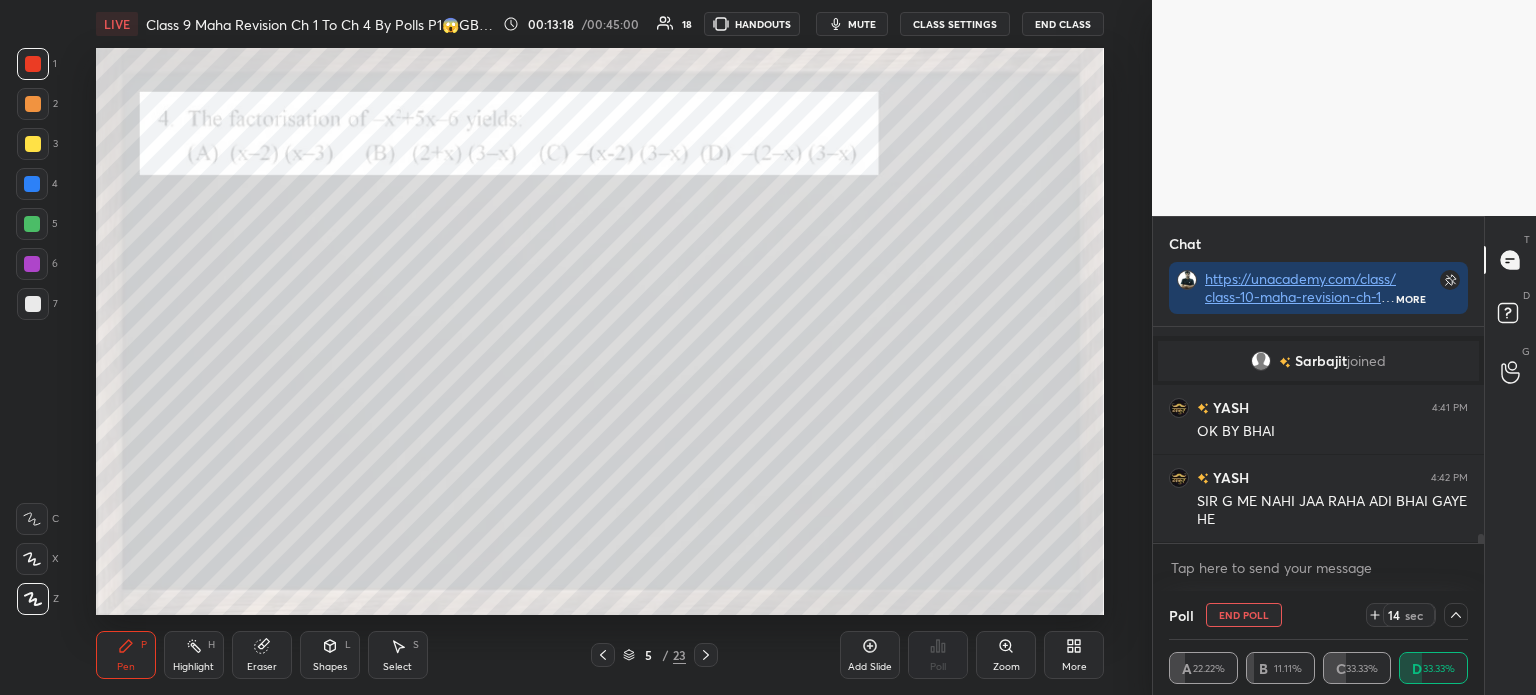 click on "4" at bounding box center (37, 184) 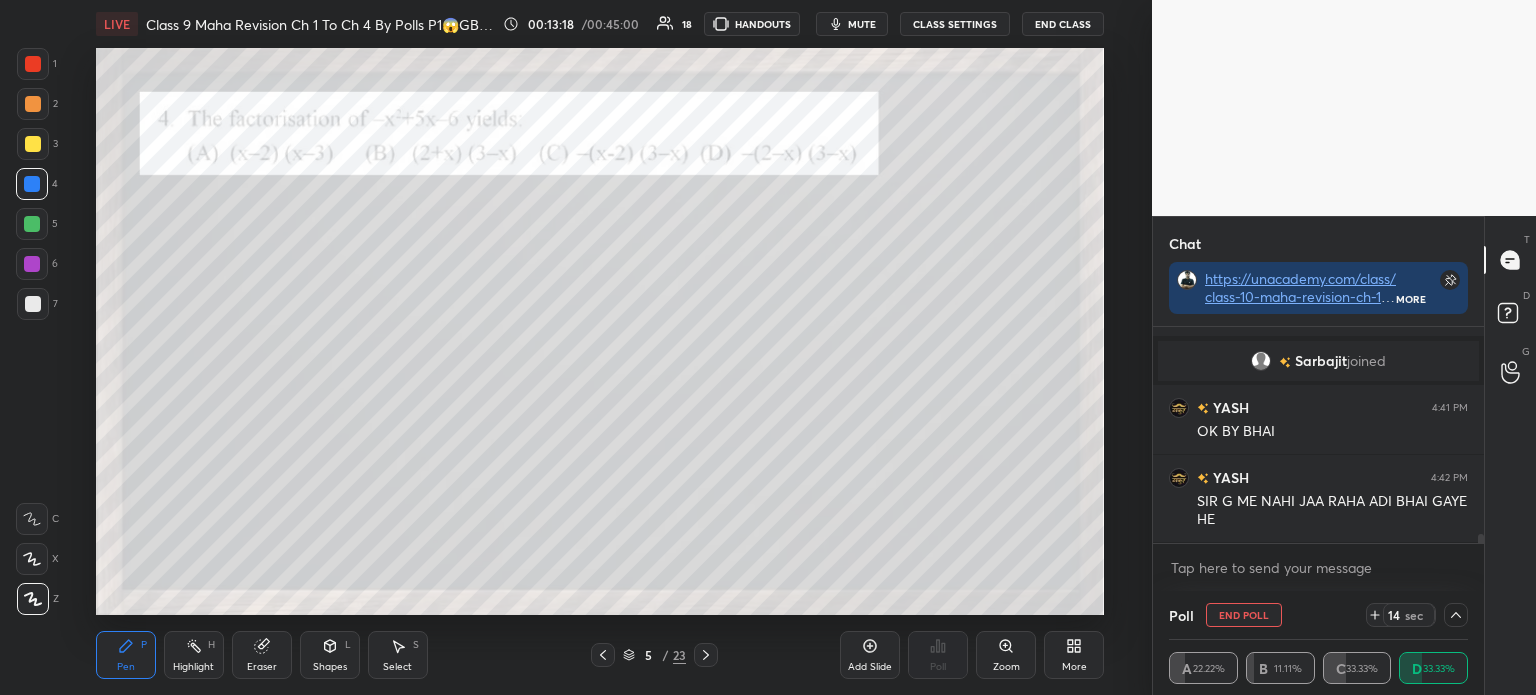 click on "3" at bounding box center (37, 148) 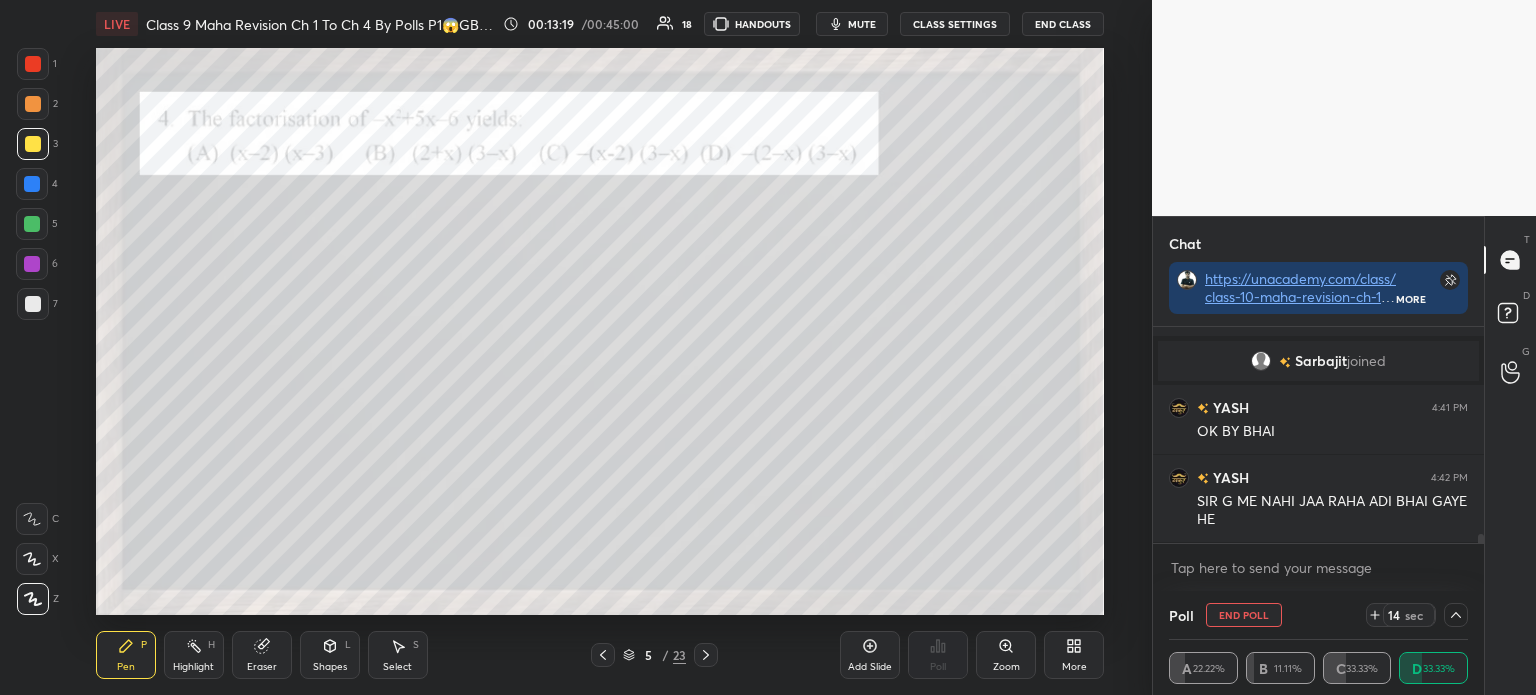 click at bounding box center [32, 184] 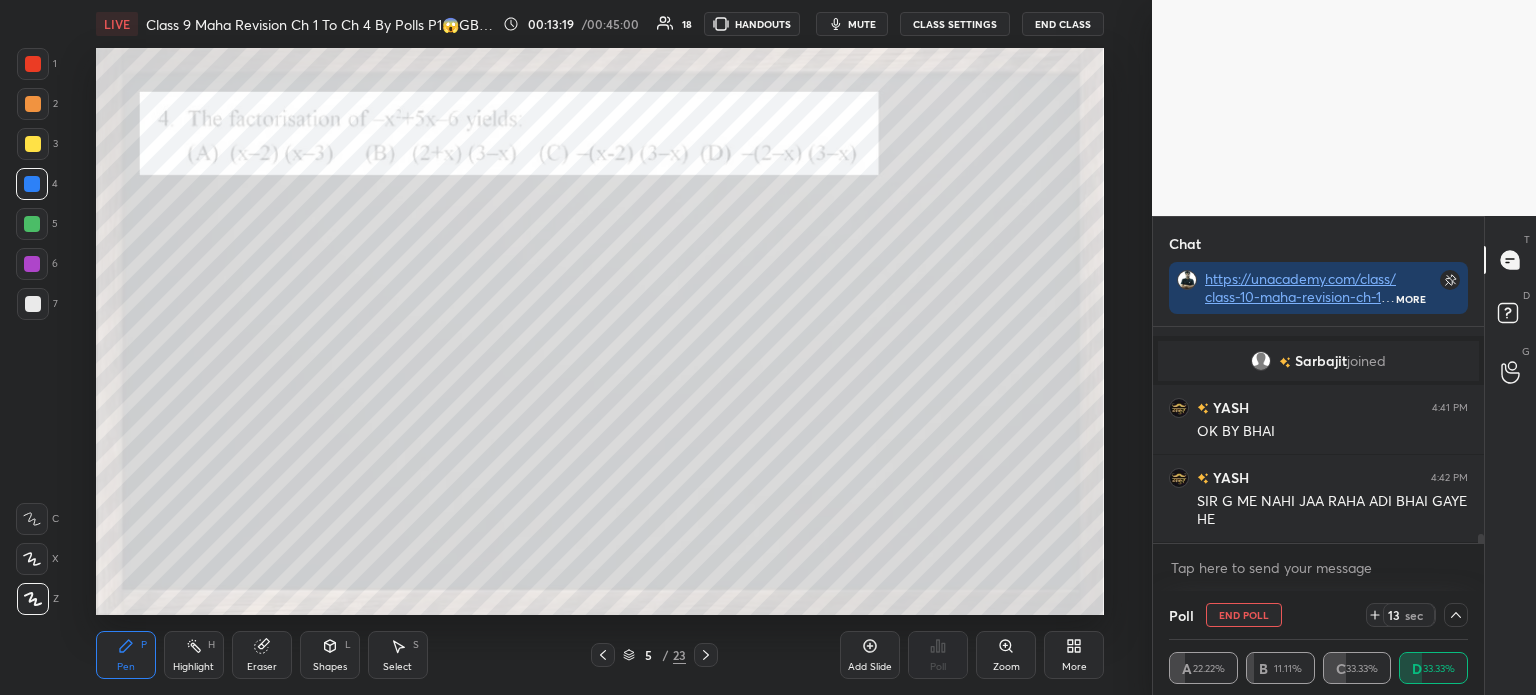 click at bounding box center (32, 224) 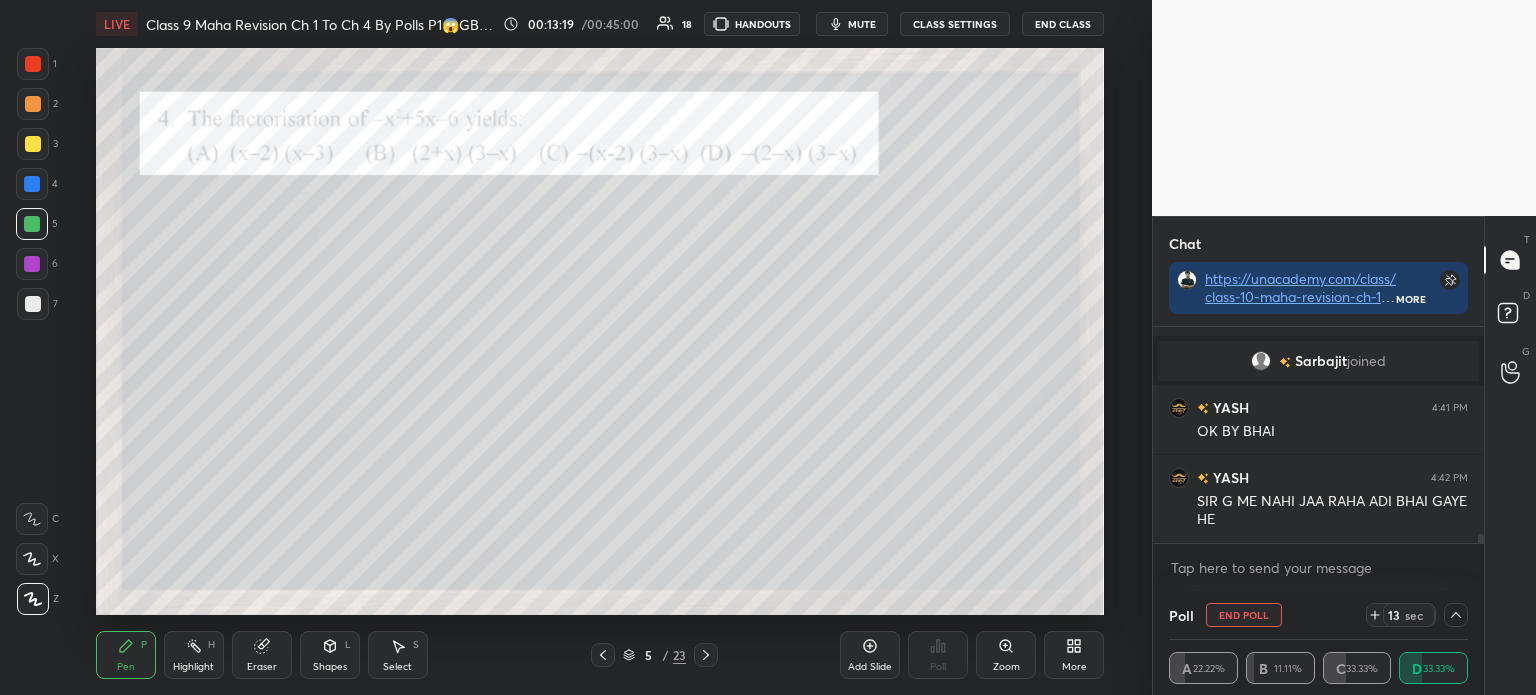 click at bounding box center [32, 264] 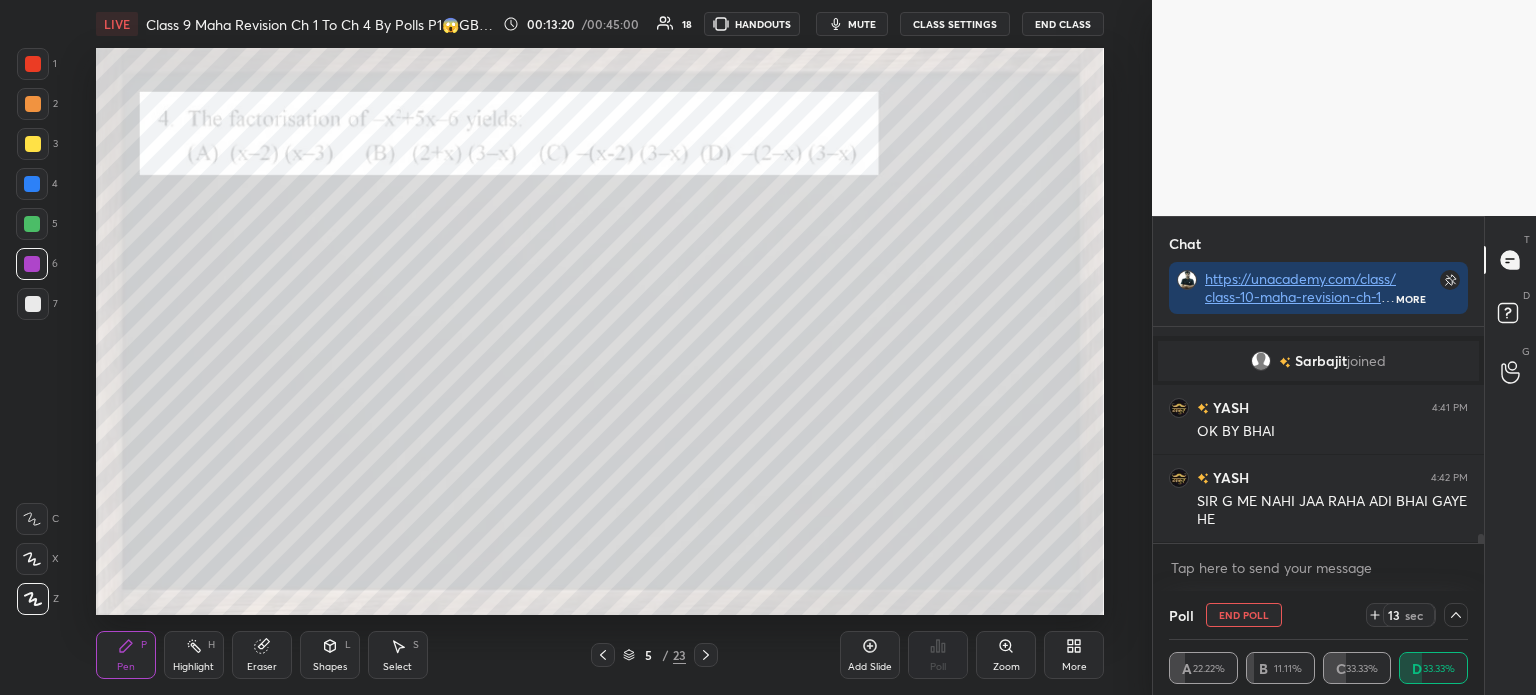 click on "7" at bounding box center (37, 308) 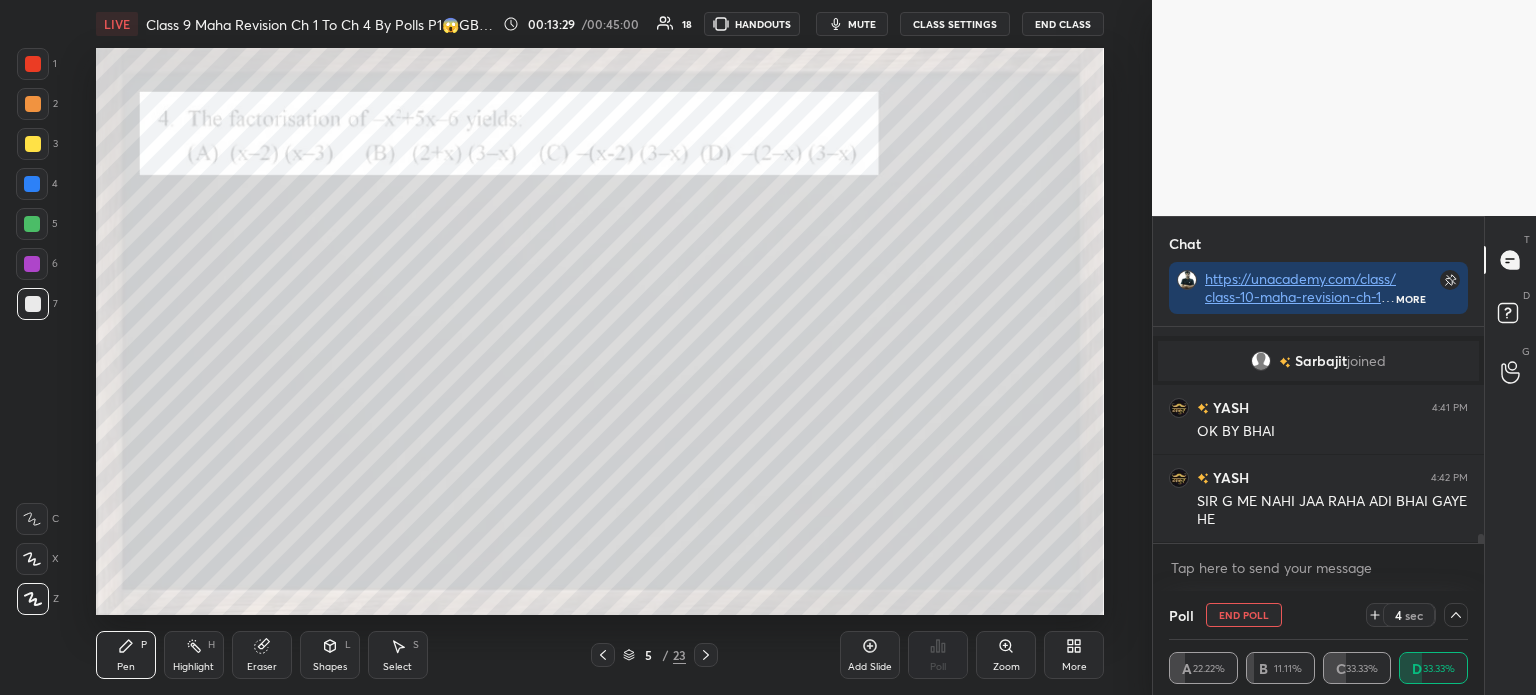 click at bounding box center [1456, 615] 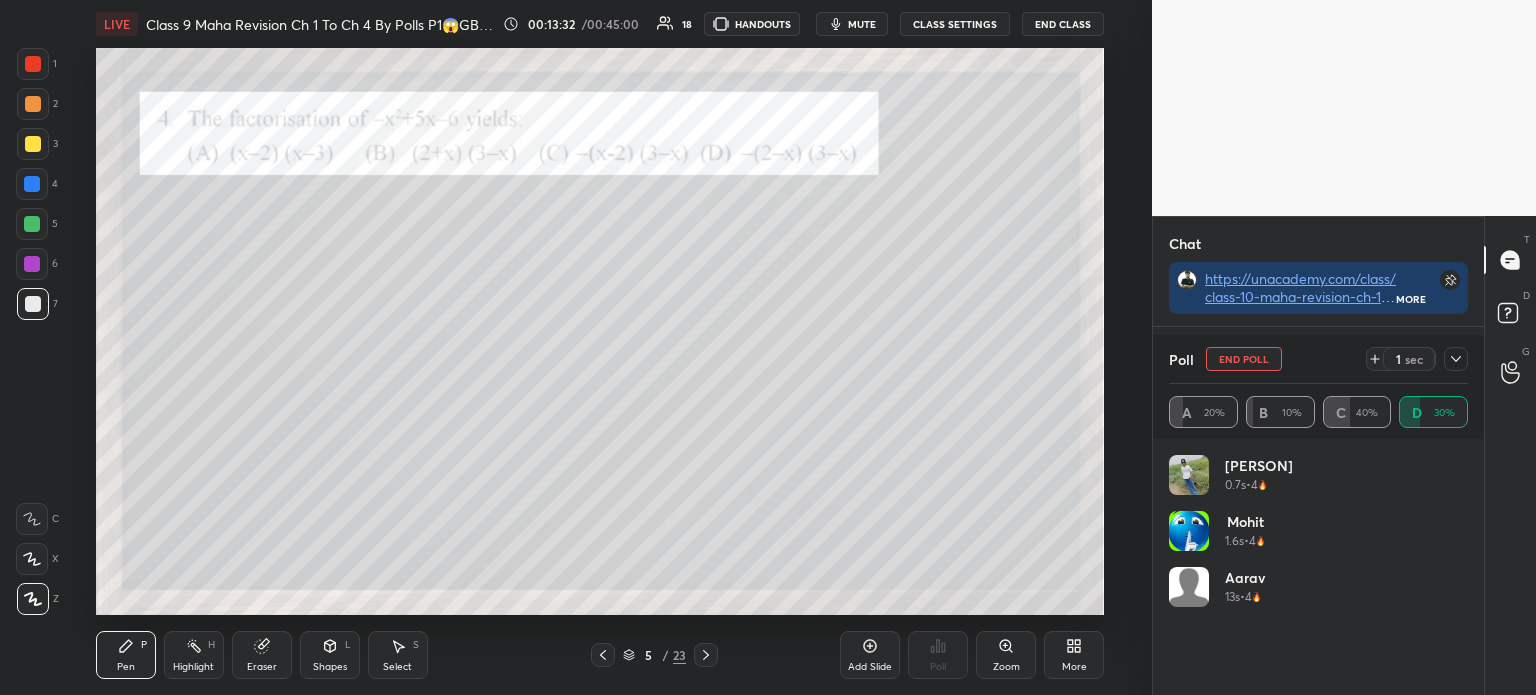 click on "Poll End Poll 1  sec A 20% B 10% C 40% D 30%" at bounding box center [1318, 387] 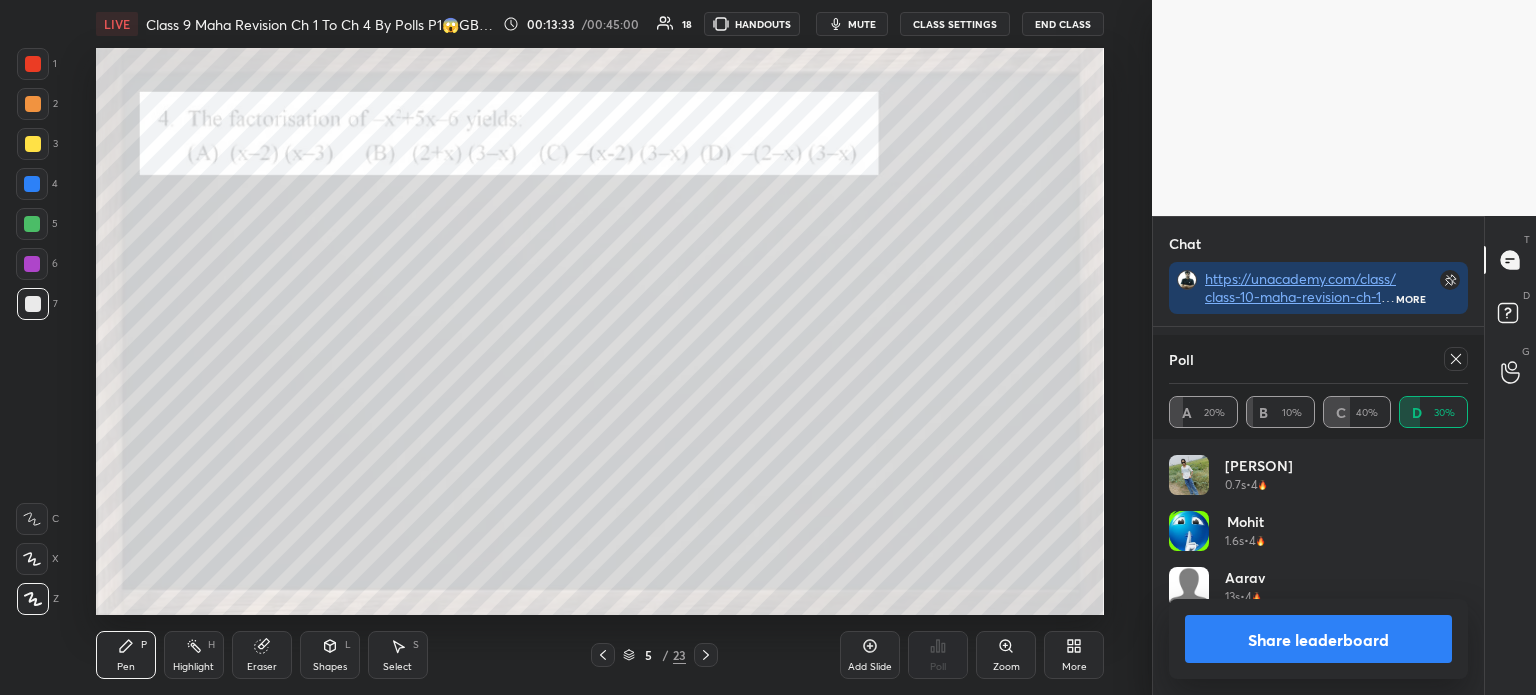 click on "Share leaderboard" at bounding box center (1318, 639) 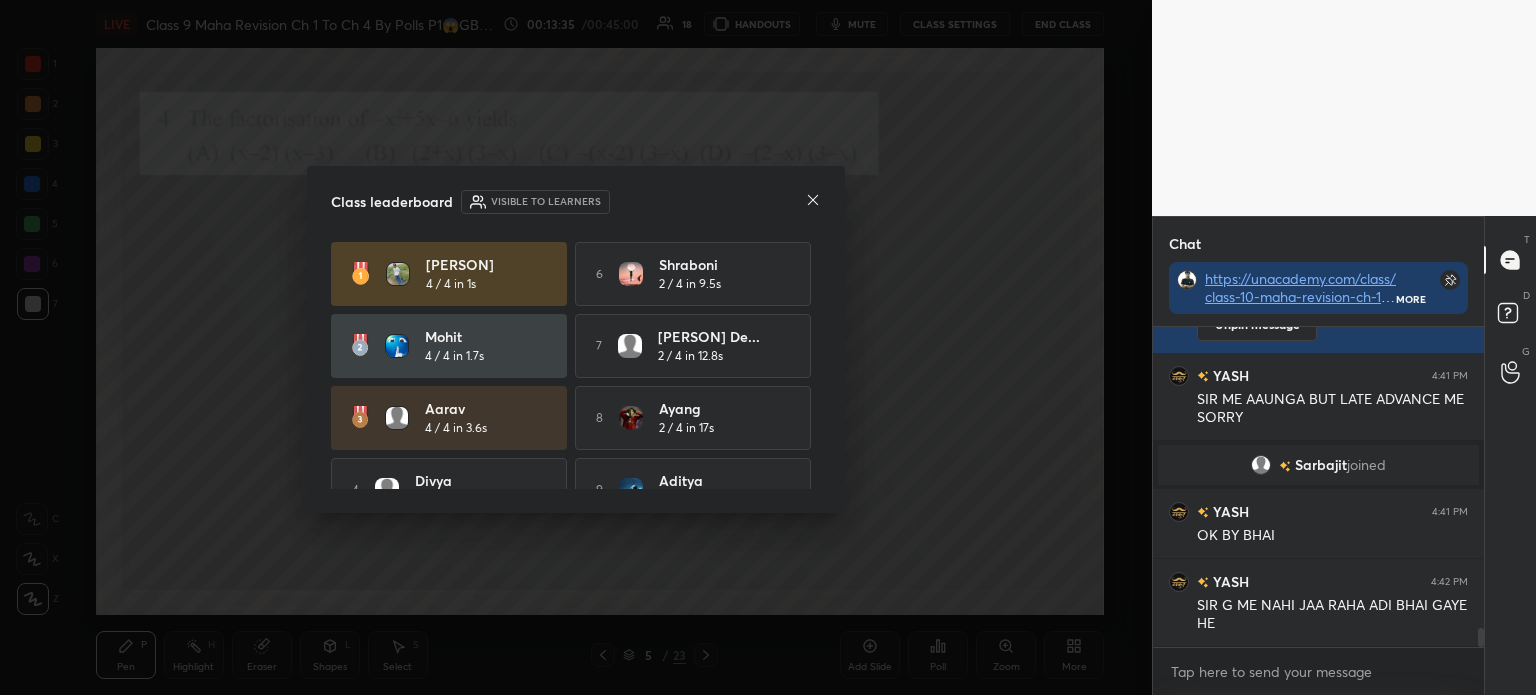 click 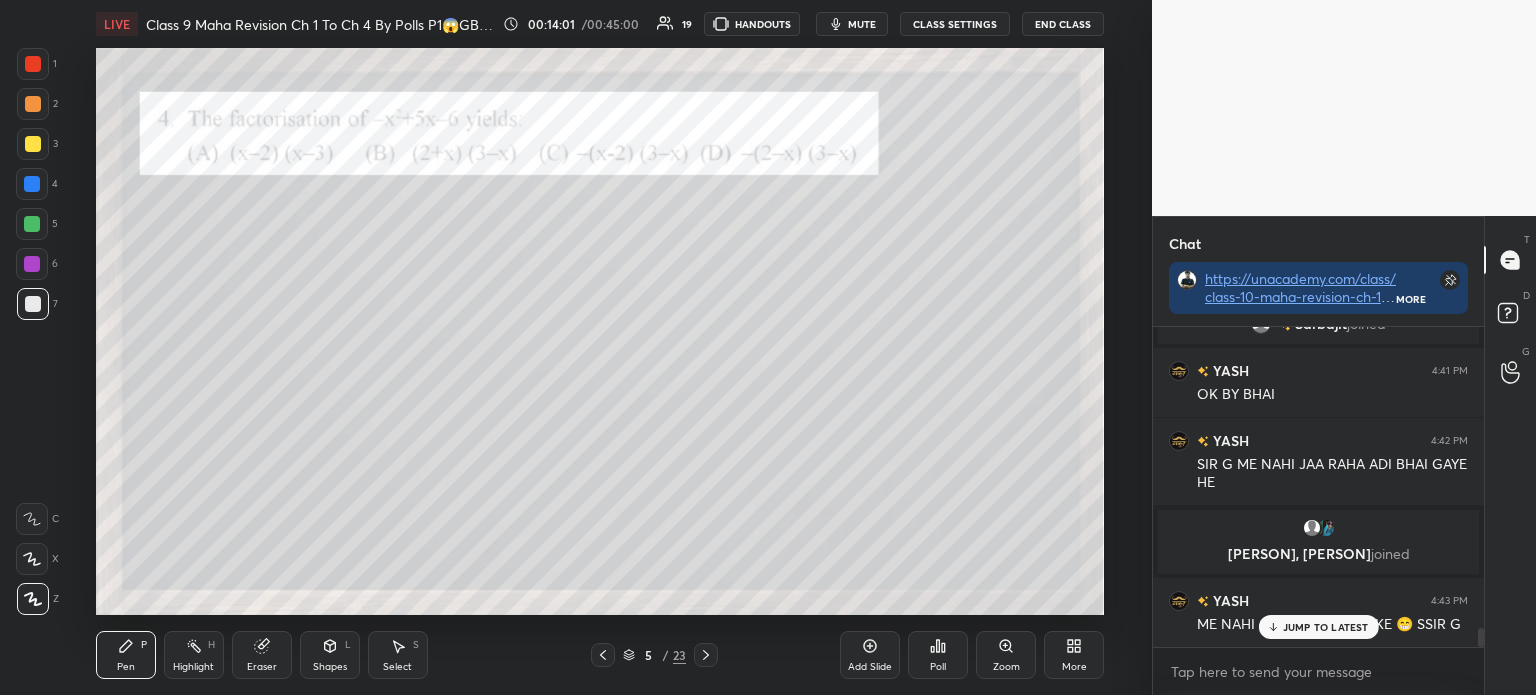 click on "Eraser" at bounding box center [262, 655] 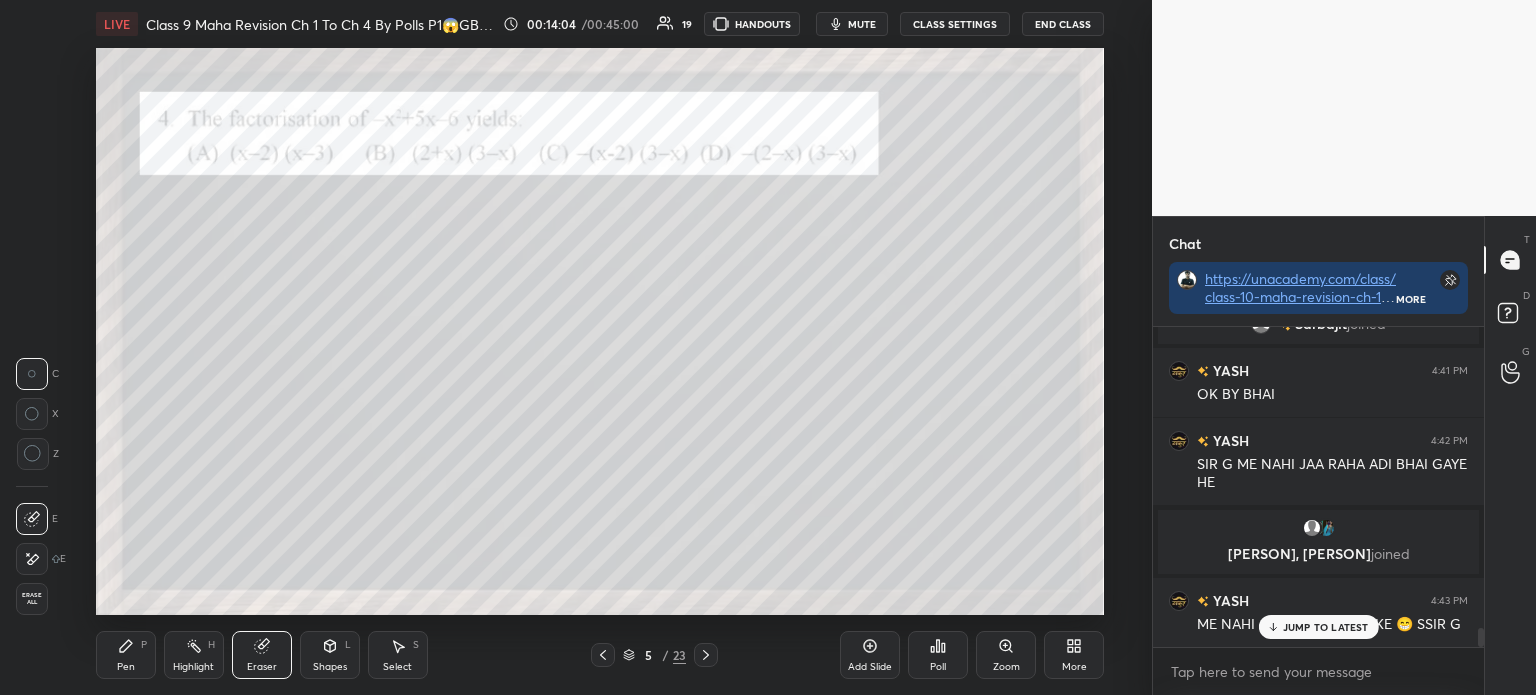 click on "Pen P" at bounding box center [126, 655] 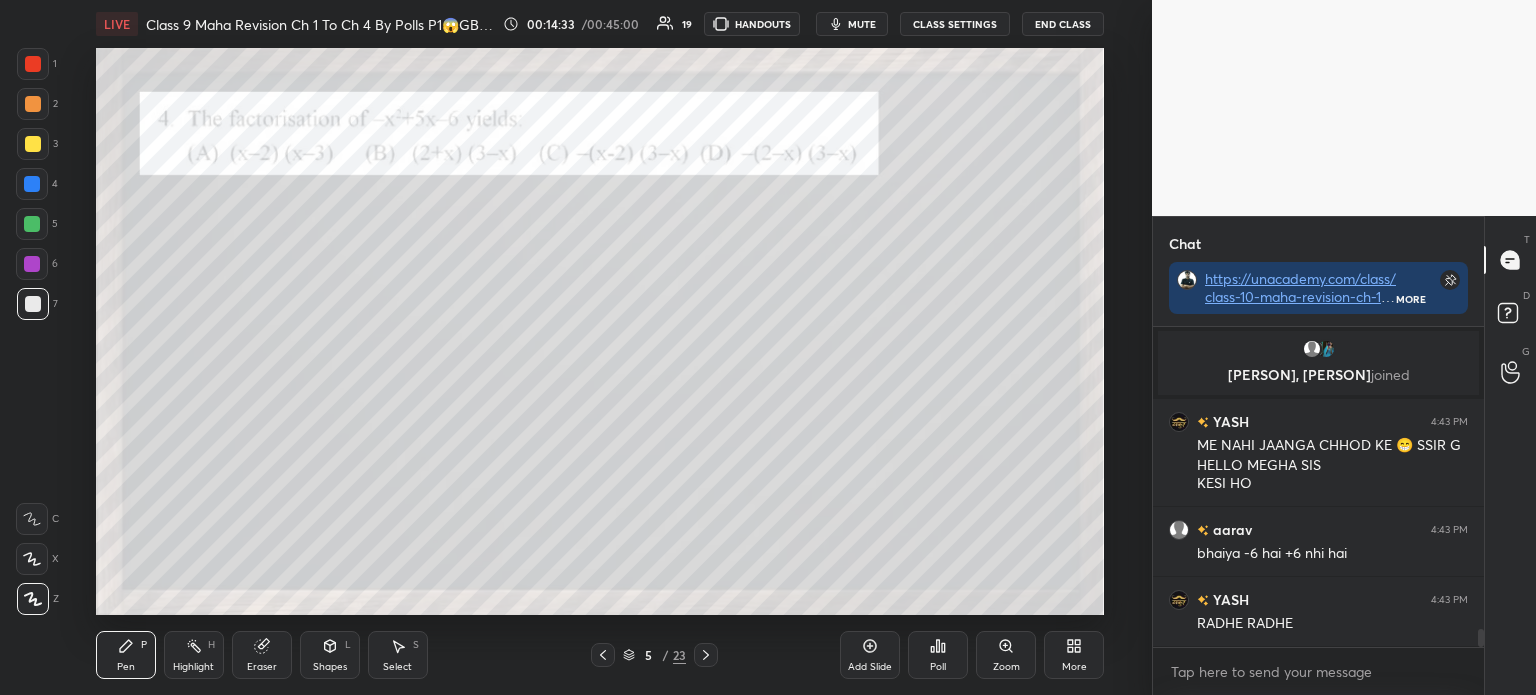 click at bounding box center (33, 64) 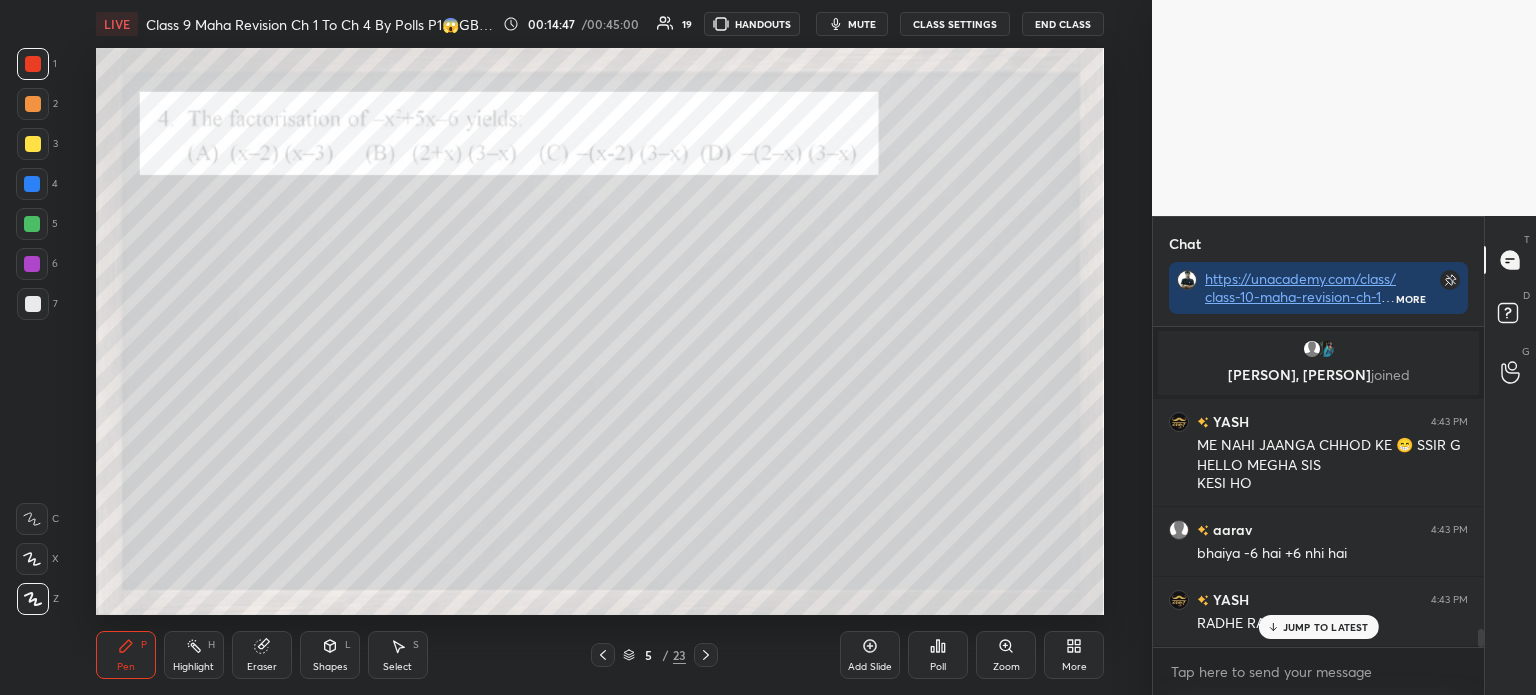 scroll, scrollTop: 5301, scrollLeft: 0, axis: vertical 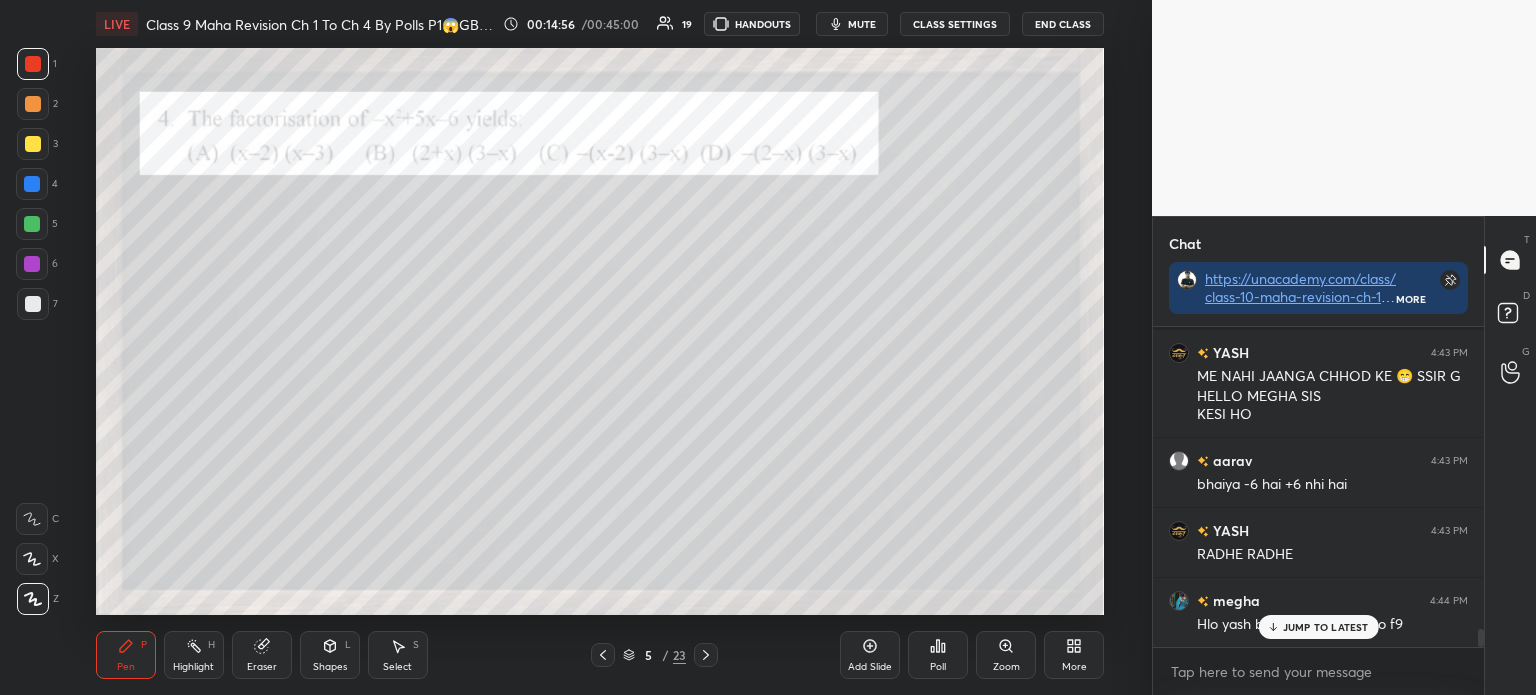 click at bounding box center (33, 304) 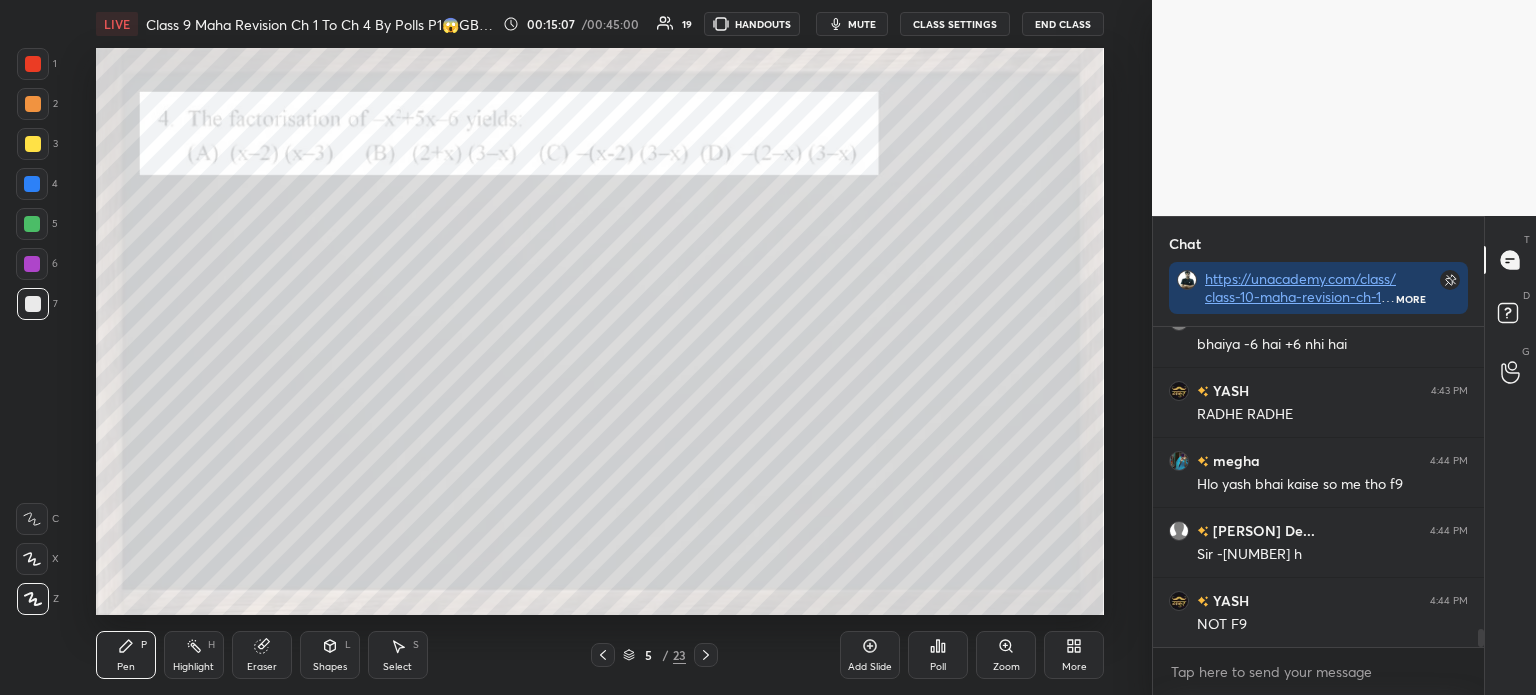 scroll, scrollTop: 5512, scrollLeft: 0, axis: vertical 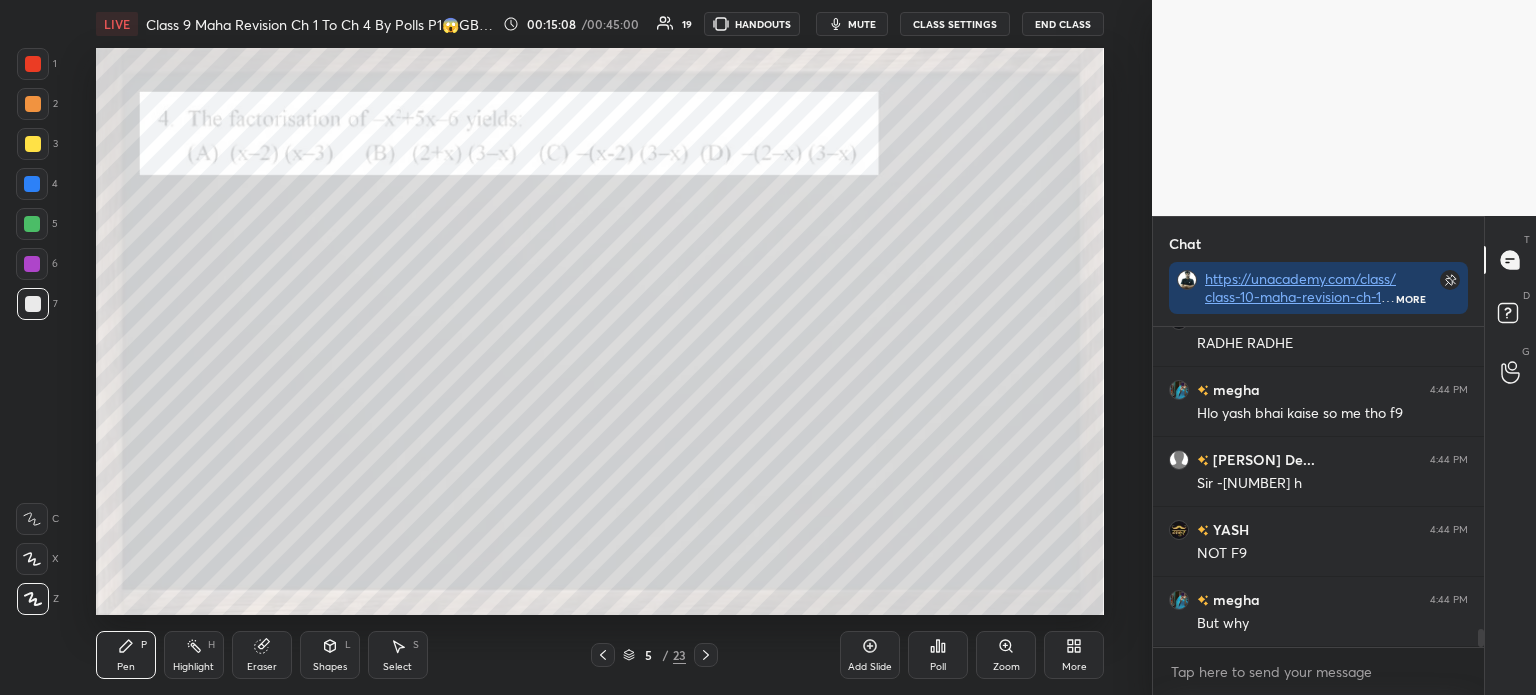 click on "Eraser" at bounding box center (262, 655) 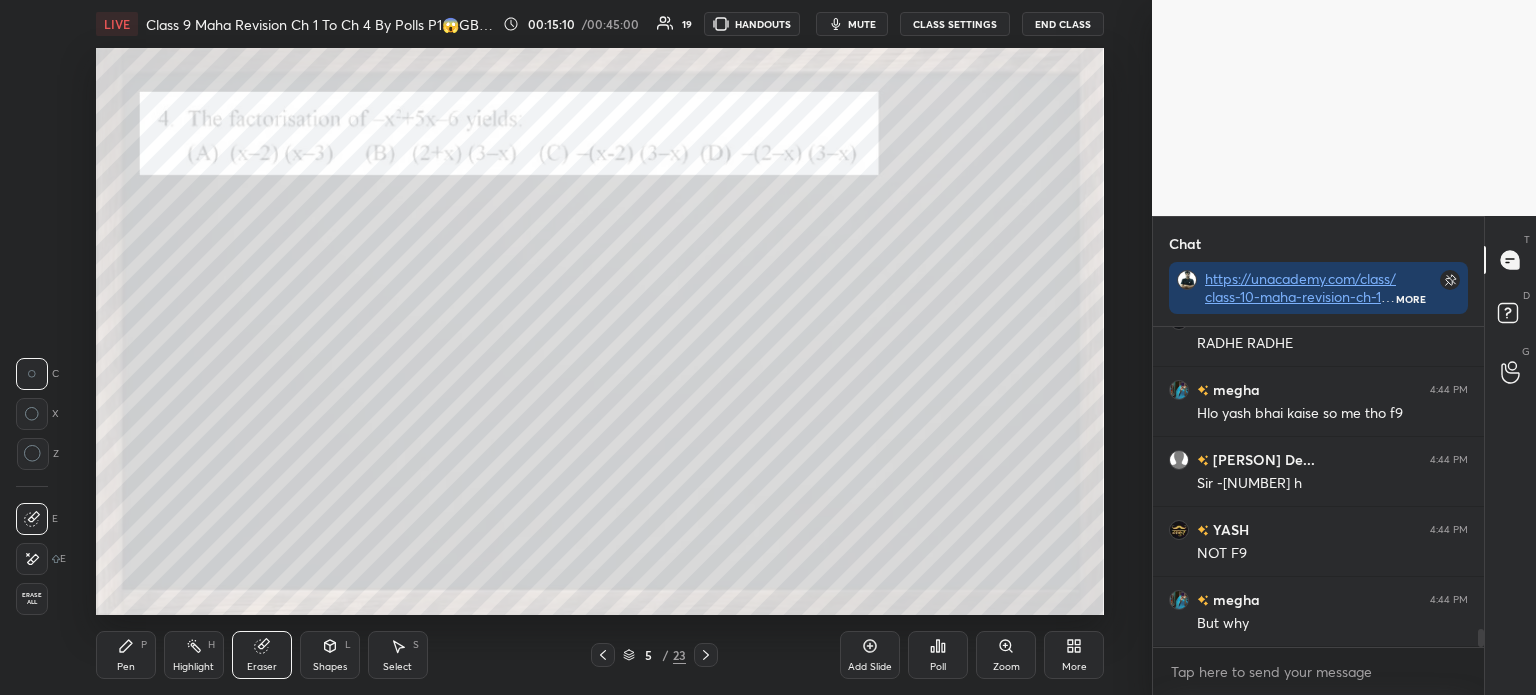 click on "P" at bounding box center [144, 645] 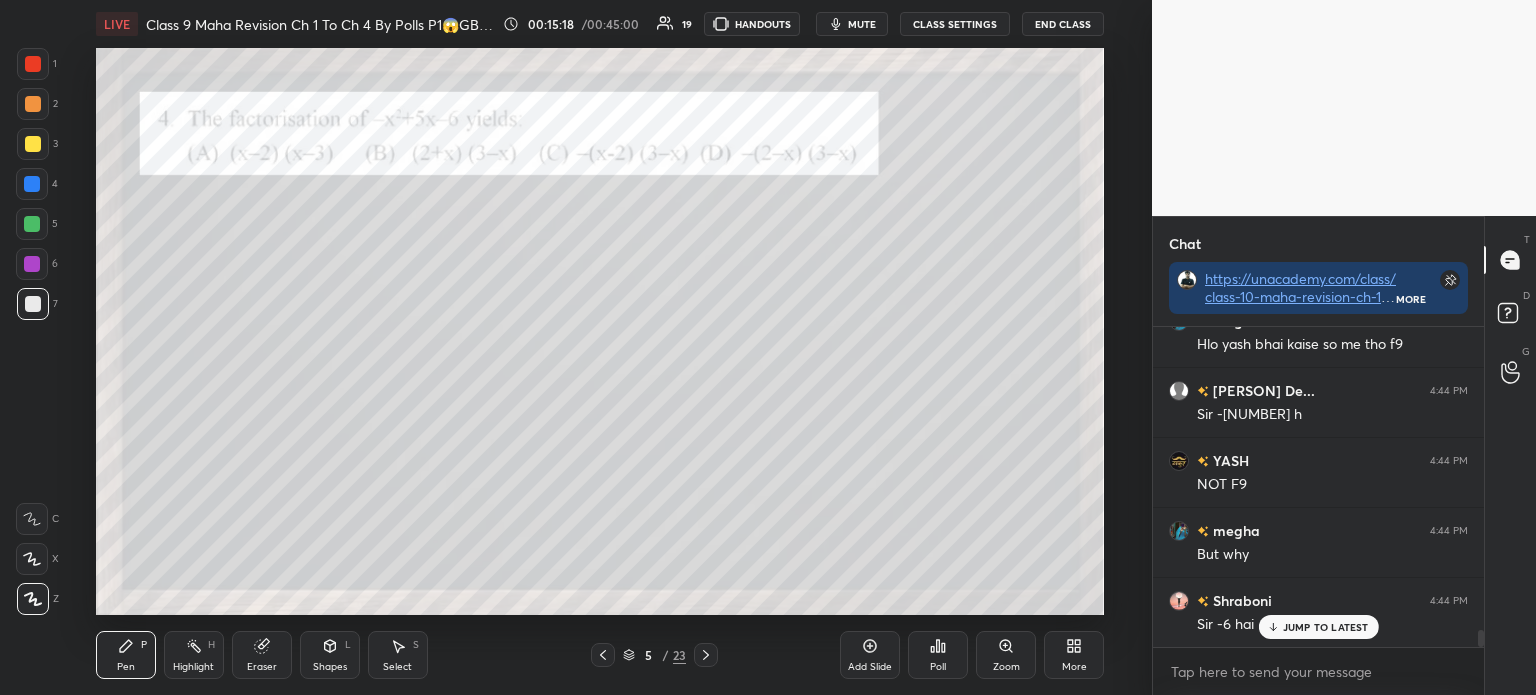 scroll, scrollTop: 5652, scrollLeft: 0, axis: vertical 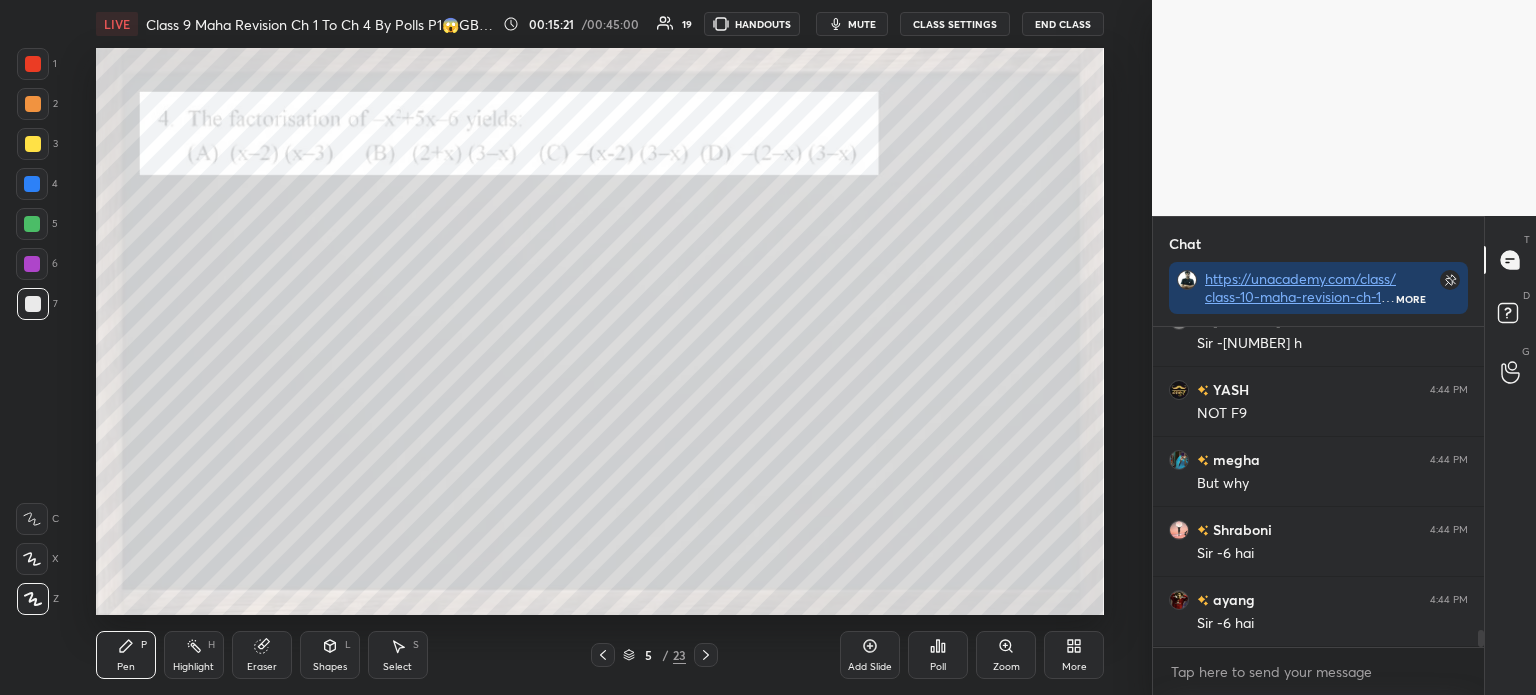 click on "Highlight H" at bounding box center [194, 655] 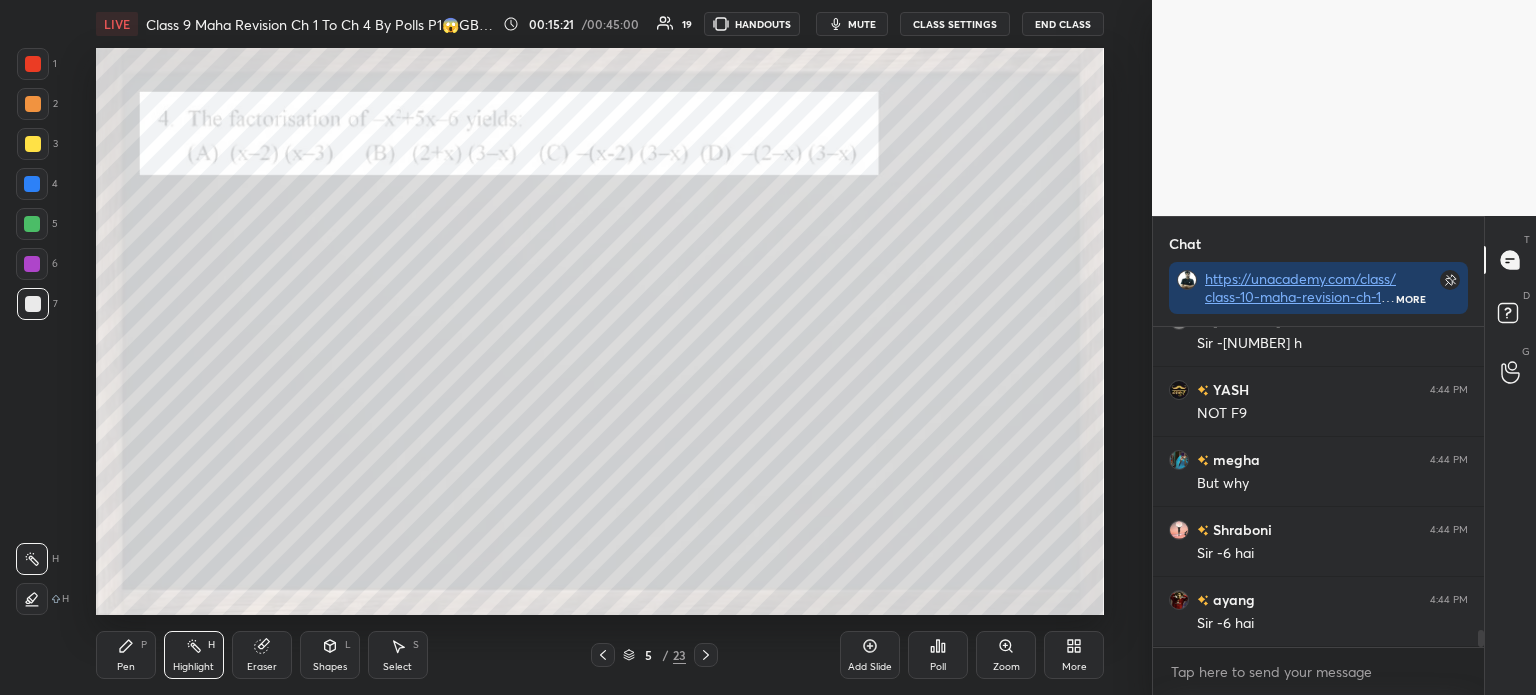 click on "Eraser" at bounding box center [262, 655] 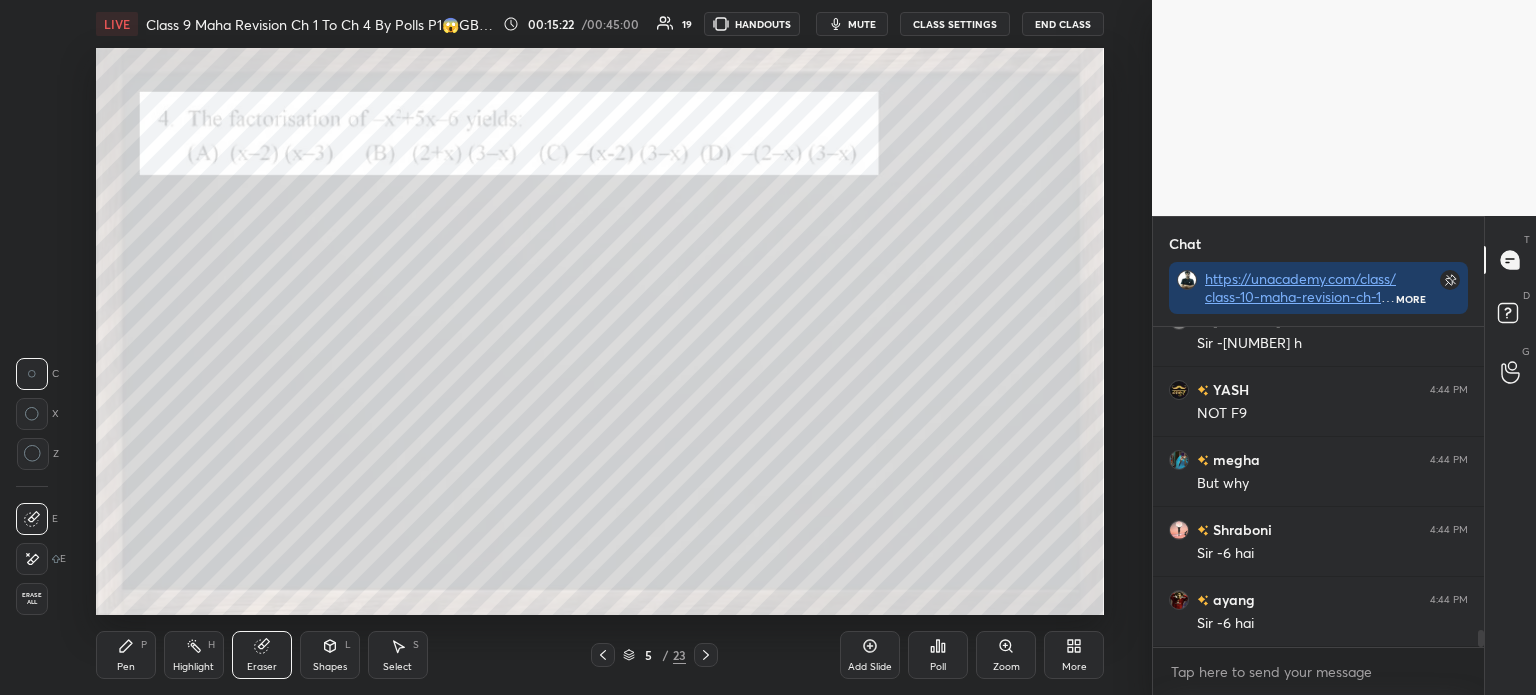 scroll, scrollTop: 5721, scrollLeft: 0, axis: vertical 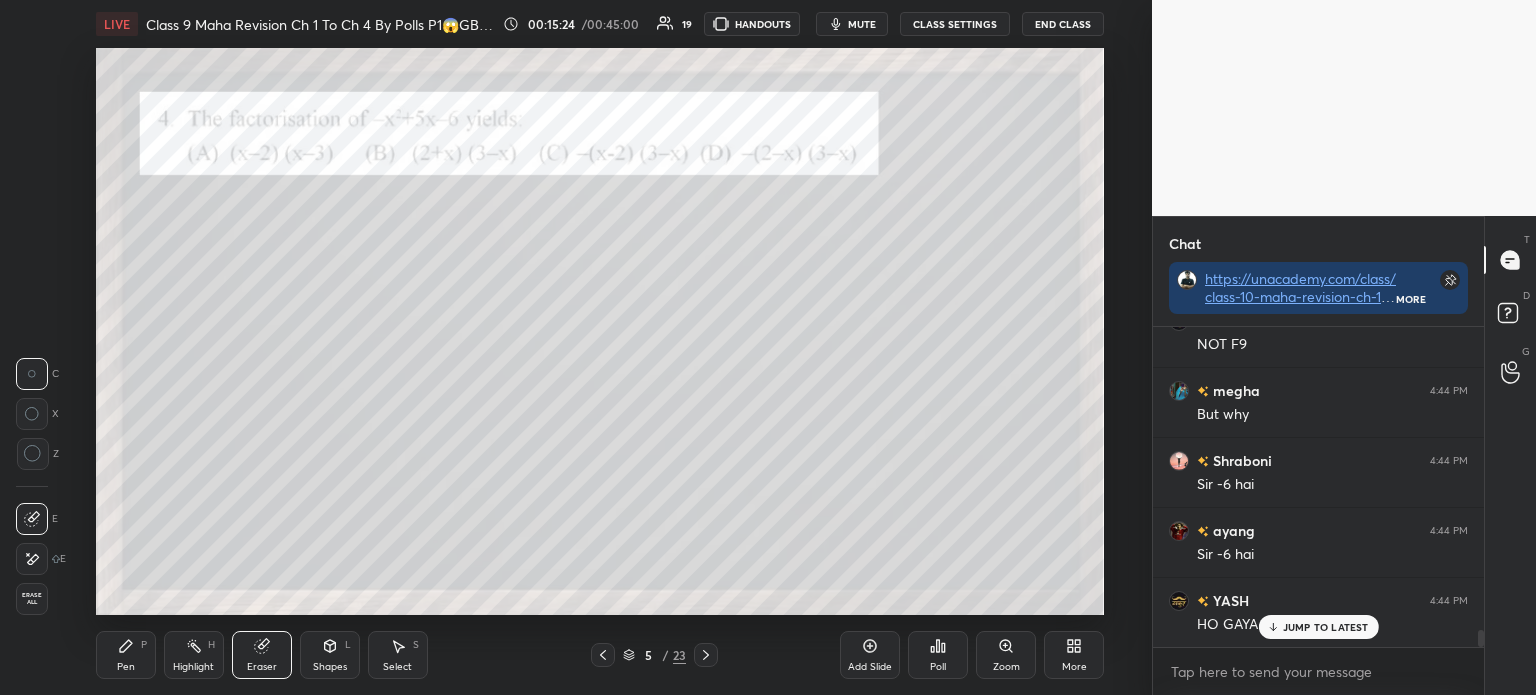 click 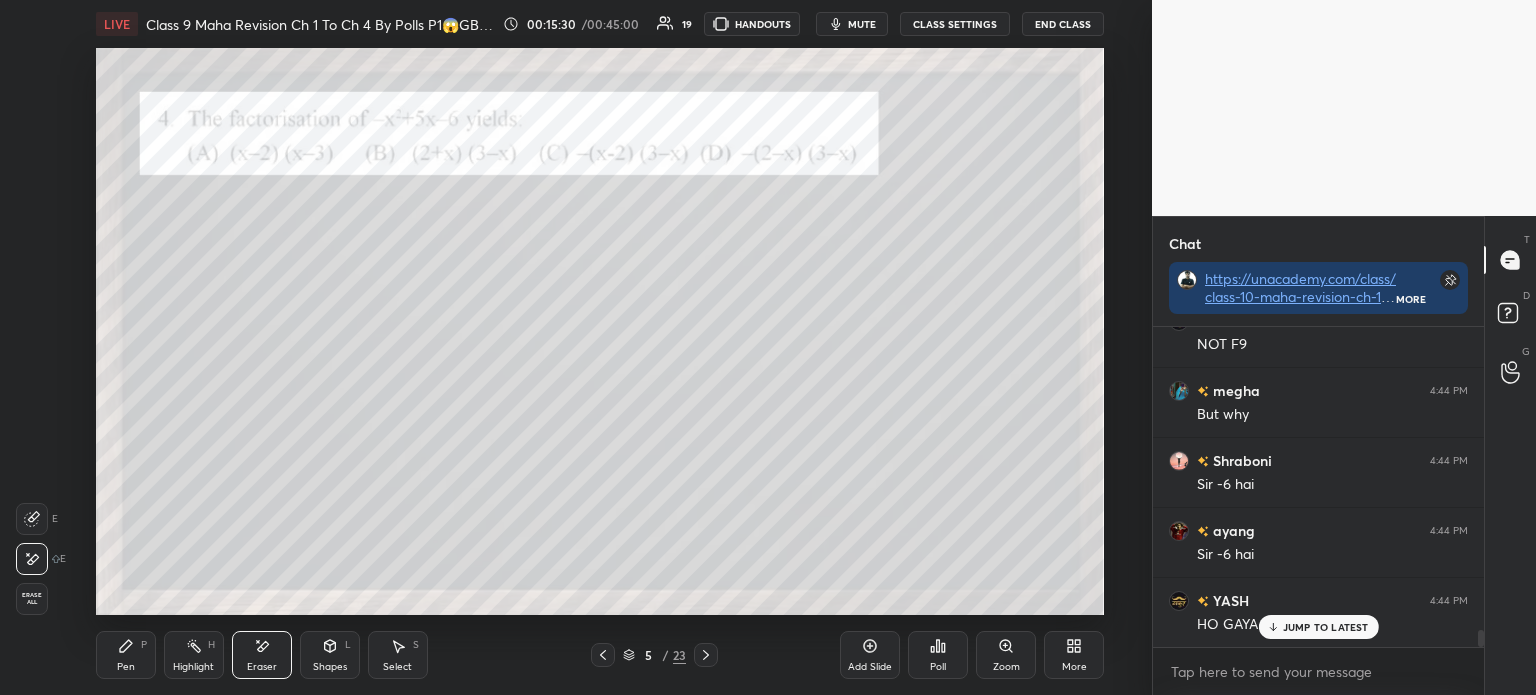 click on "Pen P" at bounding box center (126, 655) 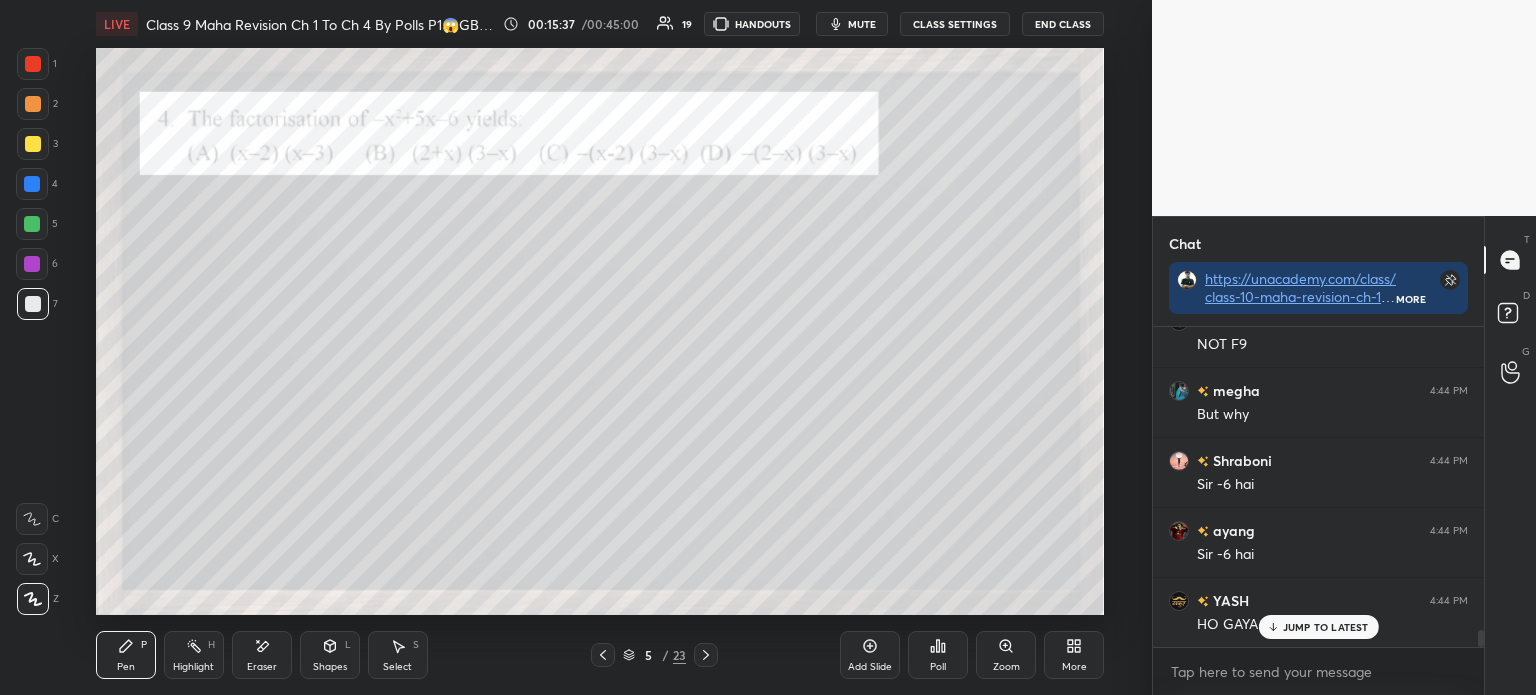 scroll, scrollTop: 5792, scrollLeft: 0, axis: vertical 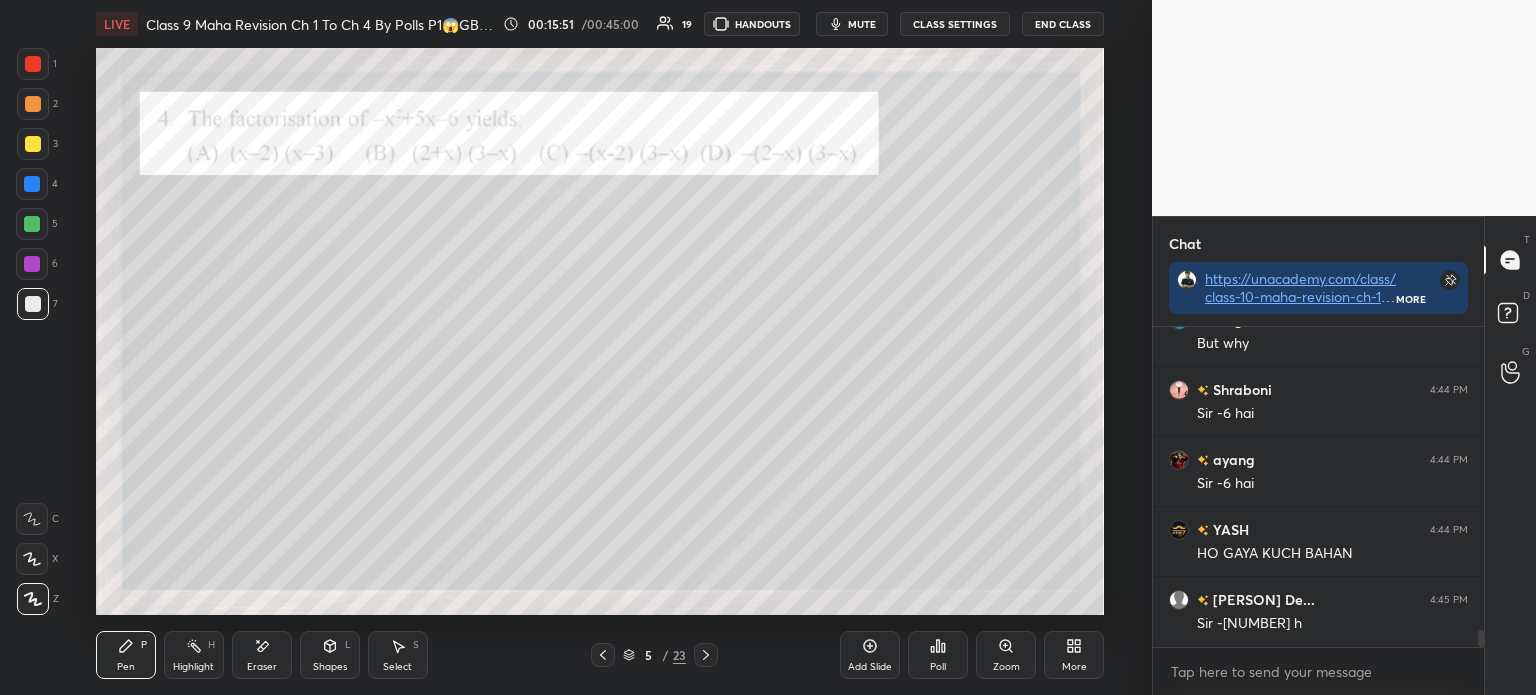 click 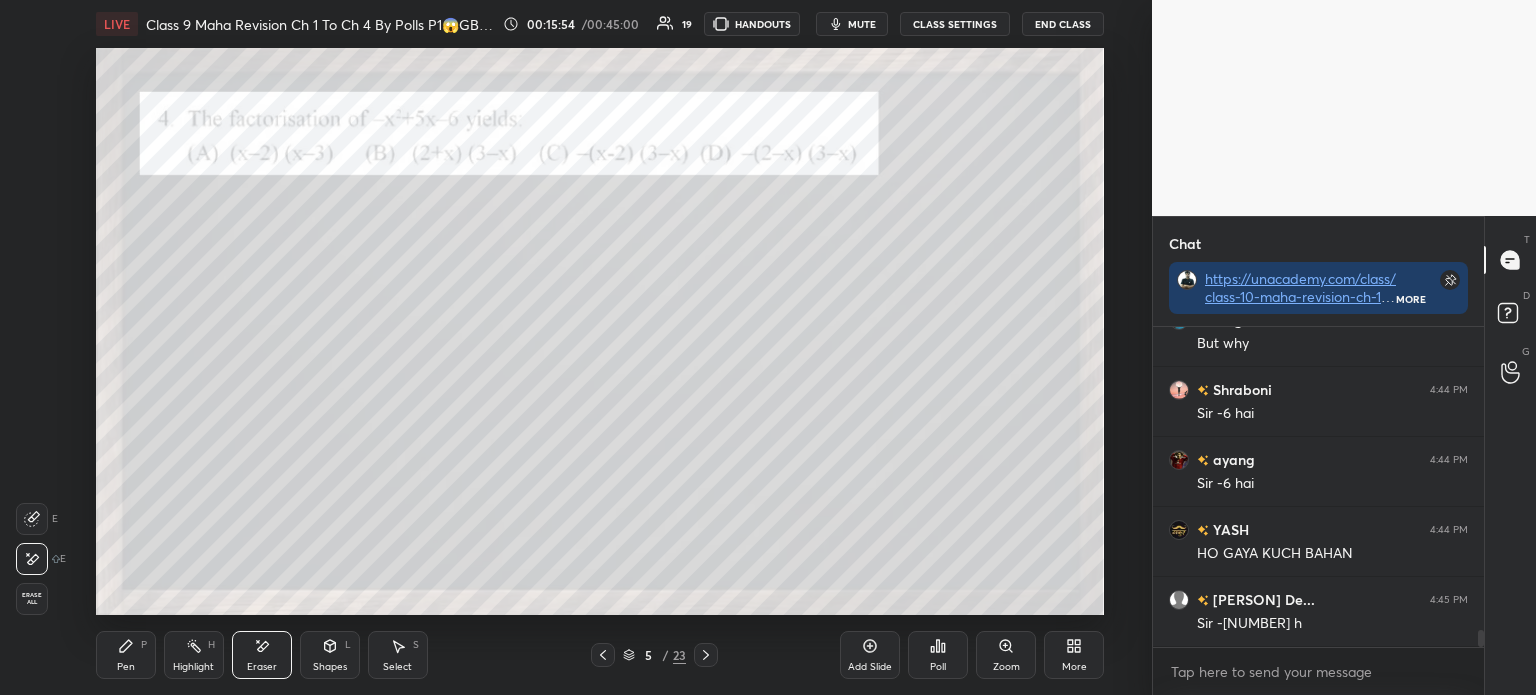 scroll, scrollTop: 5861, scrollLeft: 0, axis: vertical 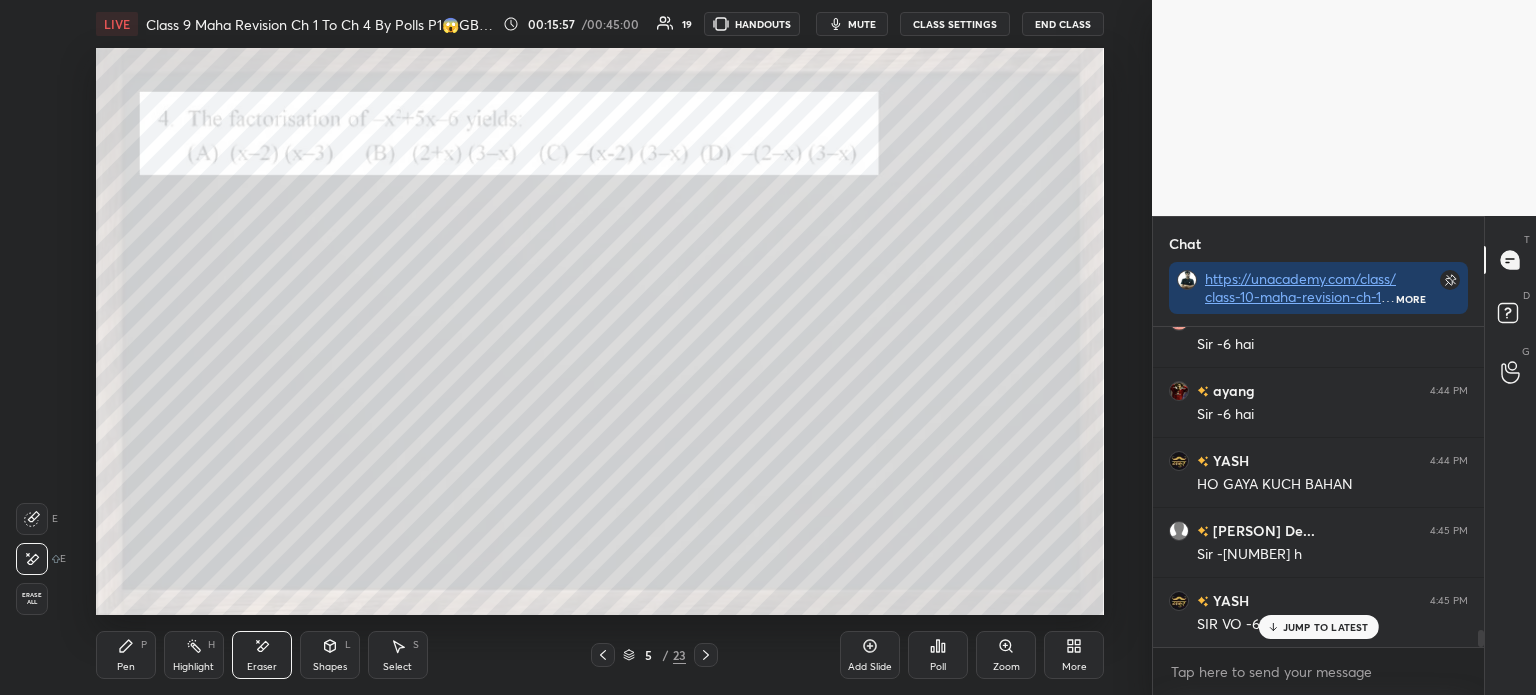 click on "Pen P" at bounding box center (126, 655) 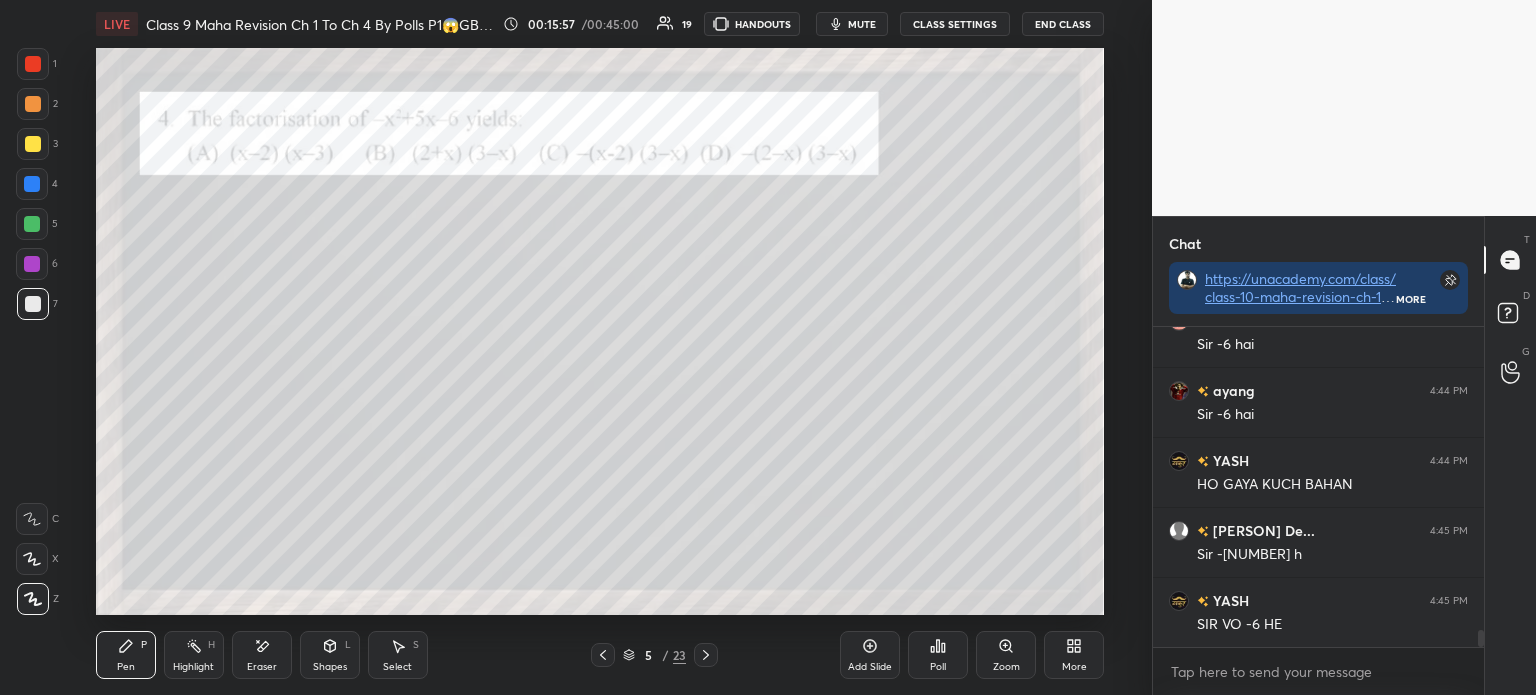 click at bounding box center [33, 64] 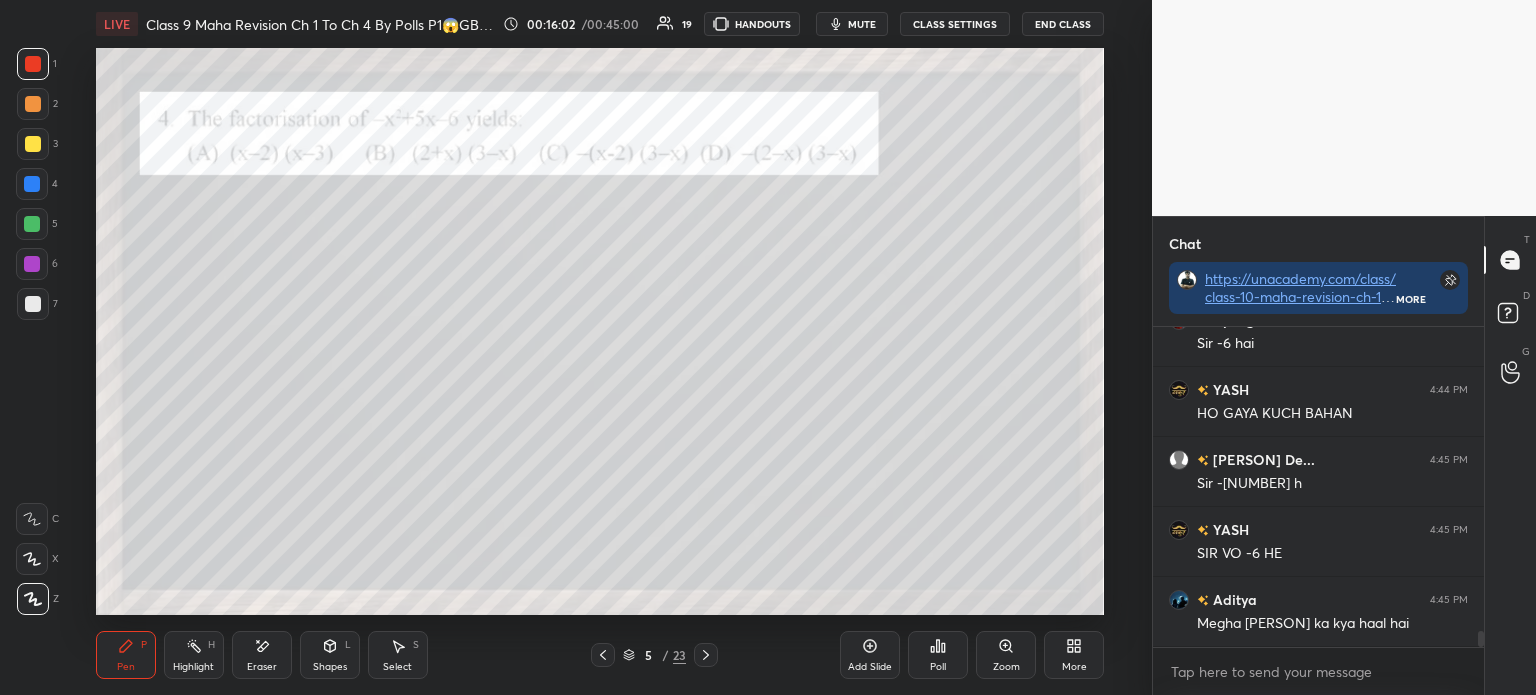 click at bounding box center (33, 304) 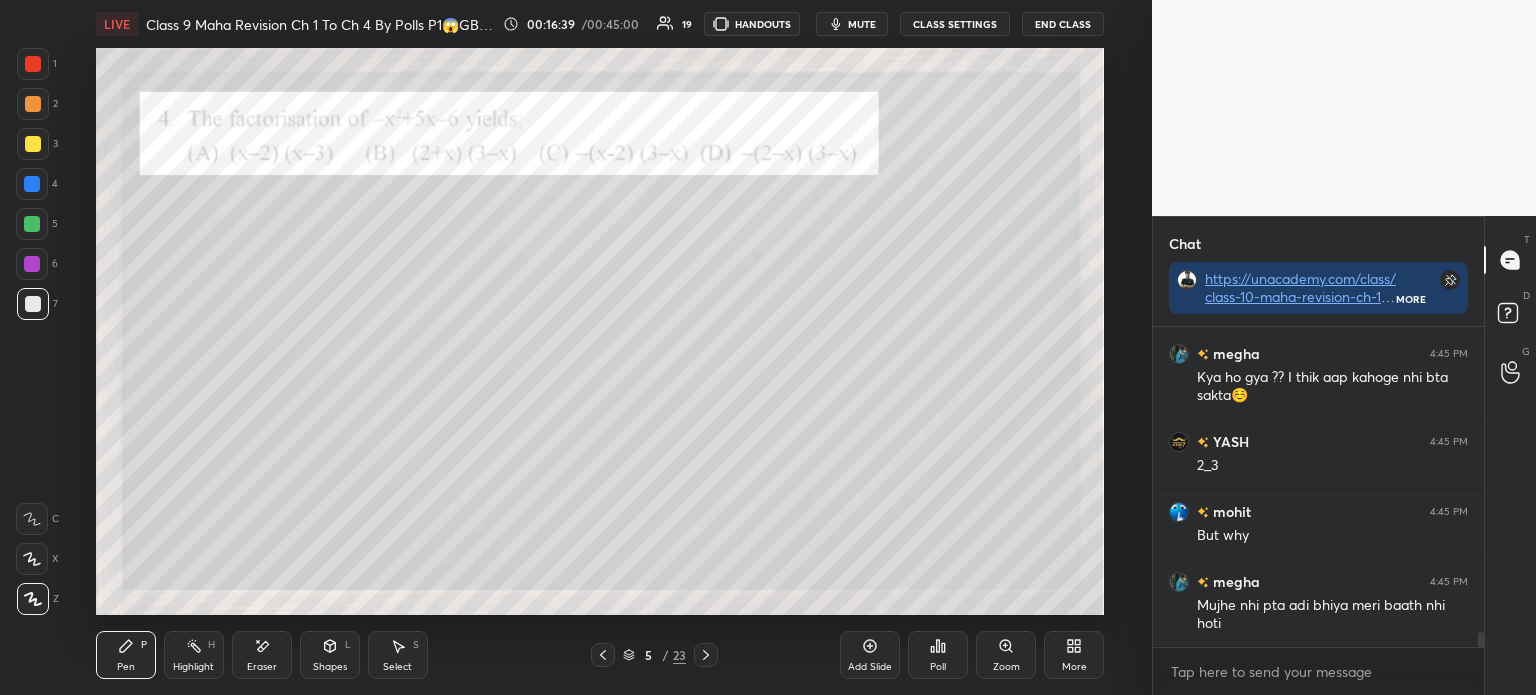 scroll, scrollTop: 6317, scrollLeft: 0, axis: vertical 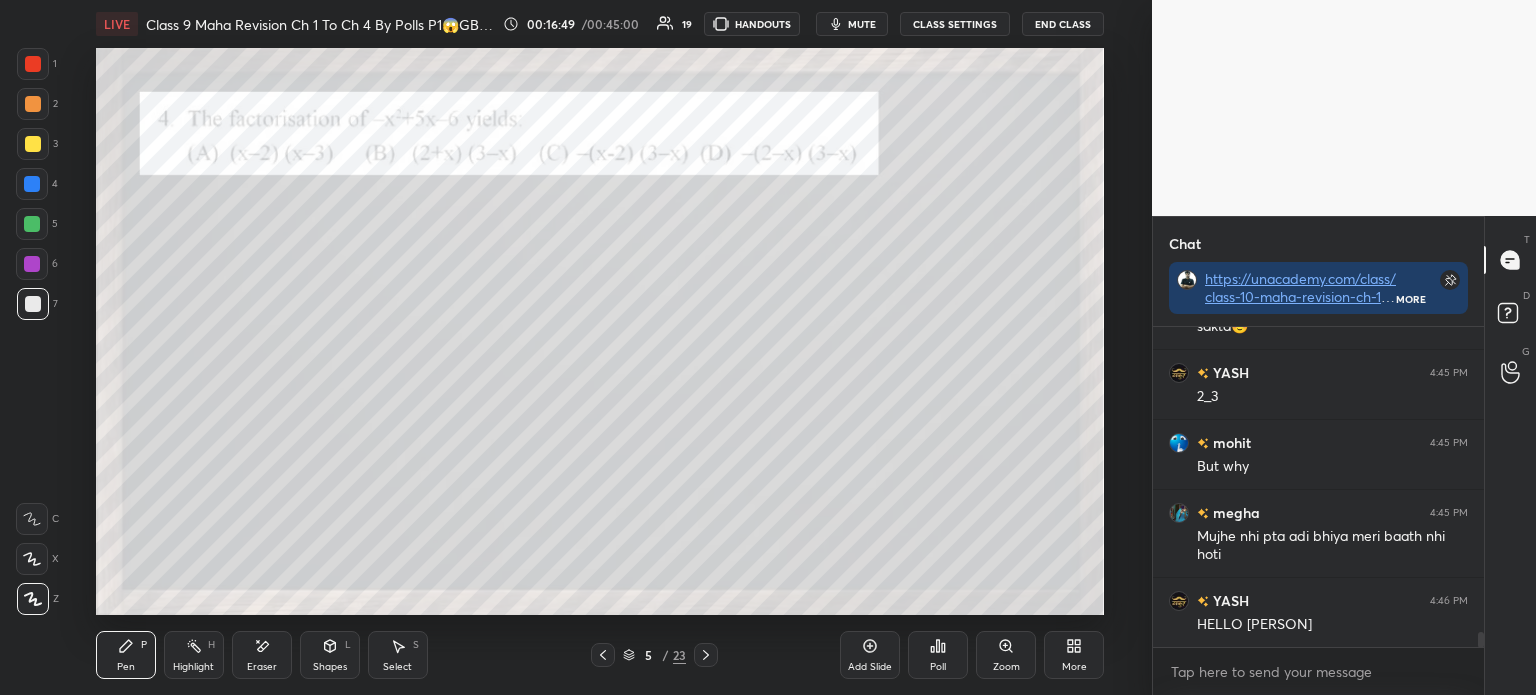 click on "1 2 3 4 5 6 7 C X Z E E Erase all   H H" at bounding box center [32, 331] 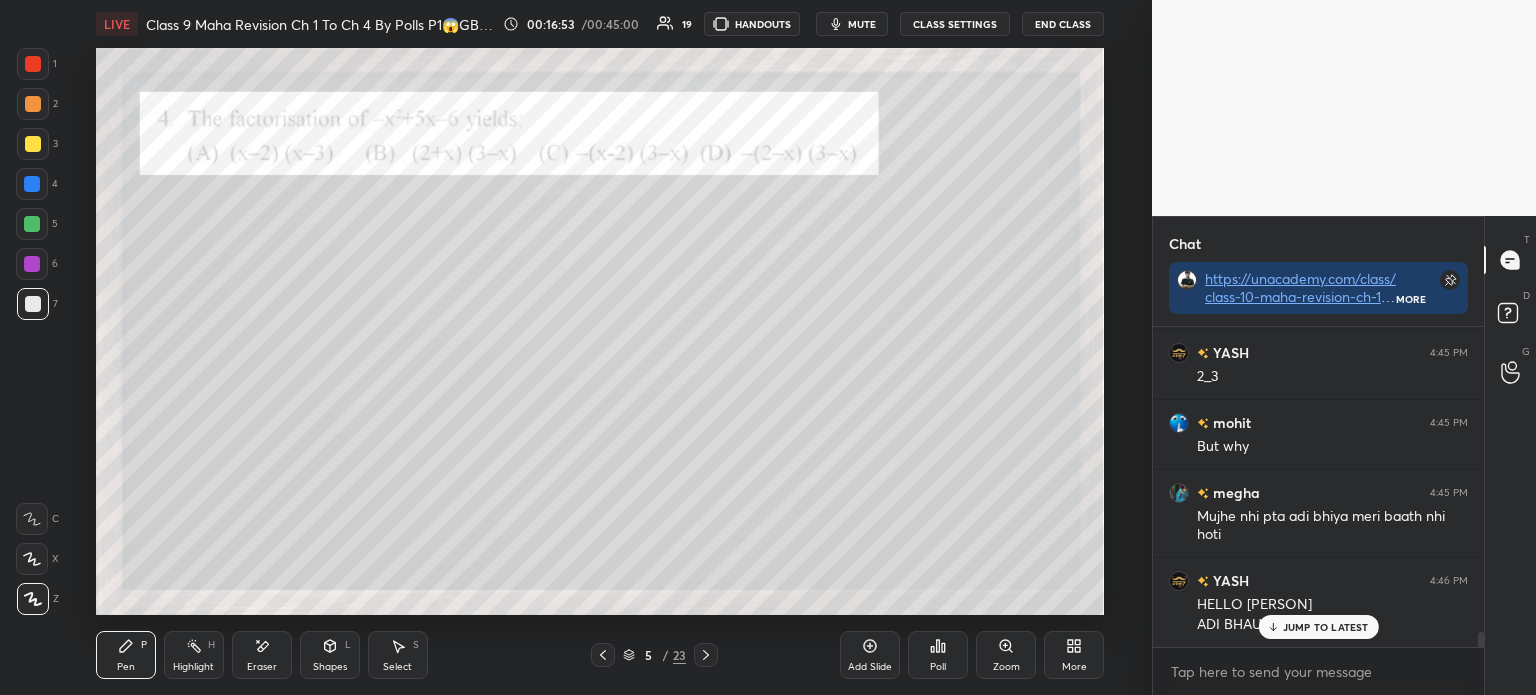 click on "1" at bounding box center [37, 64] 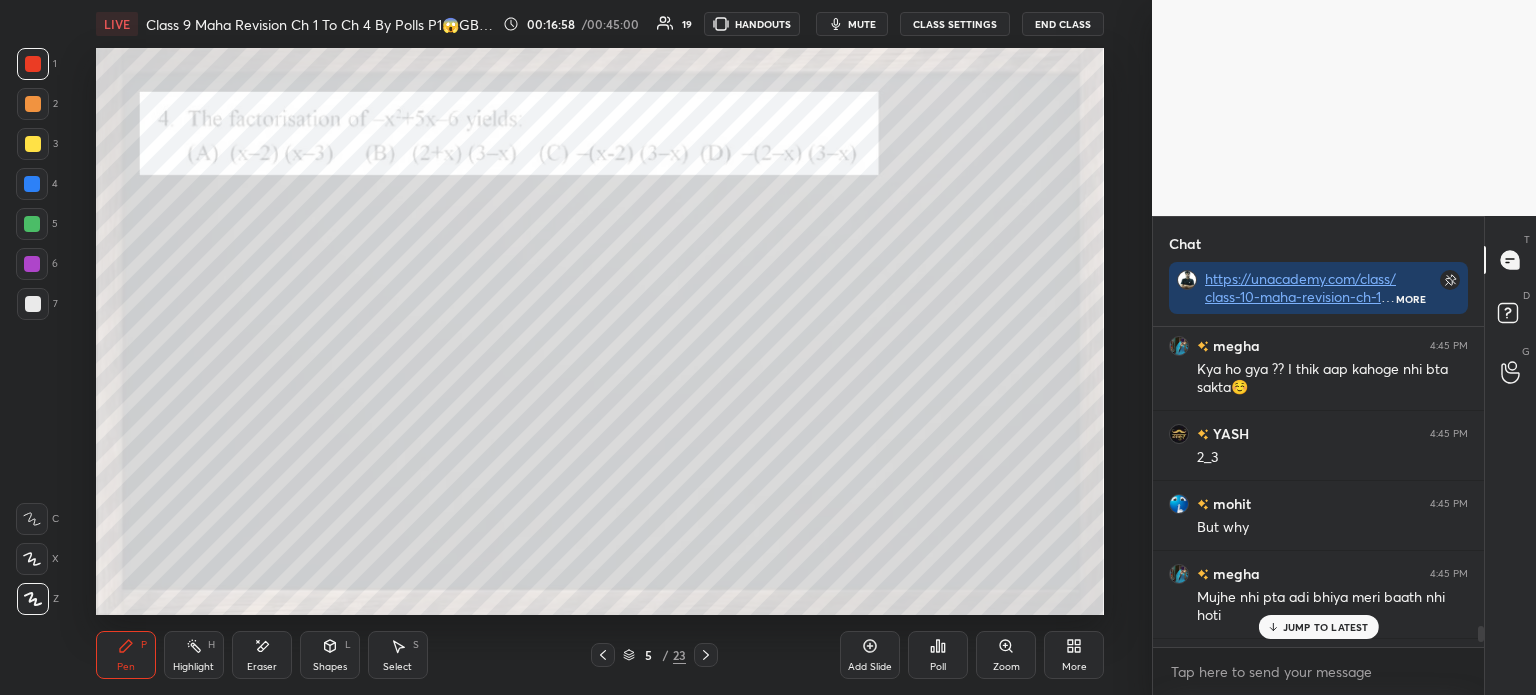 scroll, scrollTop: 6338, scrollLeft: 0, axis: vertical 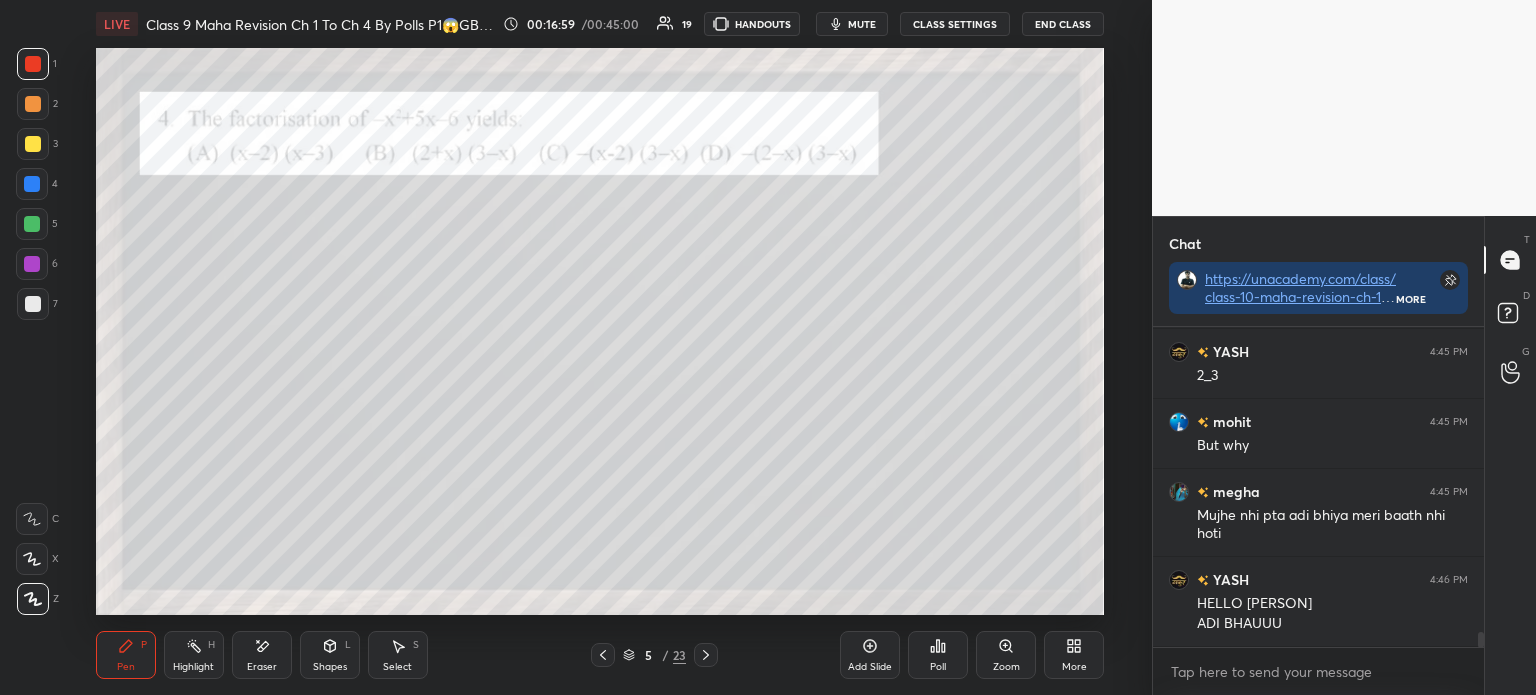 click on "5 / 23" at bounding box center [654, 655] 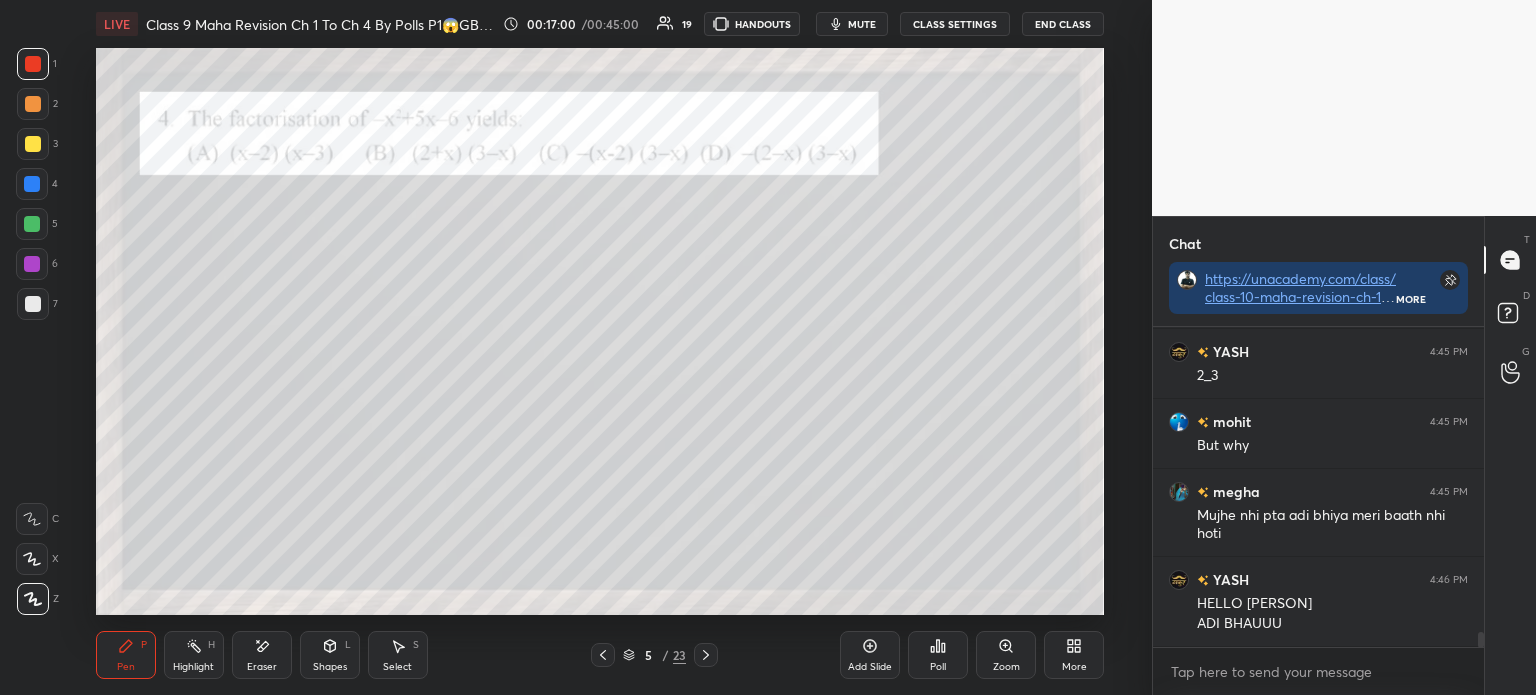 click 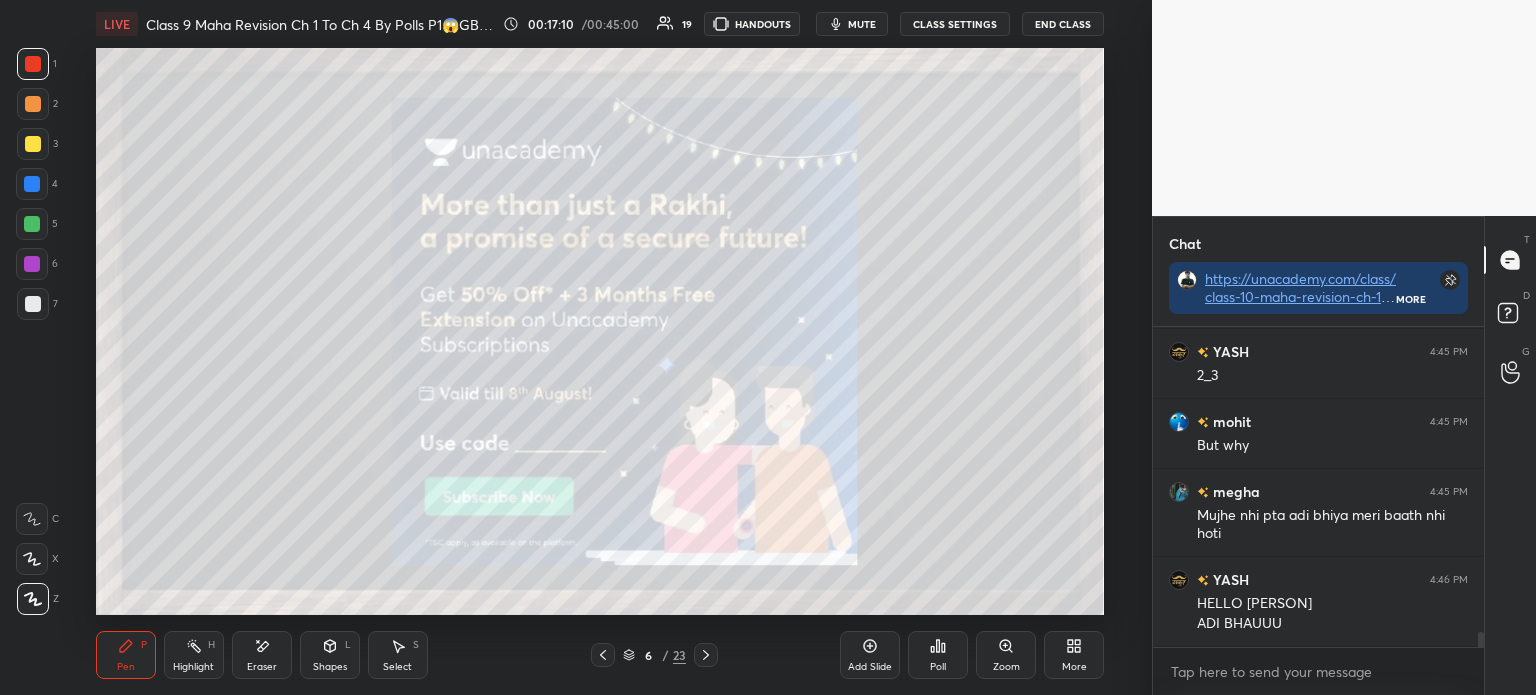 click on "3" at bounding box center (37, 144) 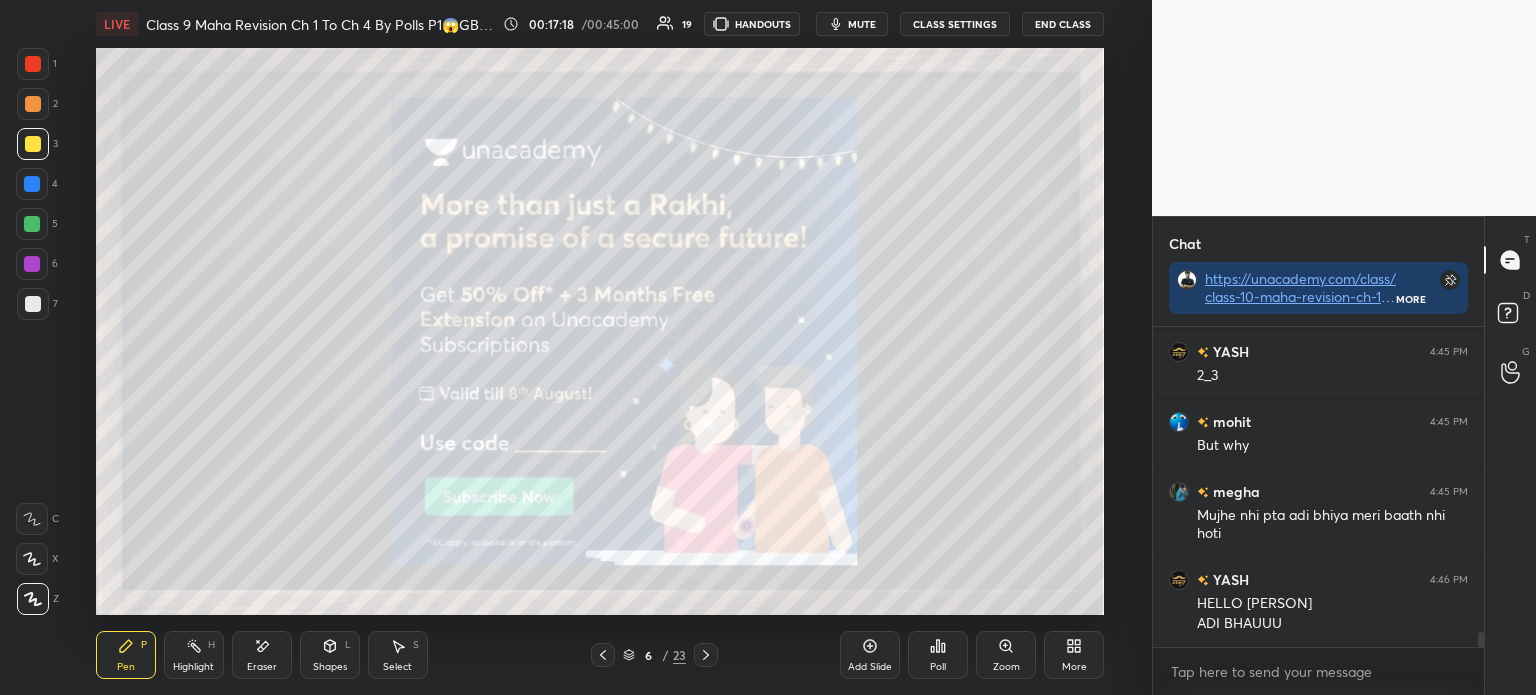 scroll, scrollTop: 6408, scrollLeft: 0, axis: vertical 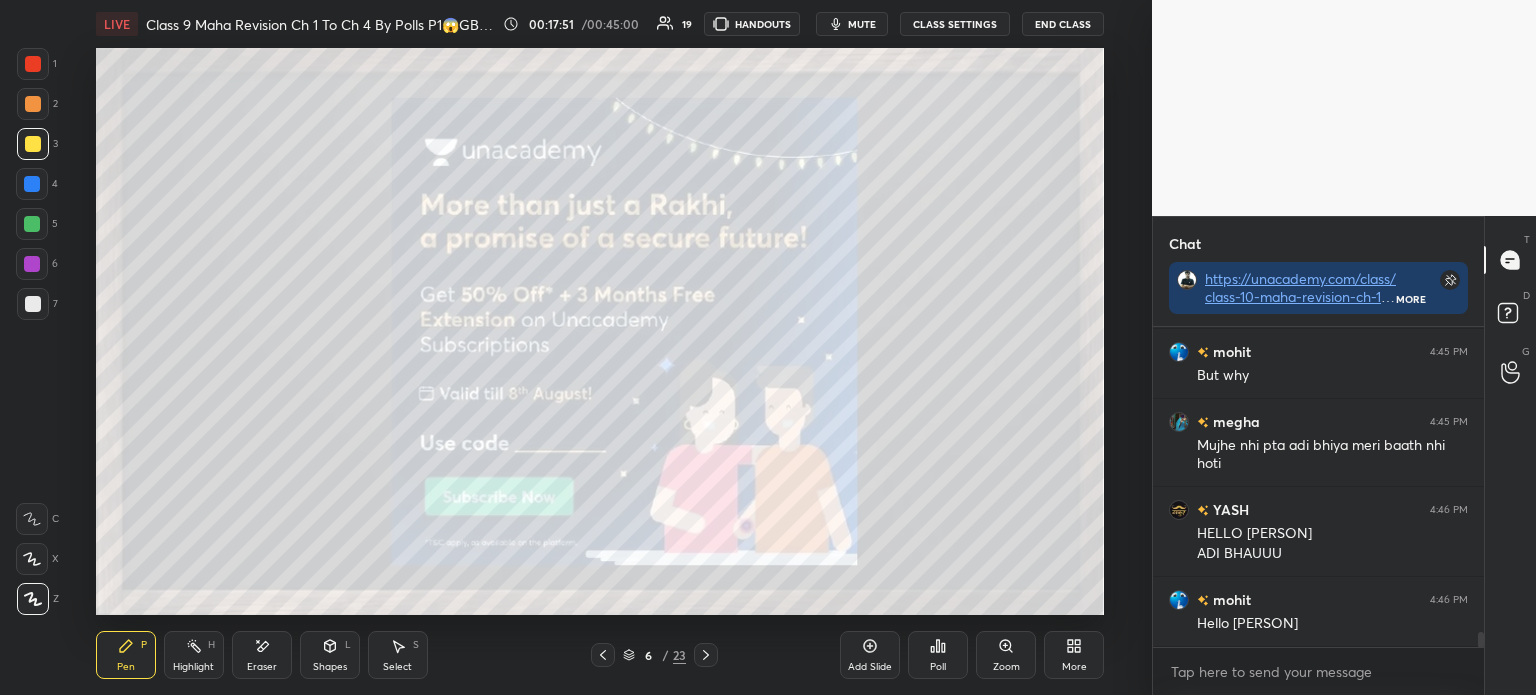 click at bounding box center (706, 655) 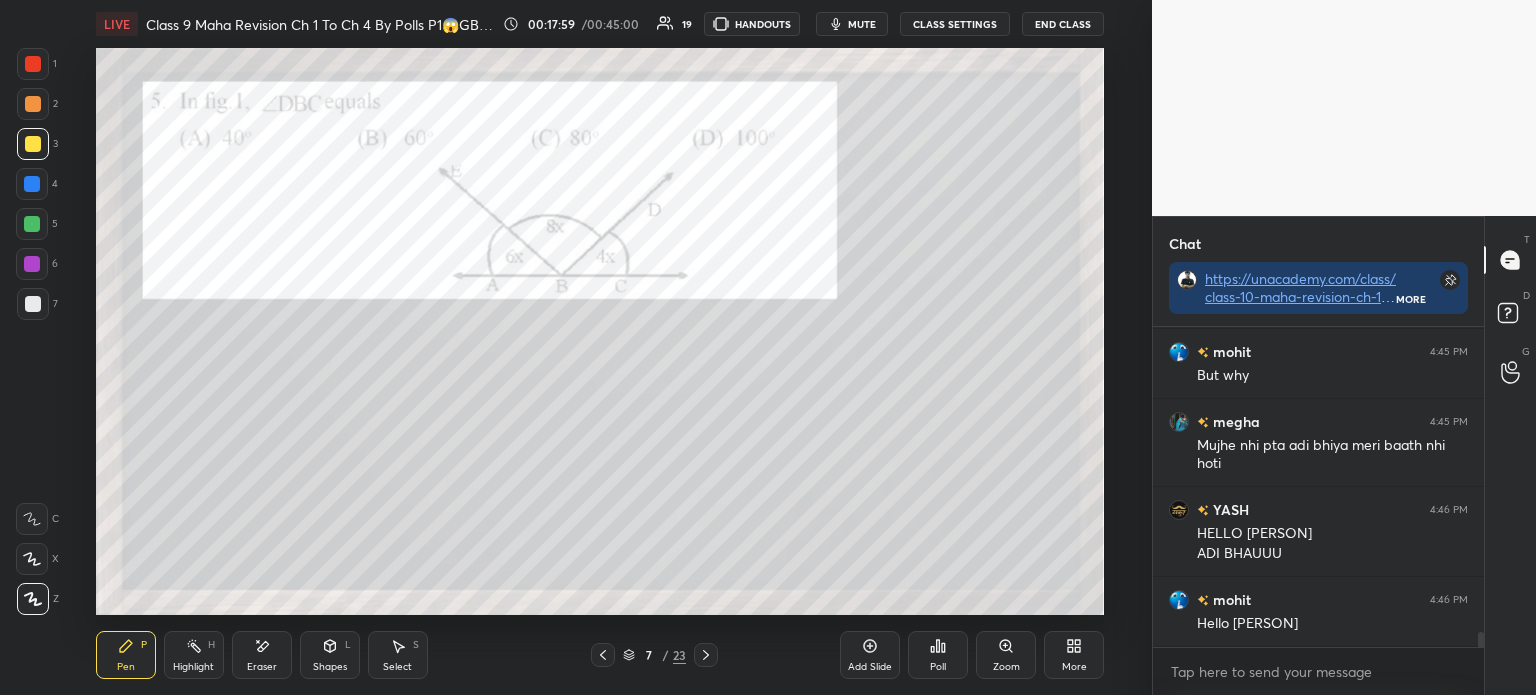 click on "Poll" at bounding box center (938, 655) 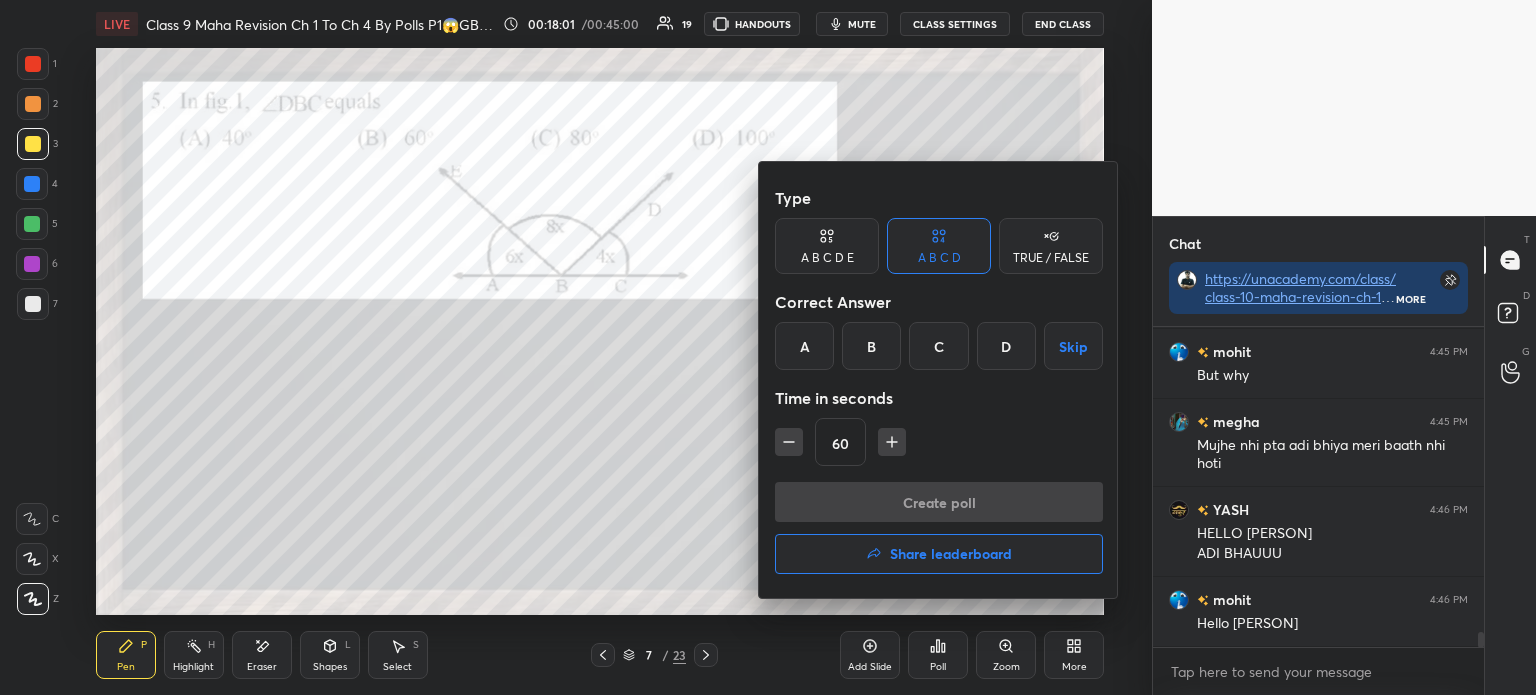 click on "A" at bounding box center (804, 346) 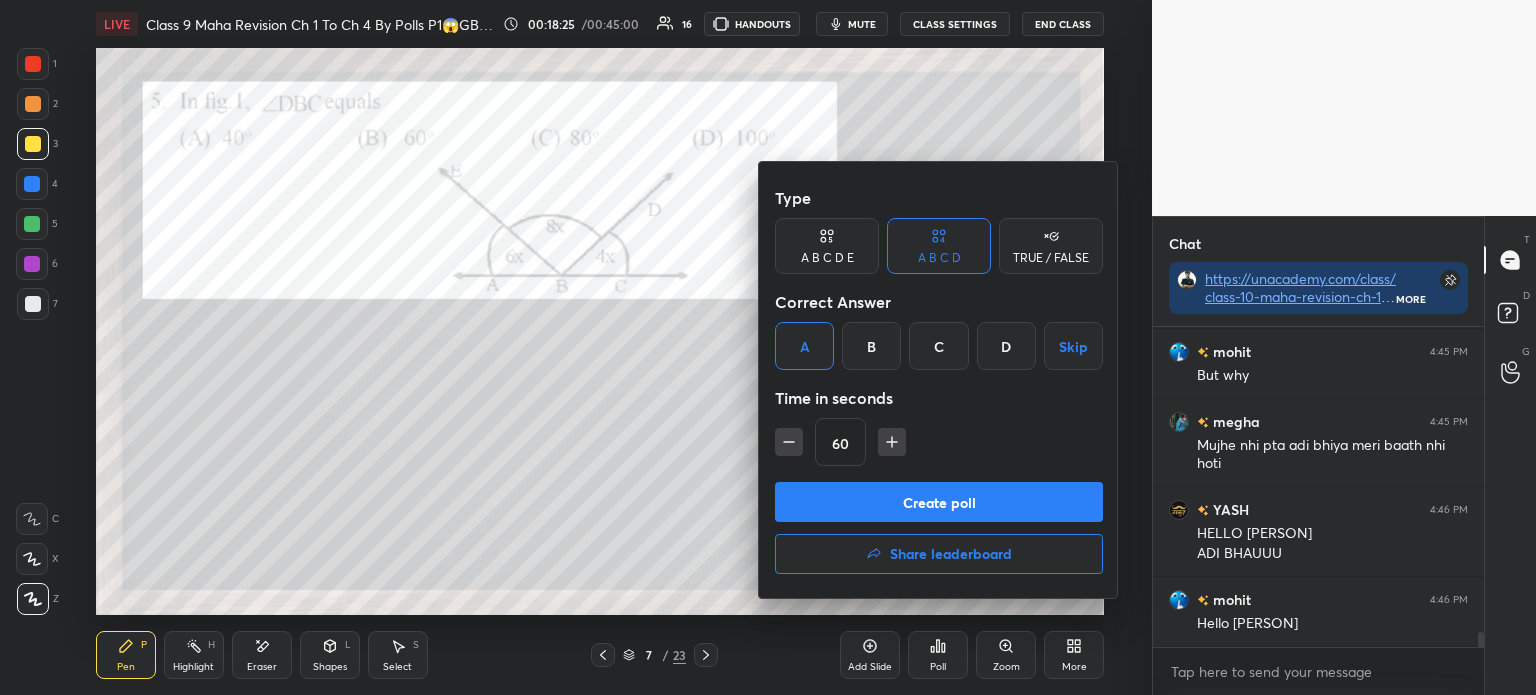 click on "C" at bounding box center (938, 346) 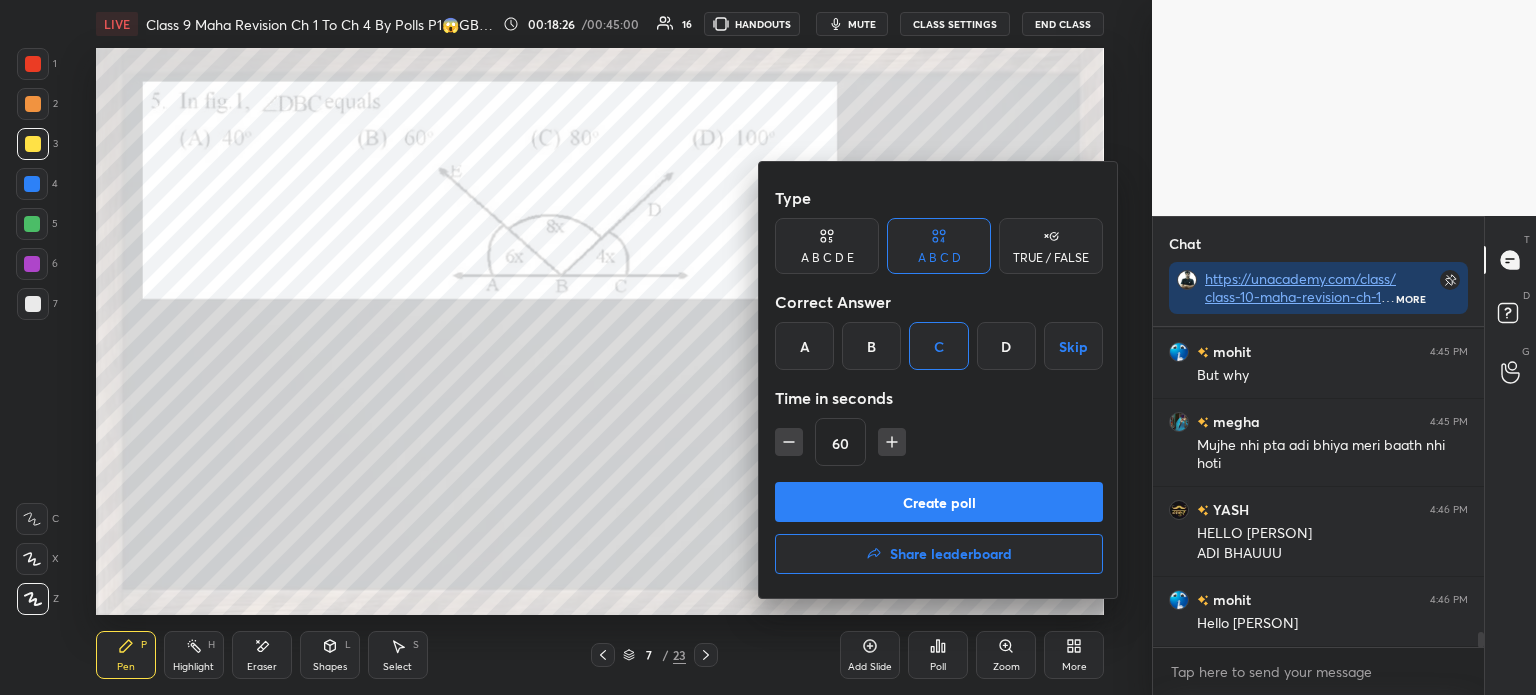 click on "A" at bounding box center [804, 346] 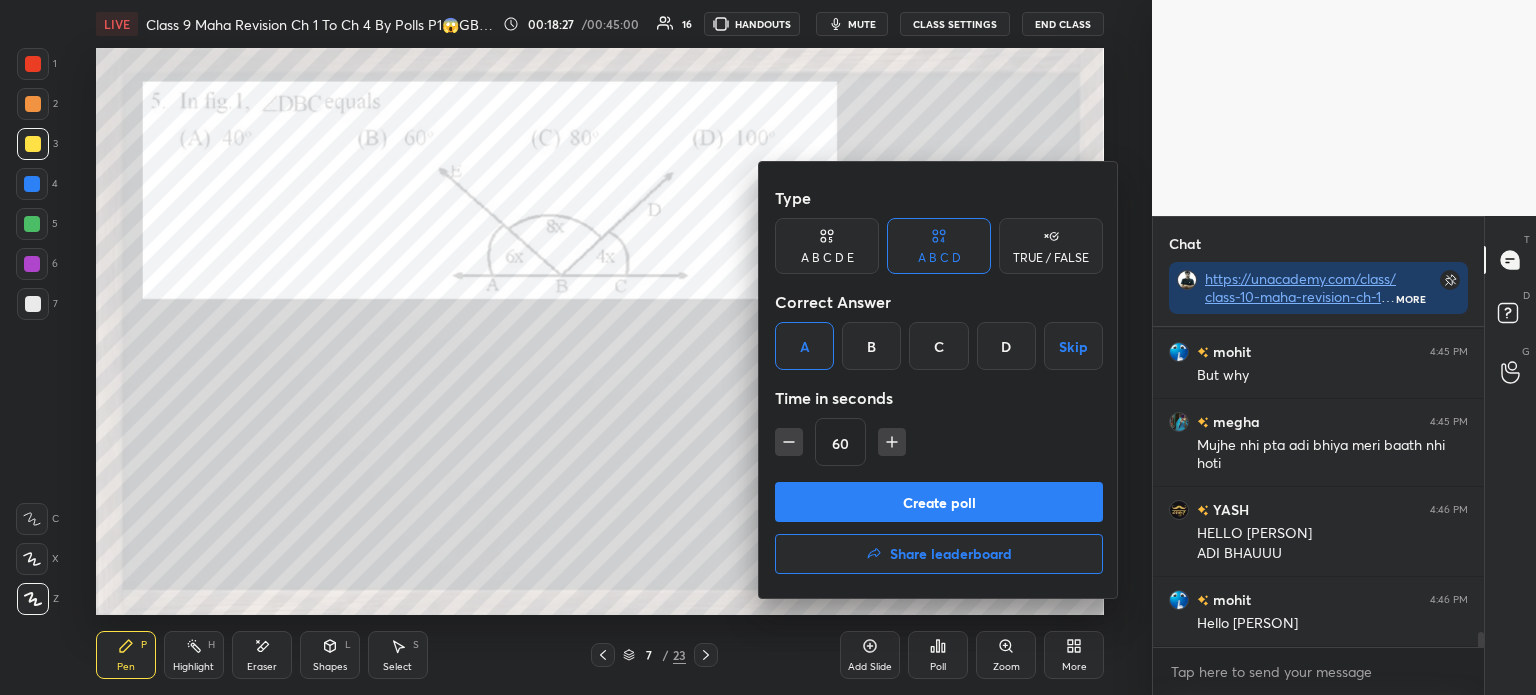 click on "Create poll" at bounding box center [939, 502] 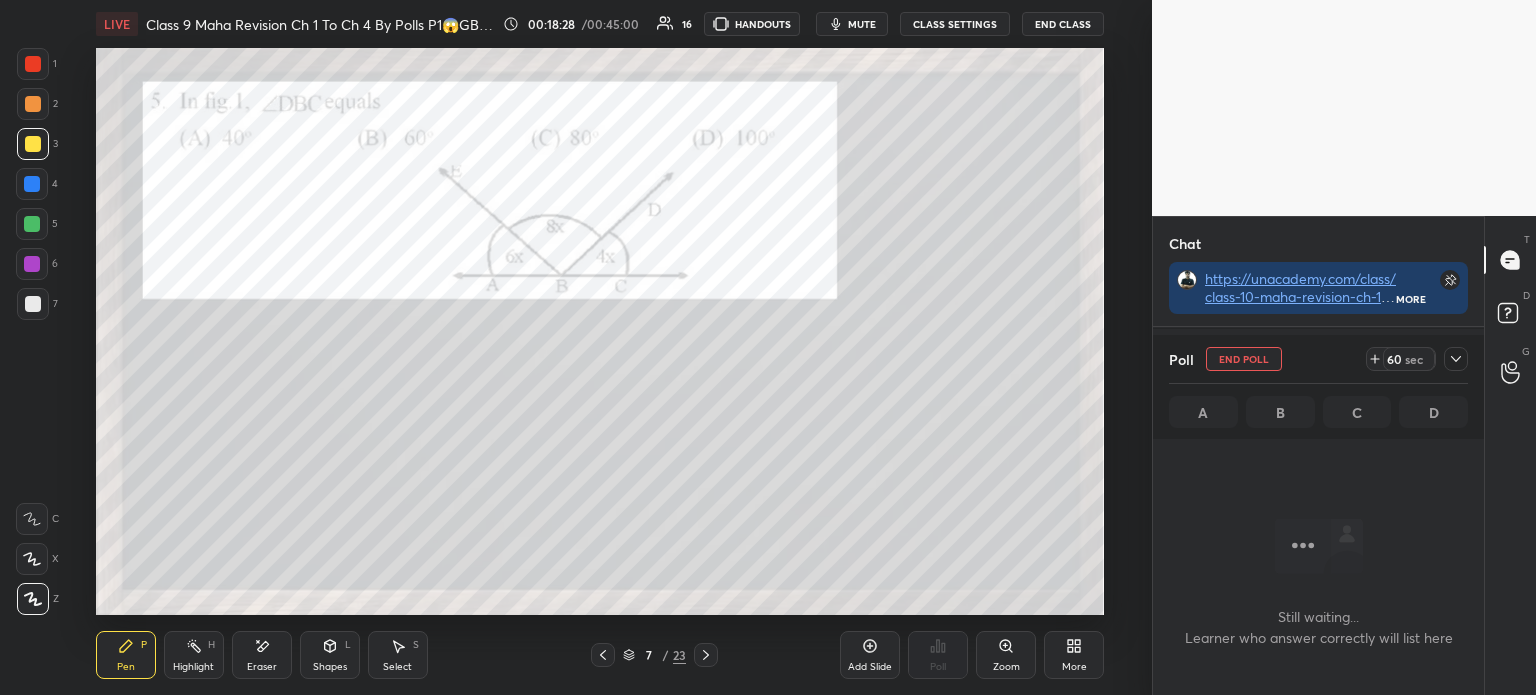 scroll, scrollTop: 220, scrollLeft: 325, axis: both 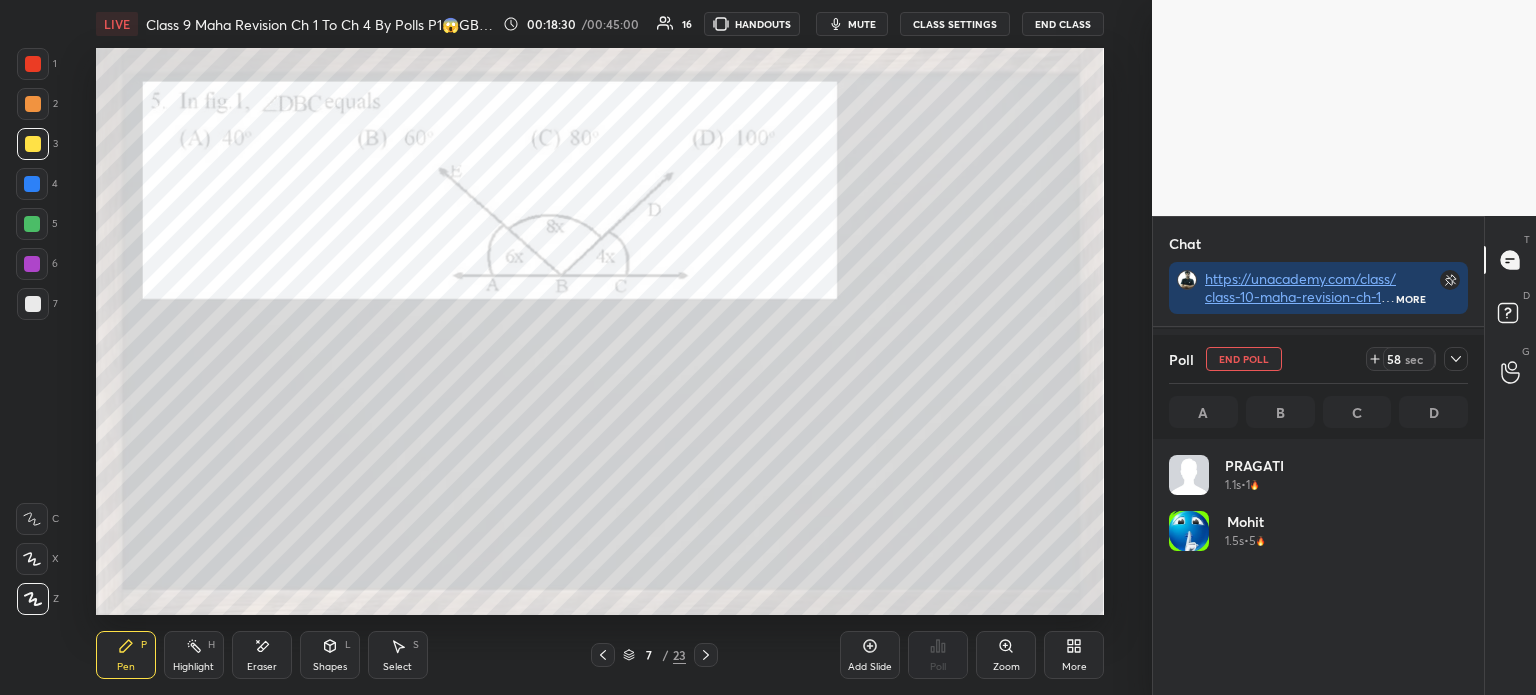 click at bounding box center (1456, 359) 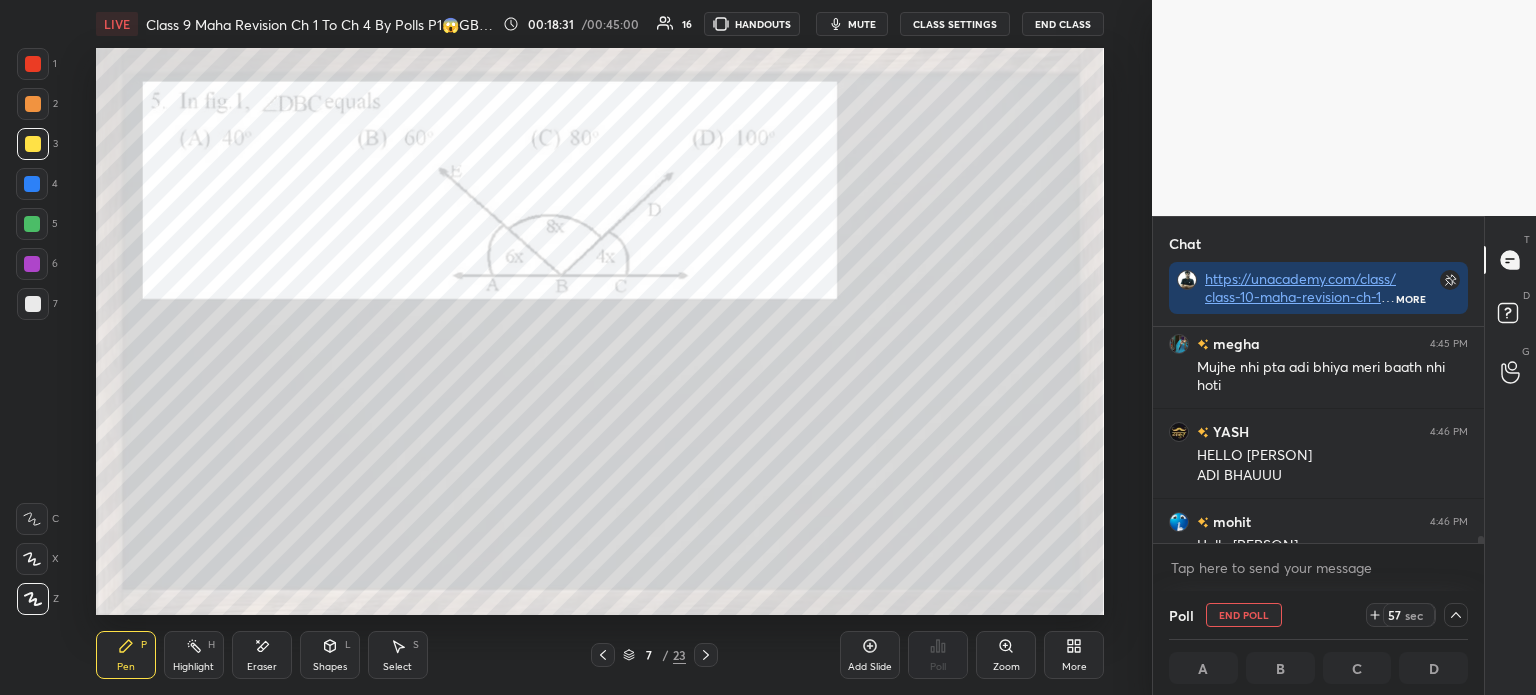 scroll, scrollTop: 6512, scrollLeft: 0, axis: vertical 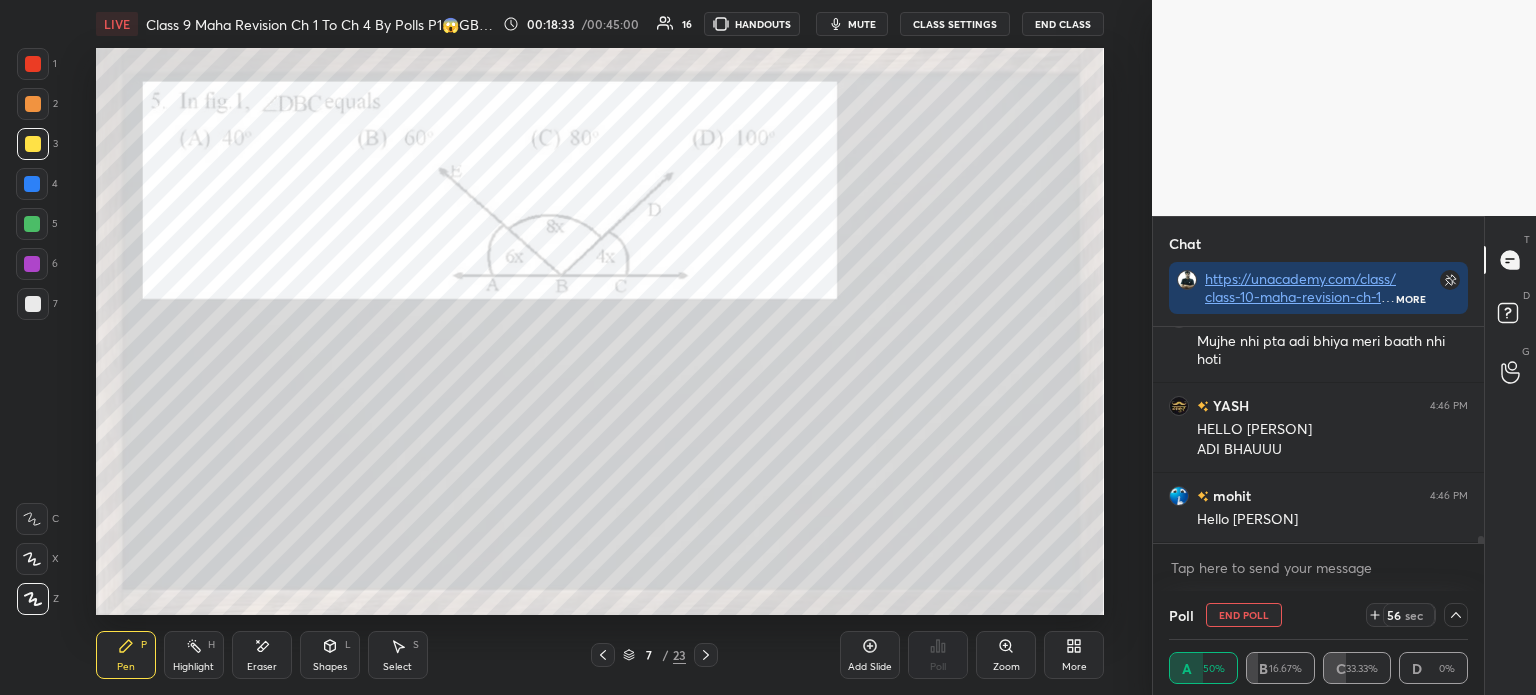 click 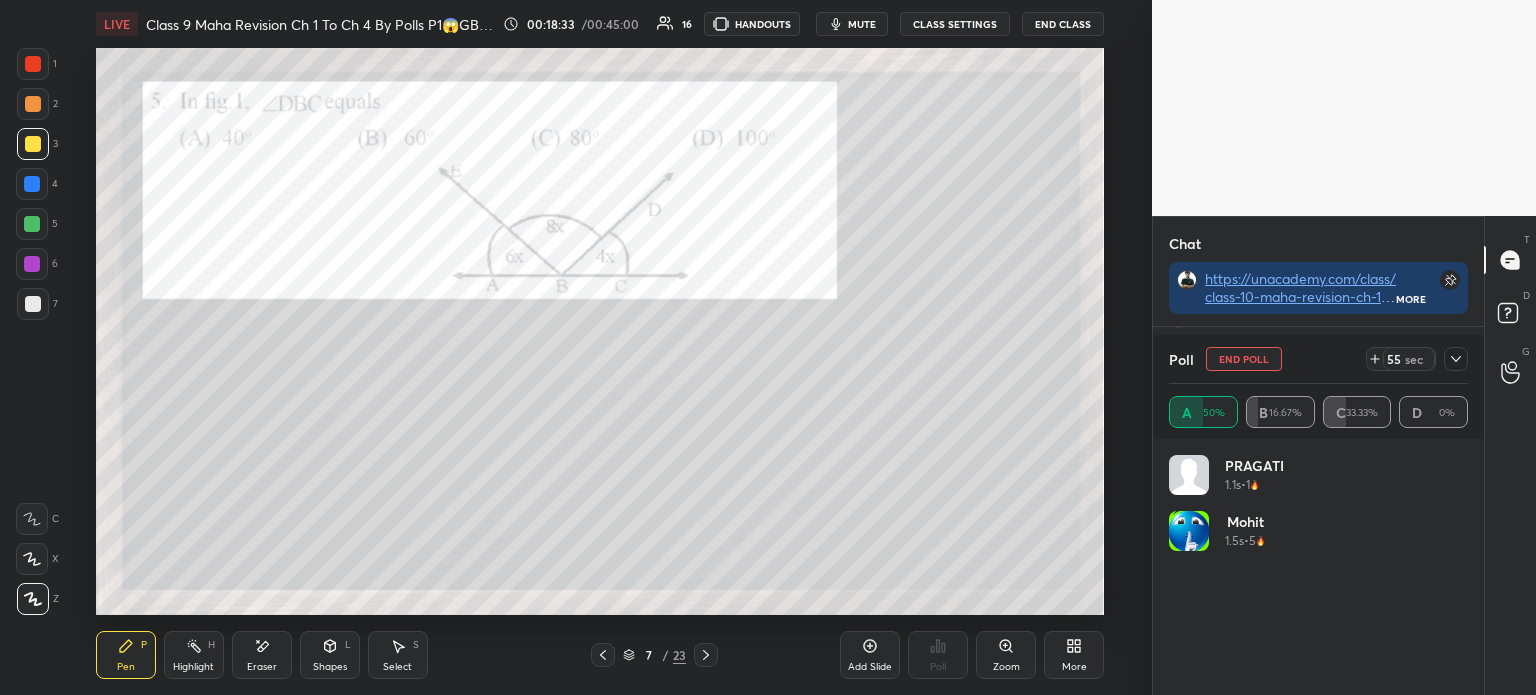 scroll, scrollTop: 6, scrollLeft: 6, axis: both 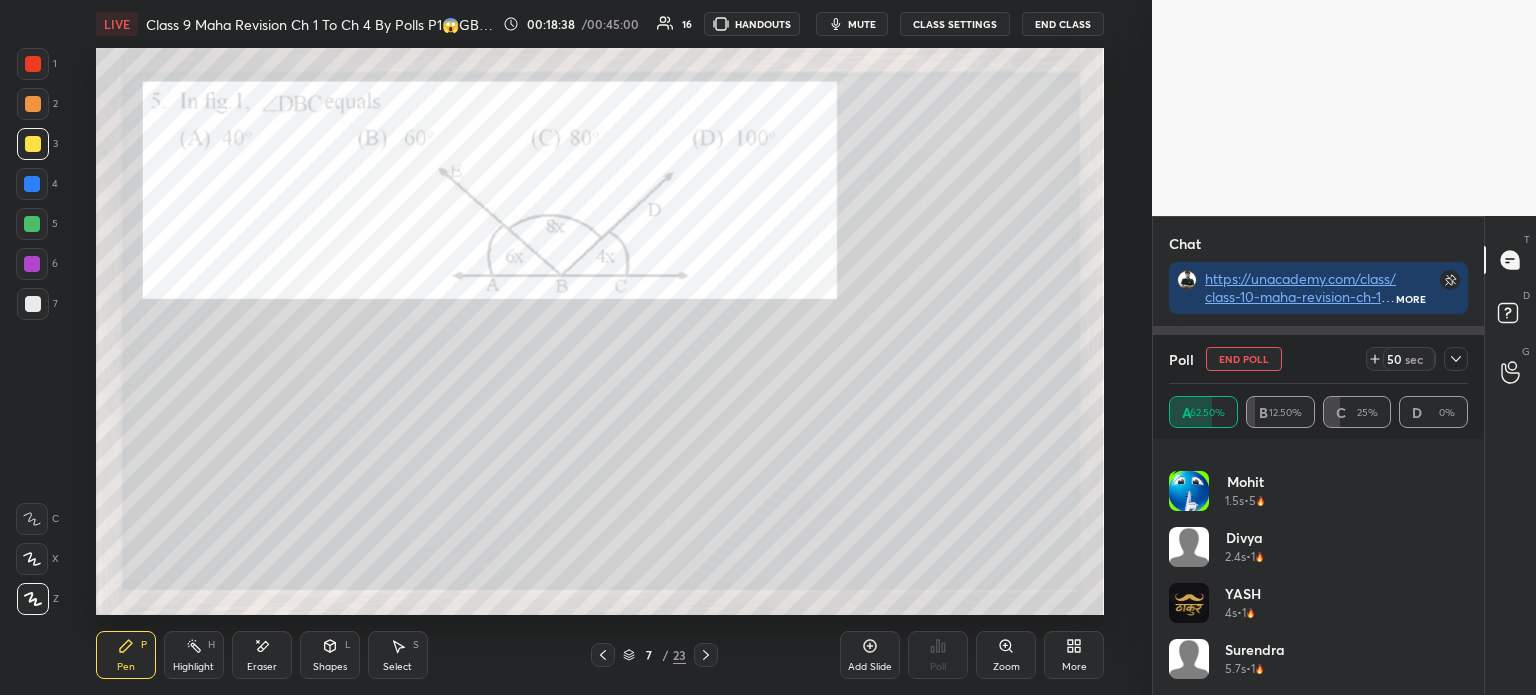 click 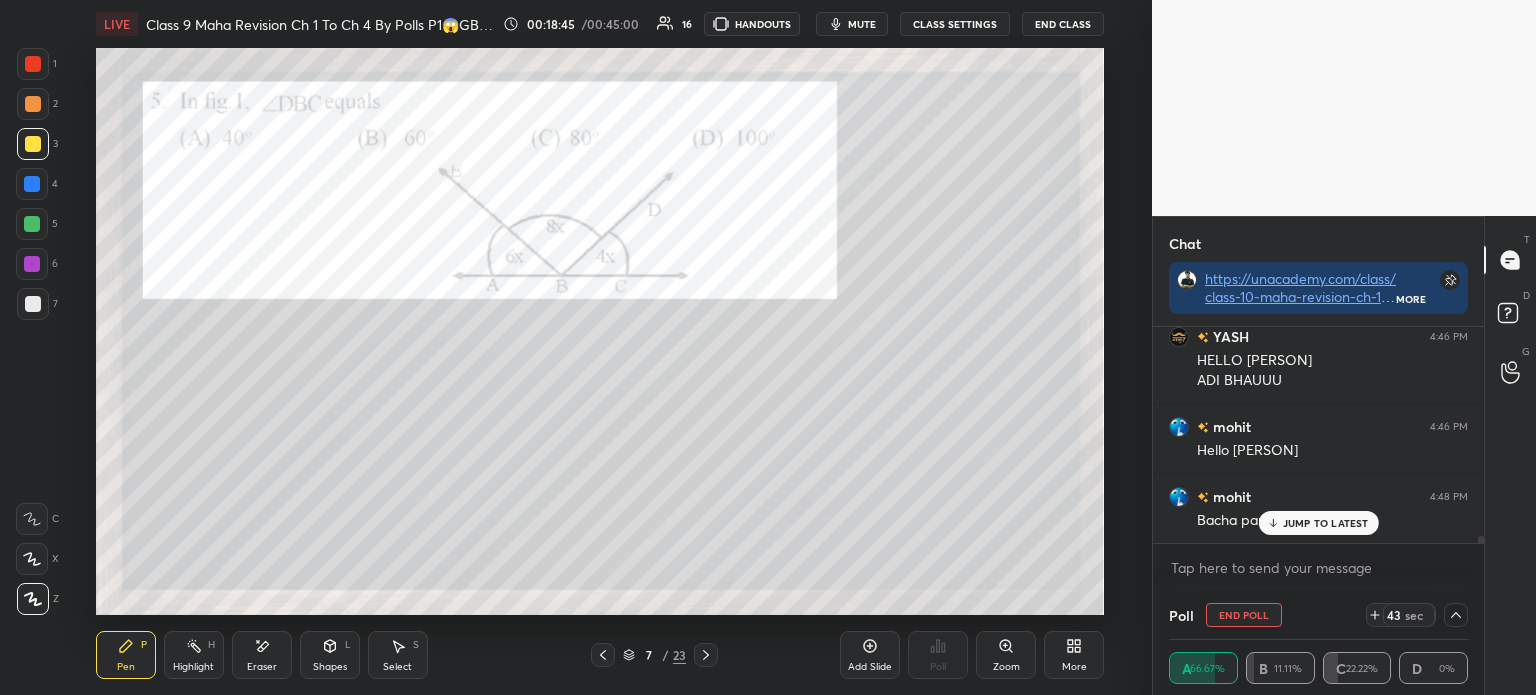 click at bounding box center (33, 104) 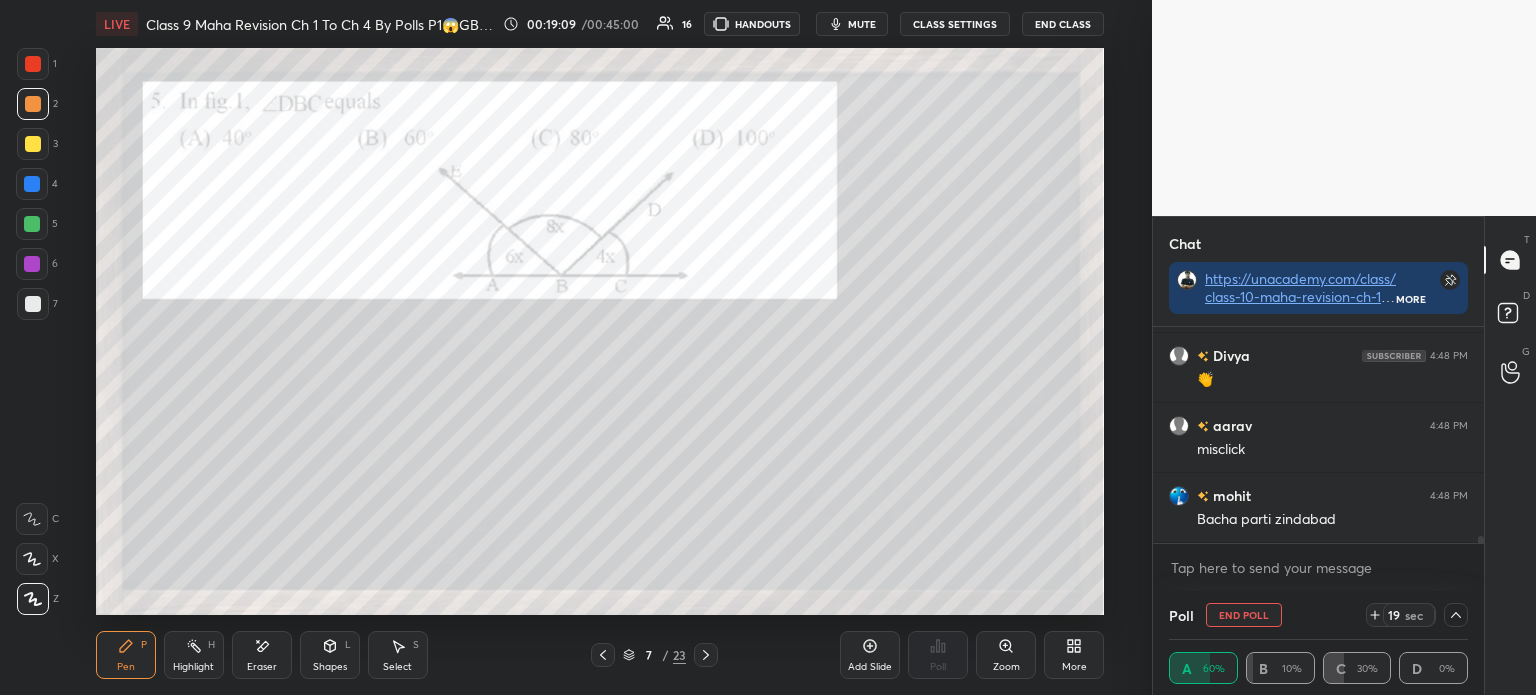 click at bounding box center [33, 304] 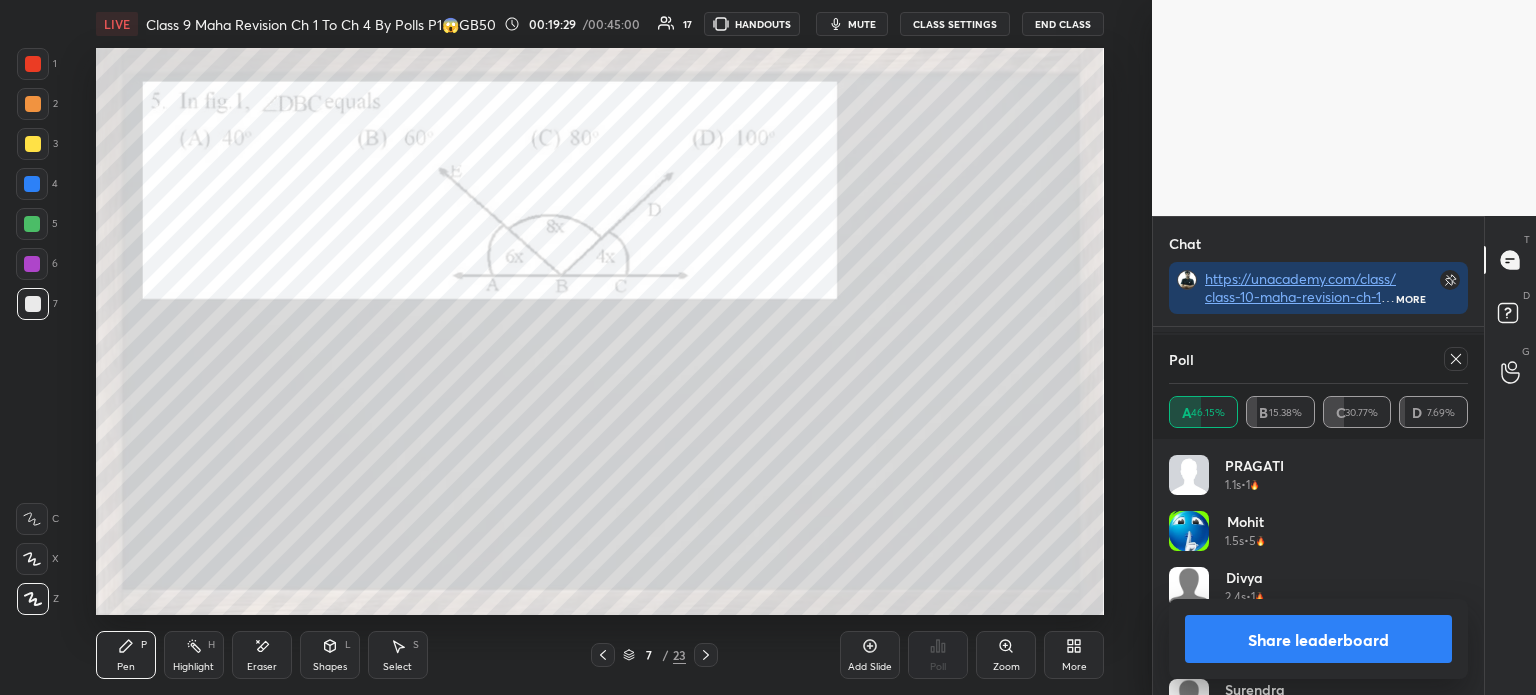 click on "Share leaderboard" at bounding box center [1318, 639] 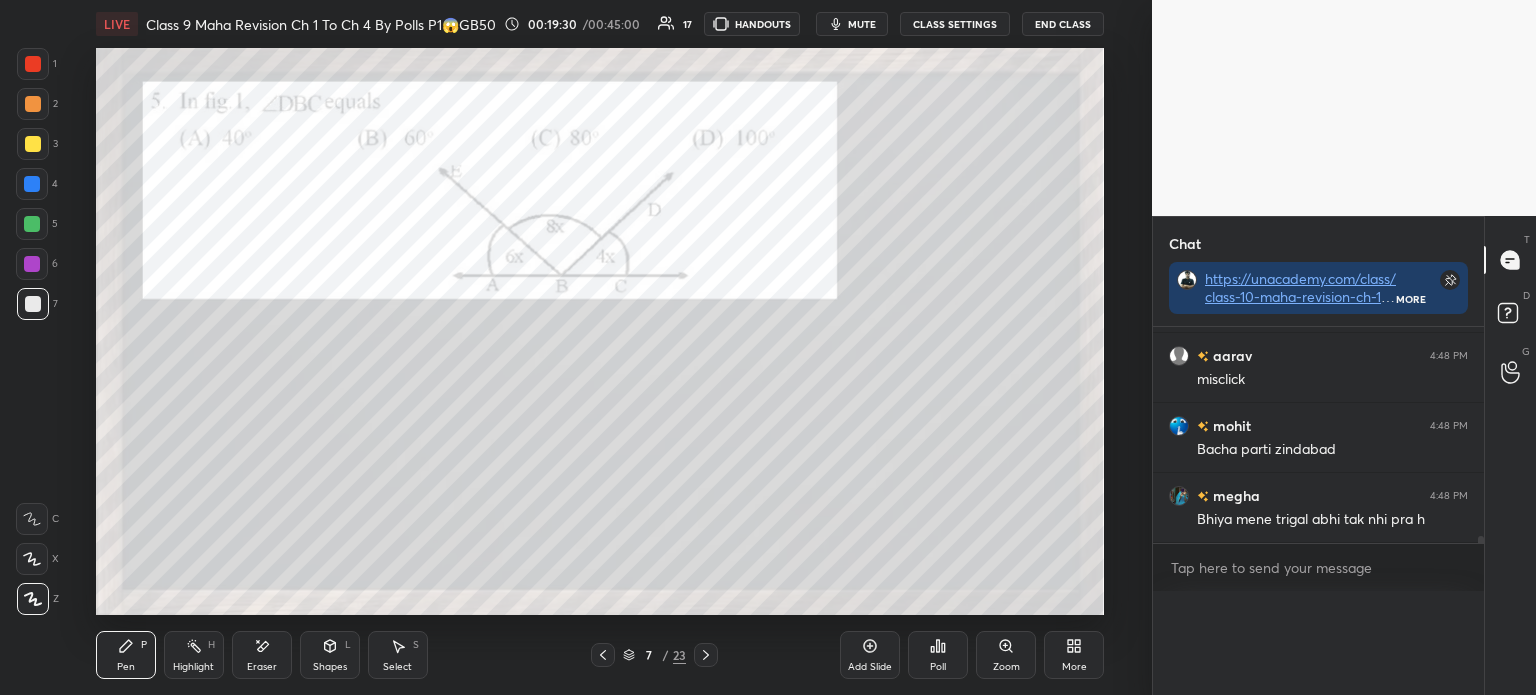 scroll, scrollTop: 89, scrollLeft: 293, axis: both 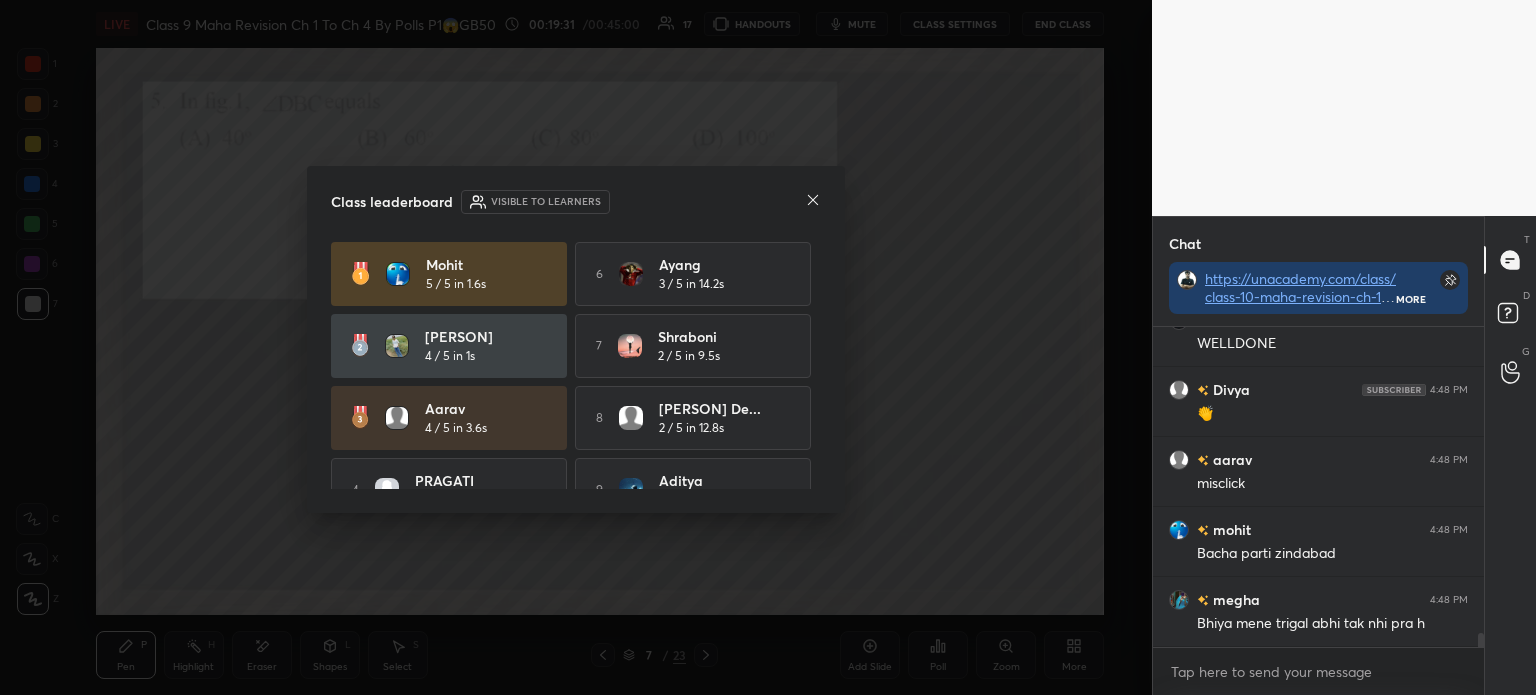 click 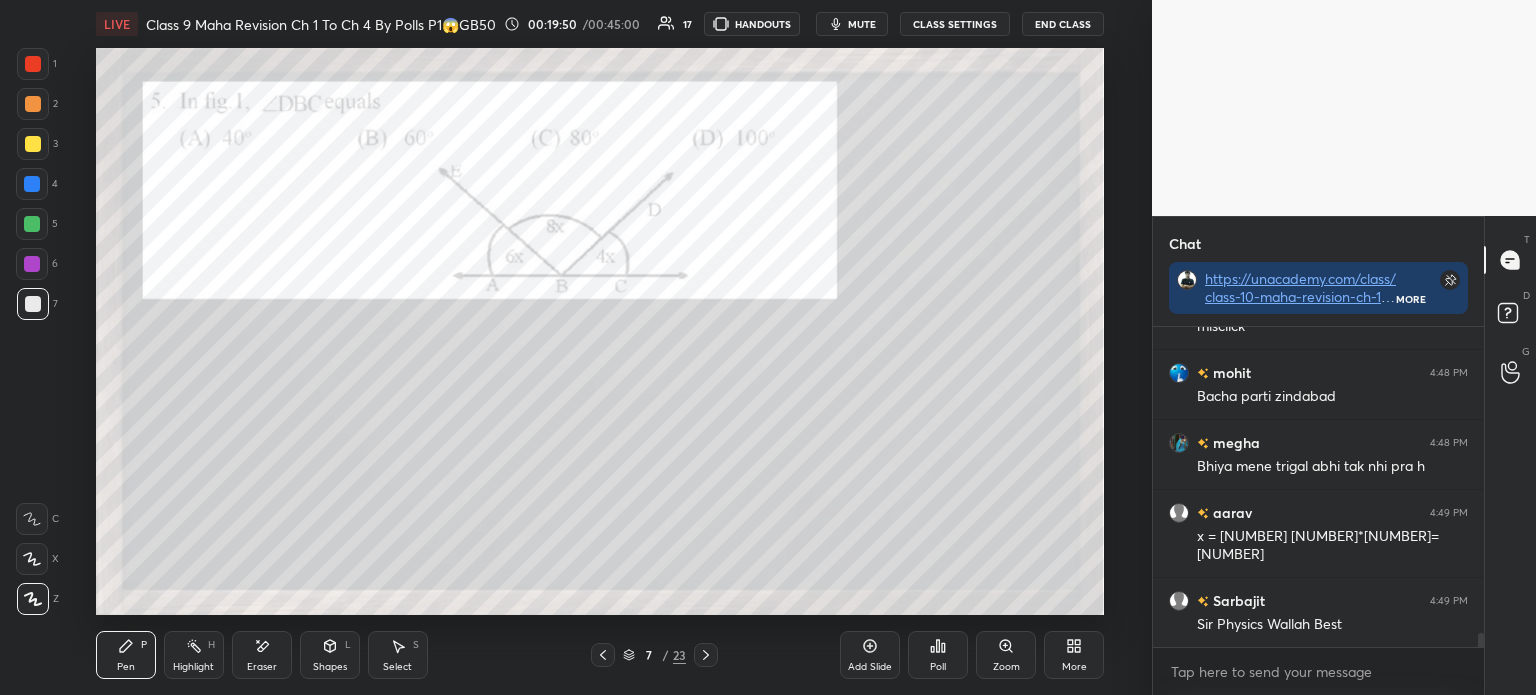 scroll, scrollTop: 7056, scrollLeft: 0, axis: vertical 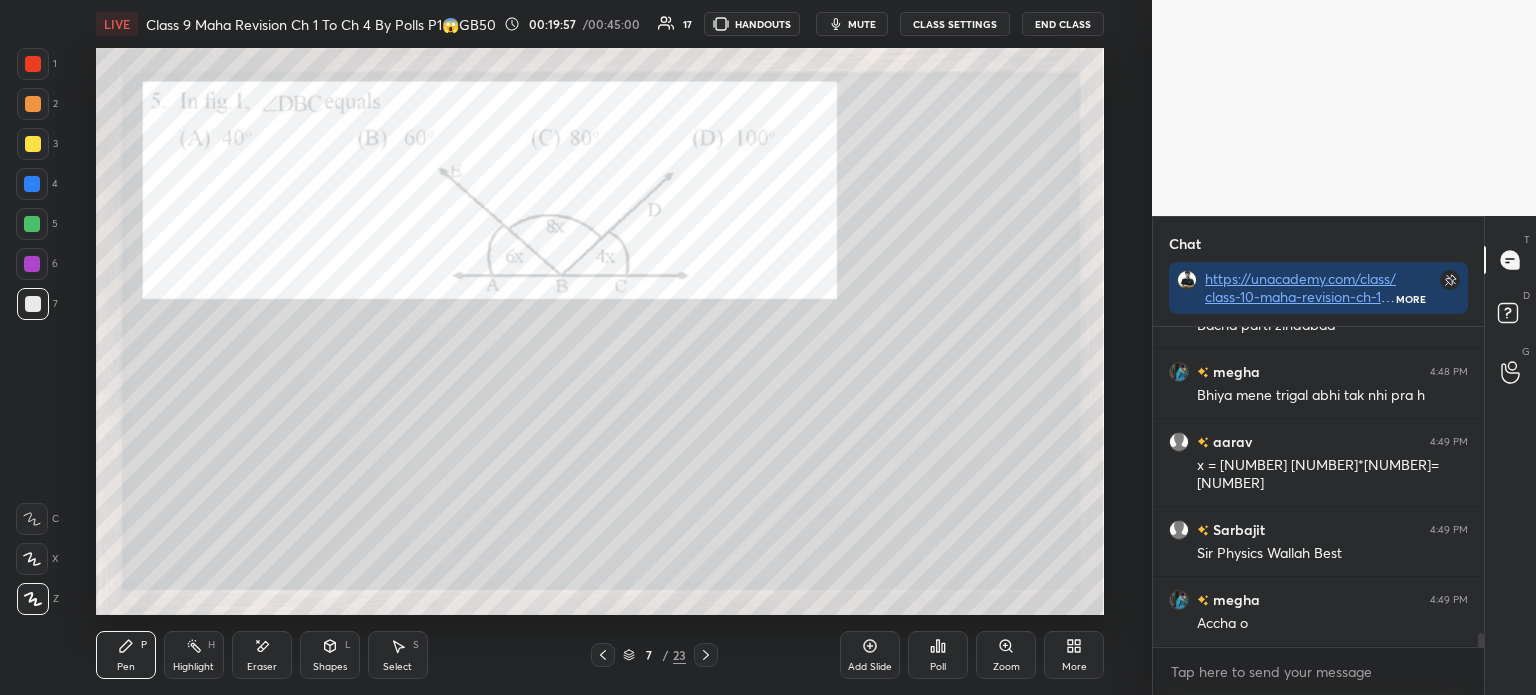 click at bounding box center (33, 64) 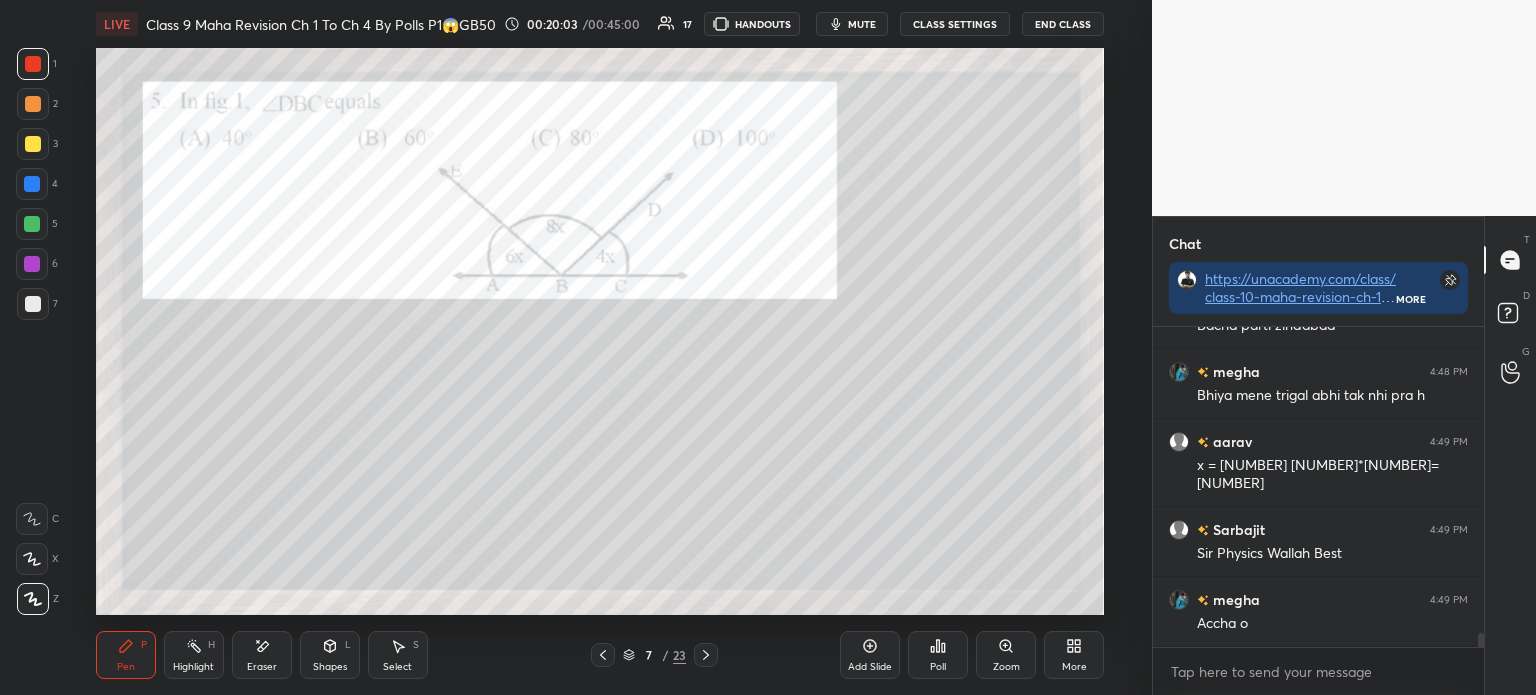 scroll, scrollTop: 7125, scrollLeft: 0, axis: vertical 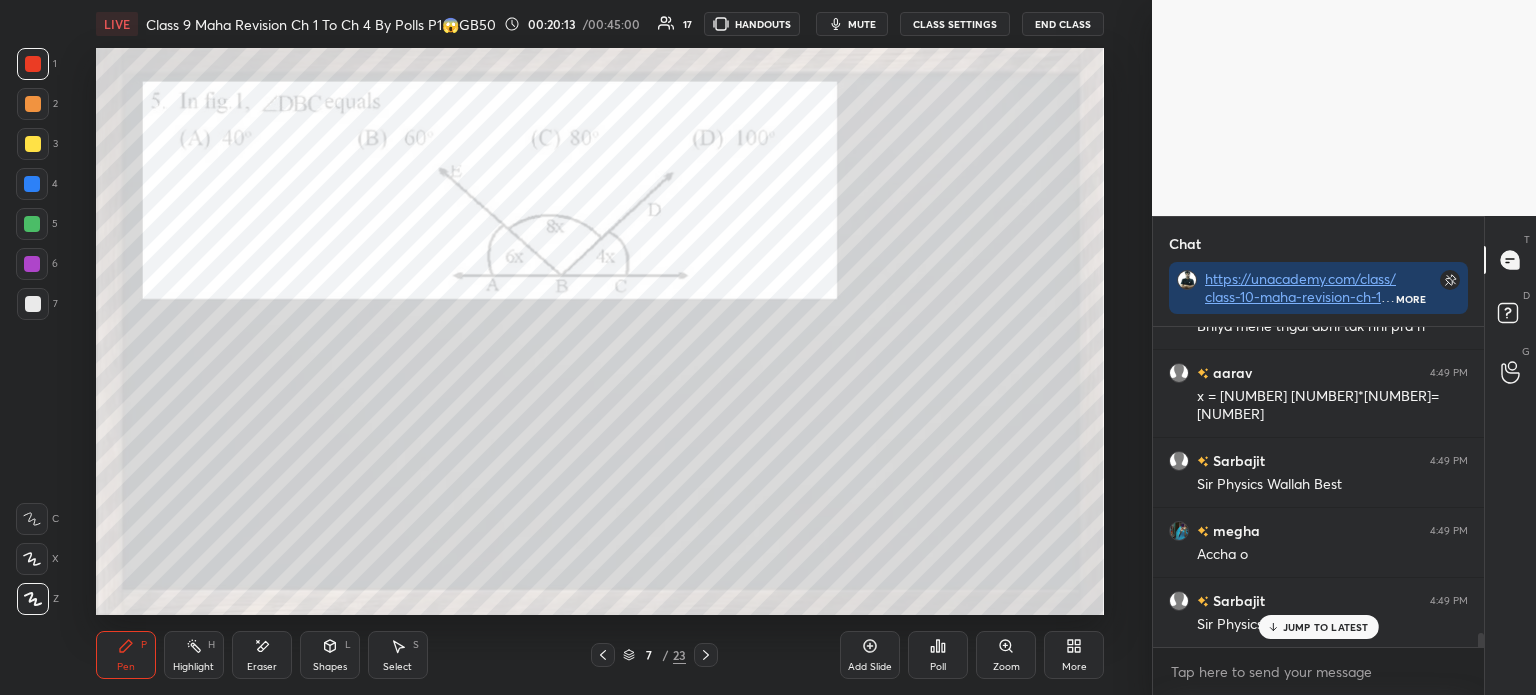 click 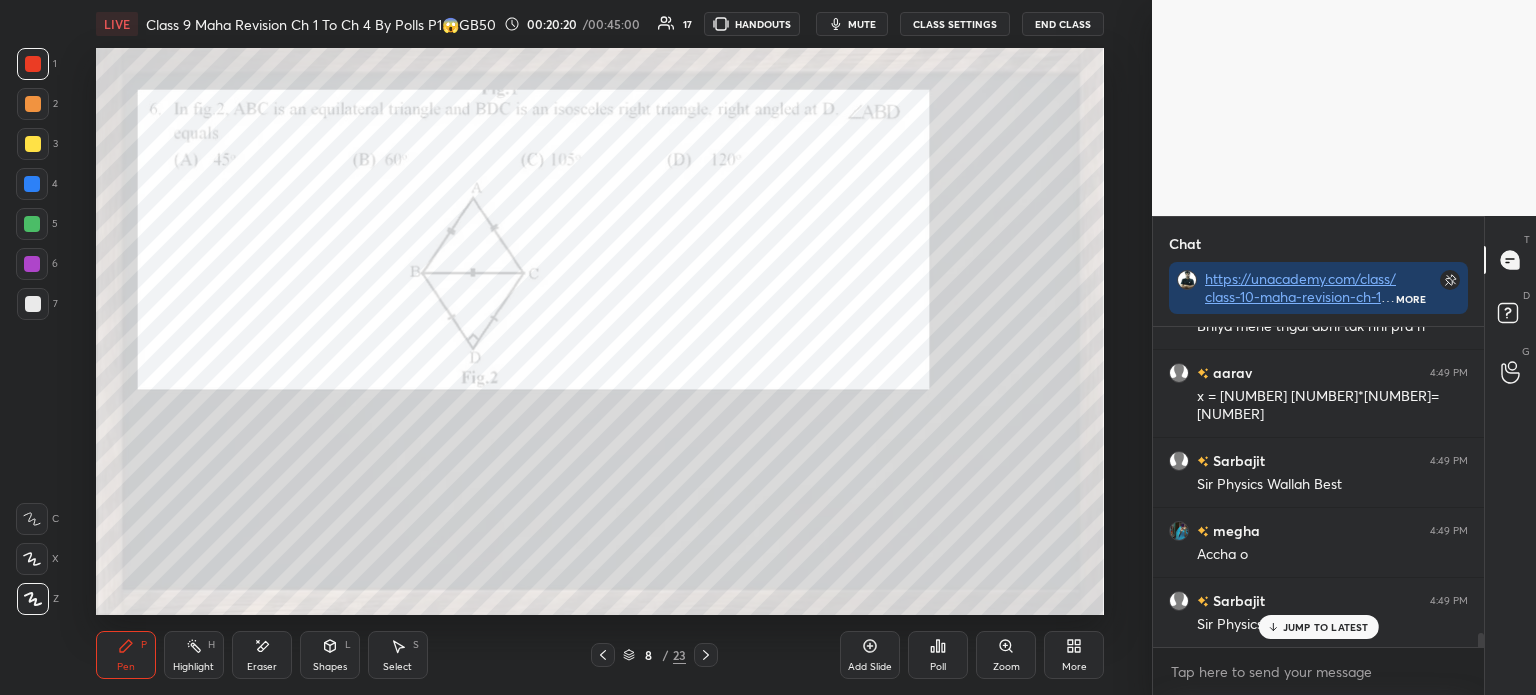 click on "Poll" at bounding box center [938, 655] 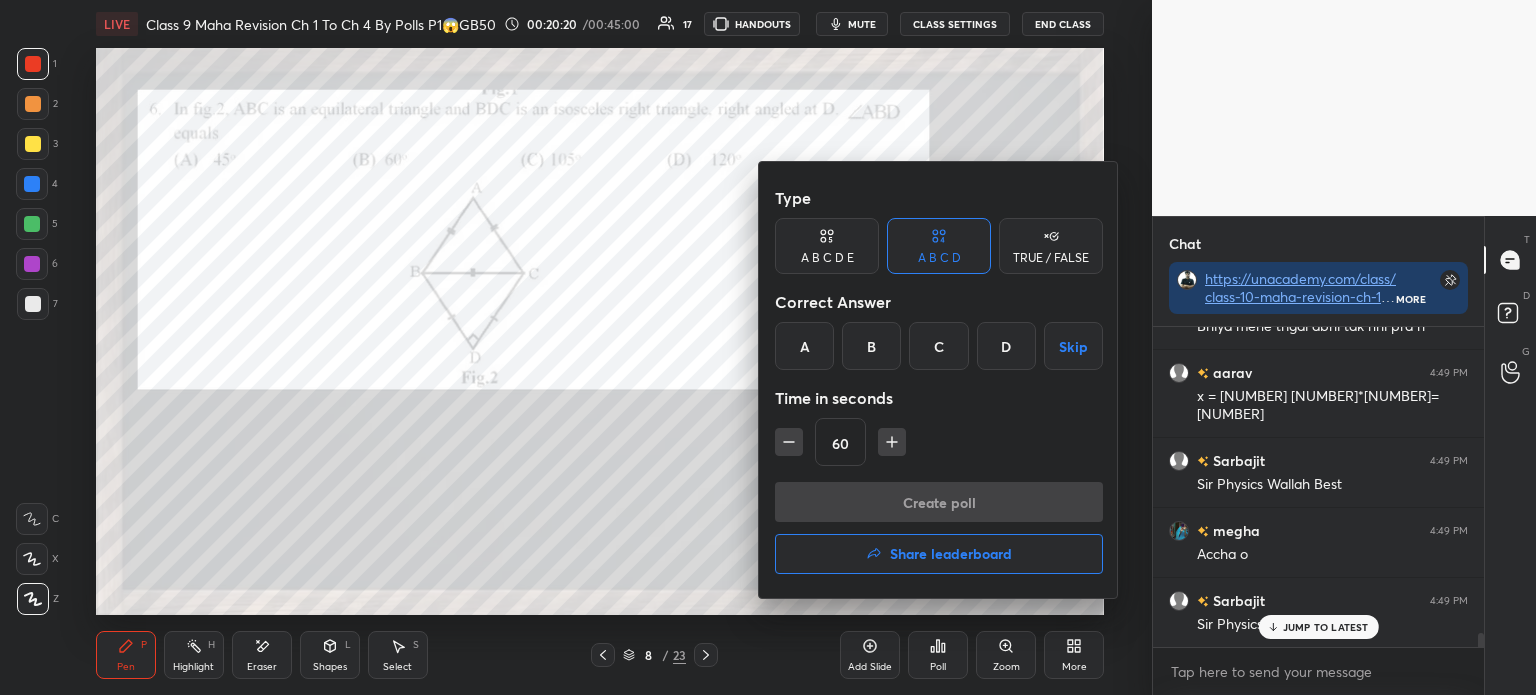 click at bounding box center [768, 347] 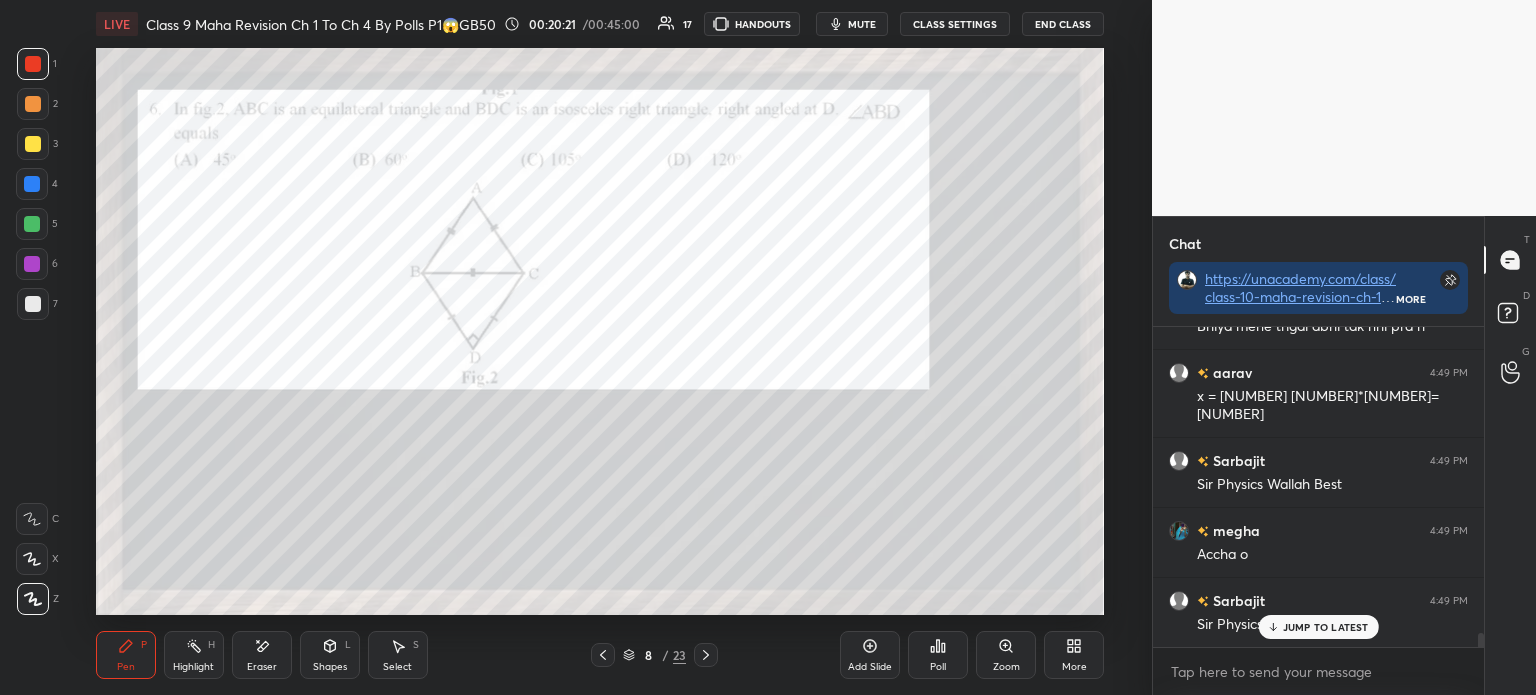 scroll, scrollTop: 7145, scrollLeft: 0, axis: vertical 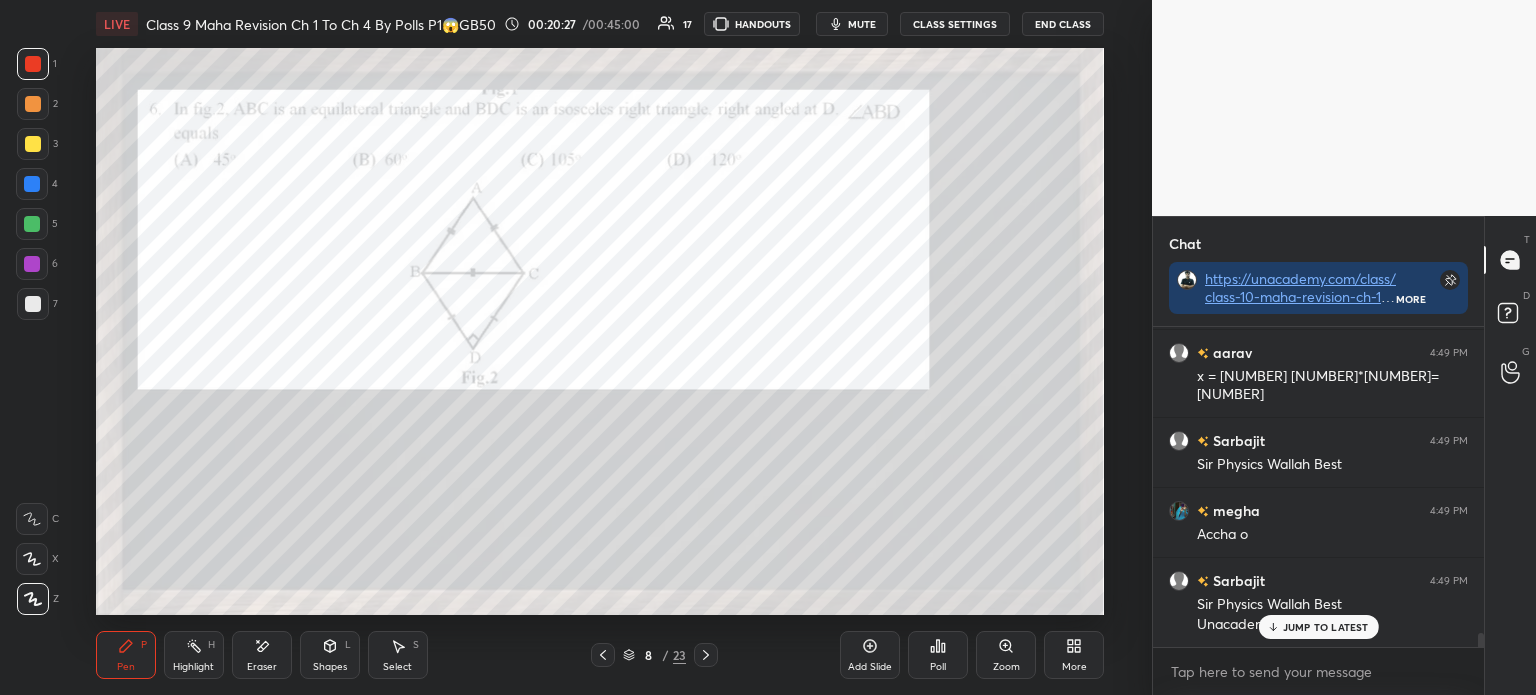 click on "Poll" at bounding box center (938, 655) 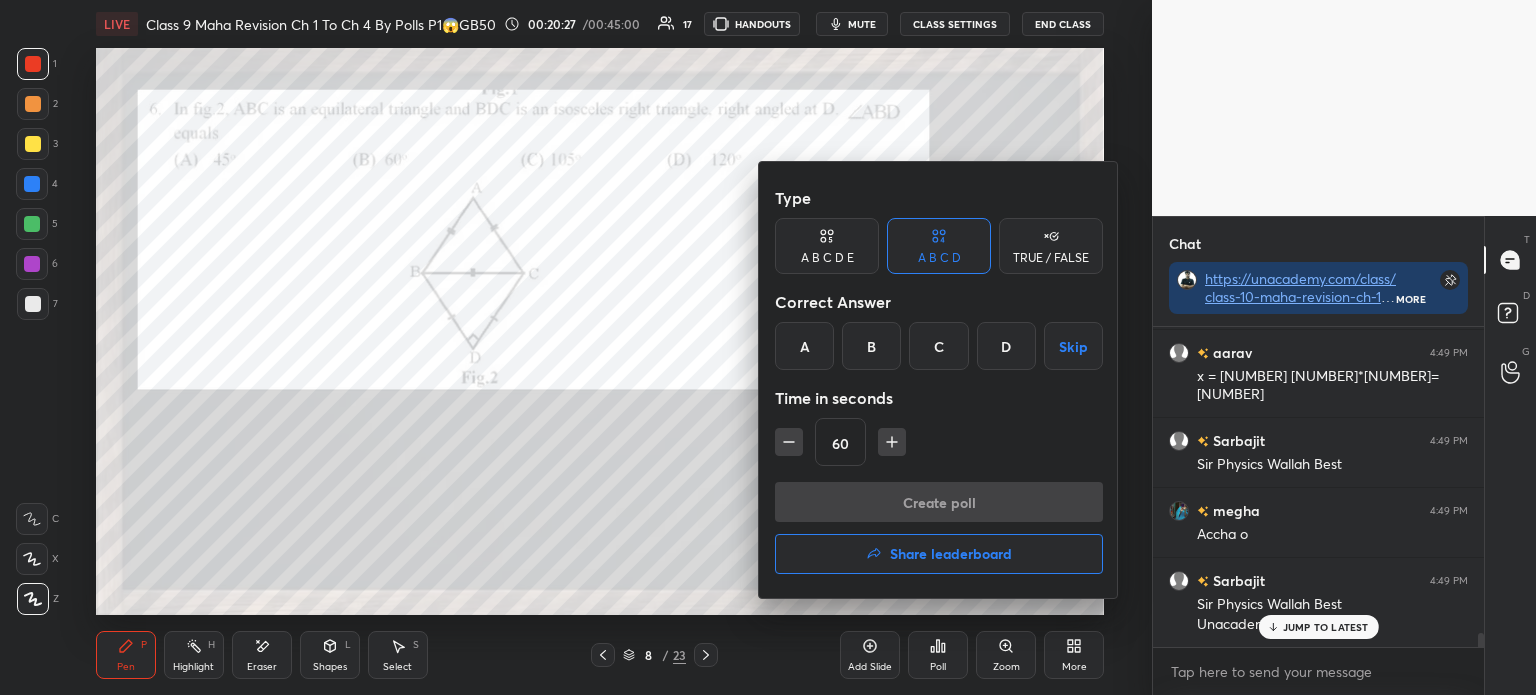 click at bounding box center [768, 347] 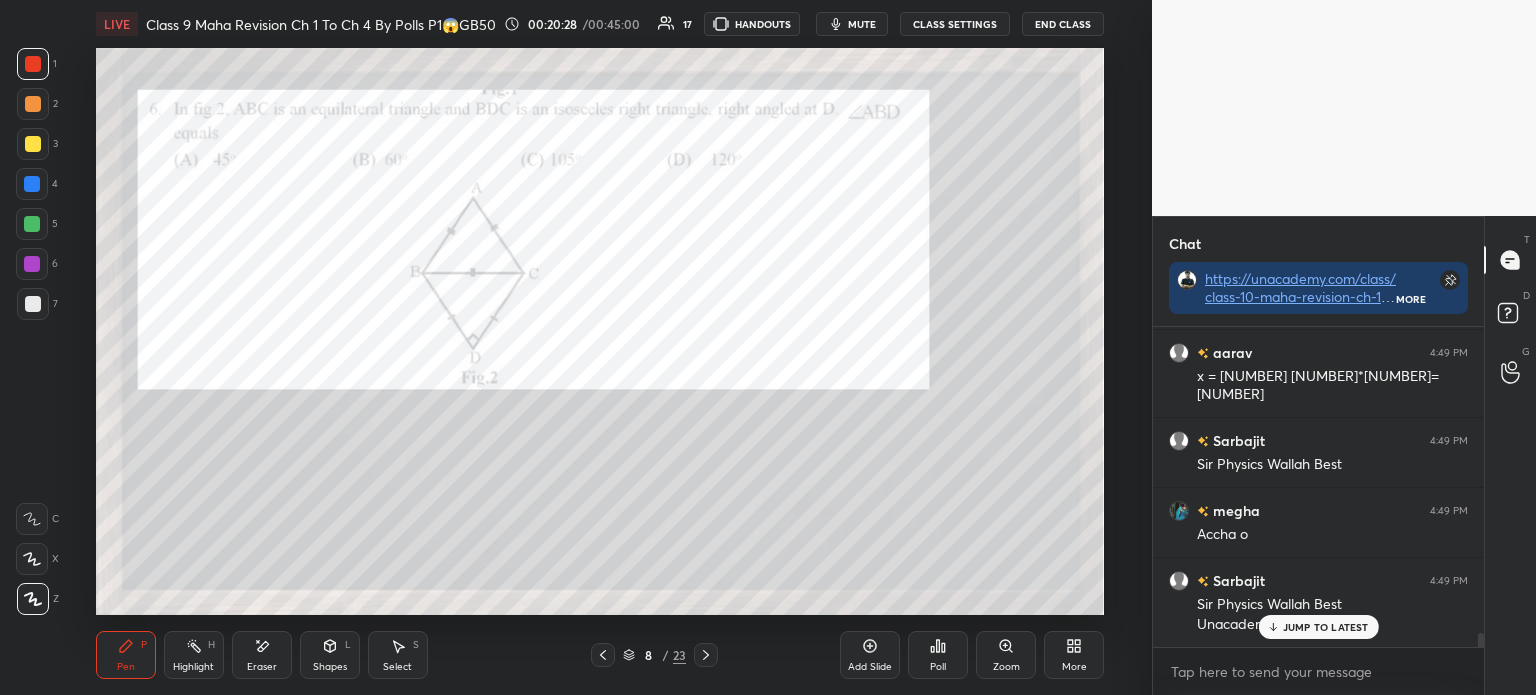 click on "Poll" at bounding box center [938, 655] 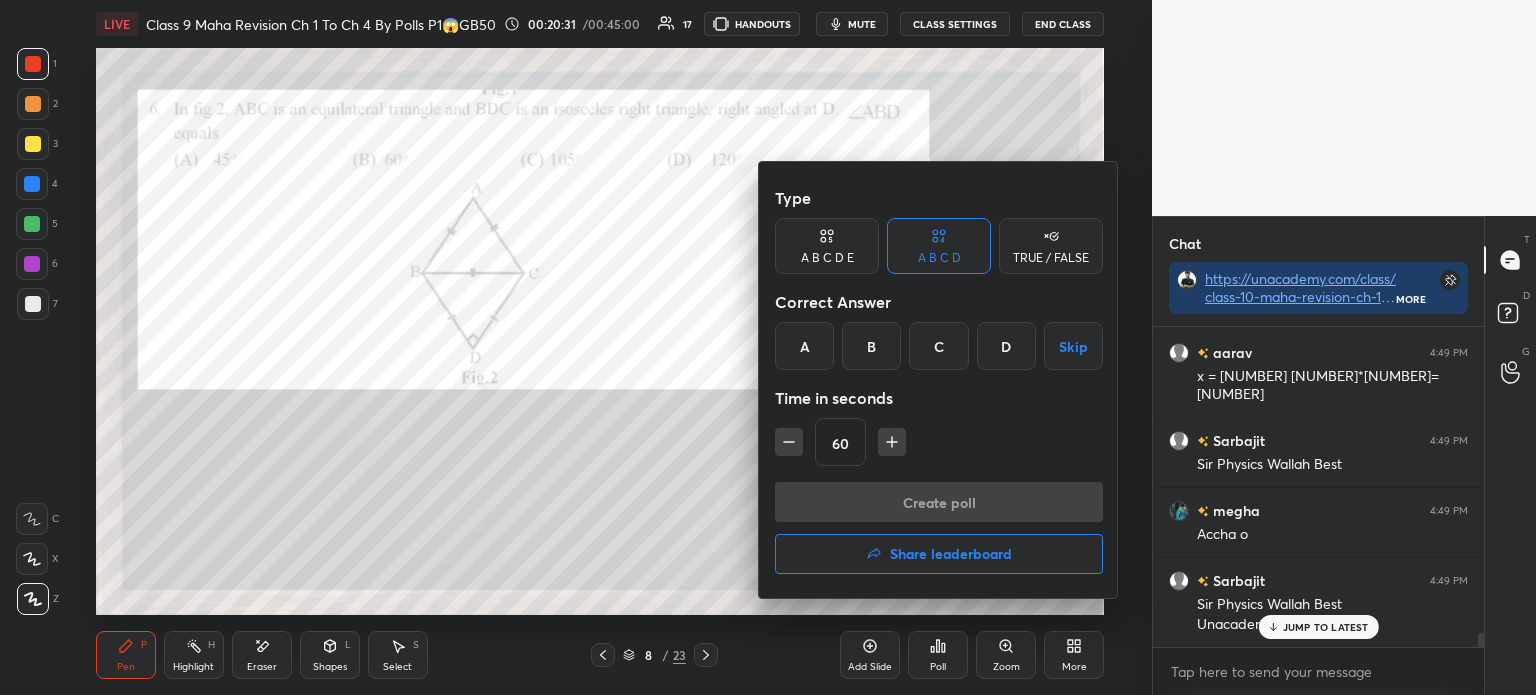click at bounding box center (768, 347) 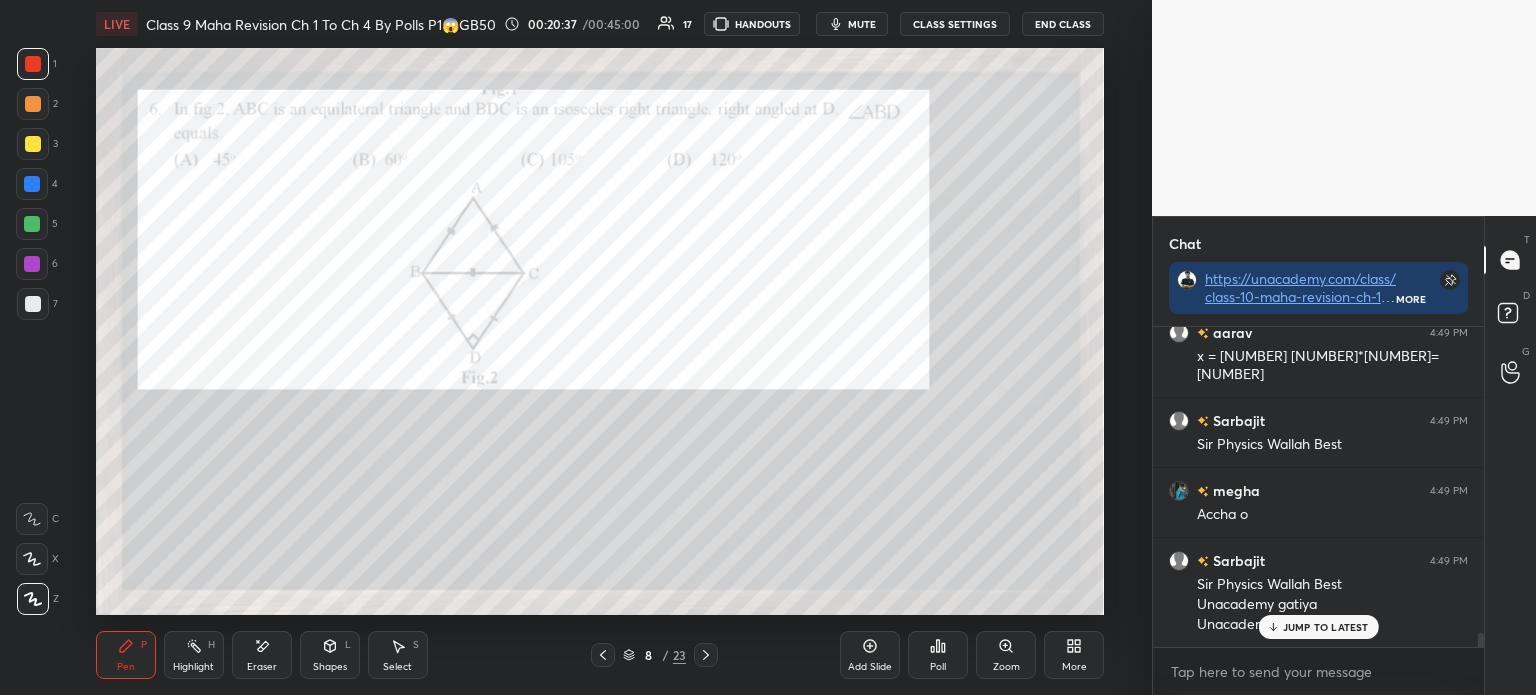 scroll, scrollTop: 7213, scrollLeft: 0, axis: vertical 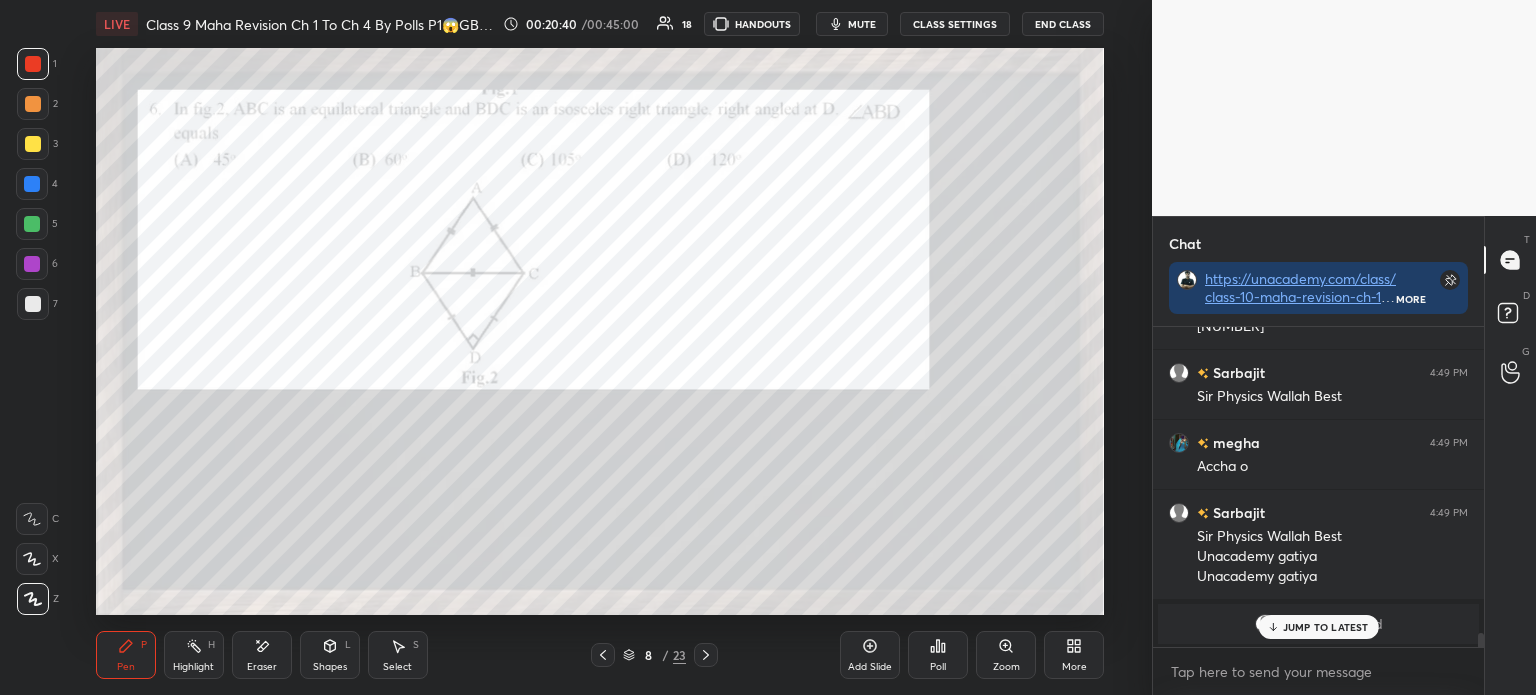 click on "JUMP TO LATEST" at bounding box center [1318, 627] 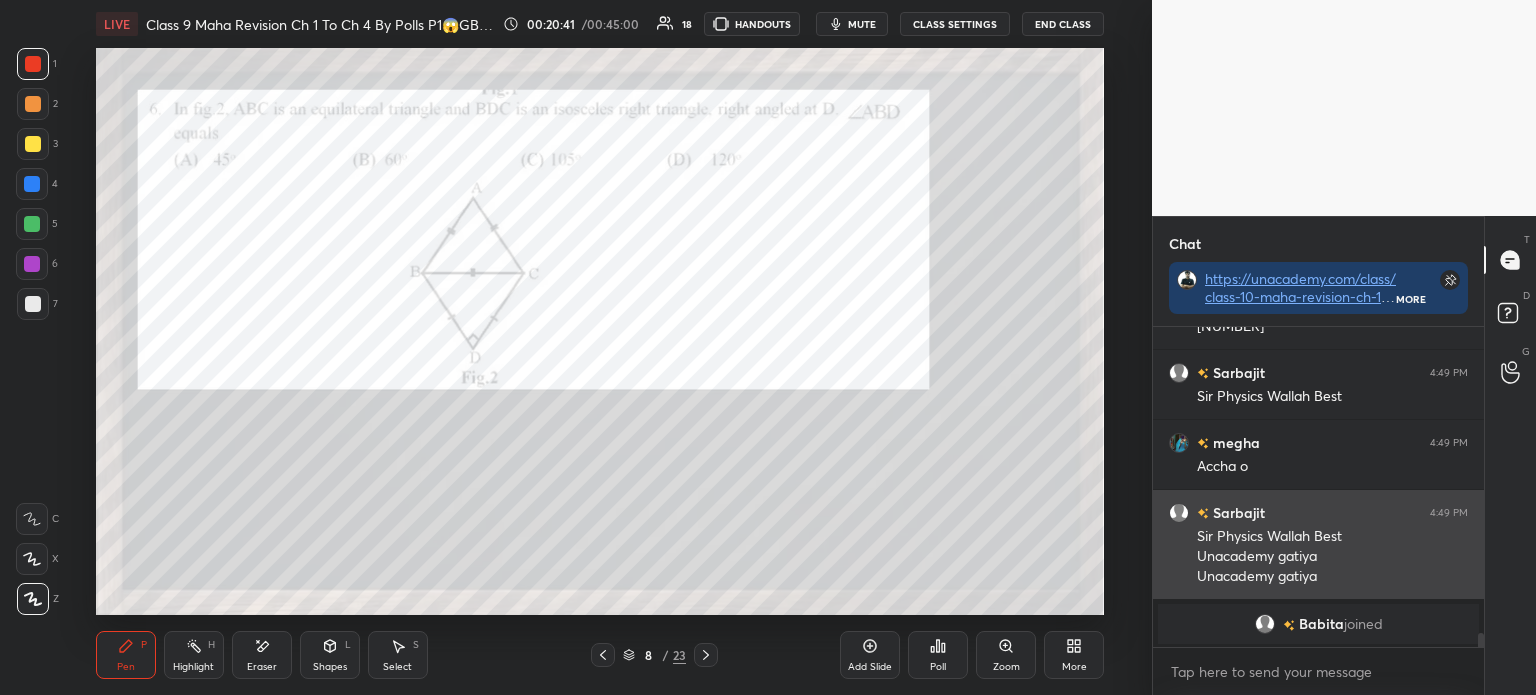 click at bounding box center (1179, 513) 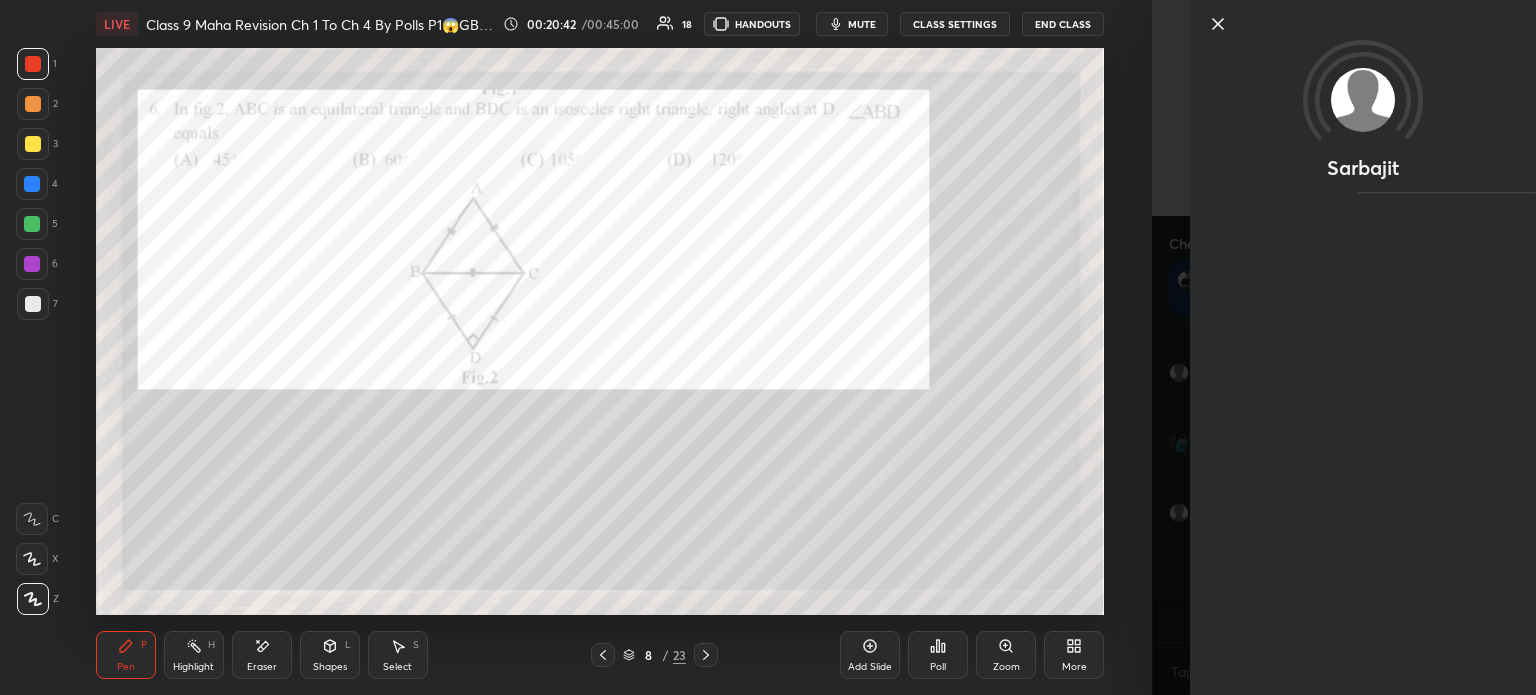 click on "Sarbajit" at bounding box center (1344, 347) 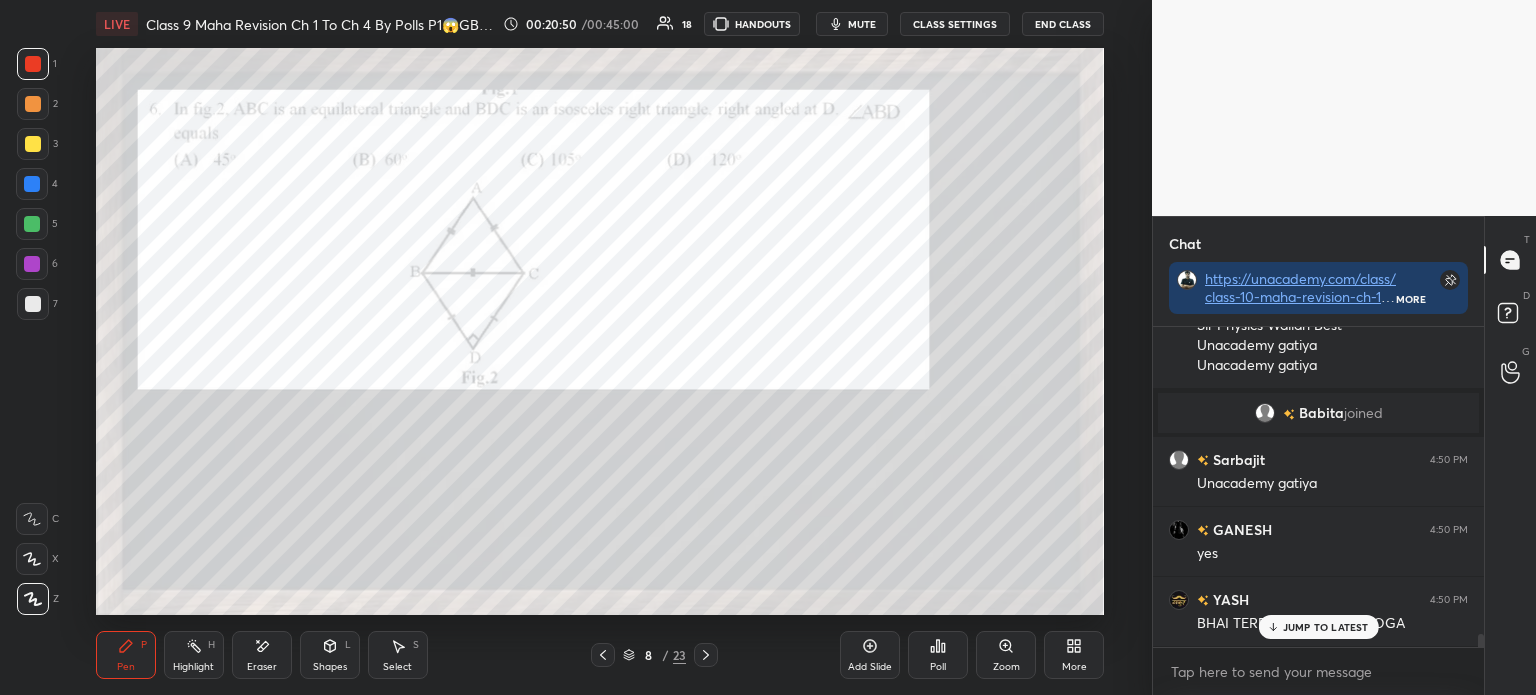 scroll, scrollTop: 7493, scrollLeft: 0, axis: vertical 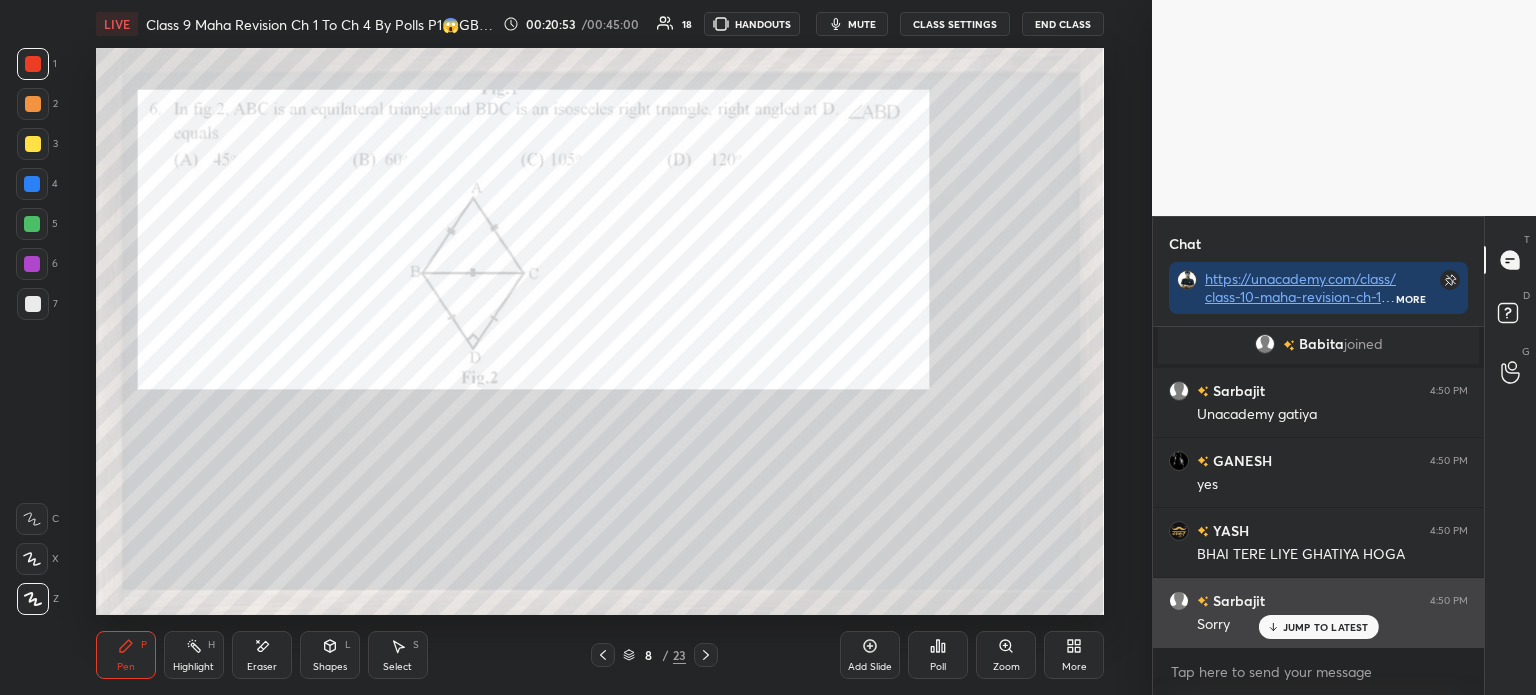 click at bounding box center [1179, 601] 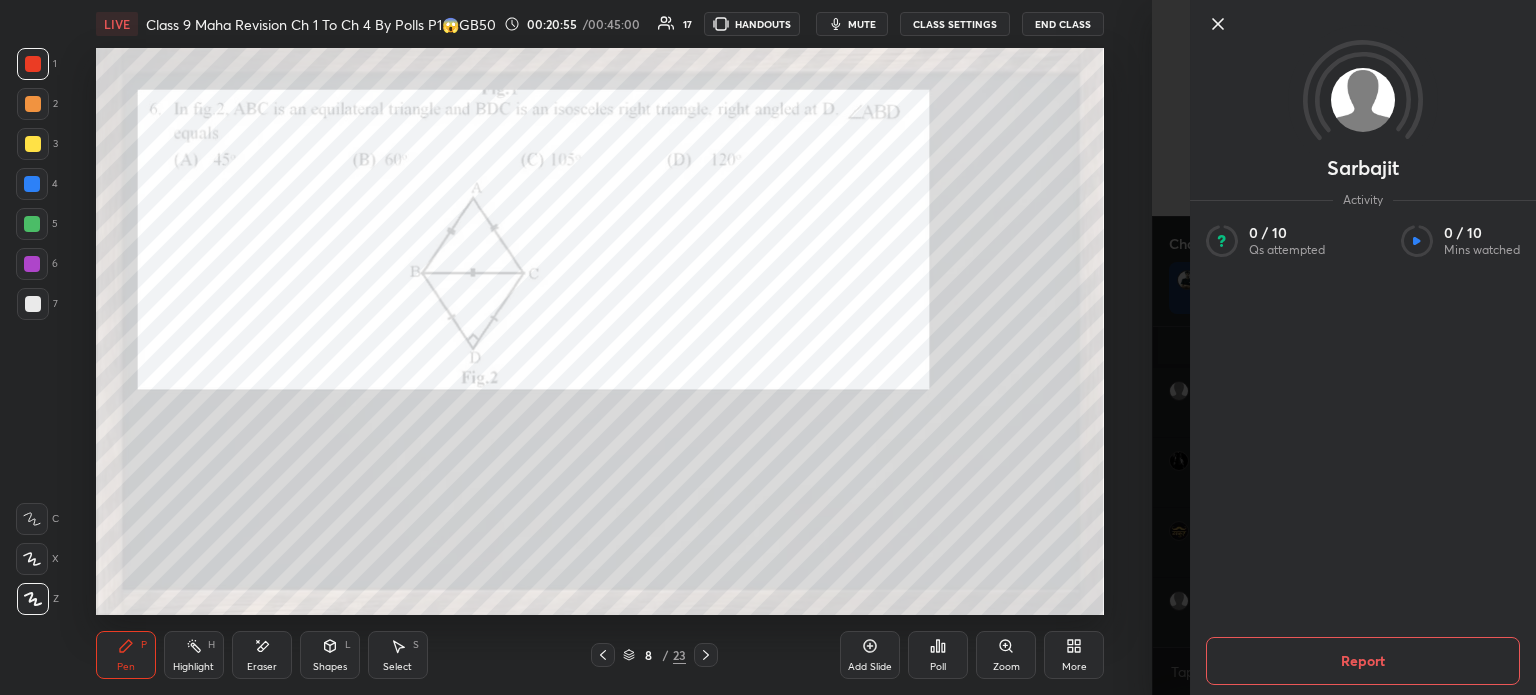 click 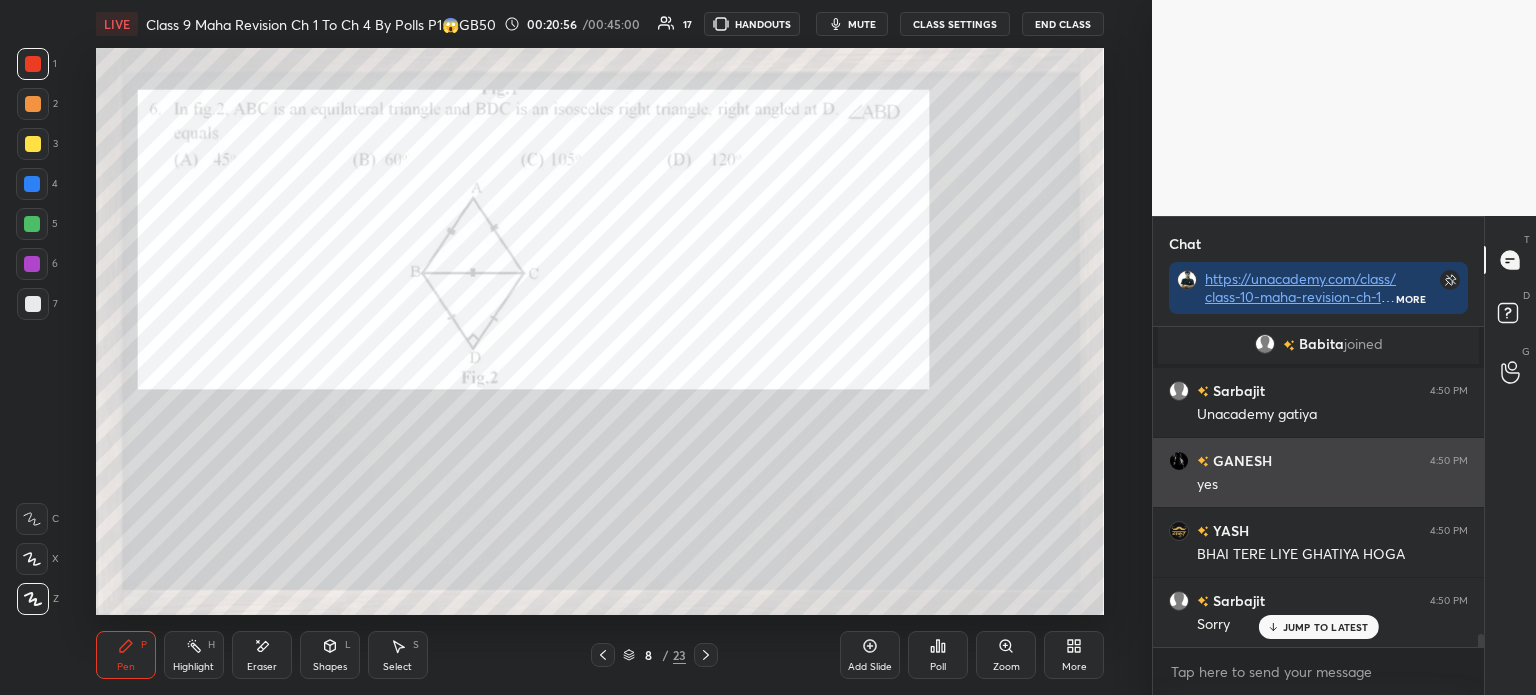 scroll, scrollTop: 148, scrollLeft: 325, axis: both 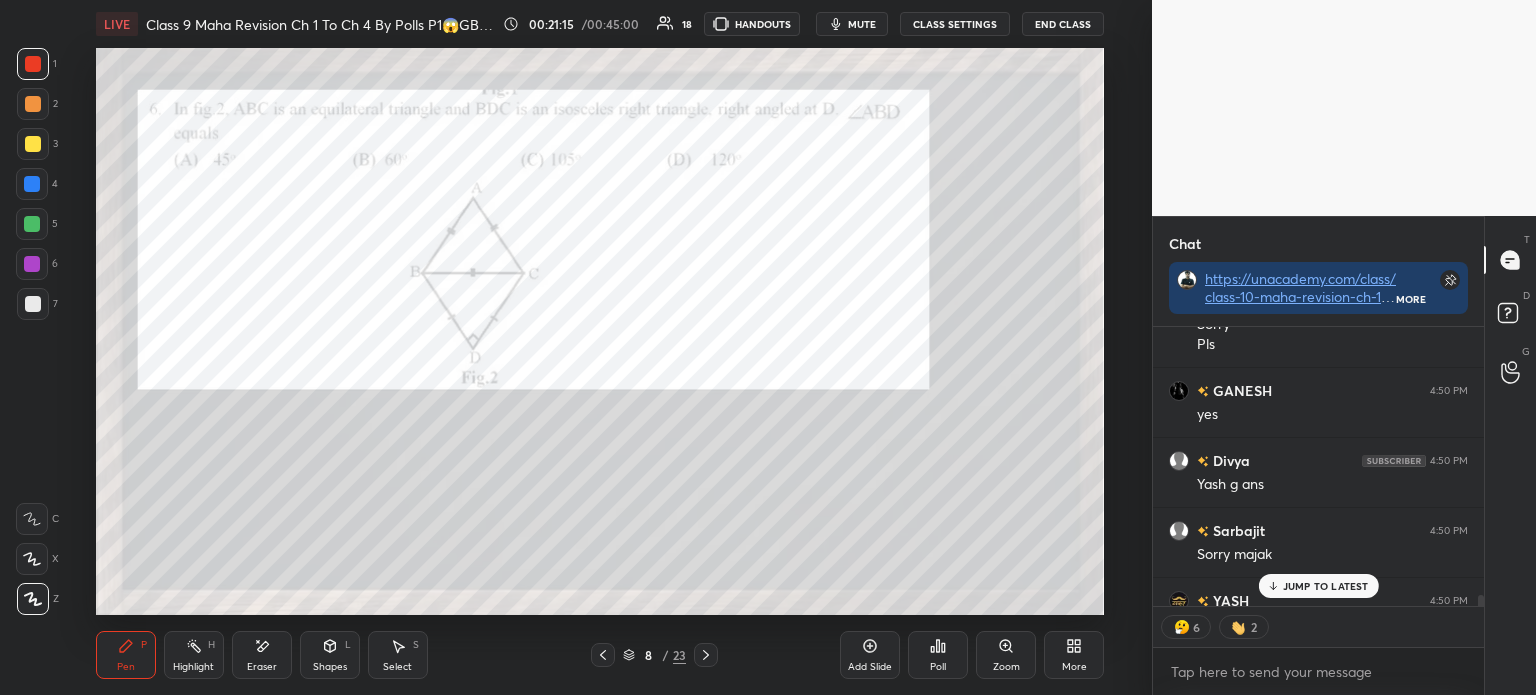 click on "Poll" at bounding box center [938, 655] 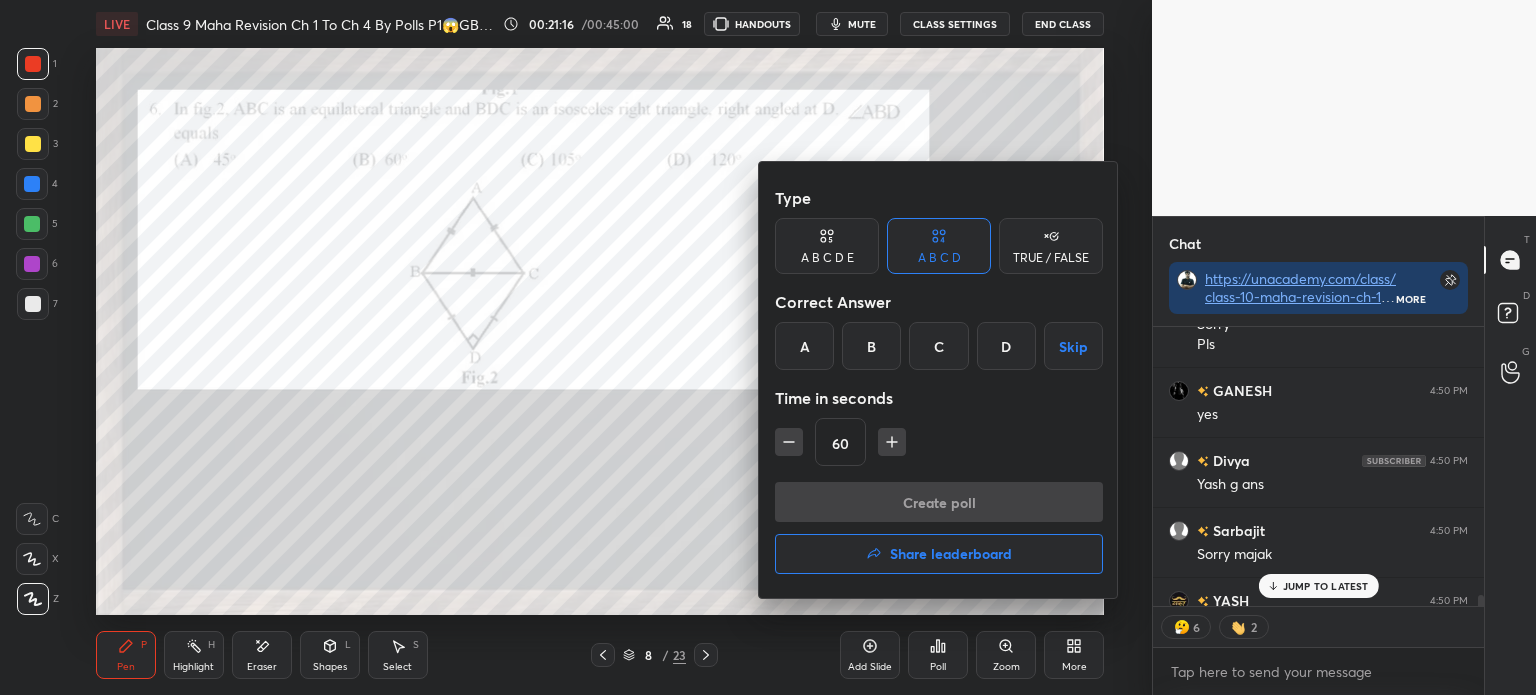 click on "C" at bounding box center [938, 346] 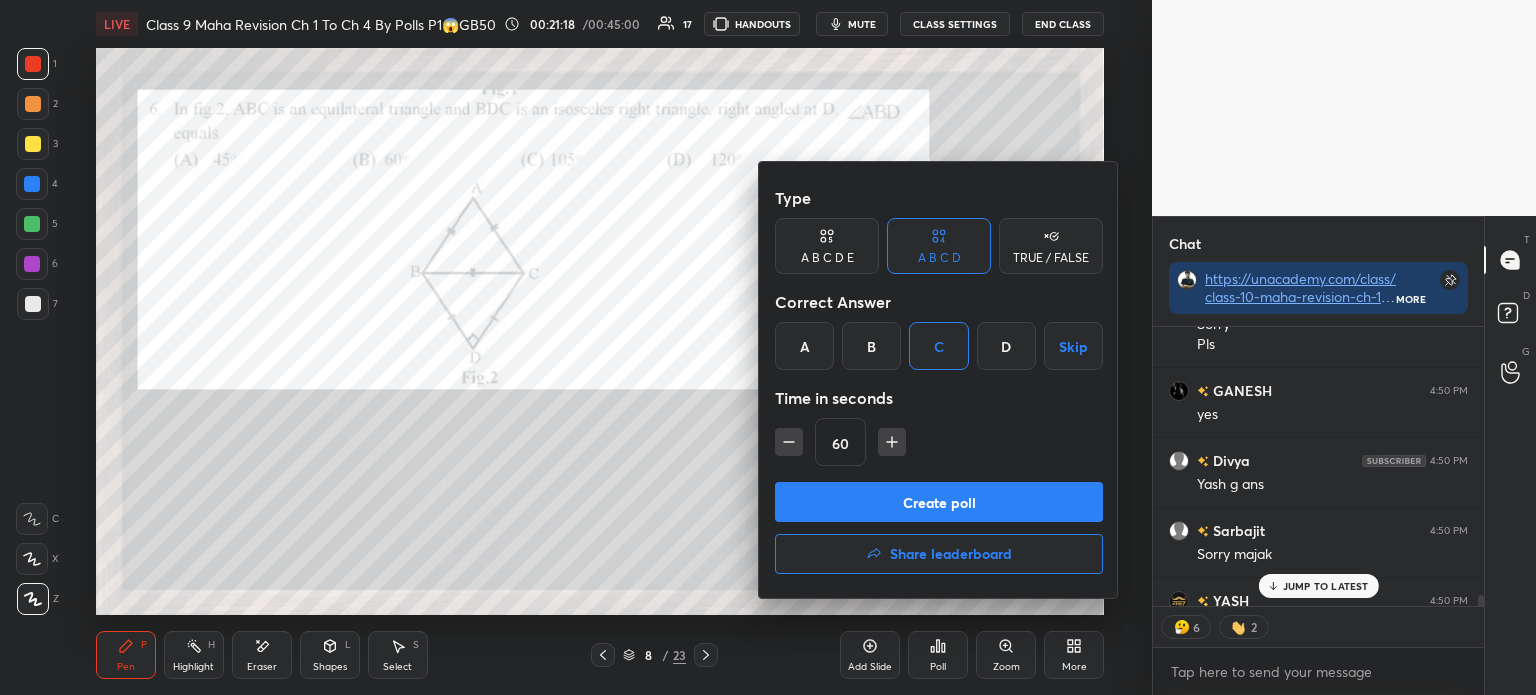click on "Create poll" at bounding box center (939, 502) 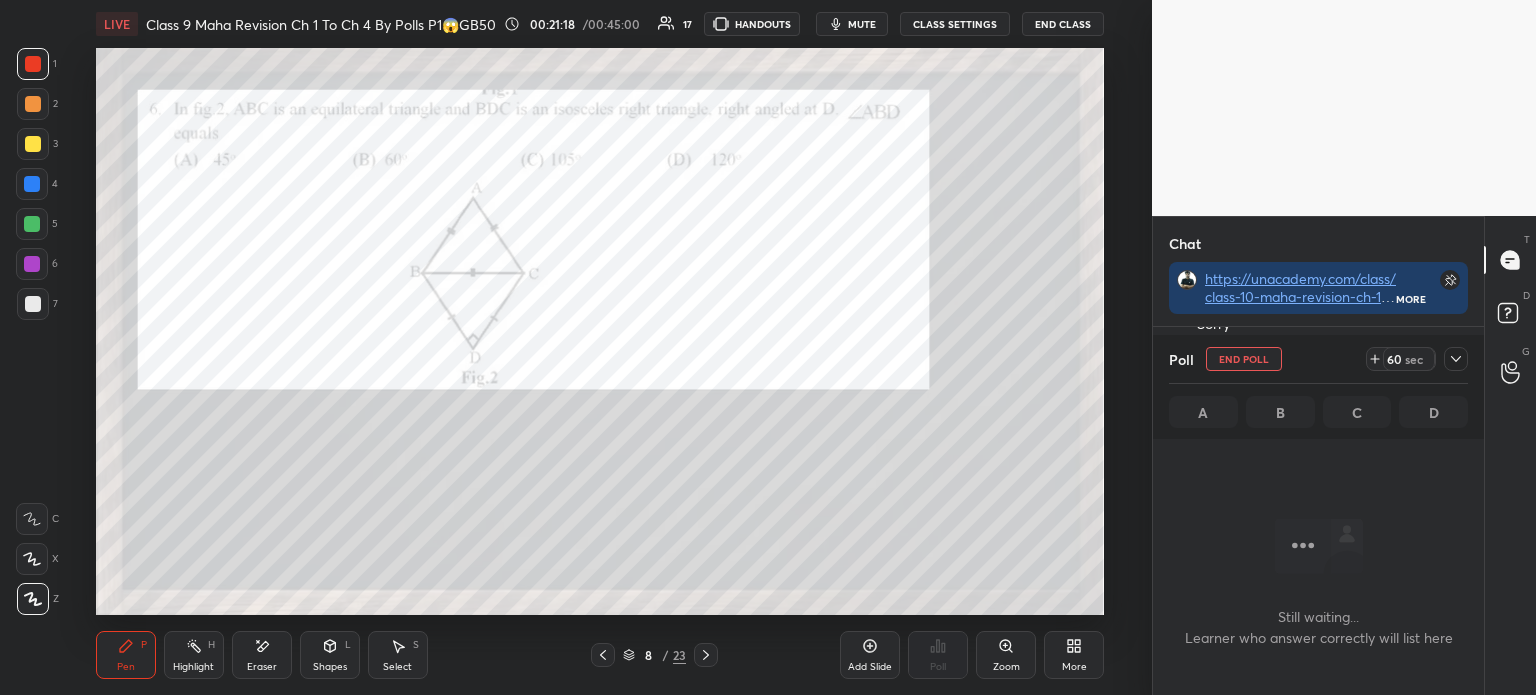 scroll, scrollTop: 180, scrollLeft: 325, axis: both 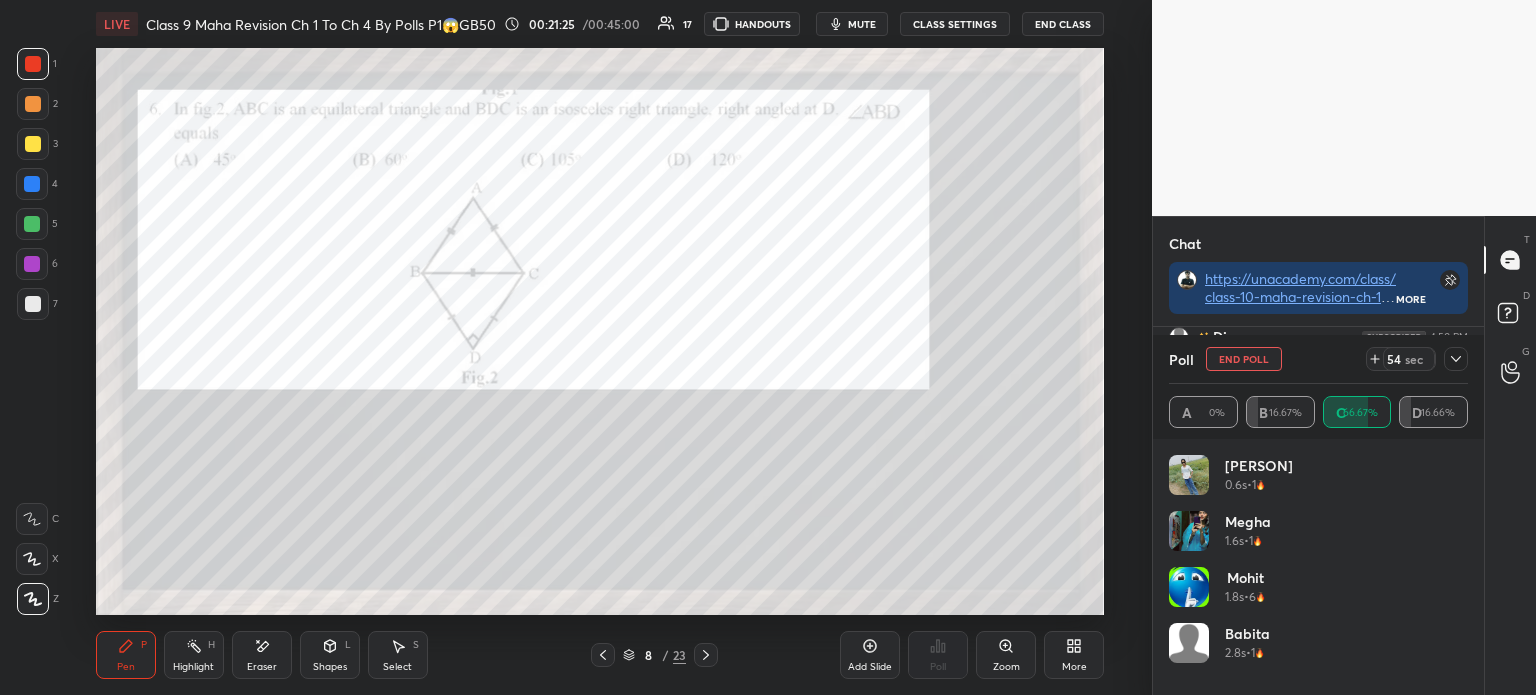 click 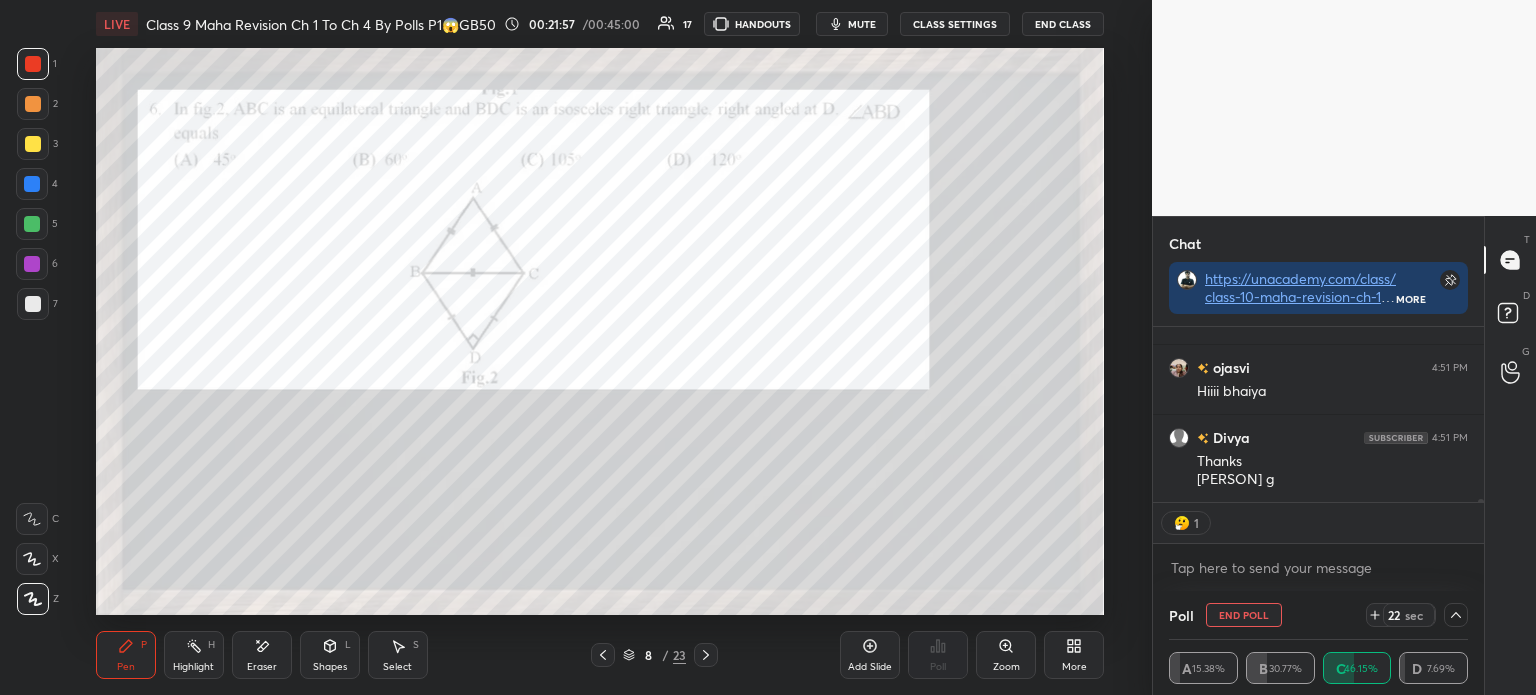 click at bounding box center [33, 144] 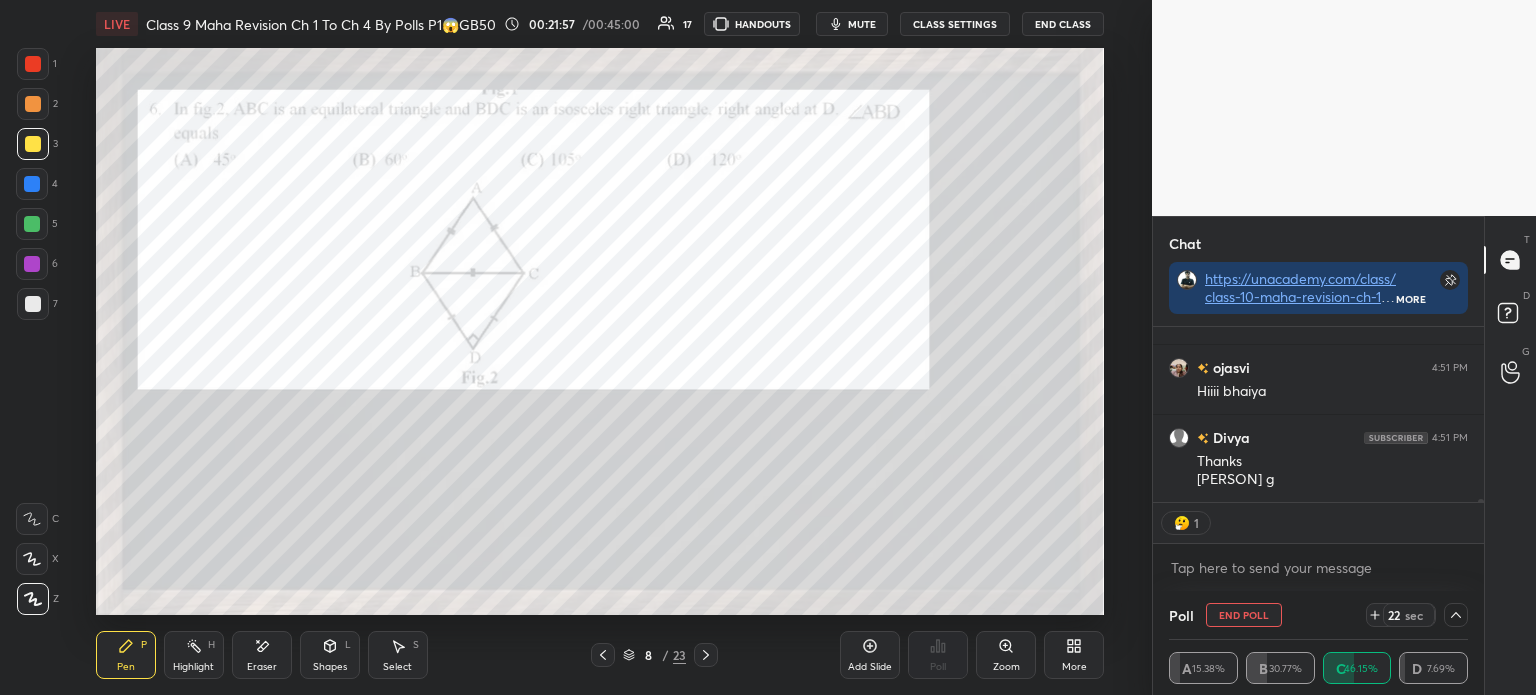 click at bounding box center [33, 104] 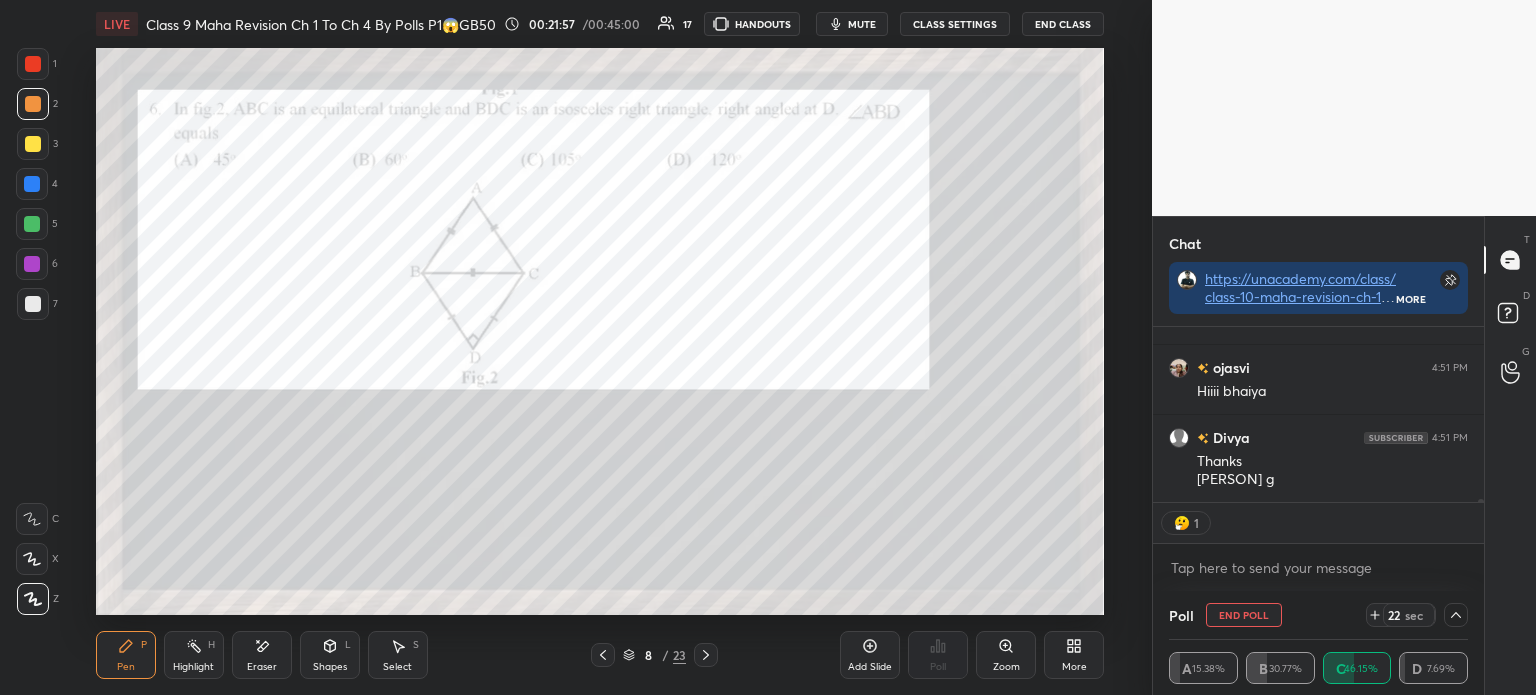 click at bounding box center (33, 64) 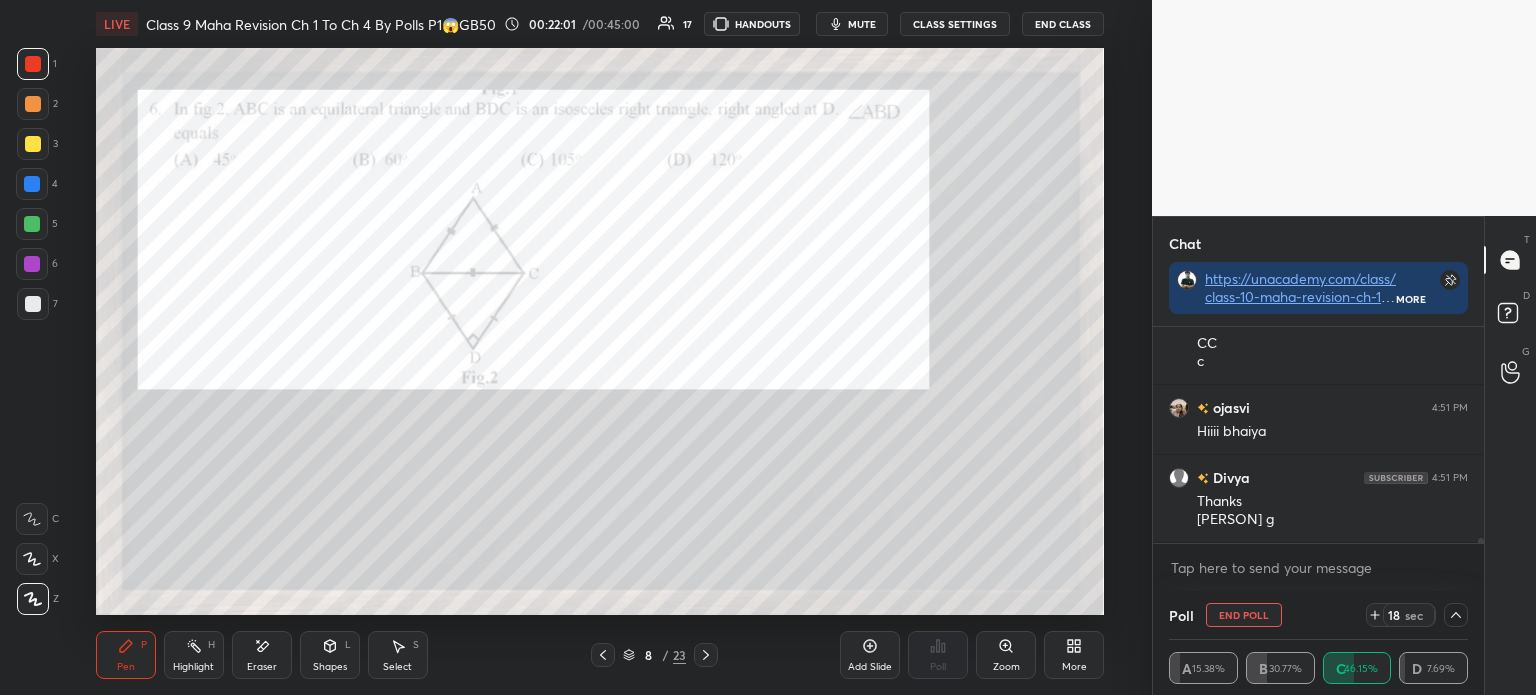 click at bounding box center (1456, 615) 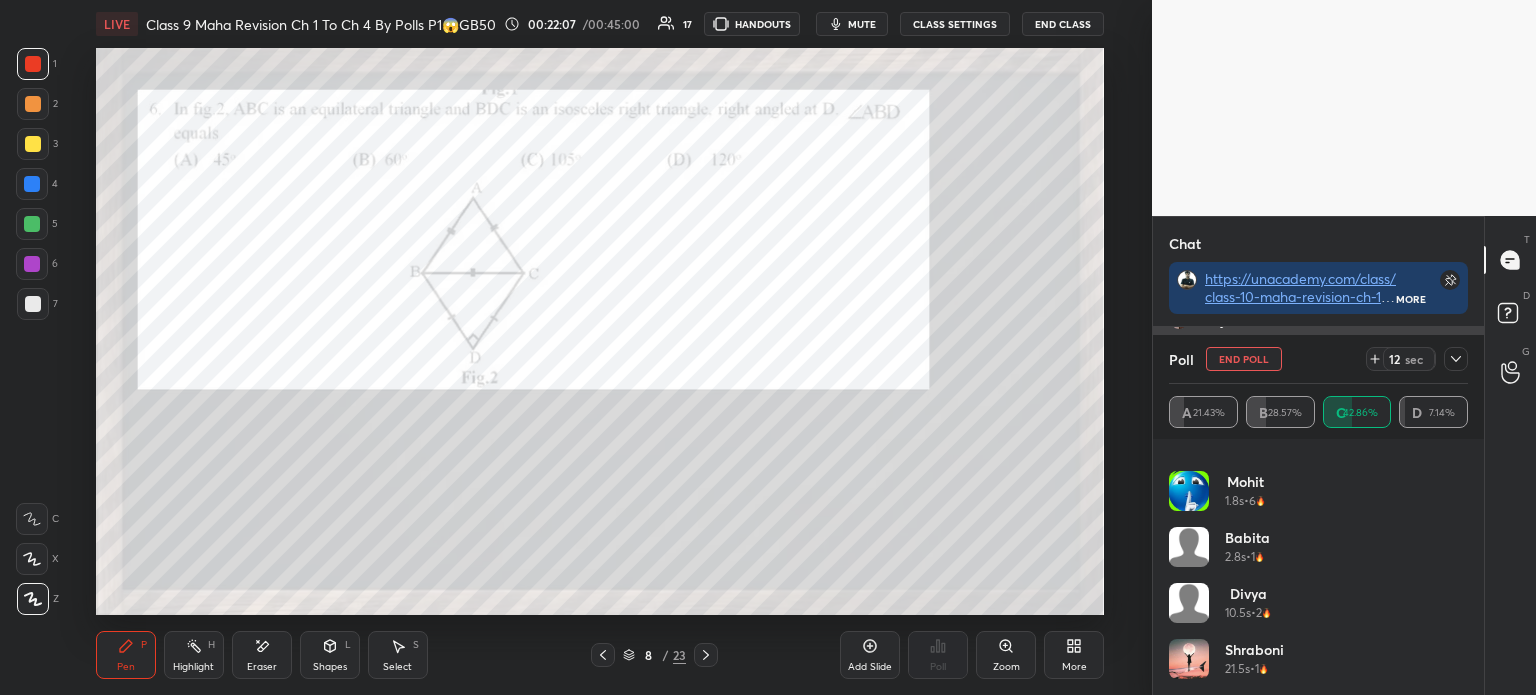 click at bounding box center [1456, 359] 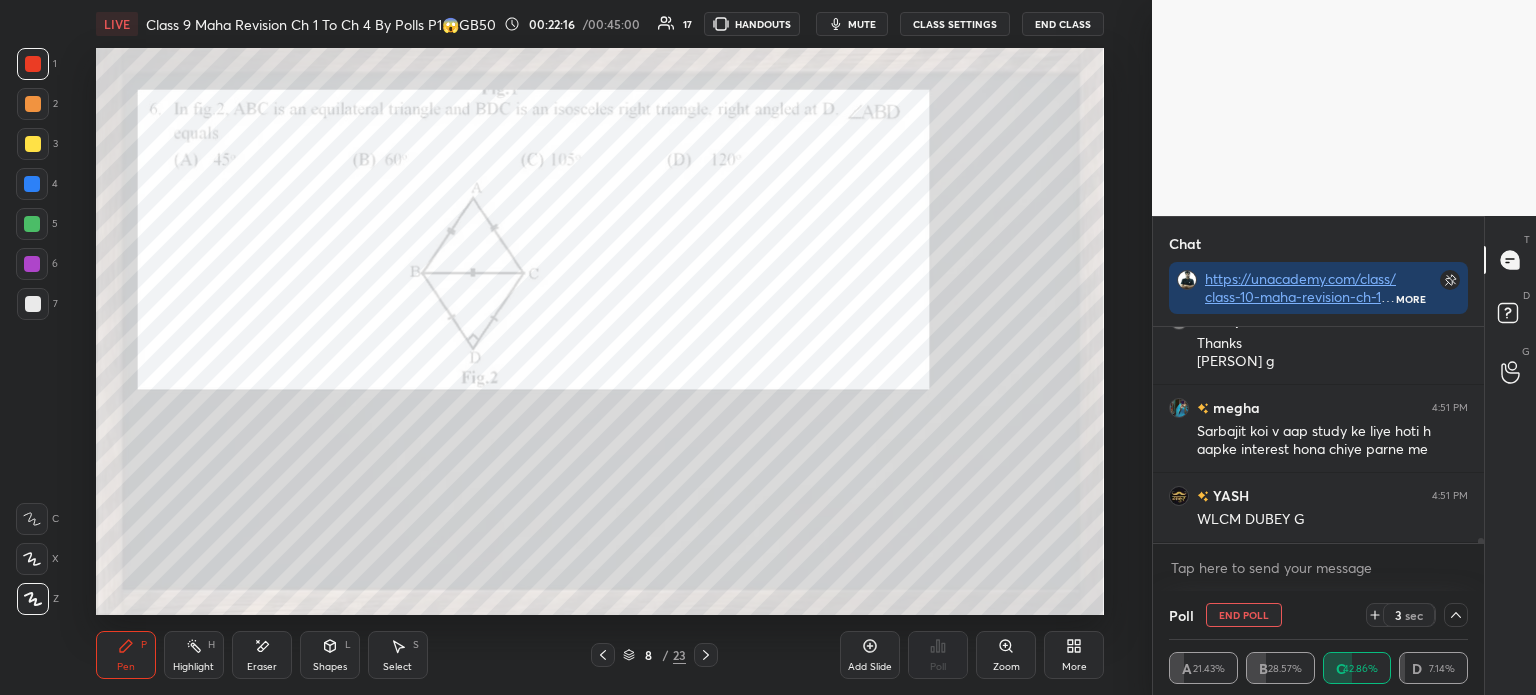 click 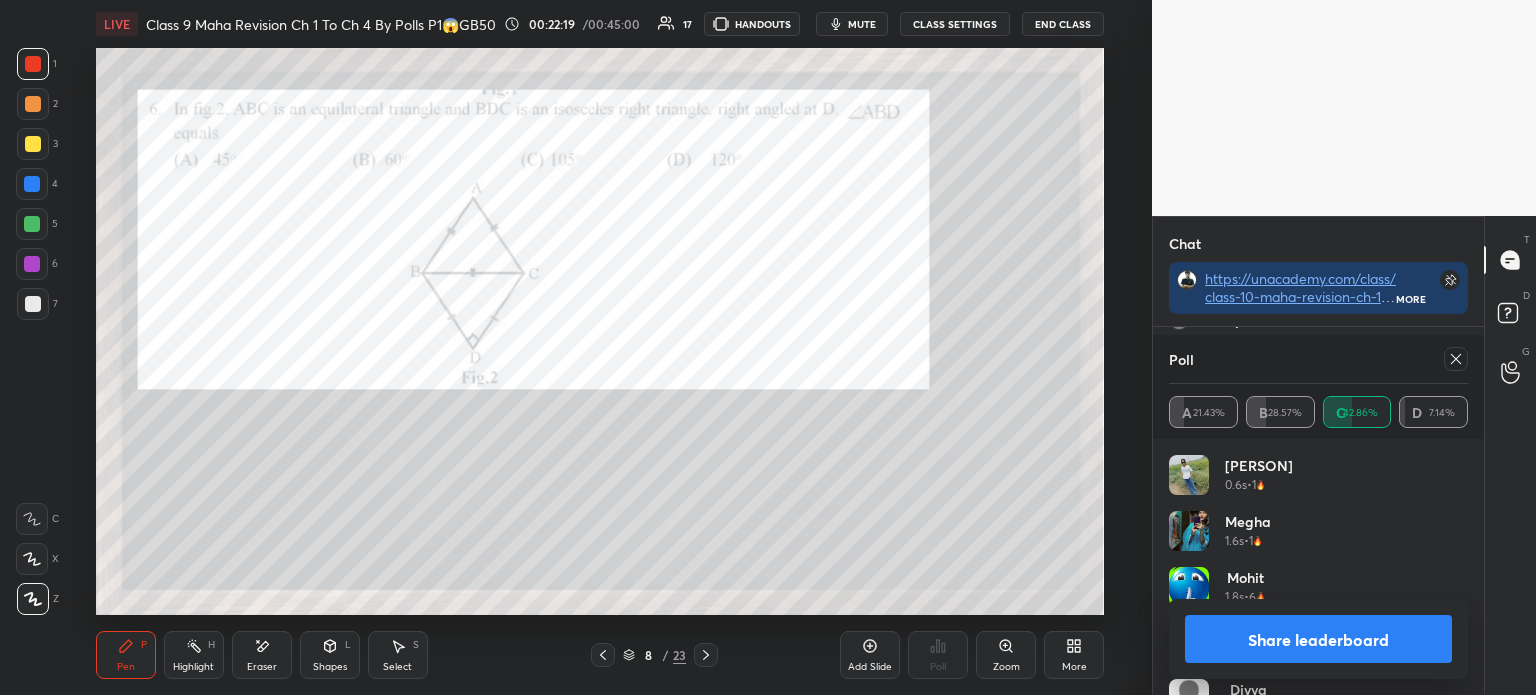 click on "Share leaderboard" at bounding box center [1318, 639] 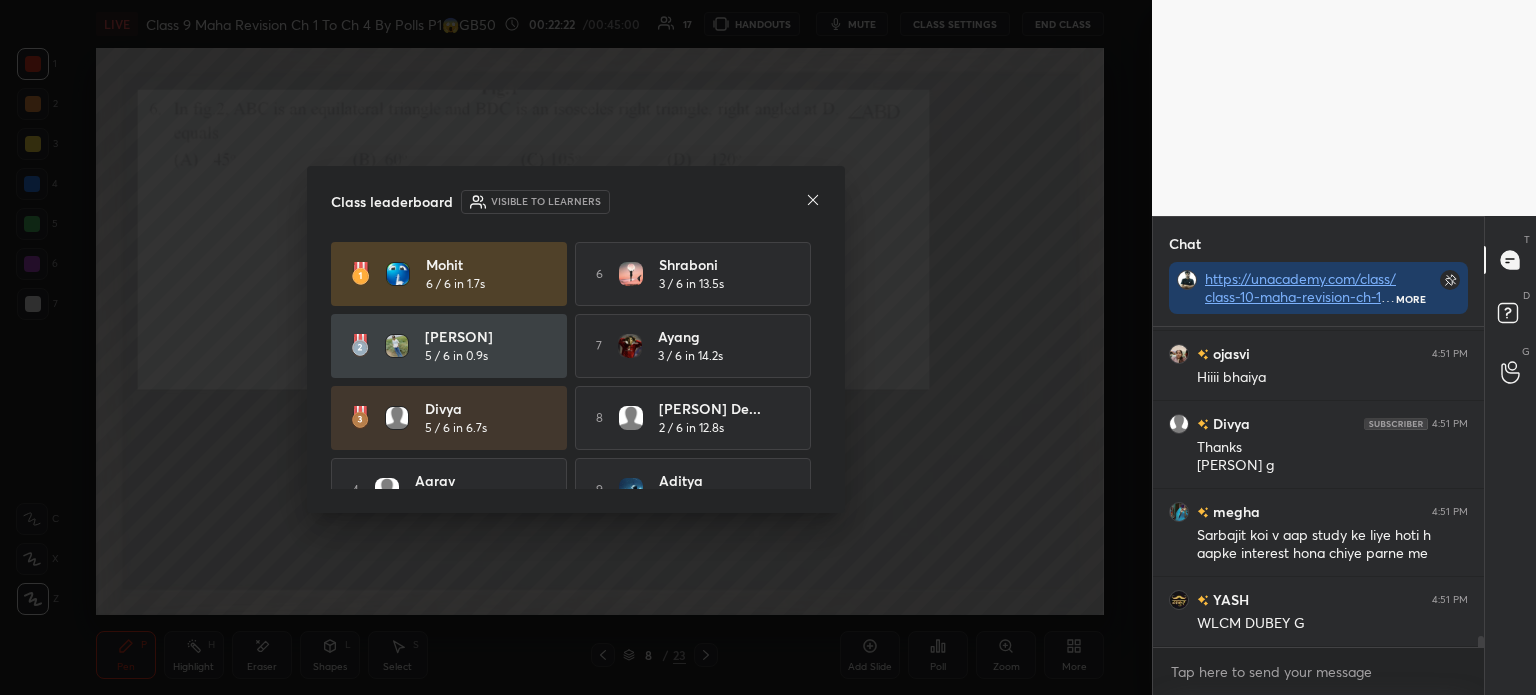 click 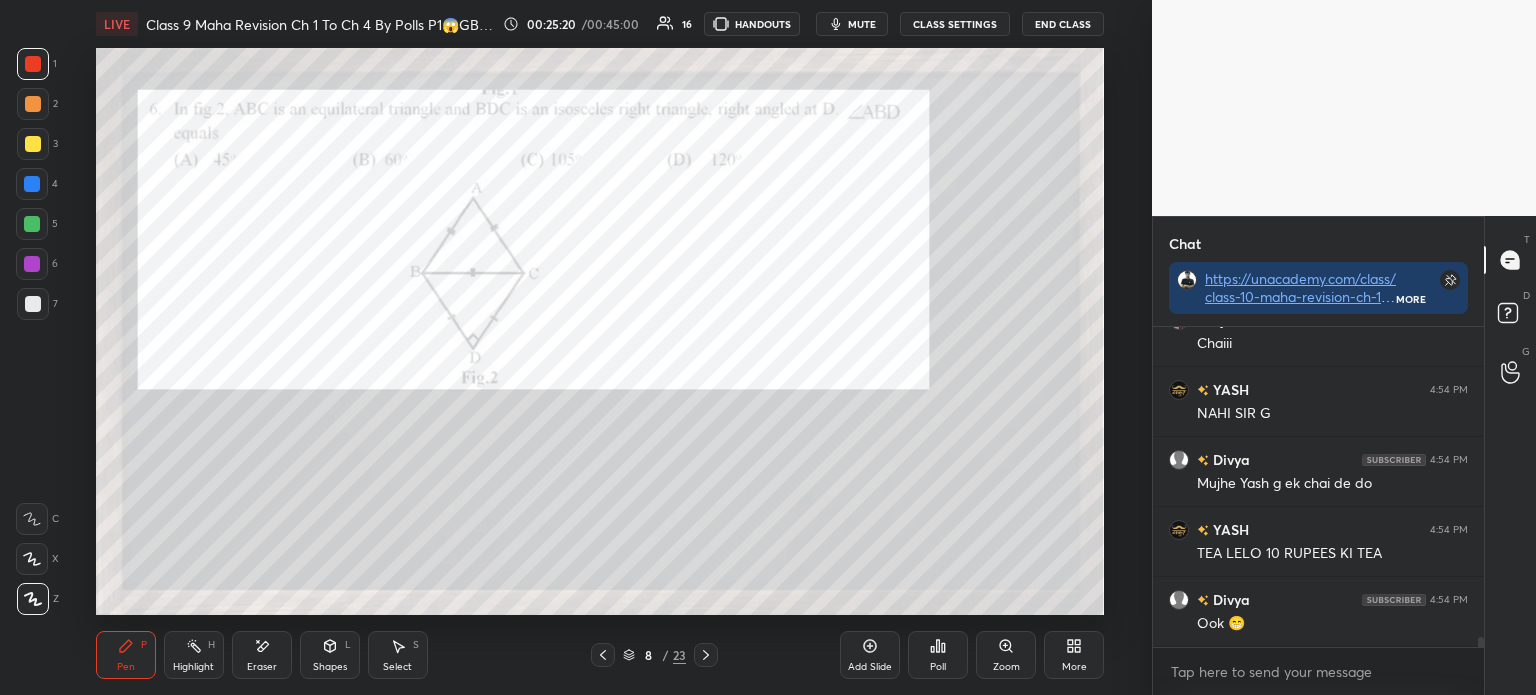 scroll, scrollTop: 10293, scrollLeft: 0, axis: vertical 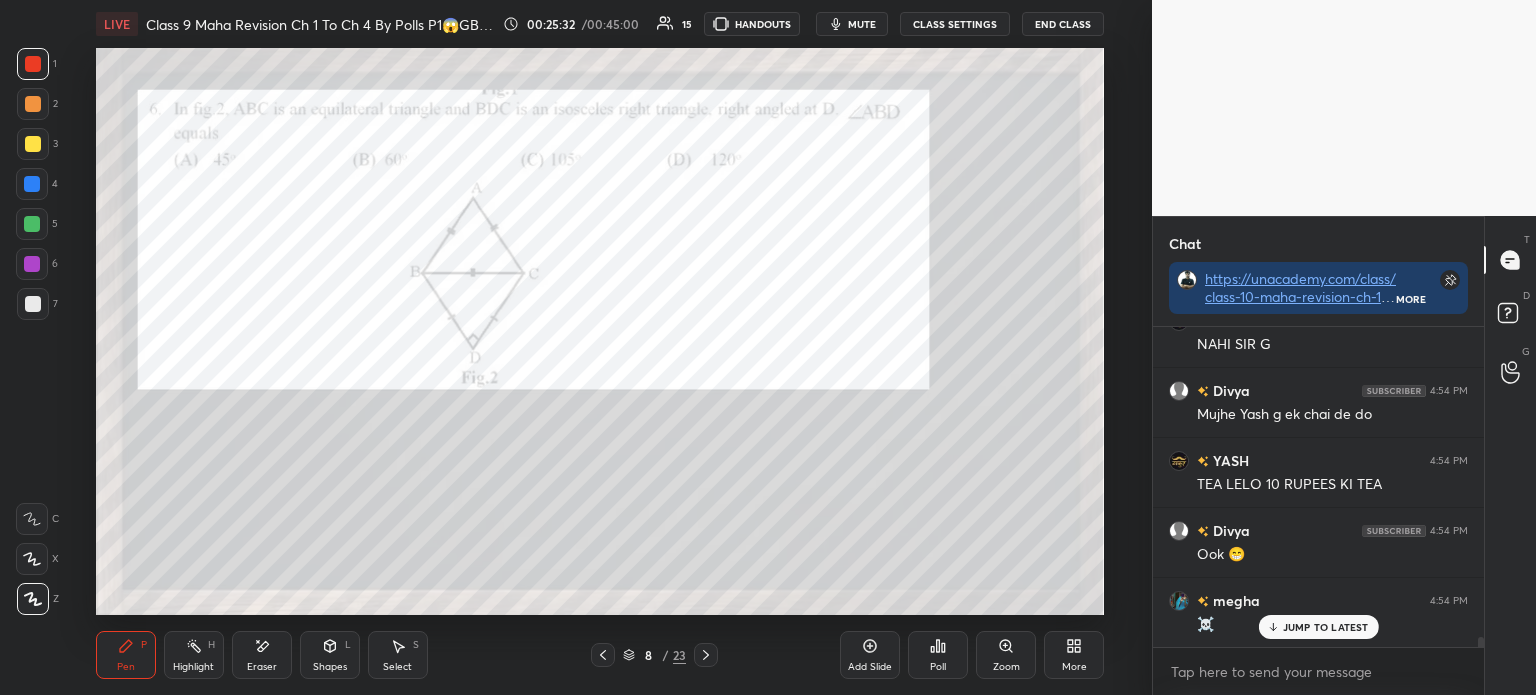 click 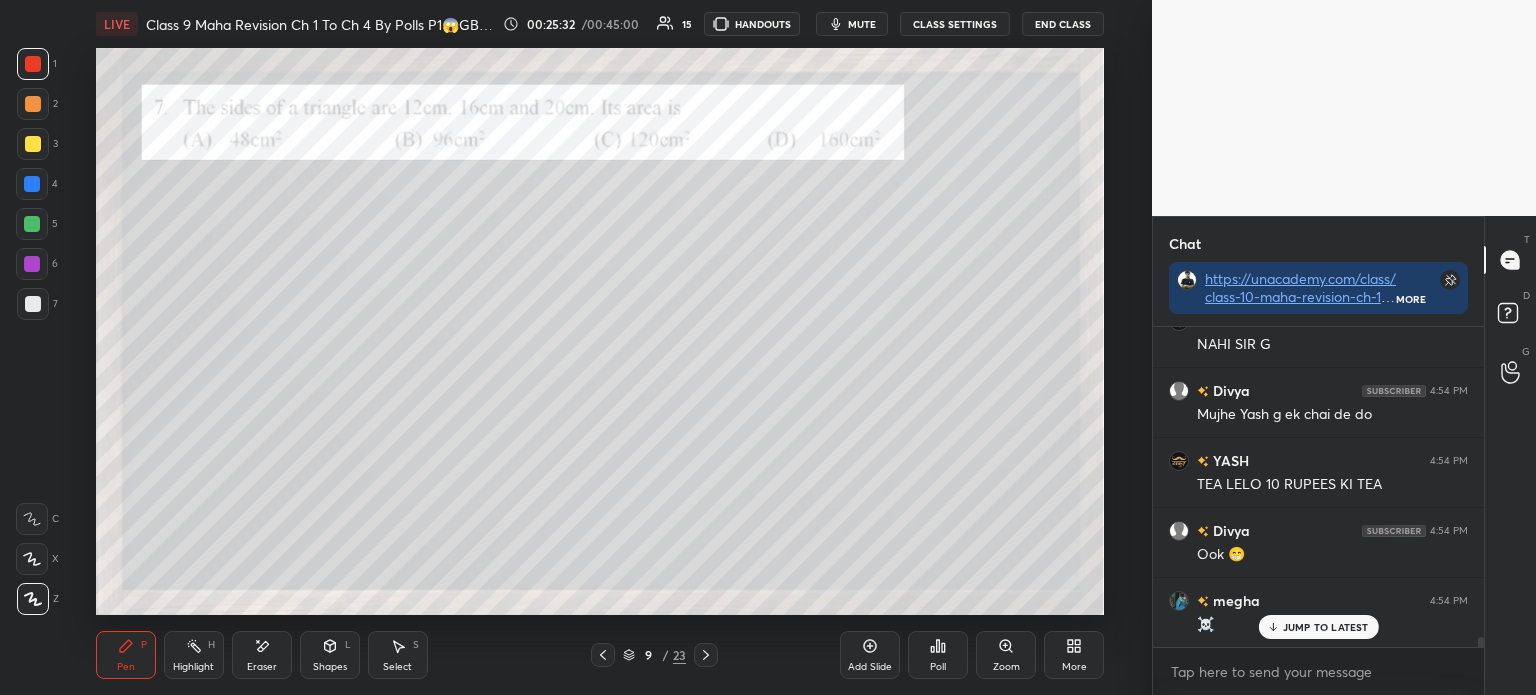 scroll, scrollTop: 10364, scrollLeft: 0, axis: vertical 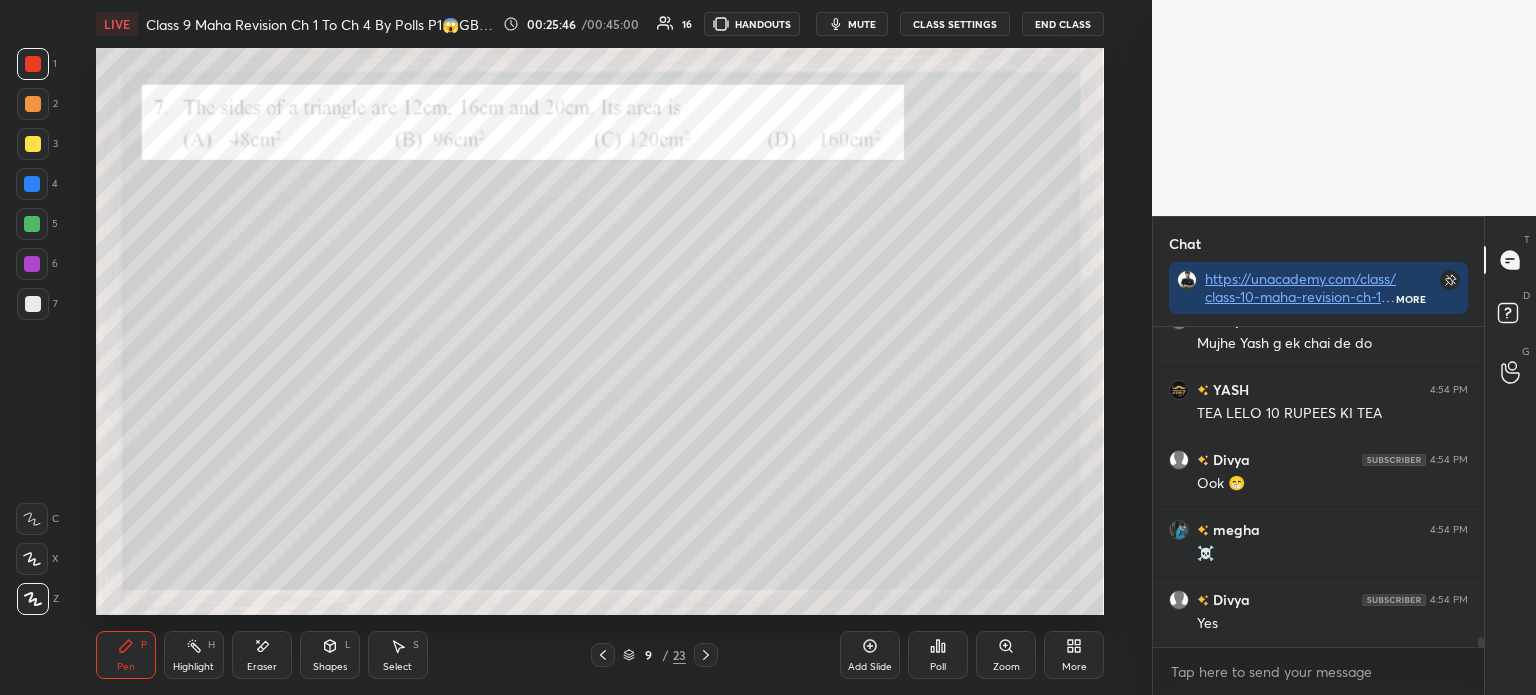 click on "Poll" at bounding box center [938, 655] 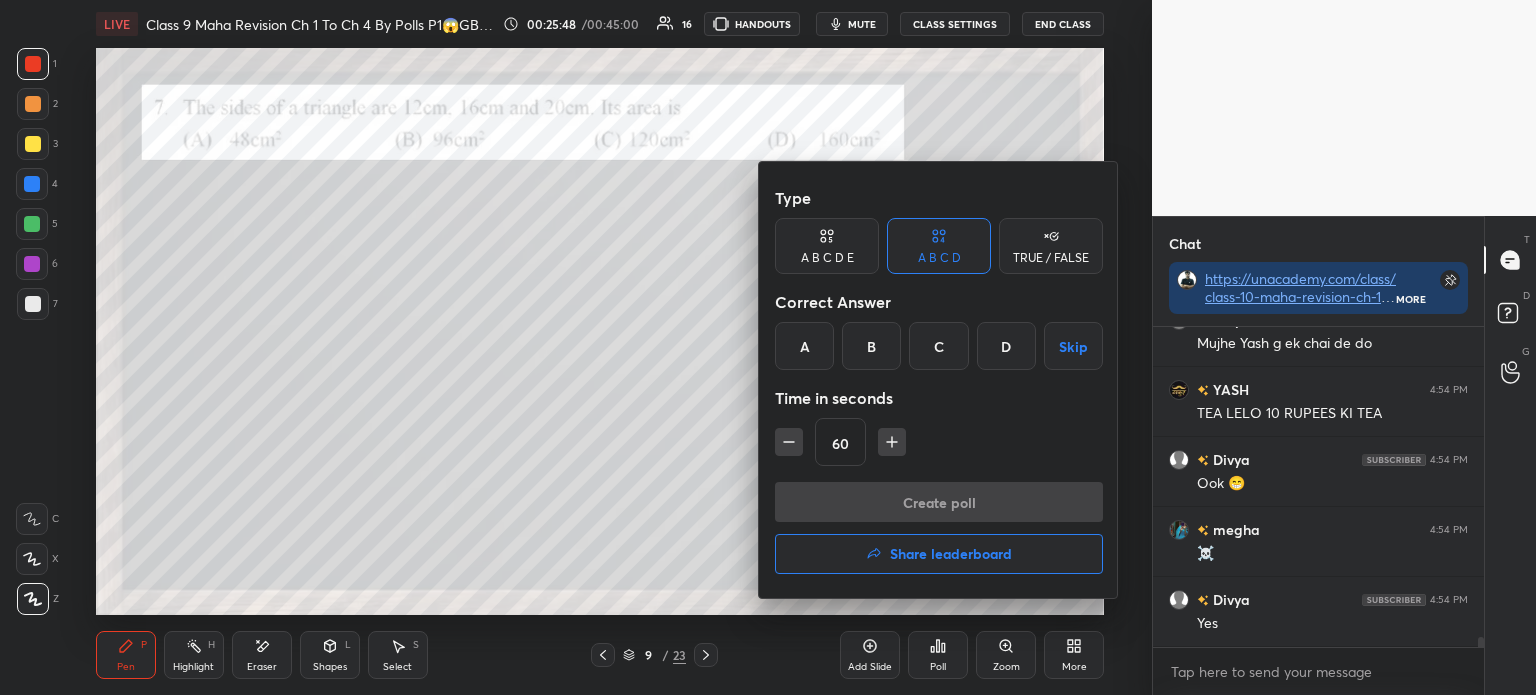 click on "B" at bounding box center [871, 346] 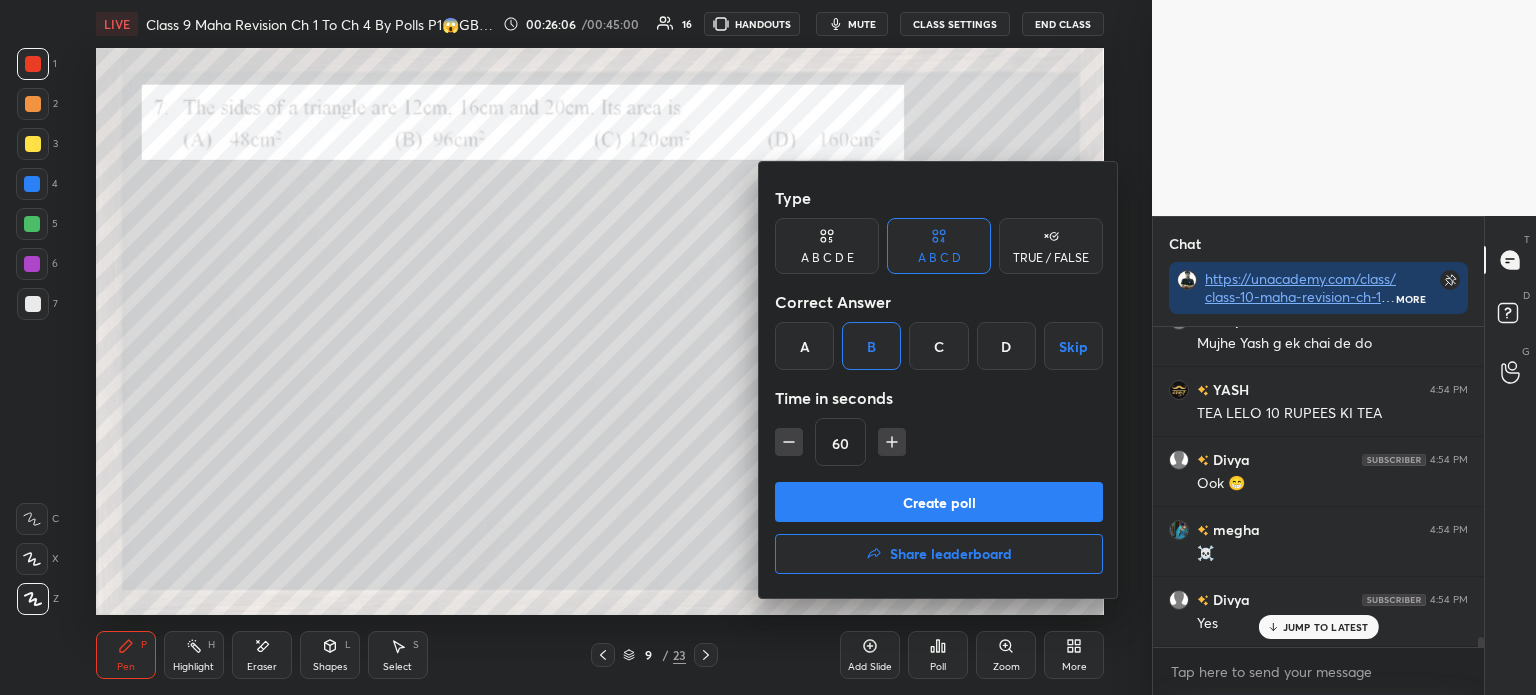 scroll, scrollTop: 10433, scrollLeft: 0, axis: vertical 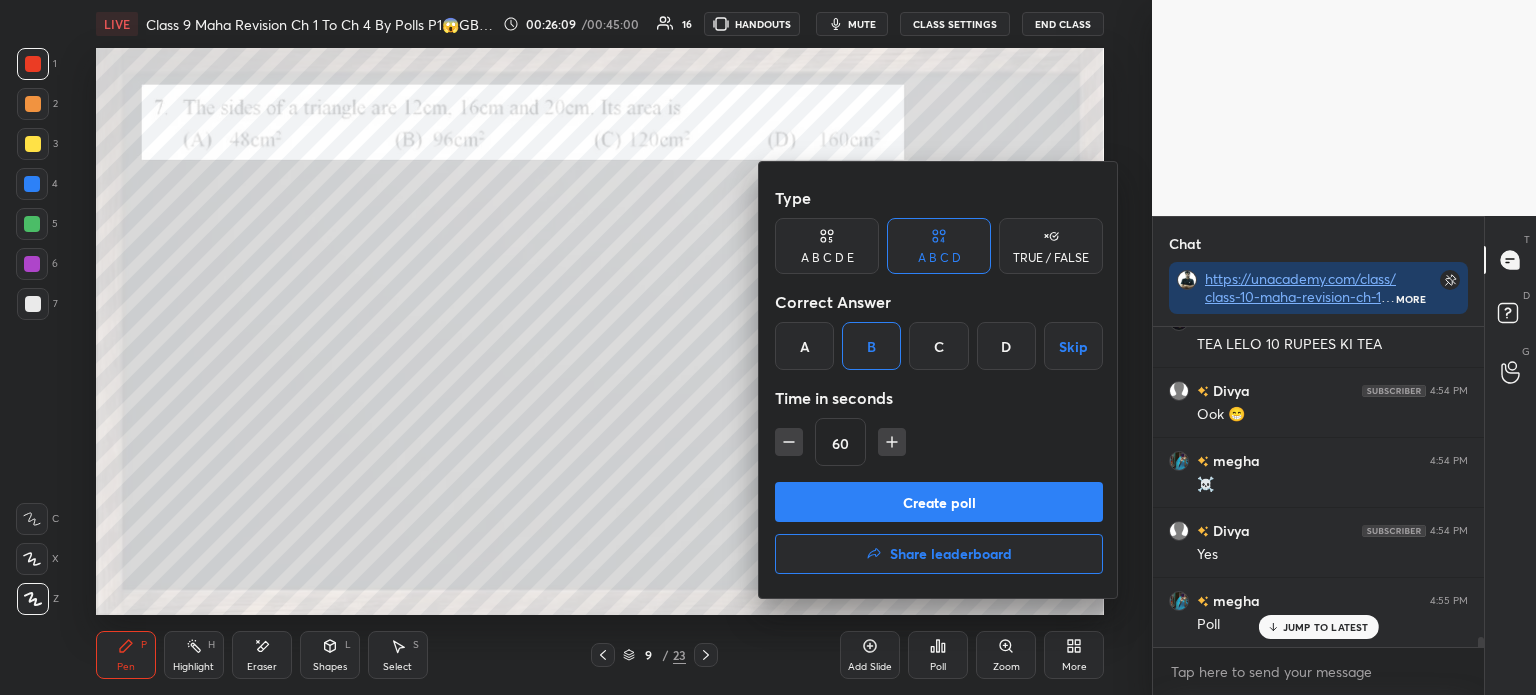 click on "Create poll" at bounding box center [939, 502] 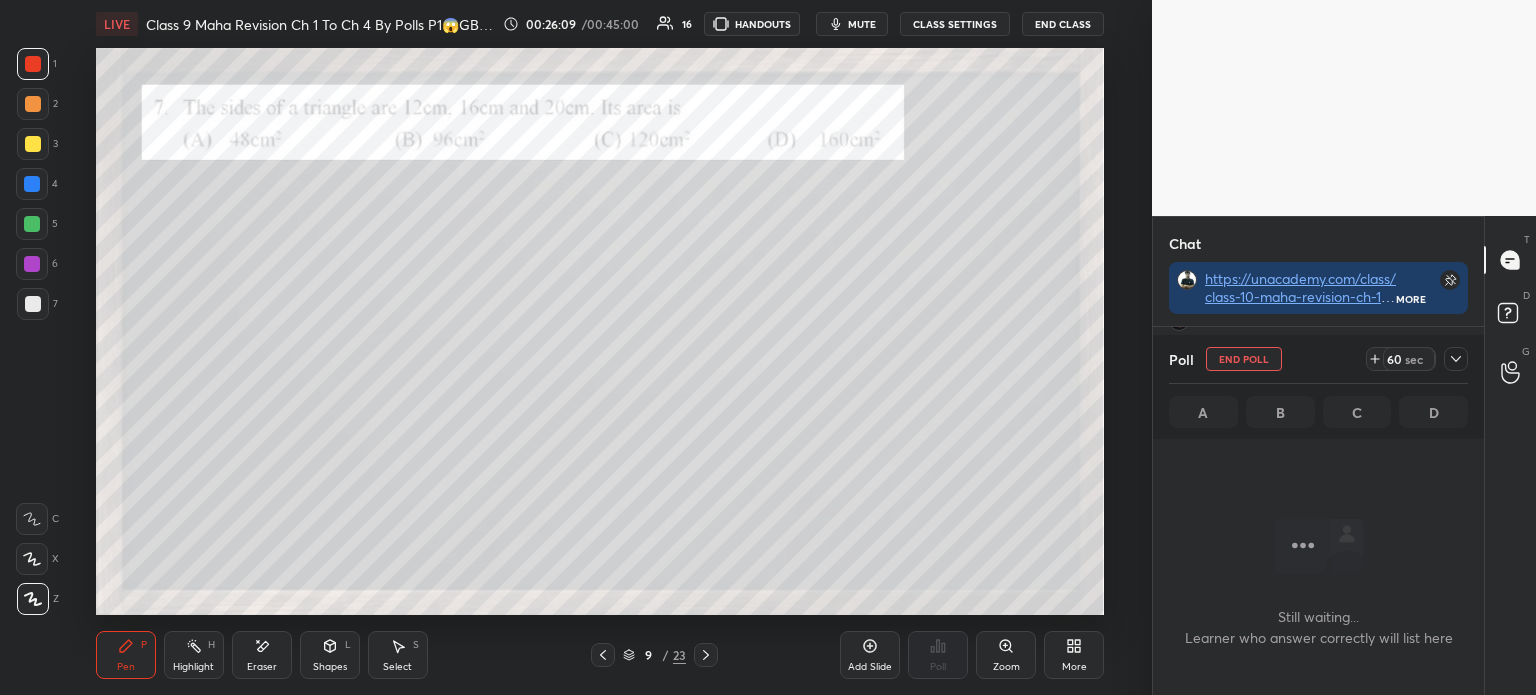 scroll, scrollTop: 282, scrollLeft: 325, axis: both 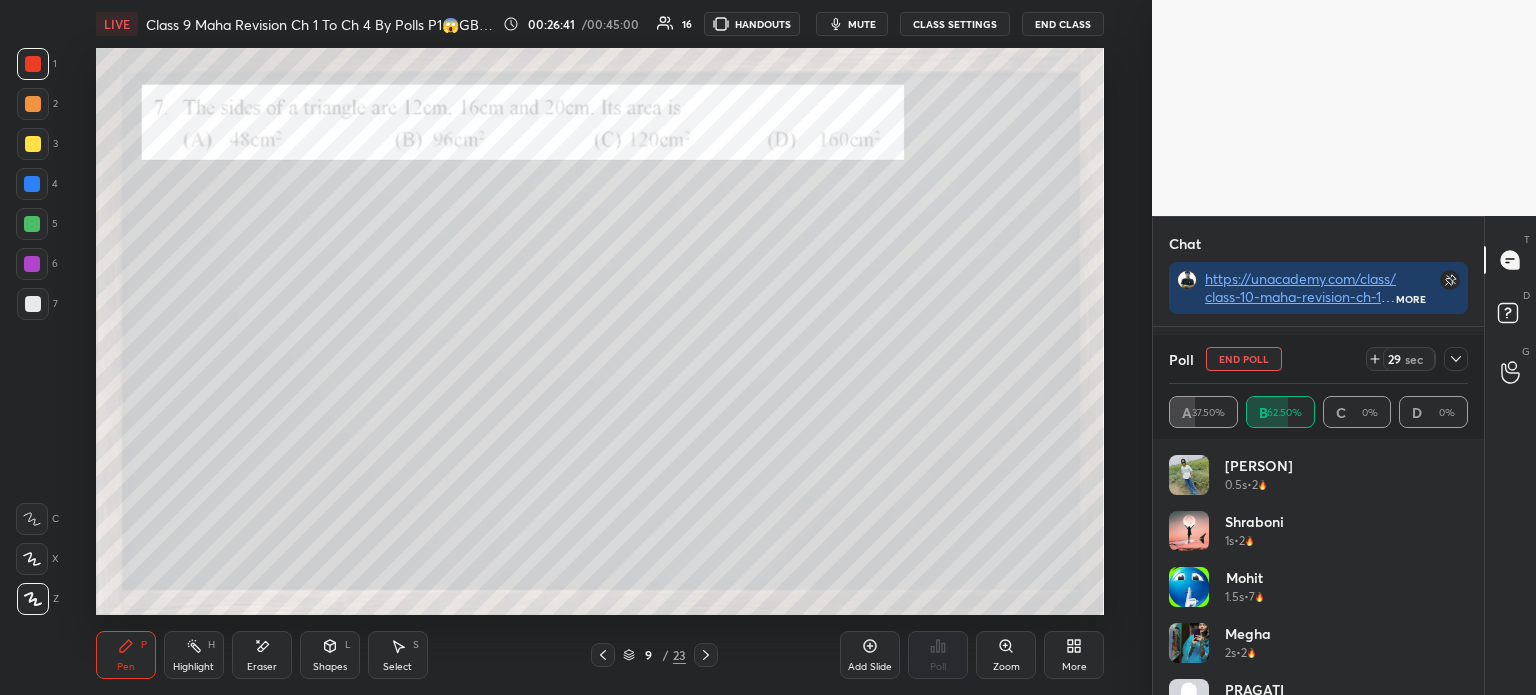 click 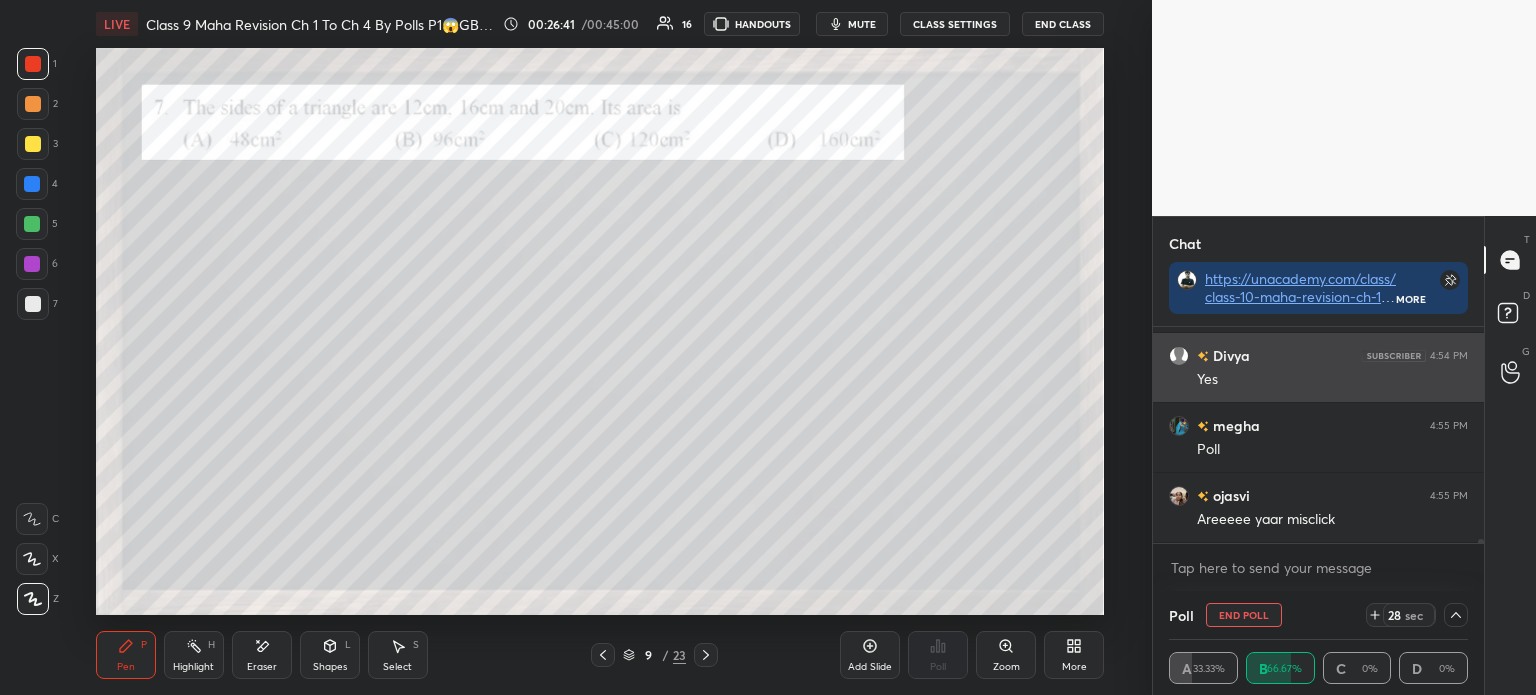 scroll, scrollTop: 131, scrollLeft: 293, axis: both 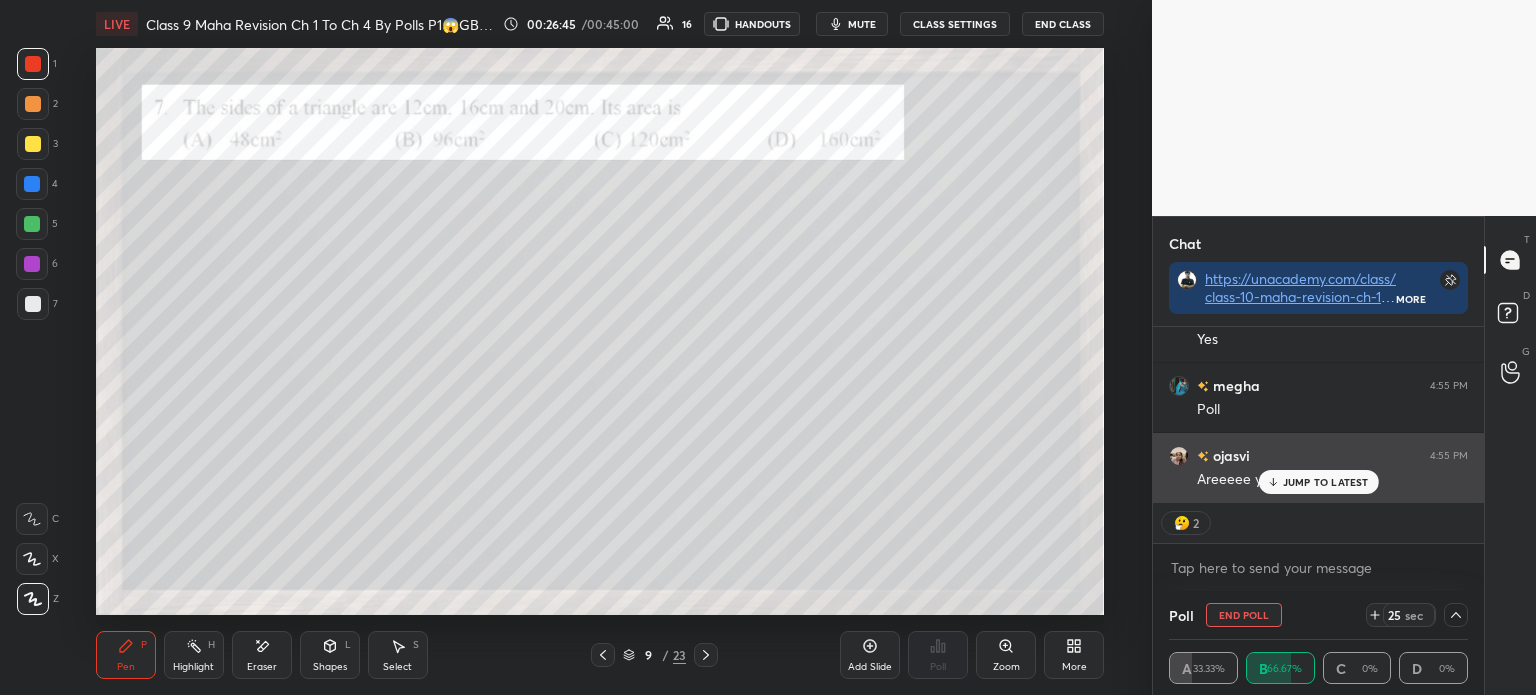 click on "JUMP TO LATEST" at bounding box center (1326, 482) 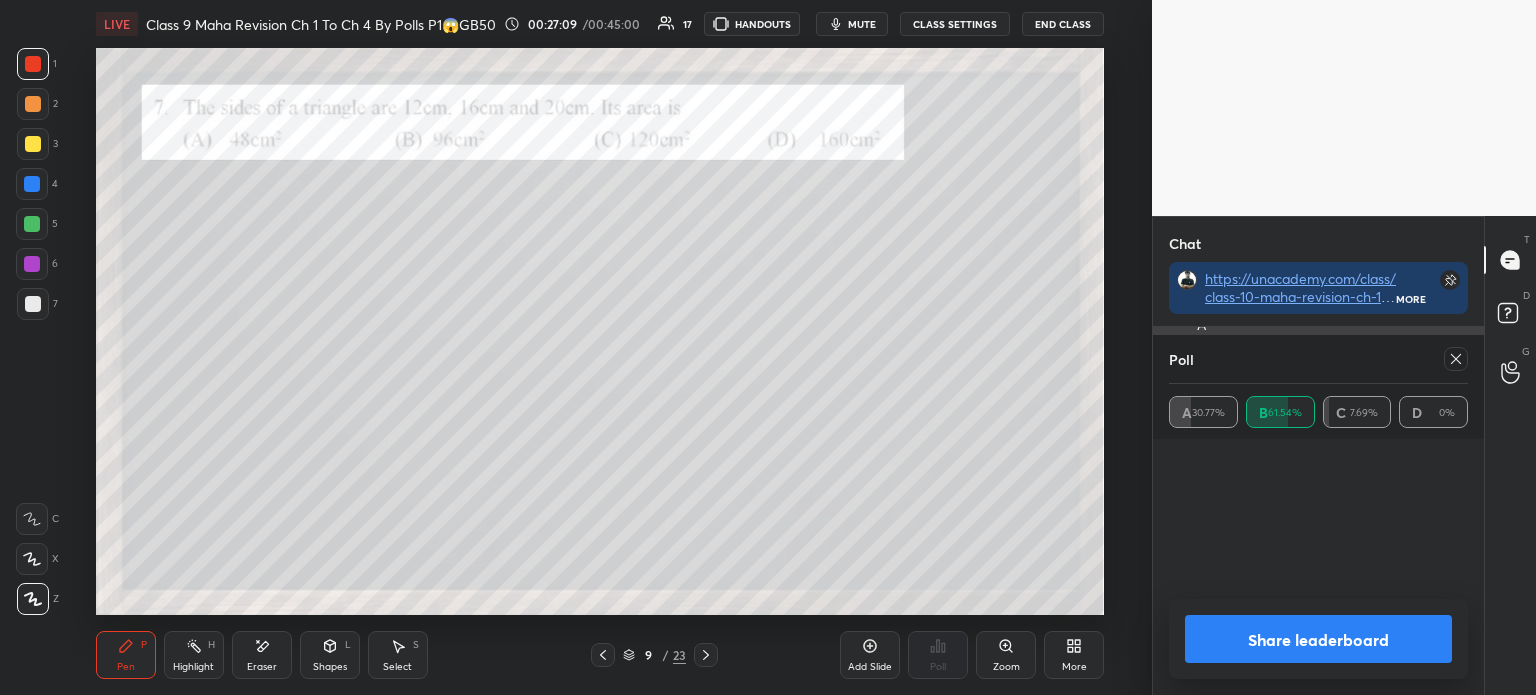 scroll, scrollTop: 6, scrollLeft: 6, axis: both 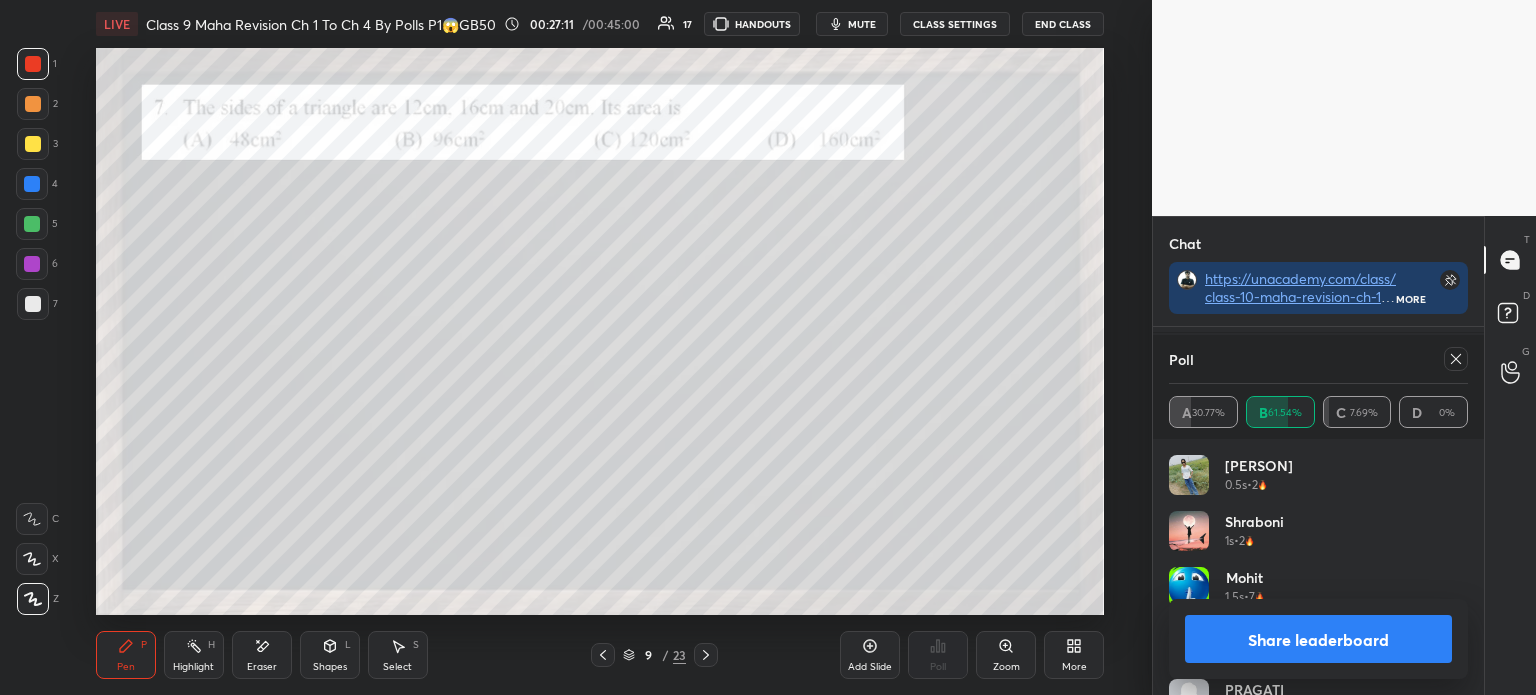 click on "Share leaderboard" at bounding box center [1318, 639] 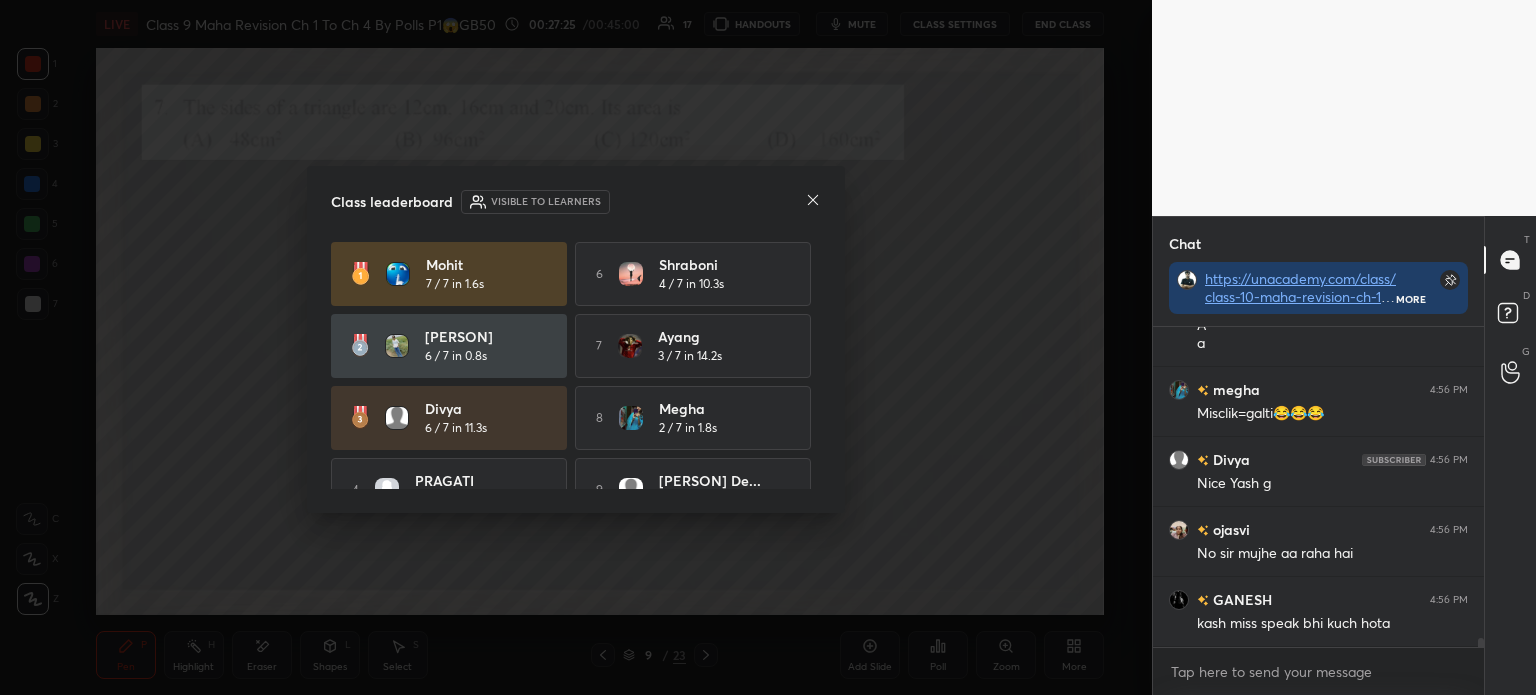 click 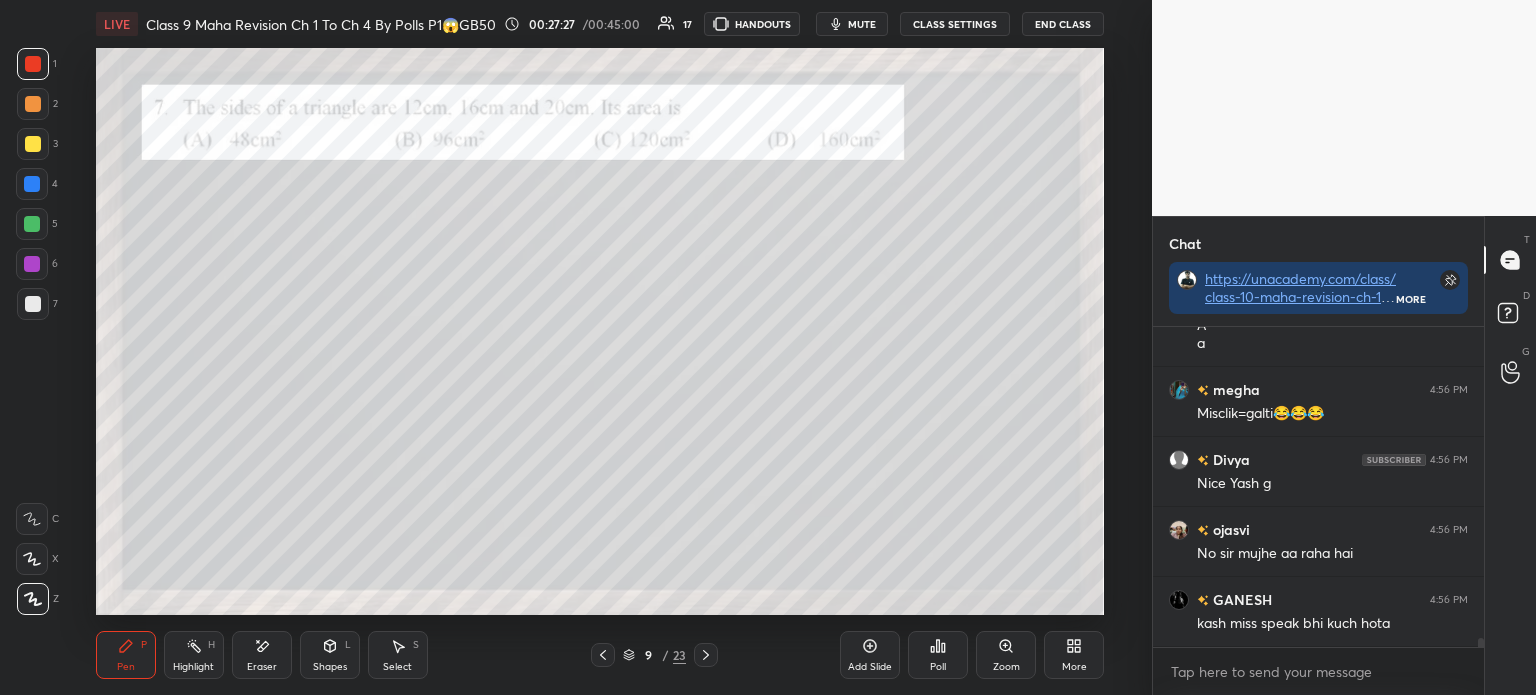 click at bounding box center [33, 304] 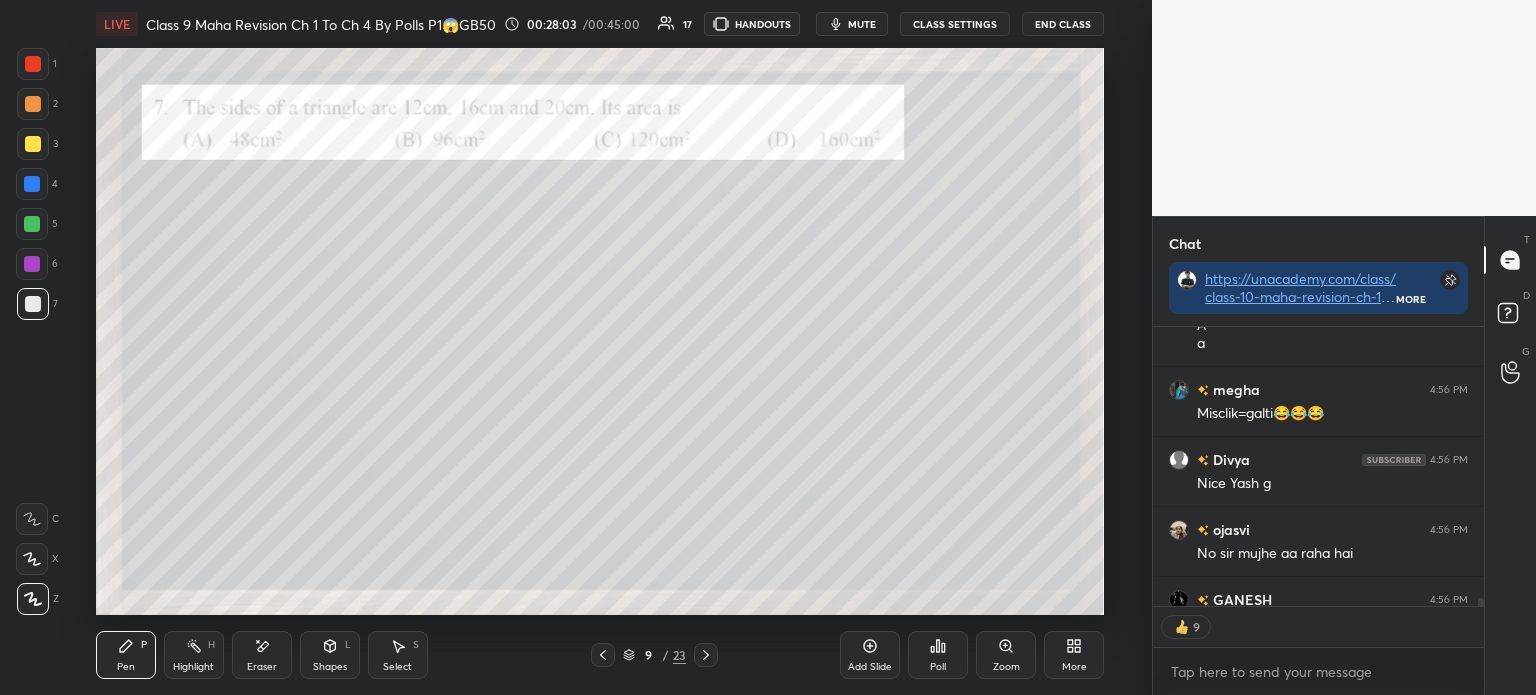 click at bounding box center [33, 64] 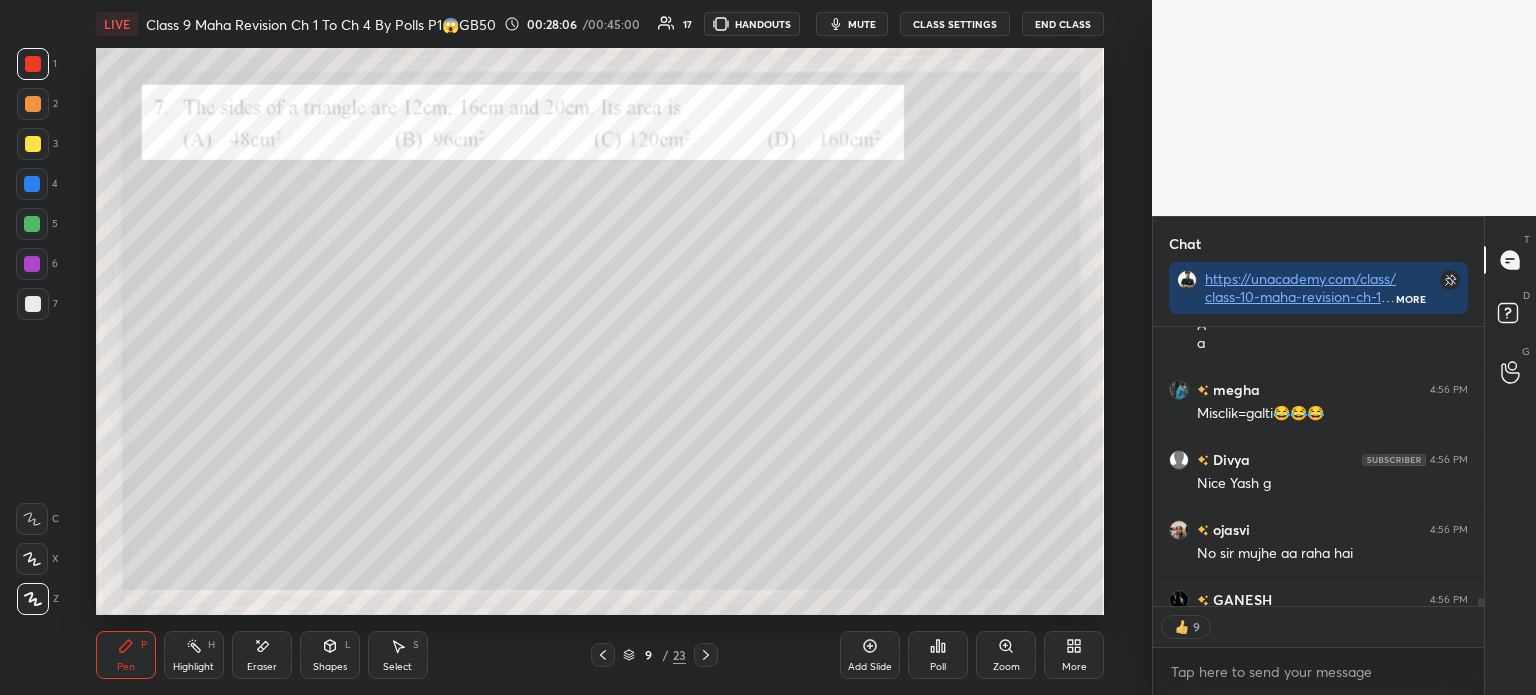 scroll, scrollTop: 11056, scrollLeft: 0, axis: vertical 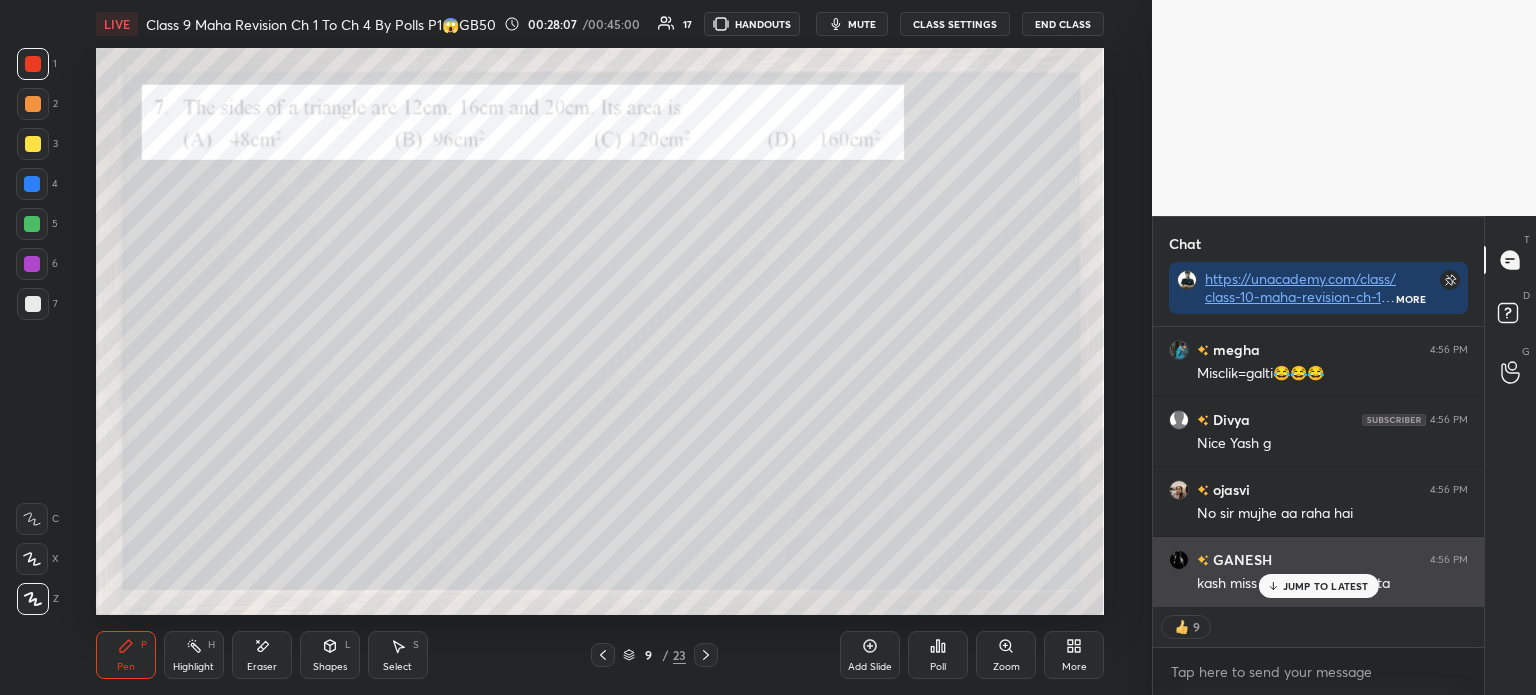 click on "JUMP TO LATEST" at bounding box center (1326, 586) 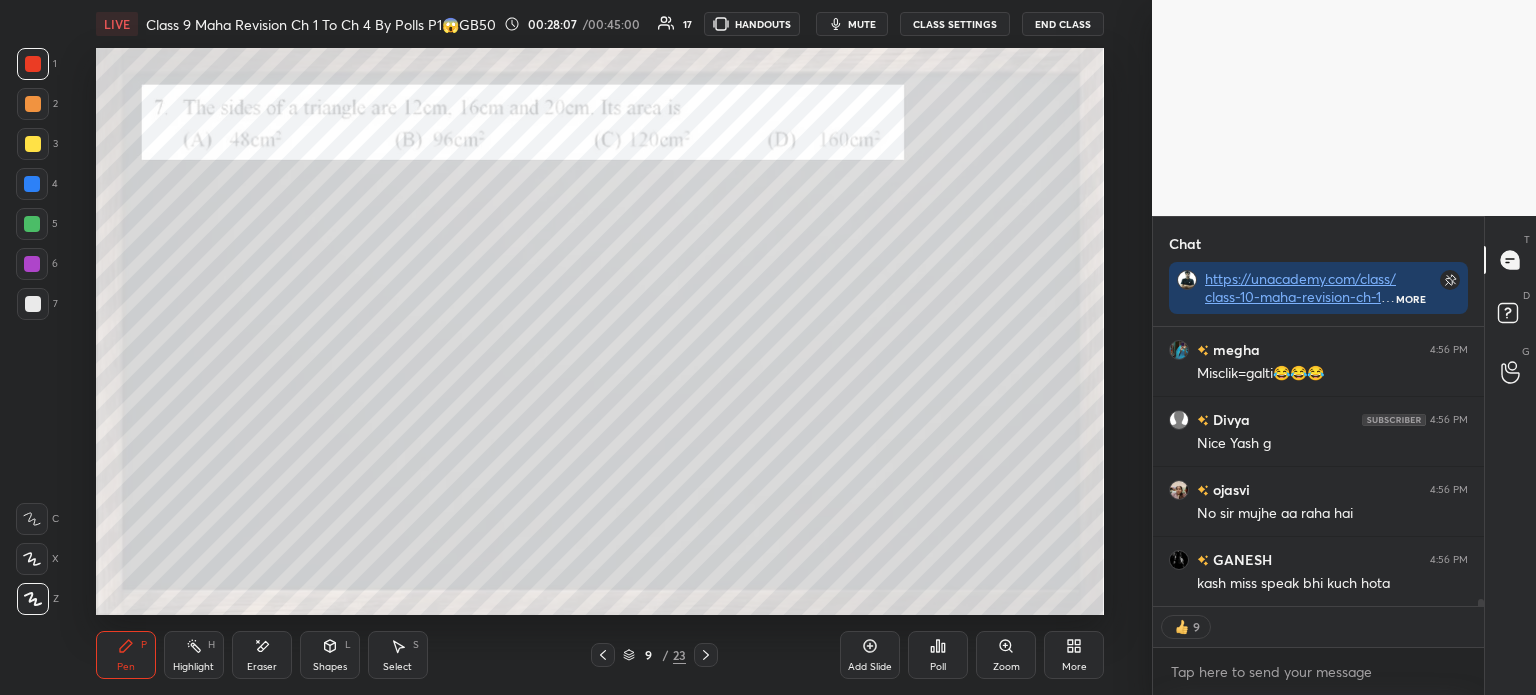 scroll, scrollTop: 11126, scrollLeft: 0, axis: vertical 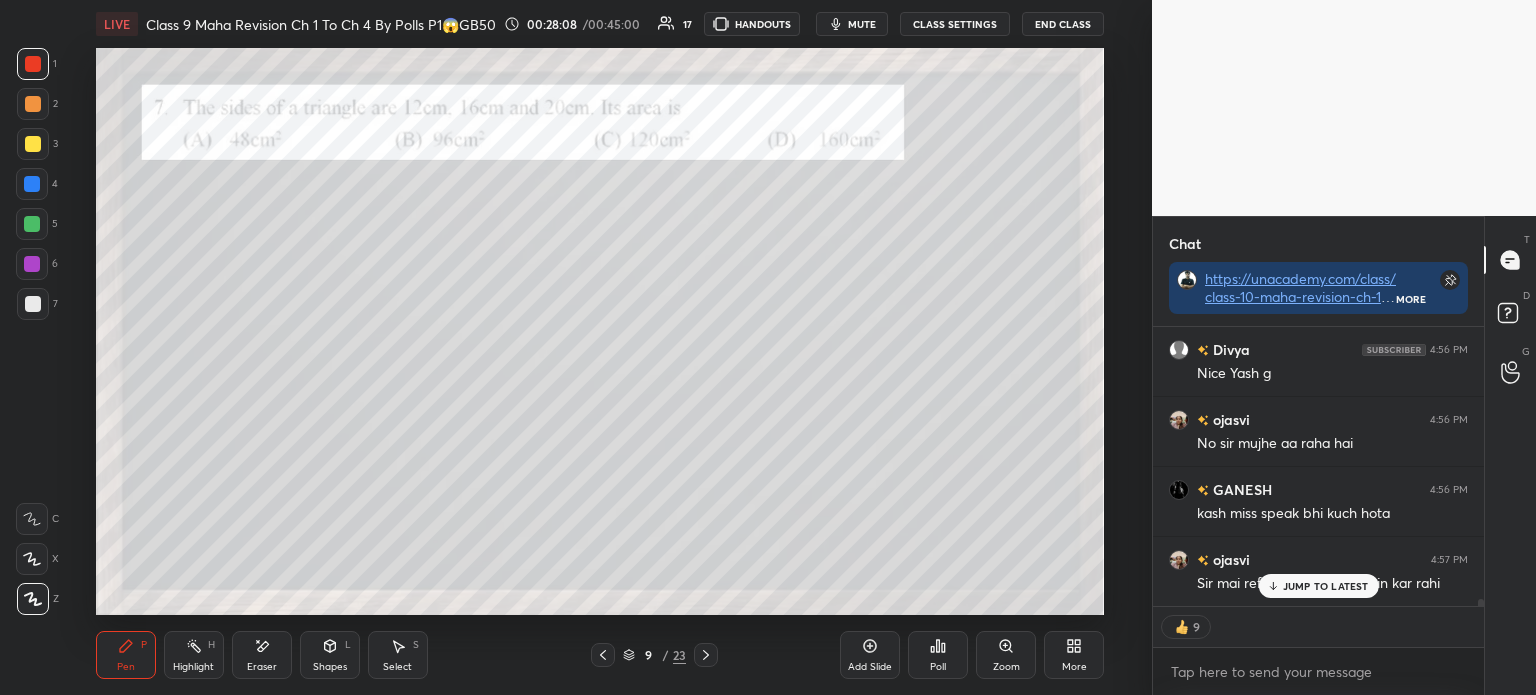 click at bounding box center [706, 655] 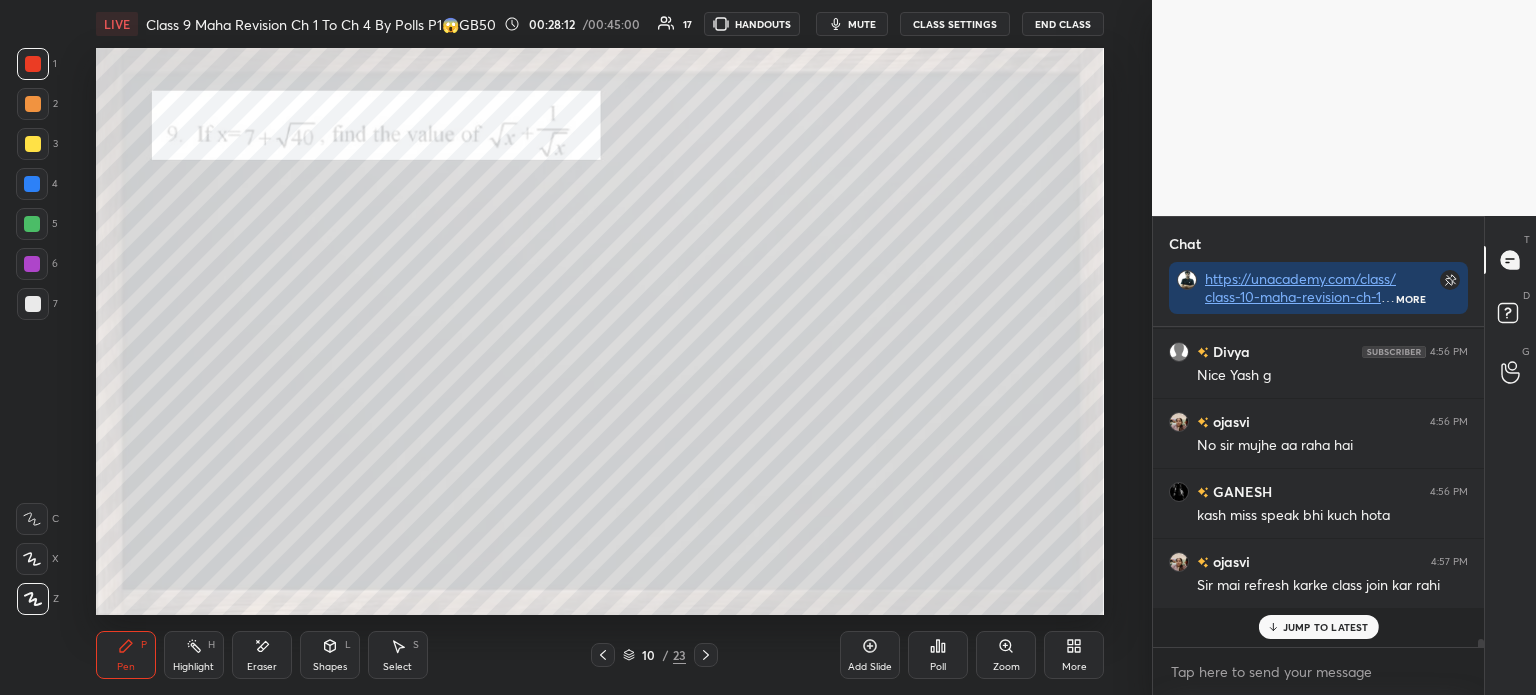 scroll, scrollTop: 5, scrollLeft: 6, axis: both 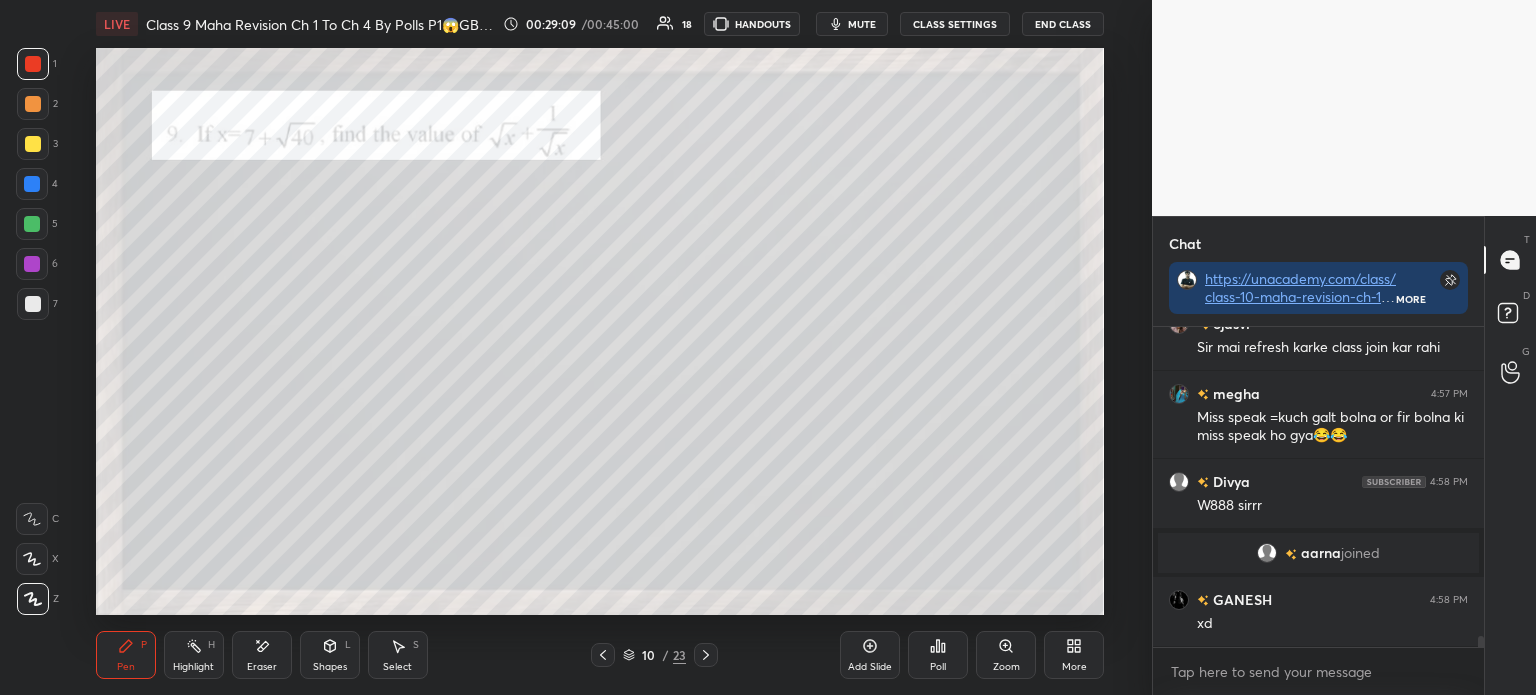 click at bounding box center (33, 144) 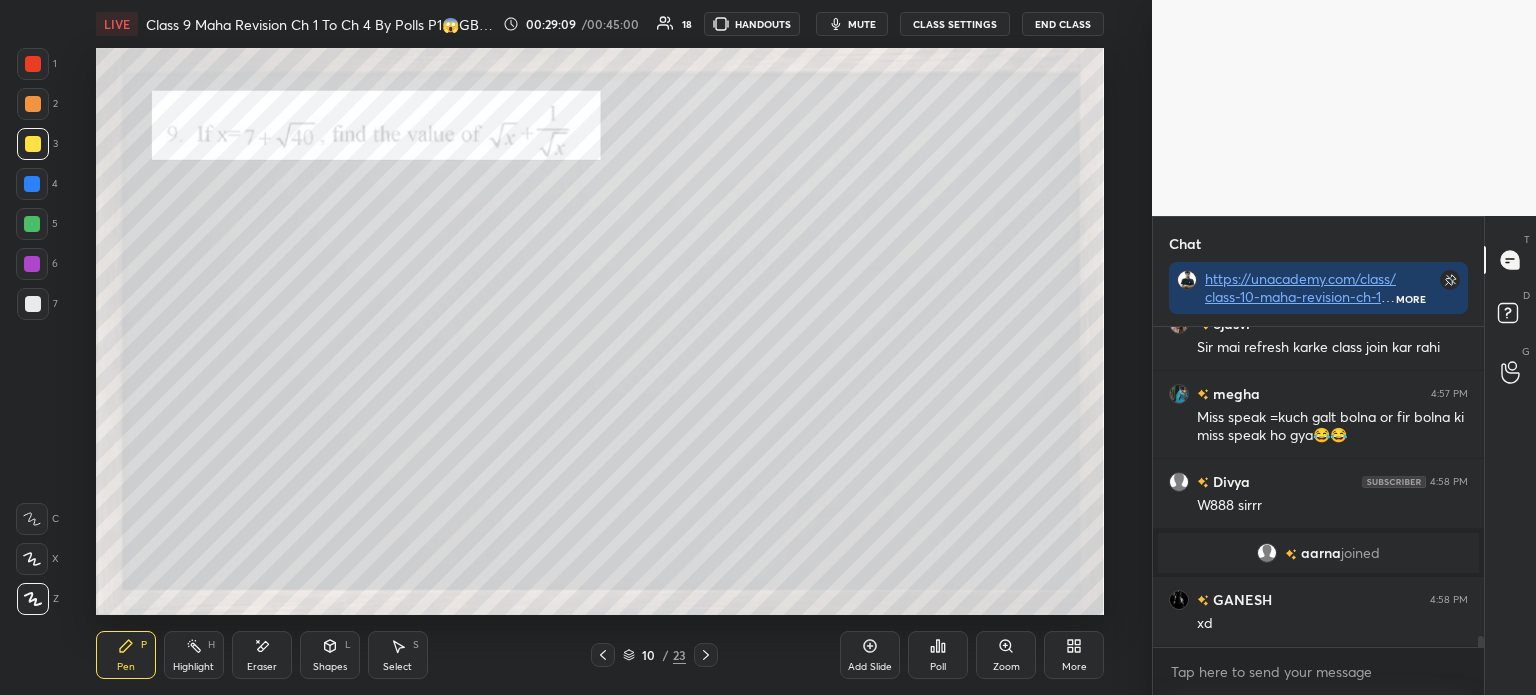 click at bounding box center (33, 104) 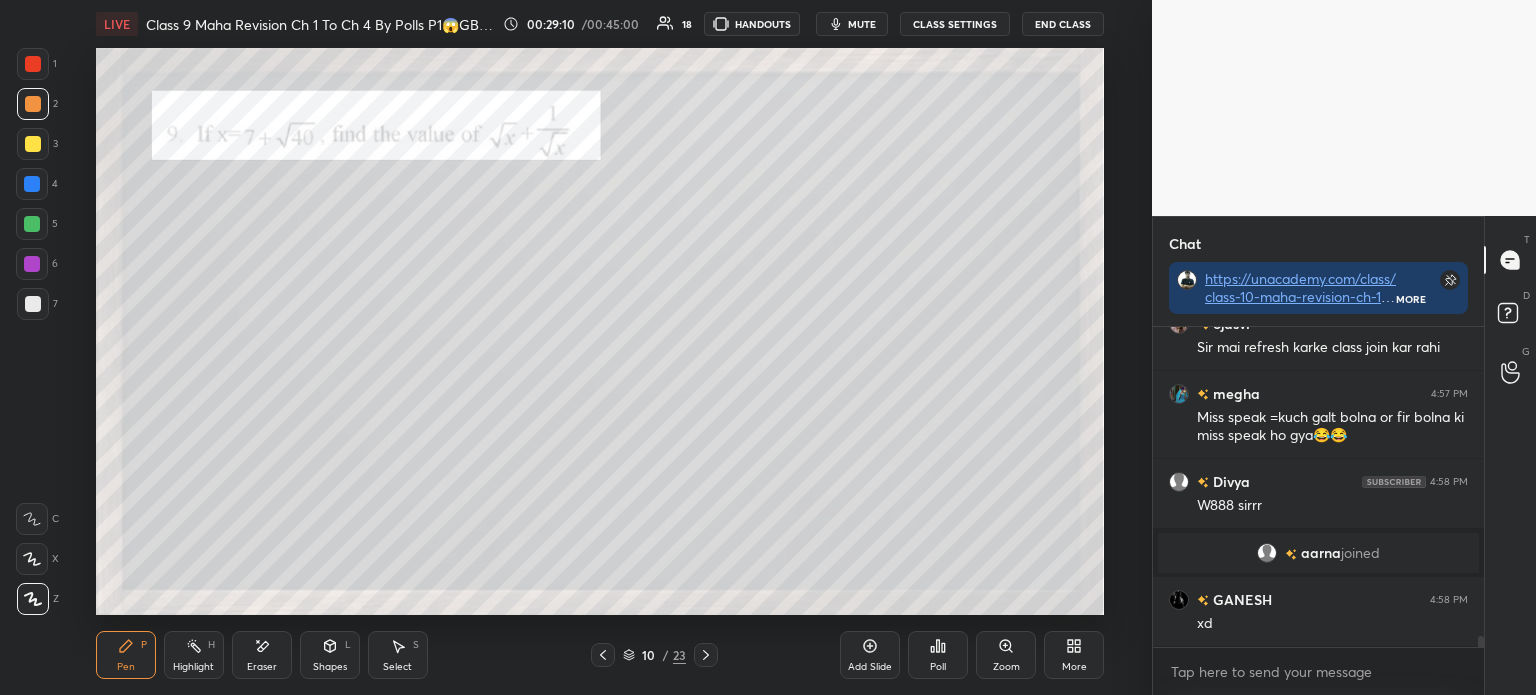 click at bounding box center [33, 64] 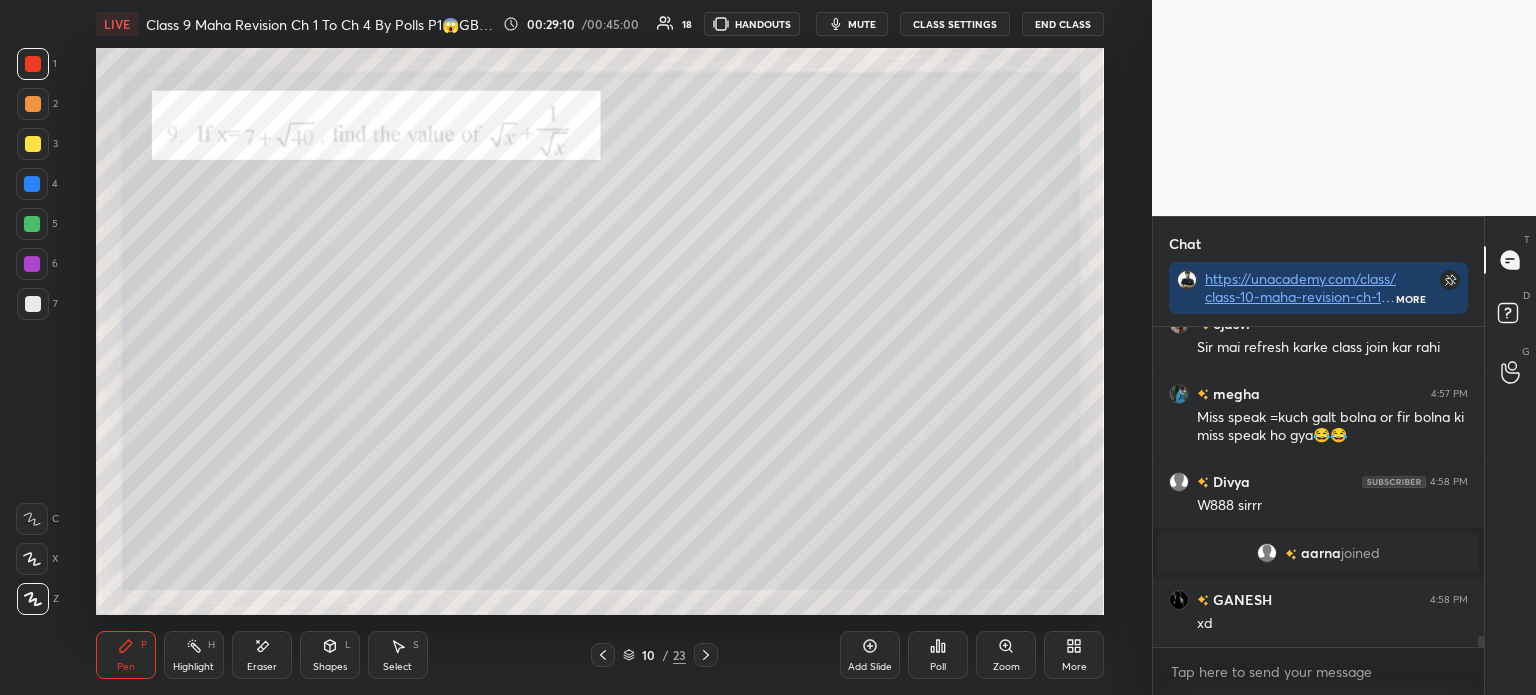 click at bounding box center (33, 104) 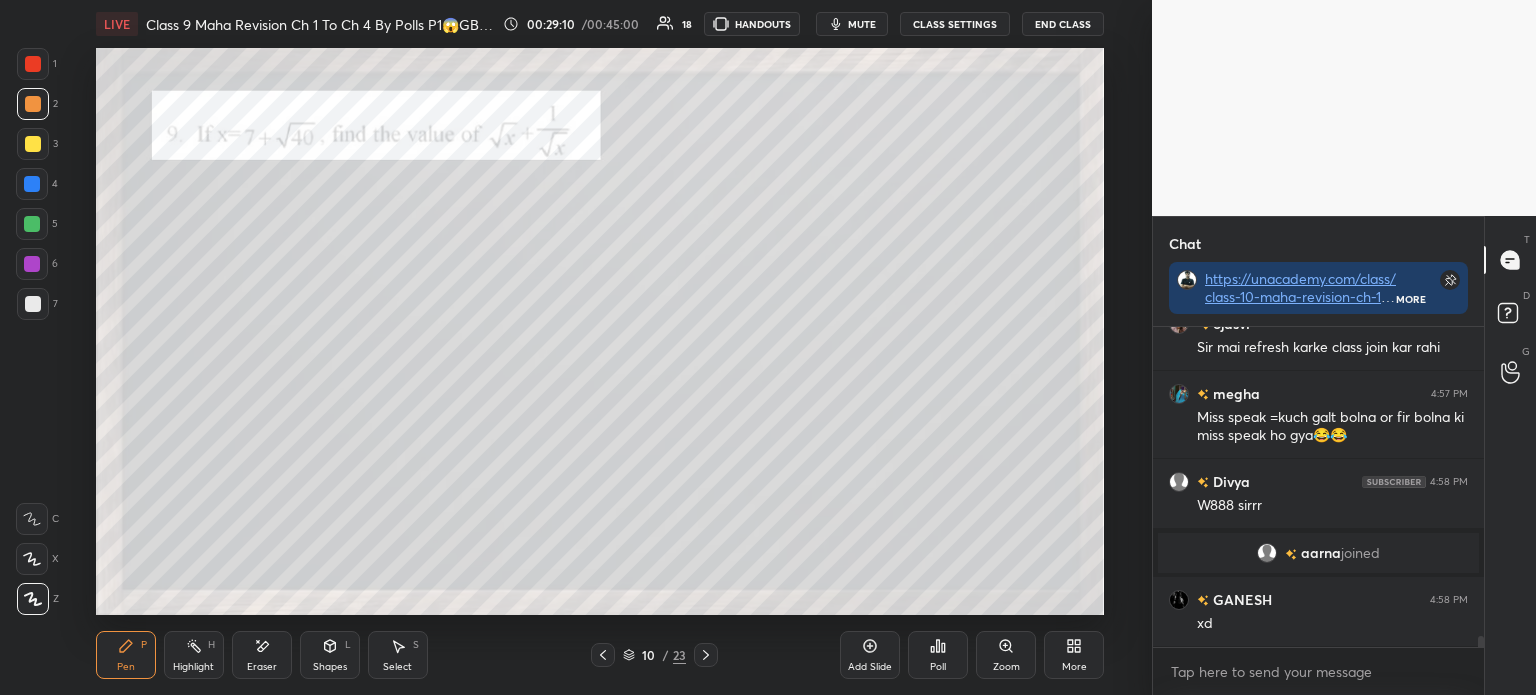 click at bounding box center [33, 144] 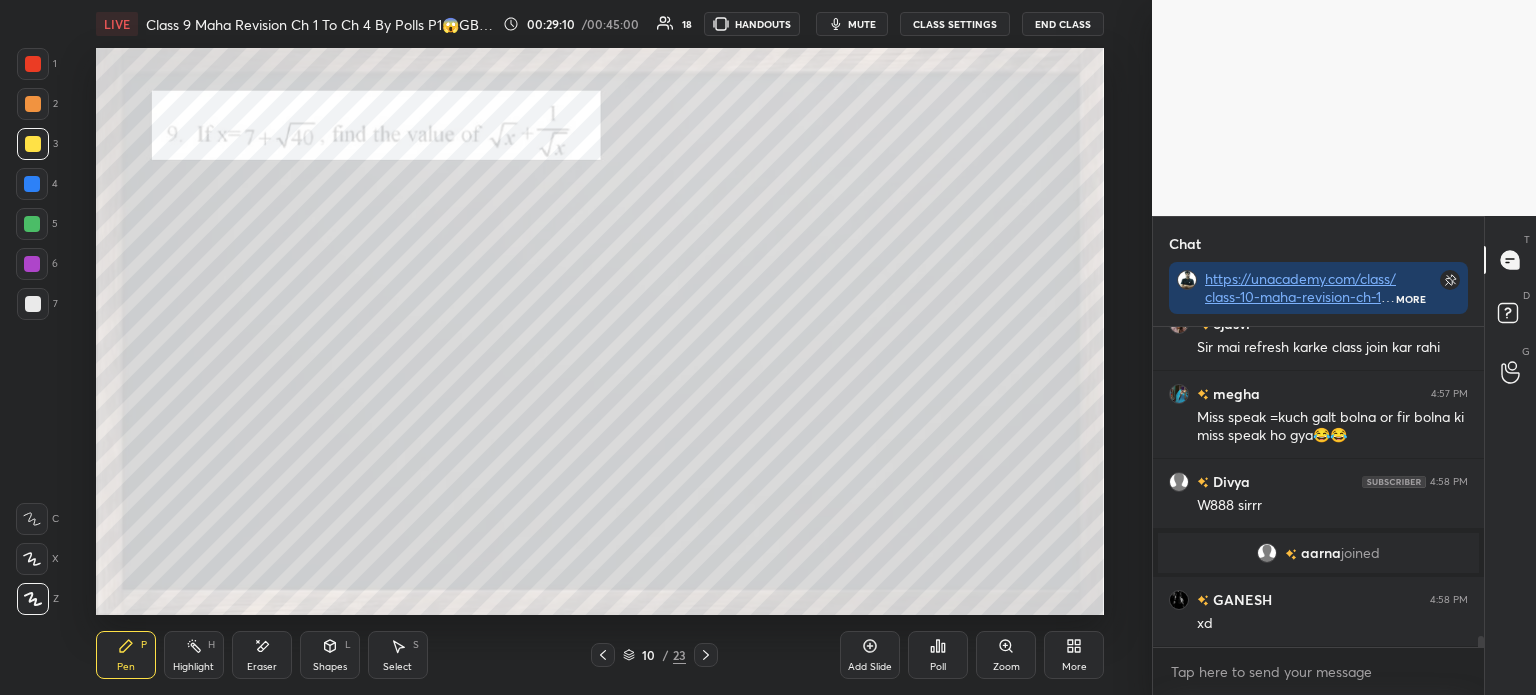 click at bounding box center (32, 184) 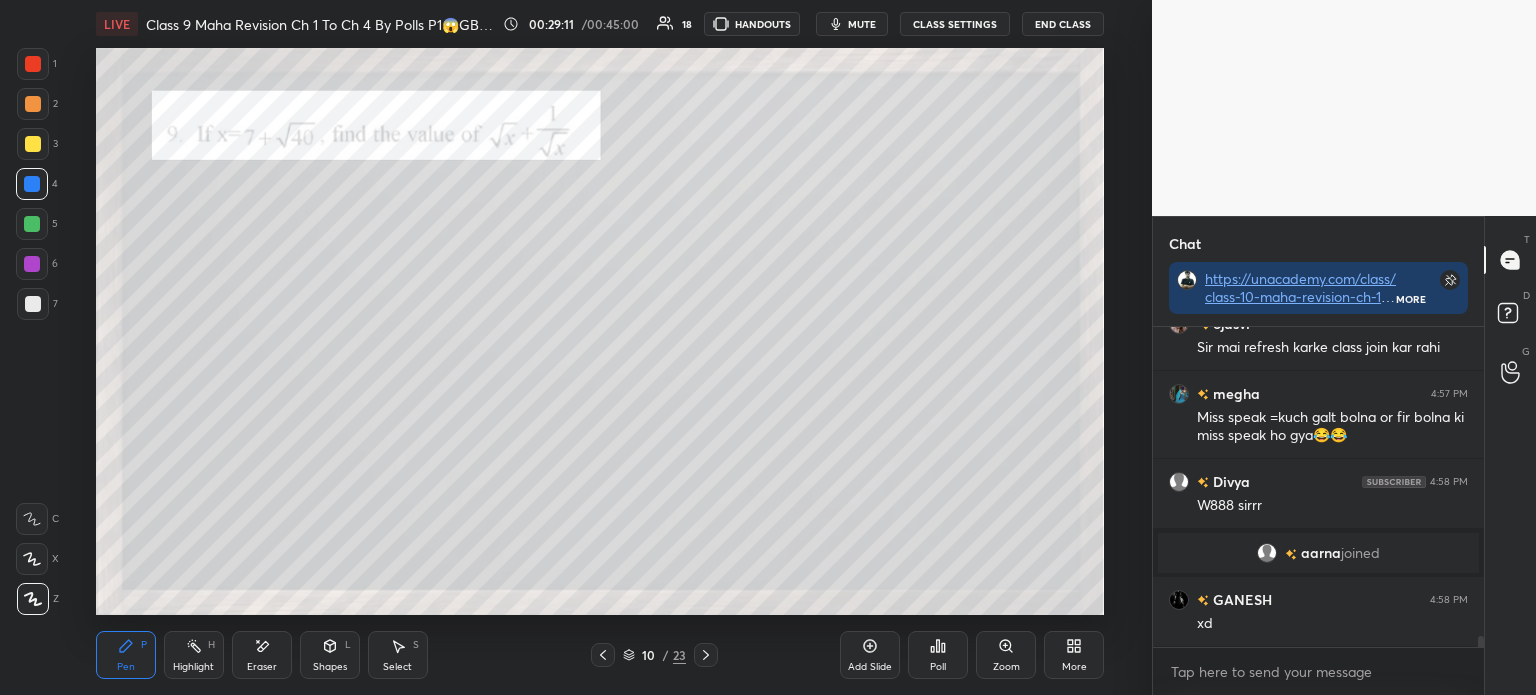 click at bounding box center (32, 224) 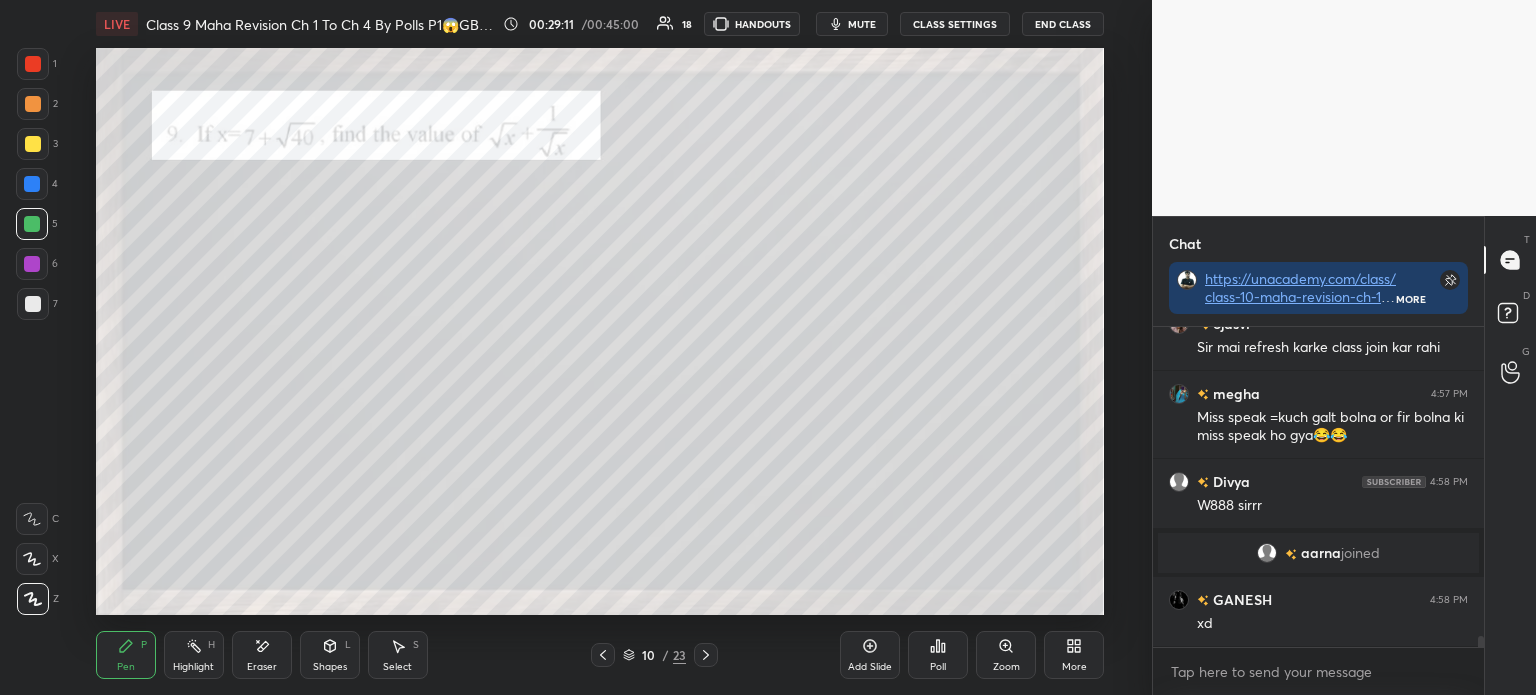 click at bounding box center [32, 264] 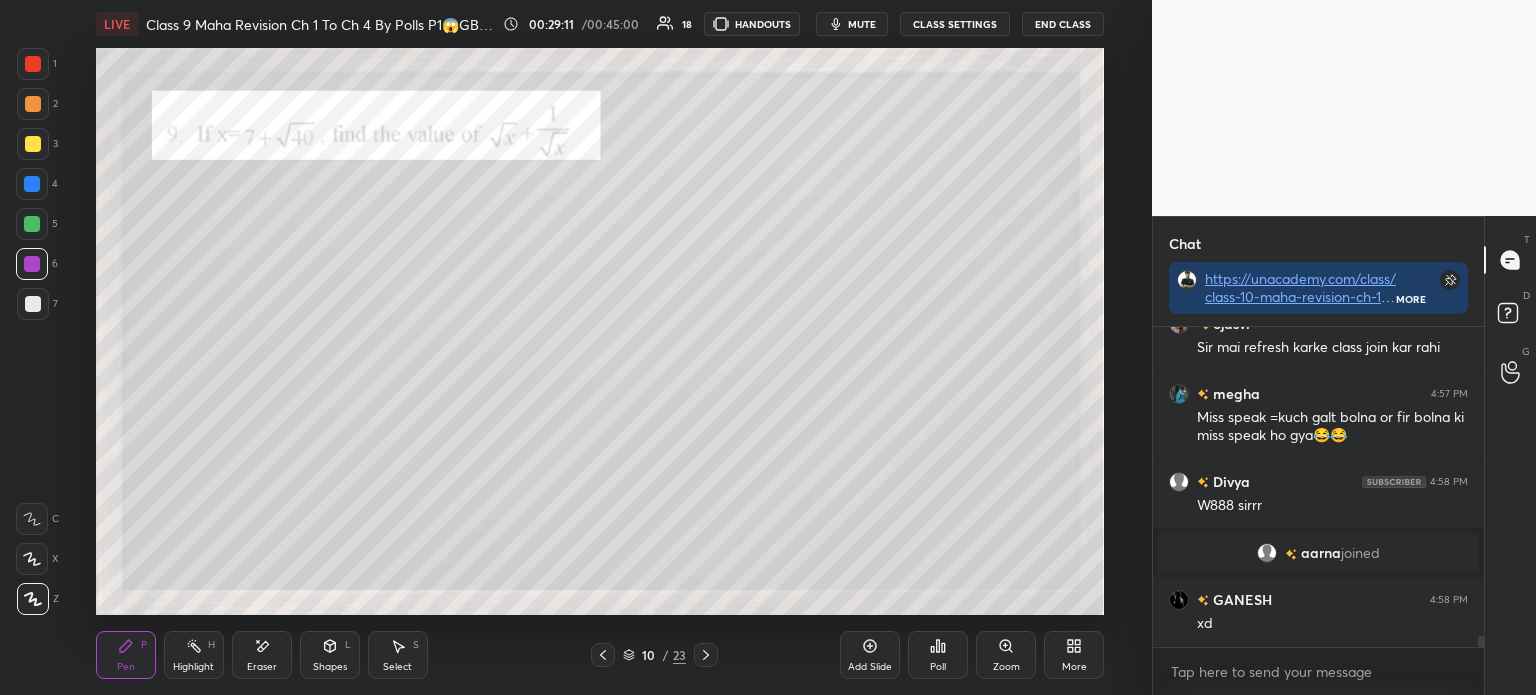 click at bounding box center [33, 304] 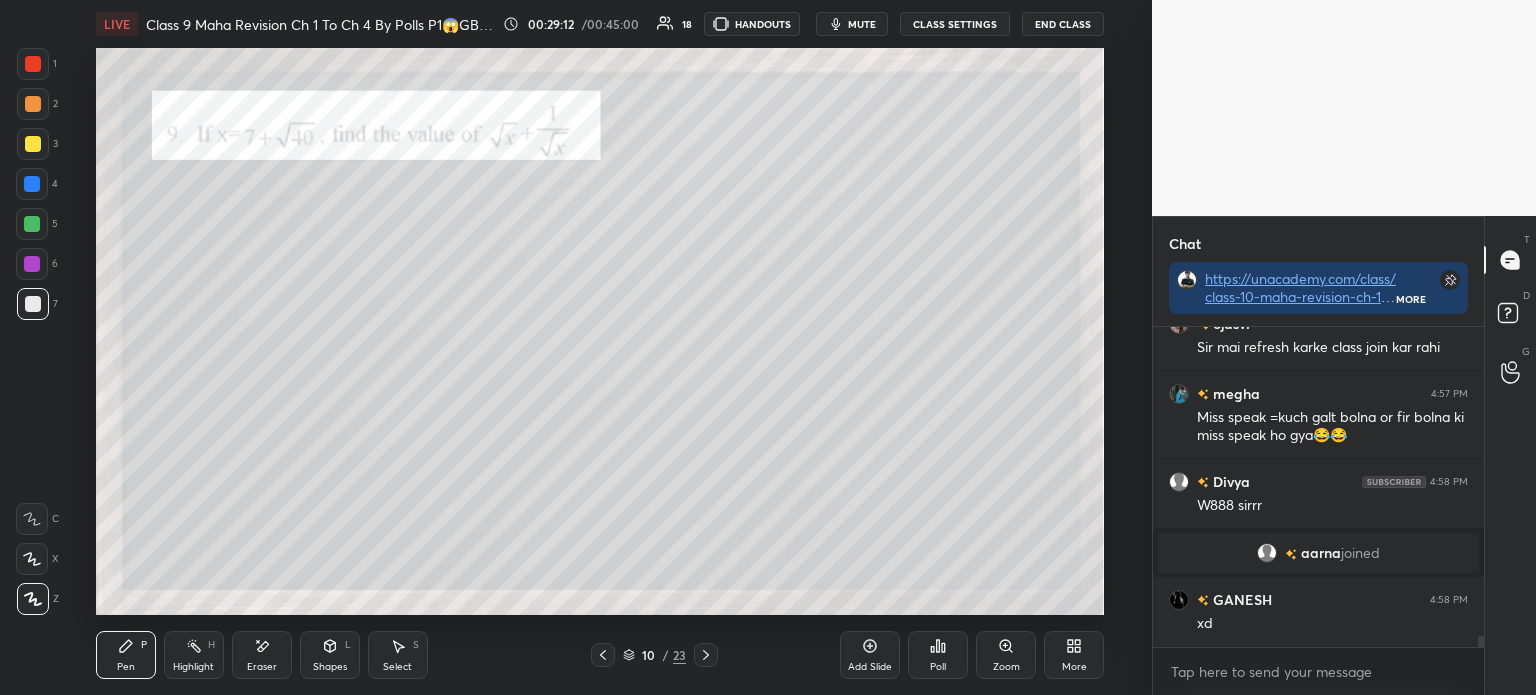 click on "5" at bounding box center (37, 228) 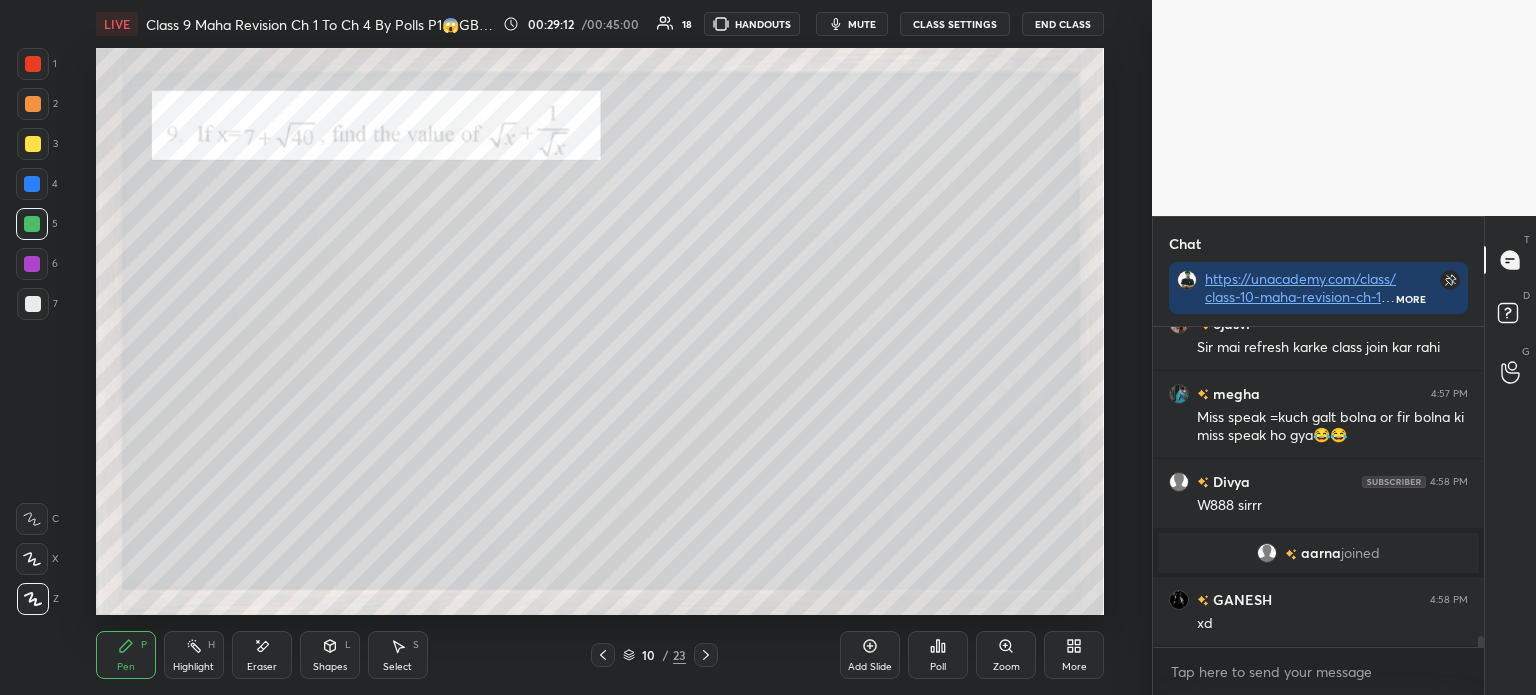 click on "4" at bounding box center [37, 188] 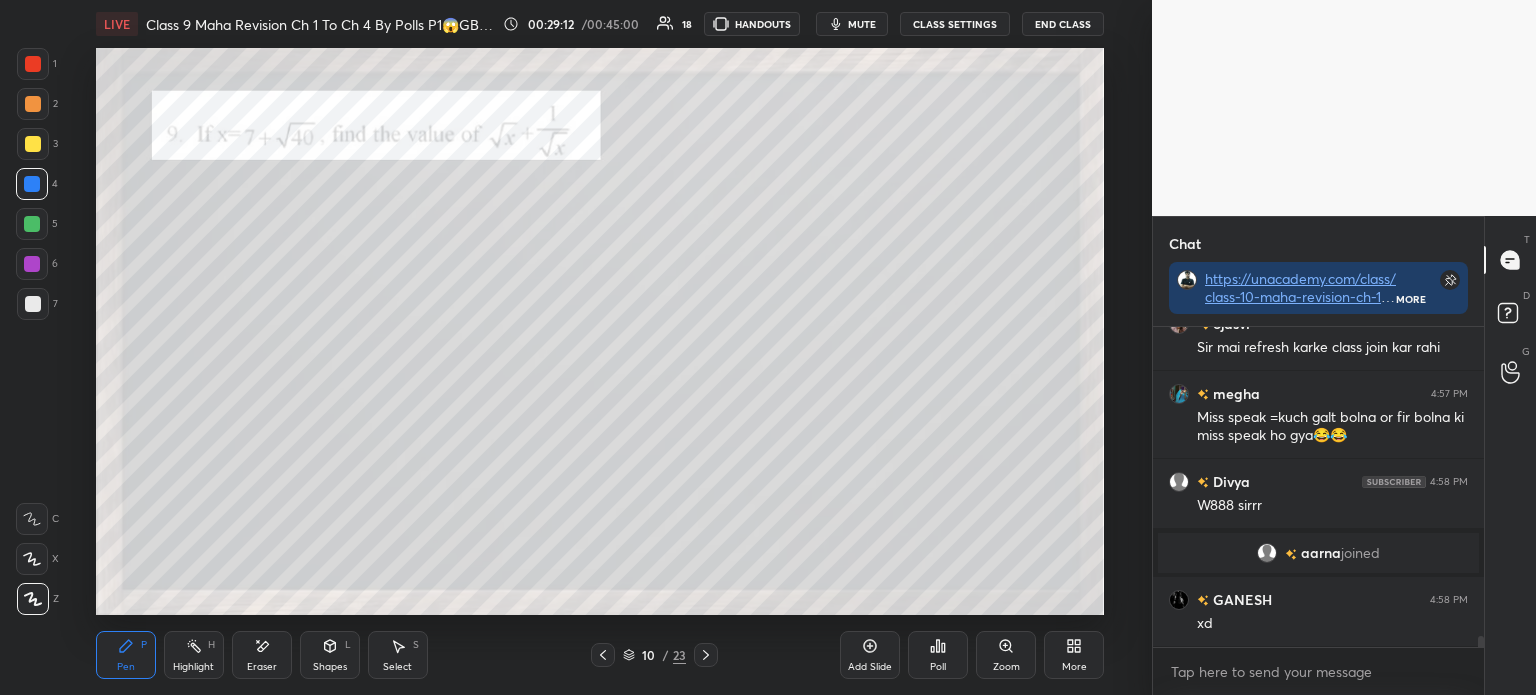 click on "3" at bounding box center (37, 148) 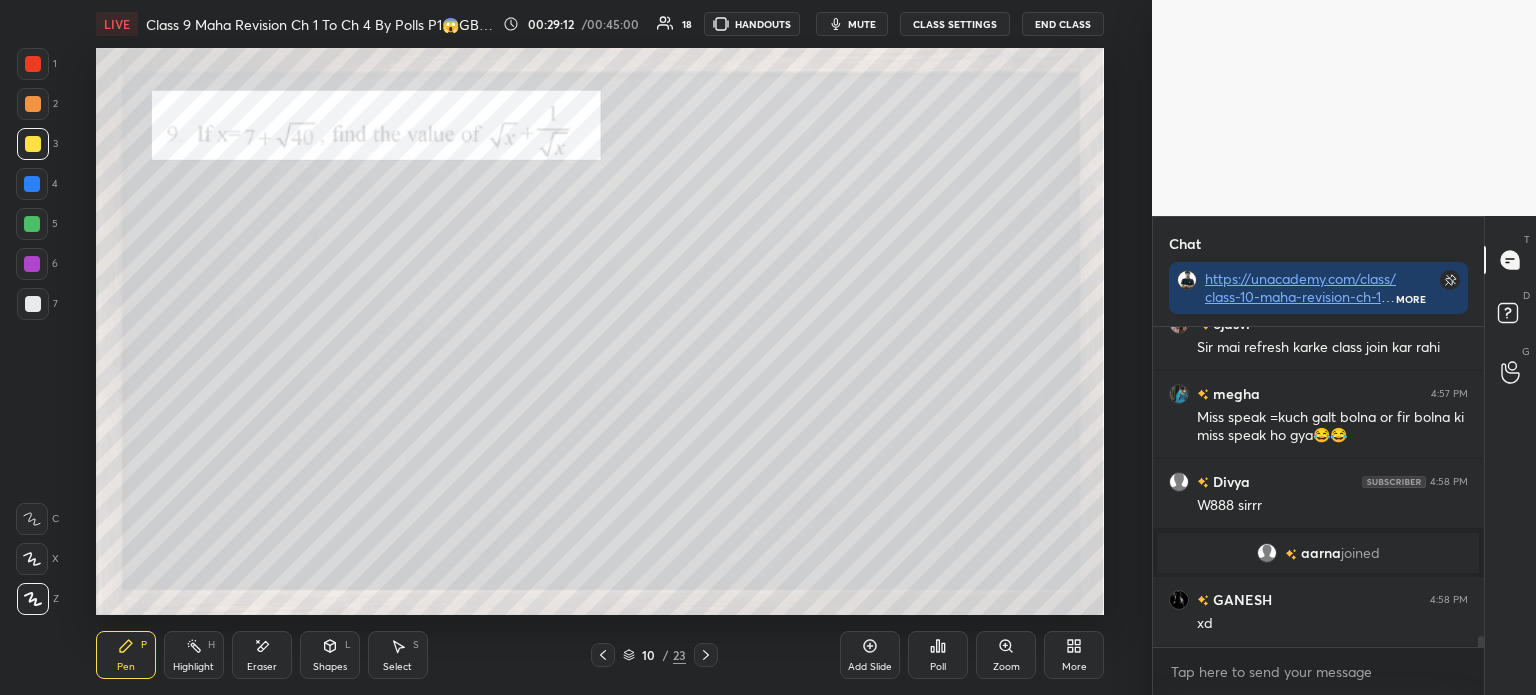 click at bounding box center [33, 144] 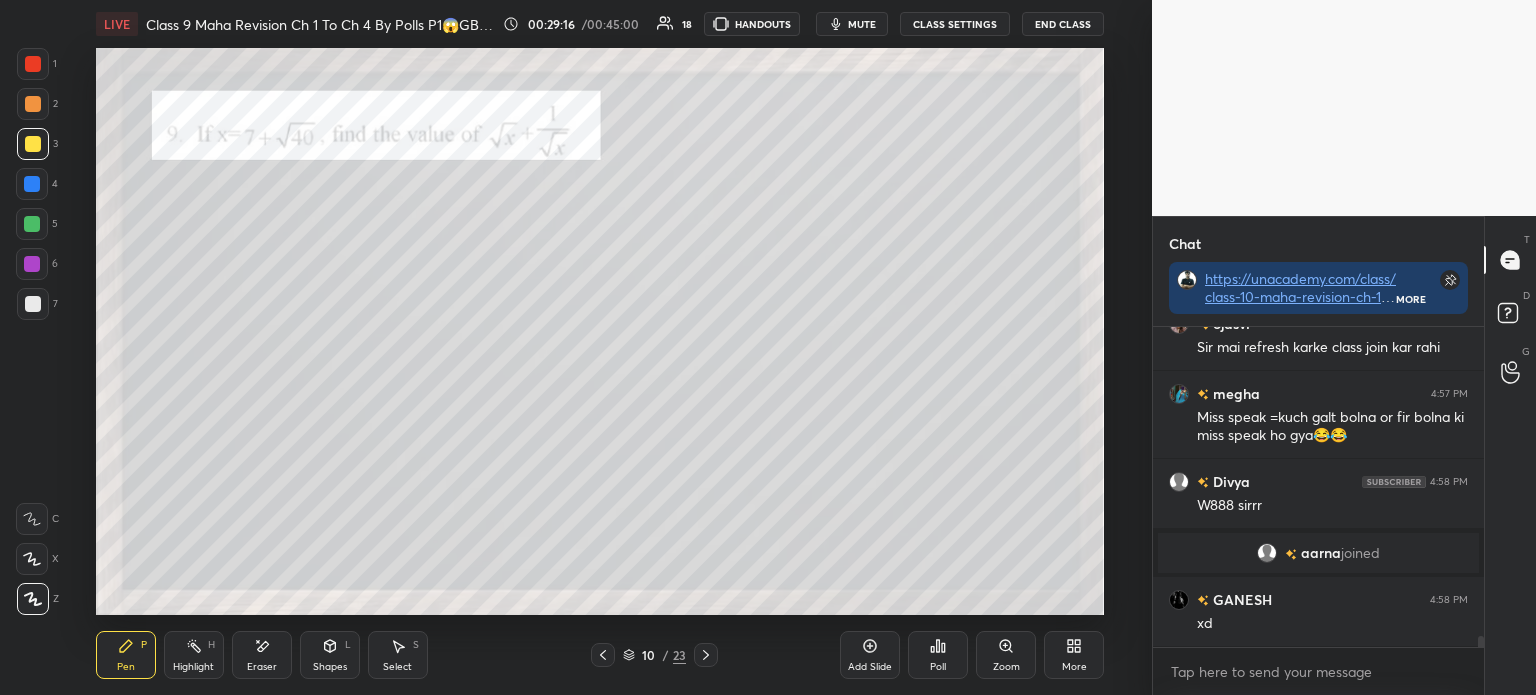 click at bounding box center [33, 304] 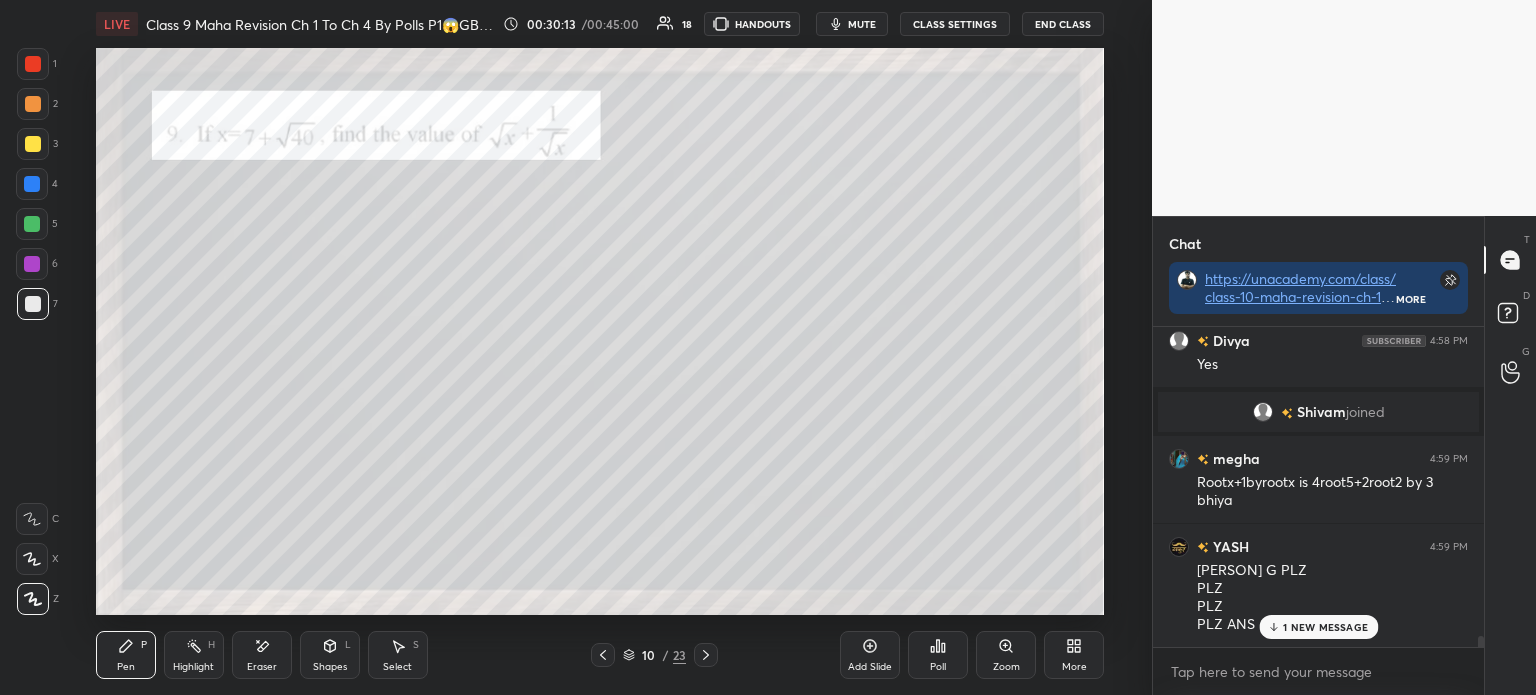 scroll, scrollTop: 9453, scrollLeft: 0, axis: vertical 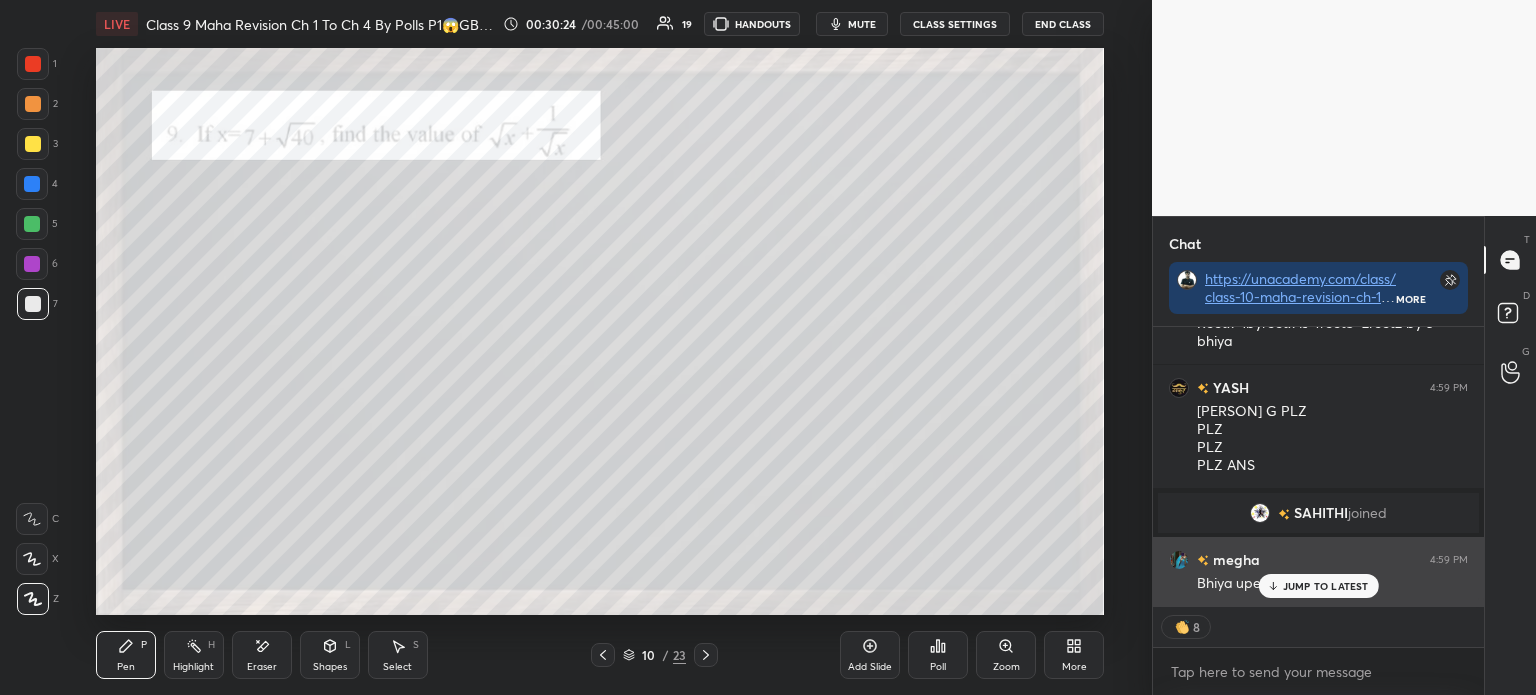 click on "JUMP TO LATEST" at bounding box center [1326, 586] 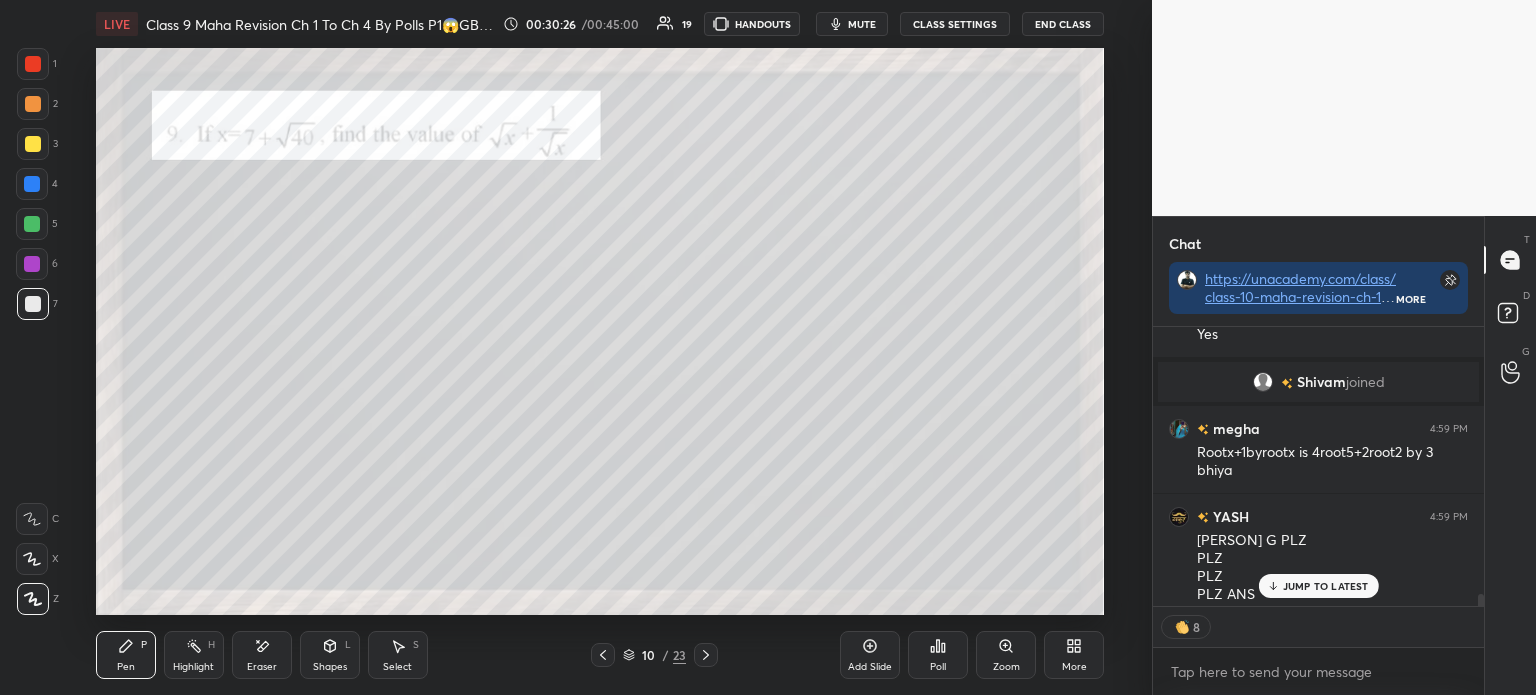 scroll, scrollTop: 9422, scrollLeft: 0, axis: vertical 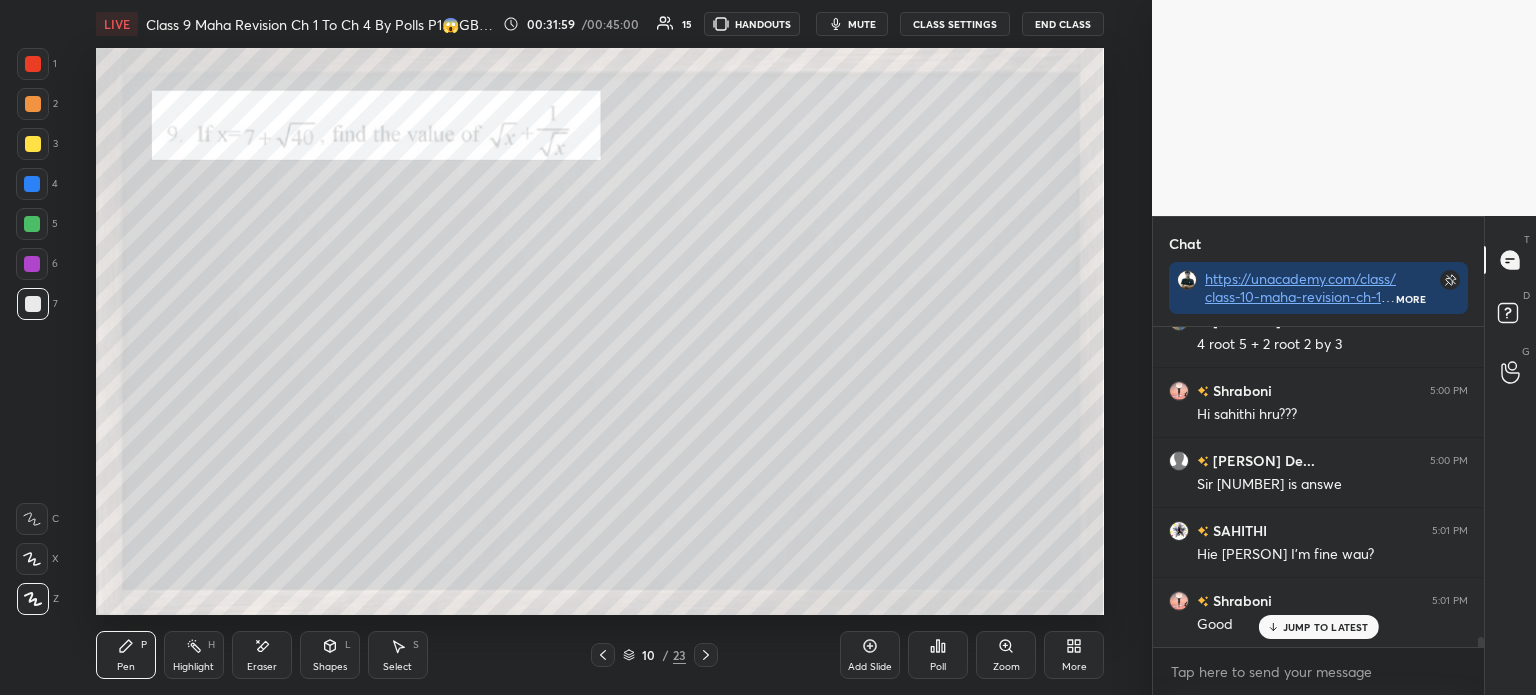 click on "Add Slide" at bounding box center [870, 655] 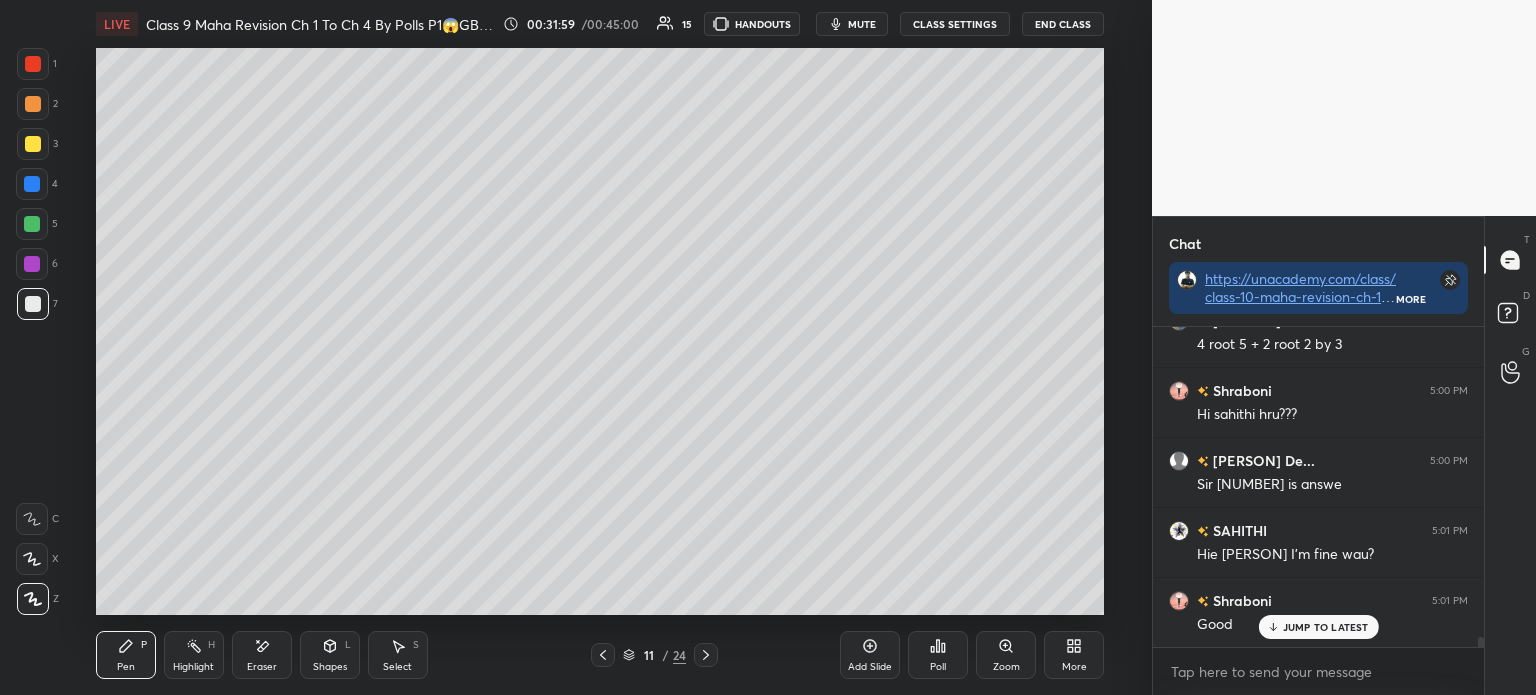 click 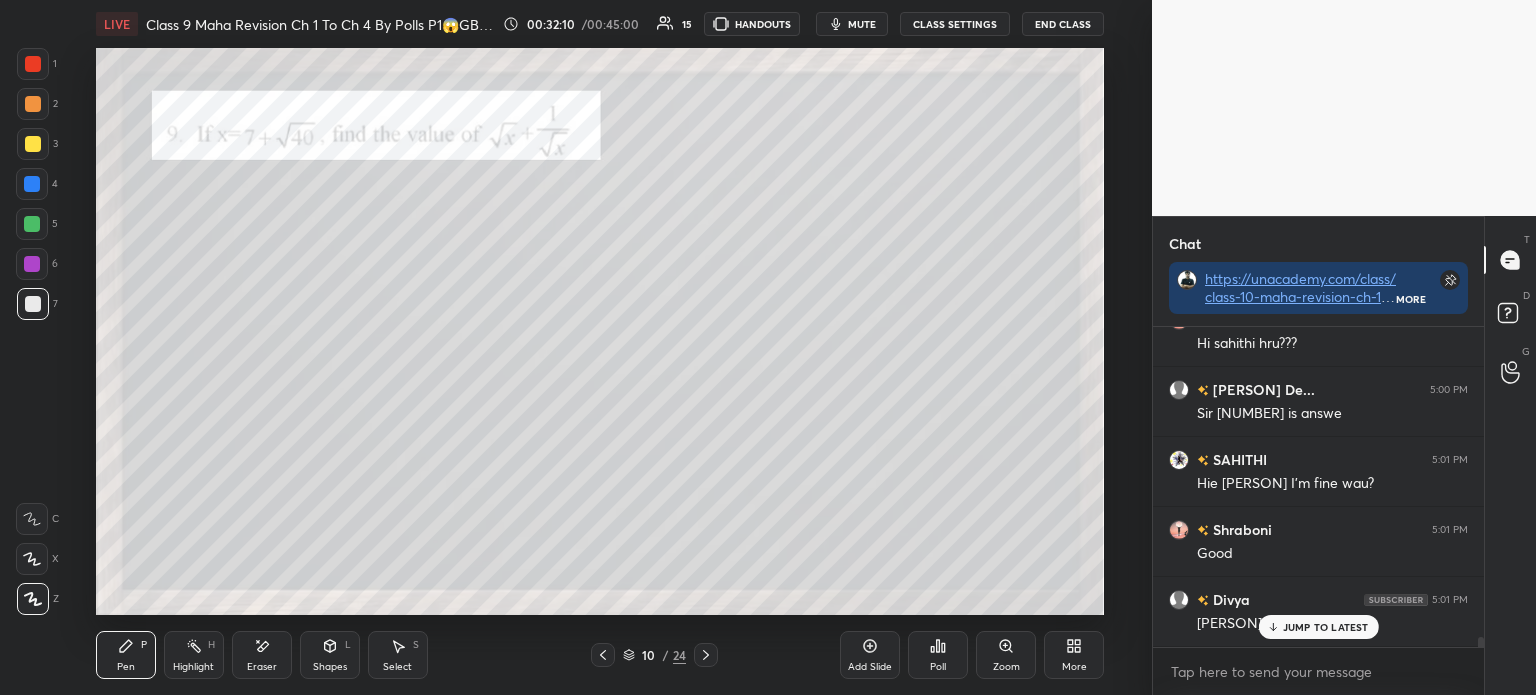 scroll, scrollTop: 10293, scrollLeft: 0, axis: vertical 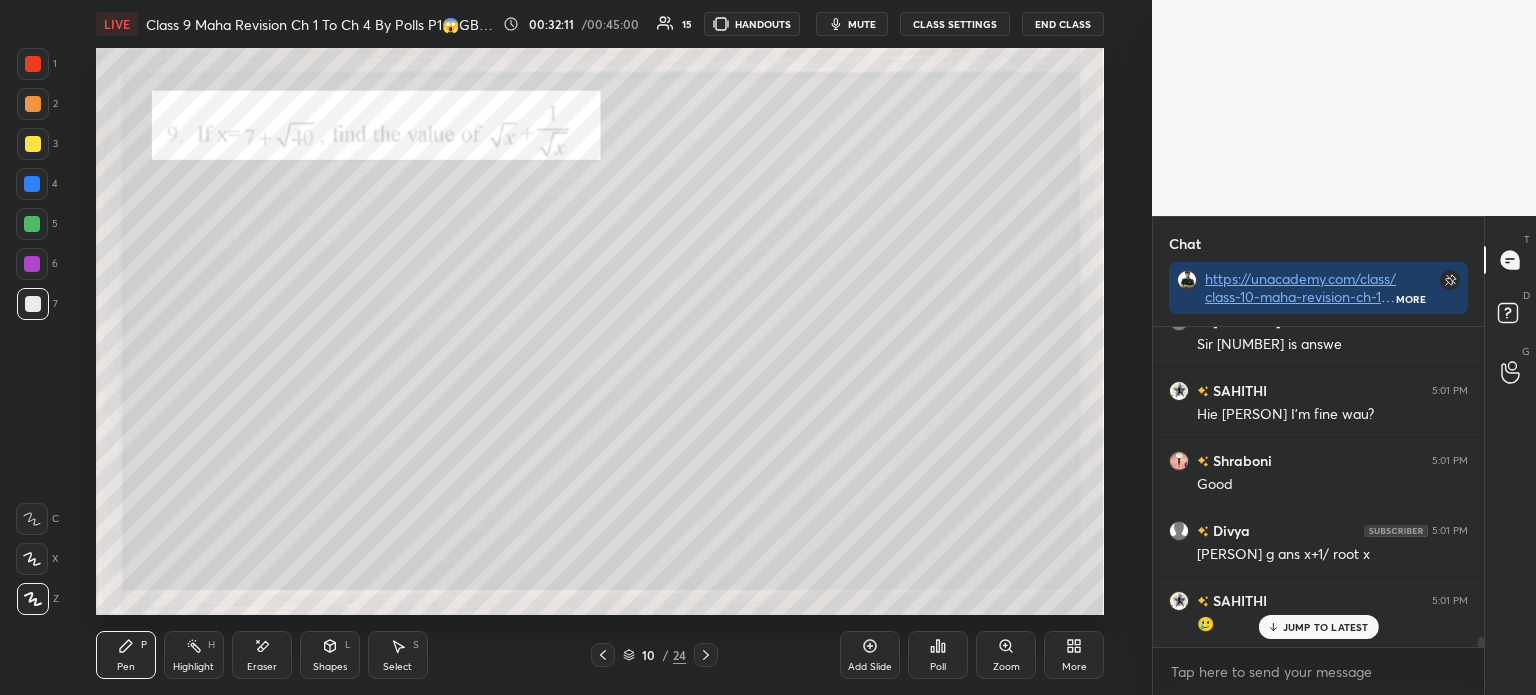click 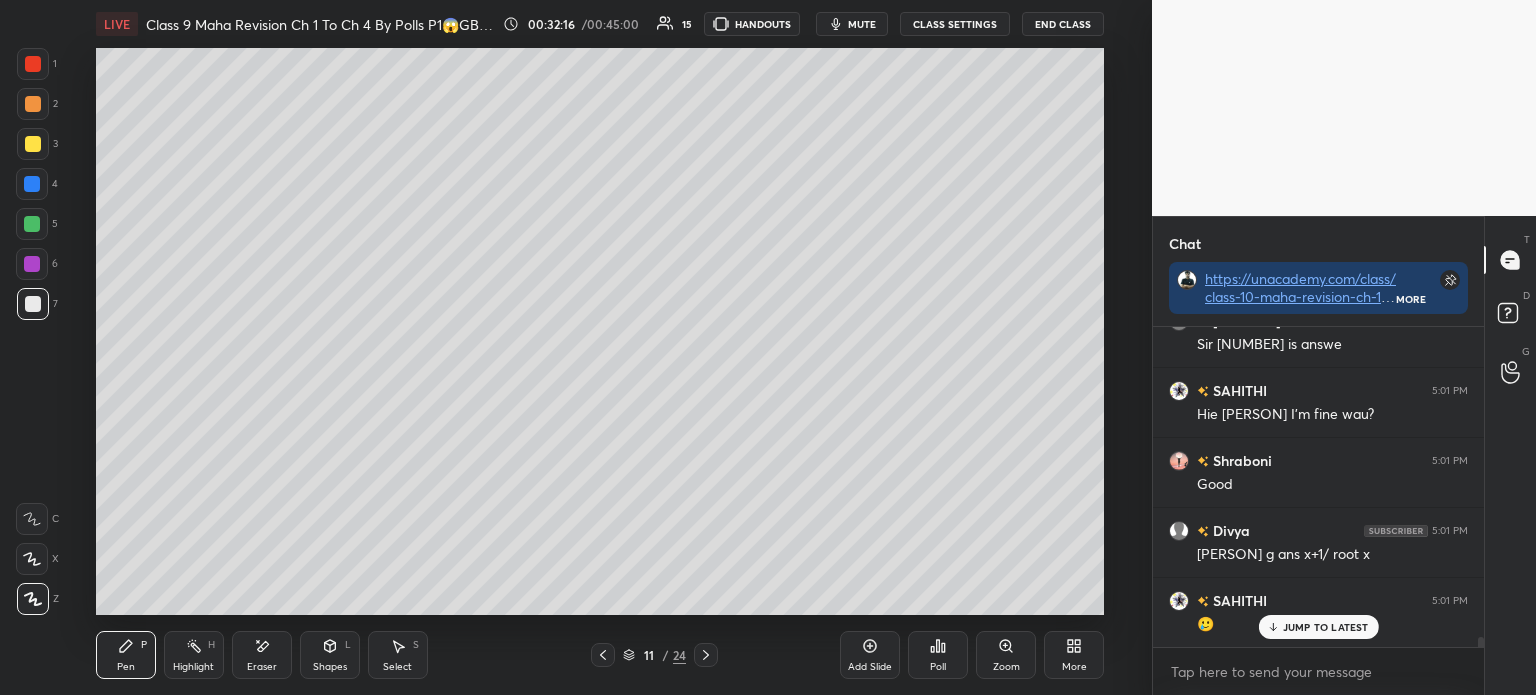 click 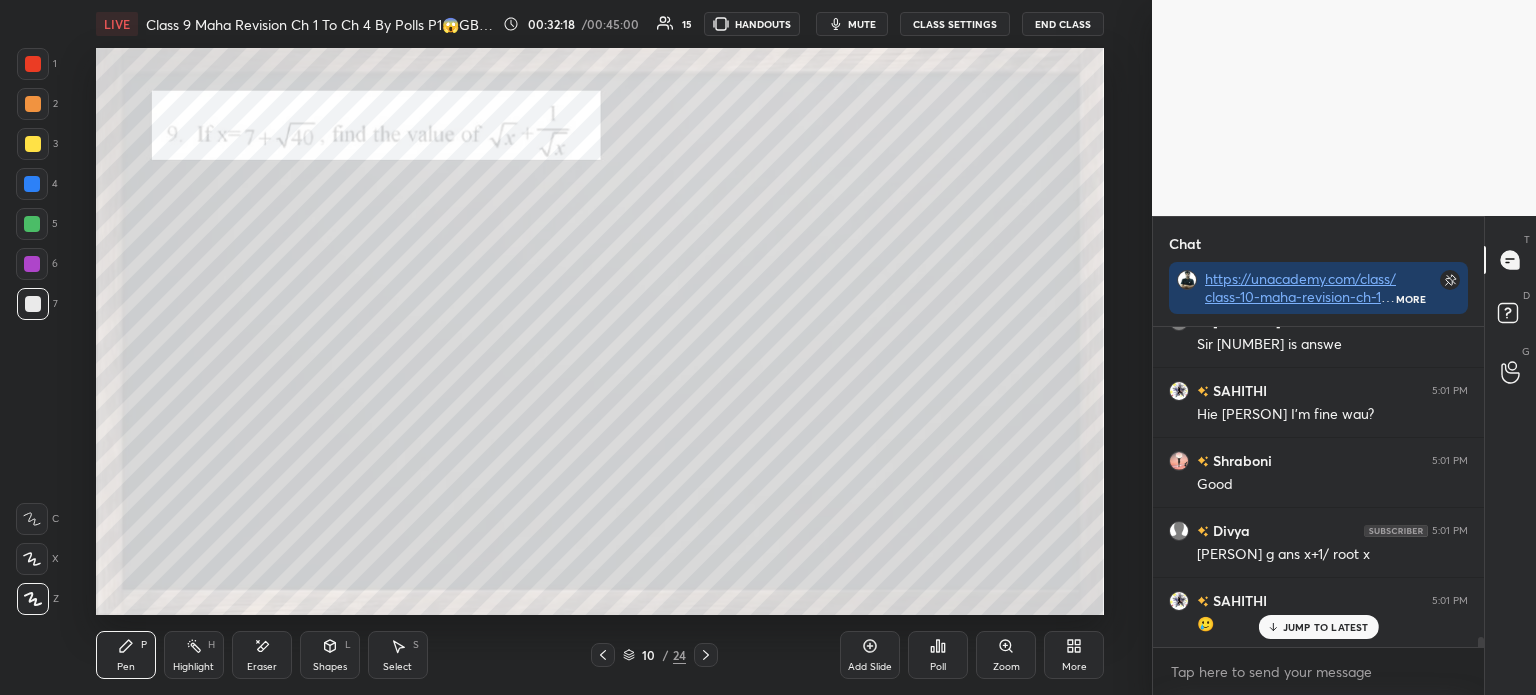 click 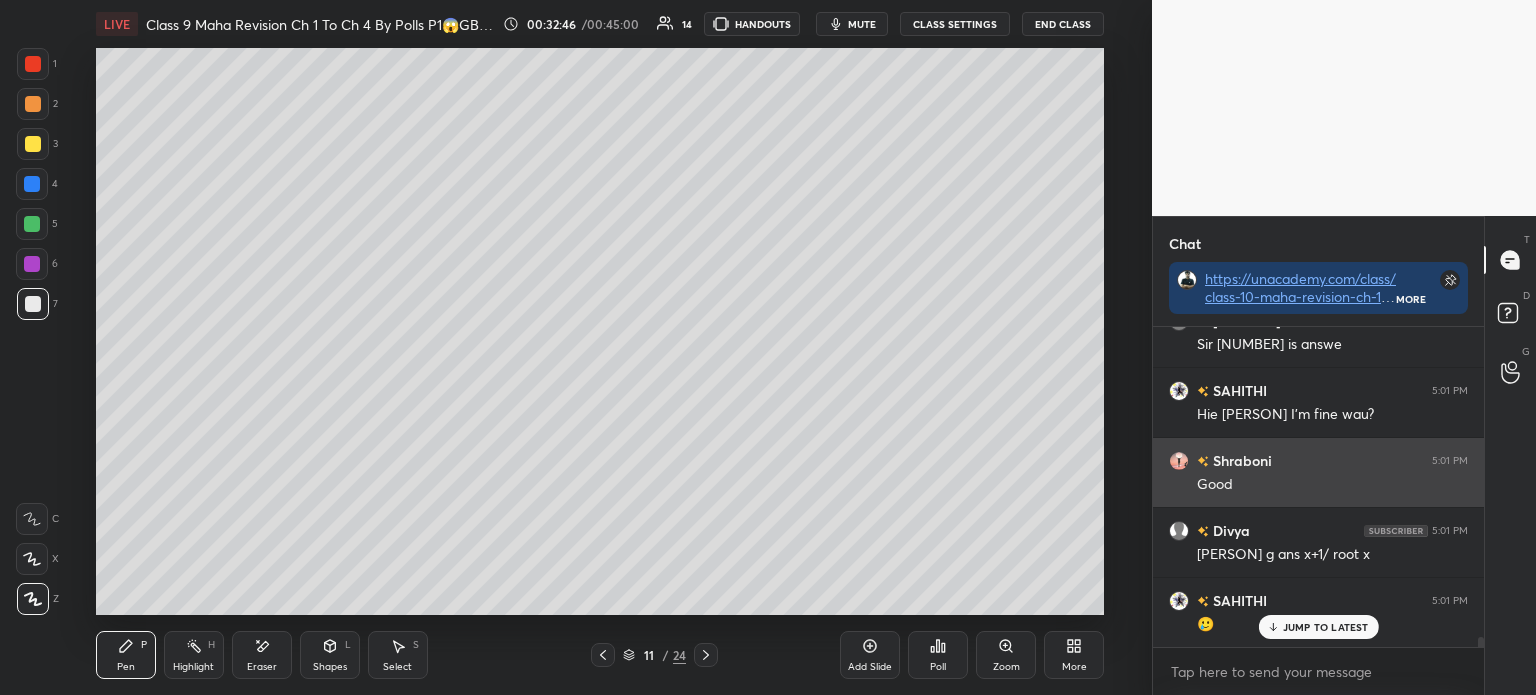 scroll, scrollTop: 148, scrollLeft: 325, axis: both 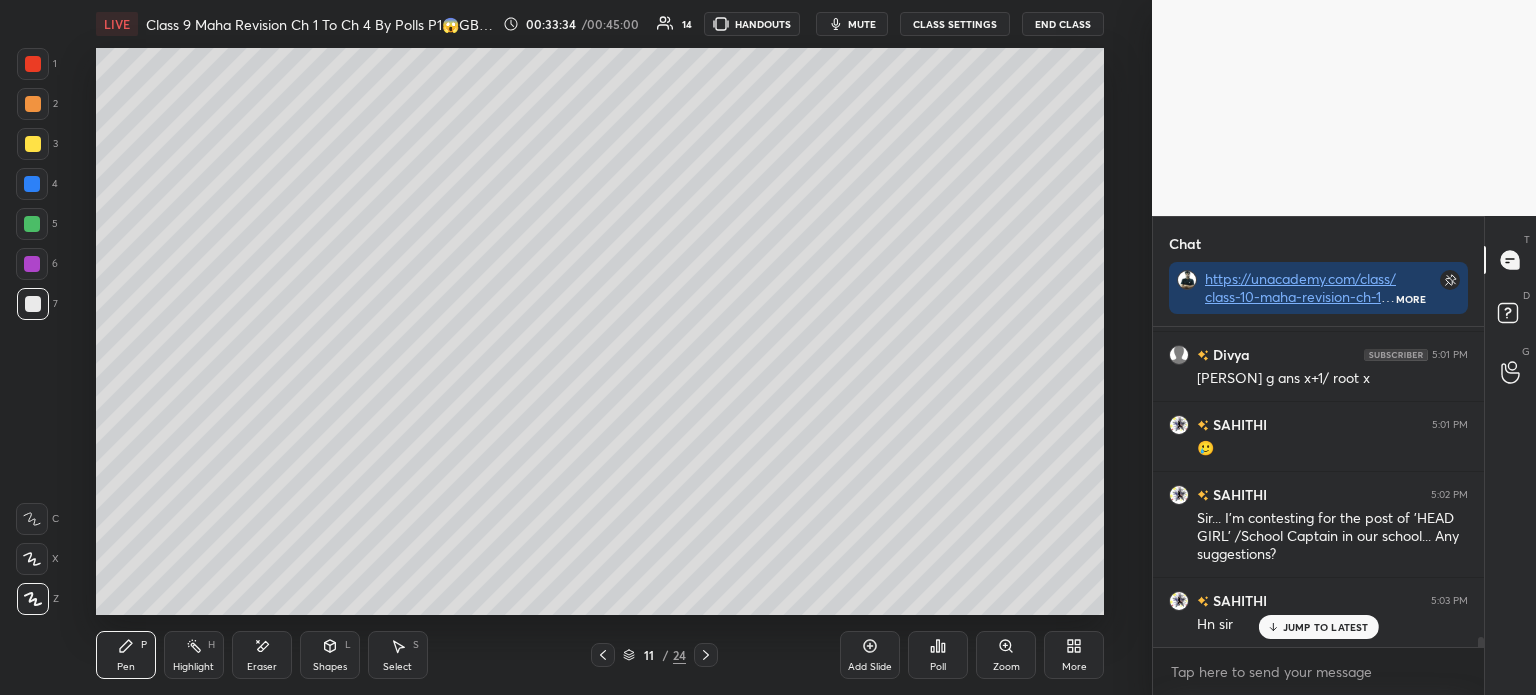 click 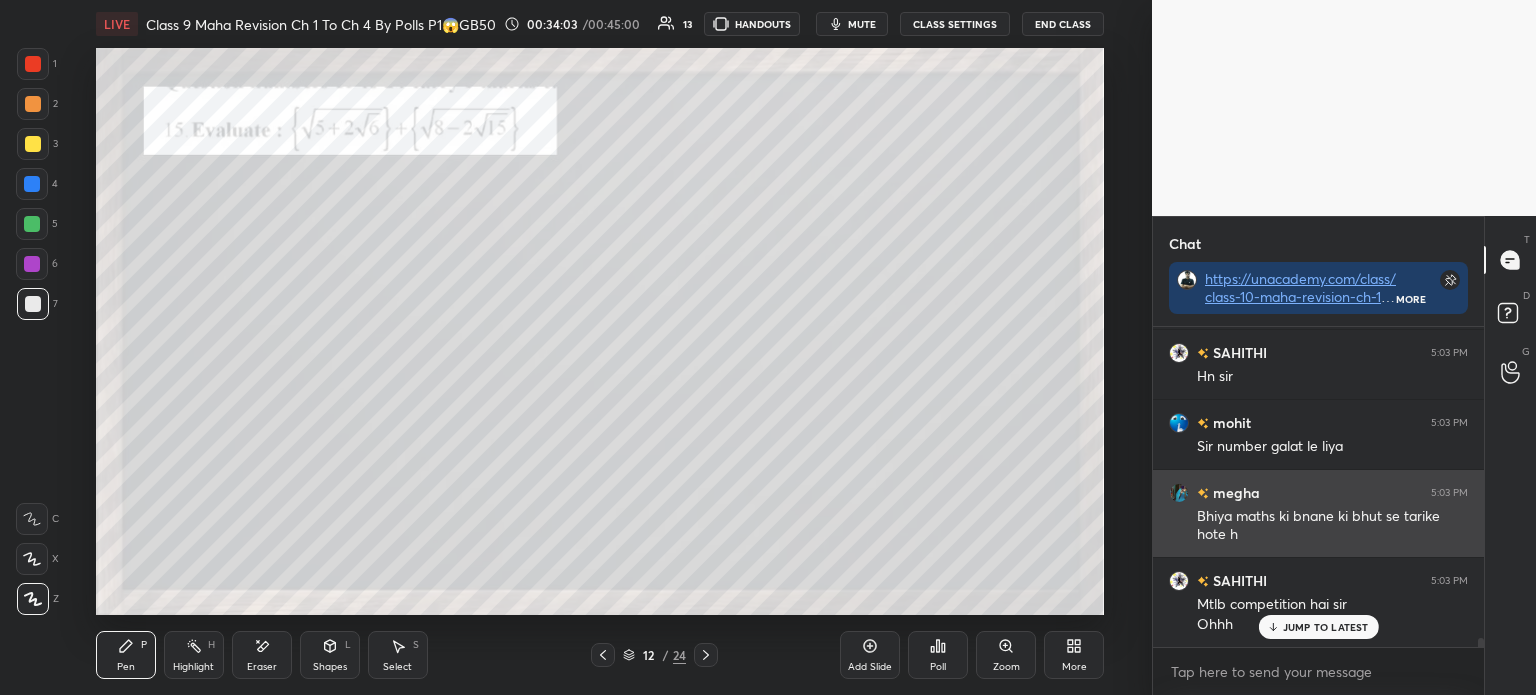 scroll, scrollTop: 10788, scrollLeft: 0, axis: vertical 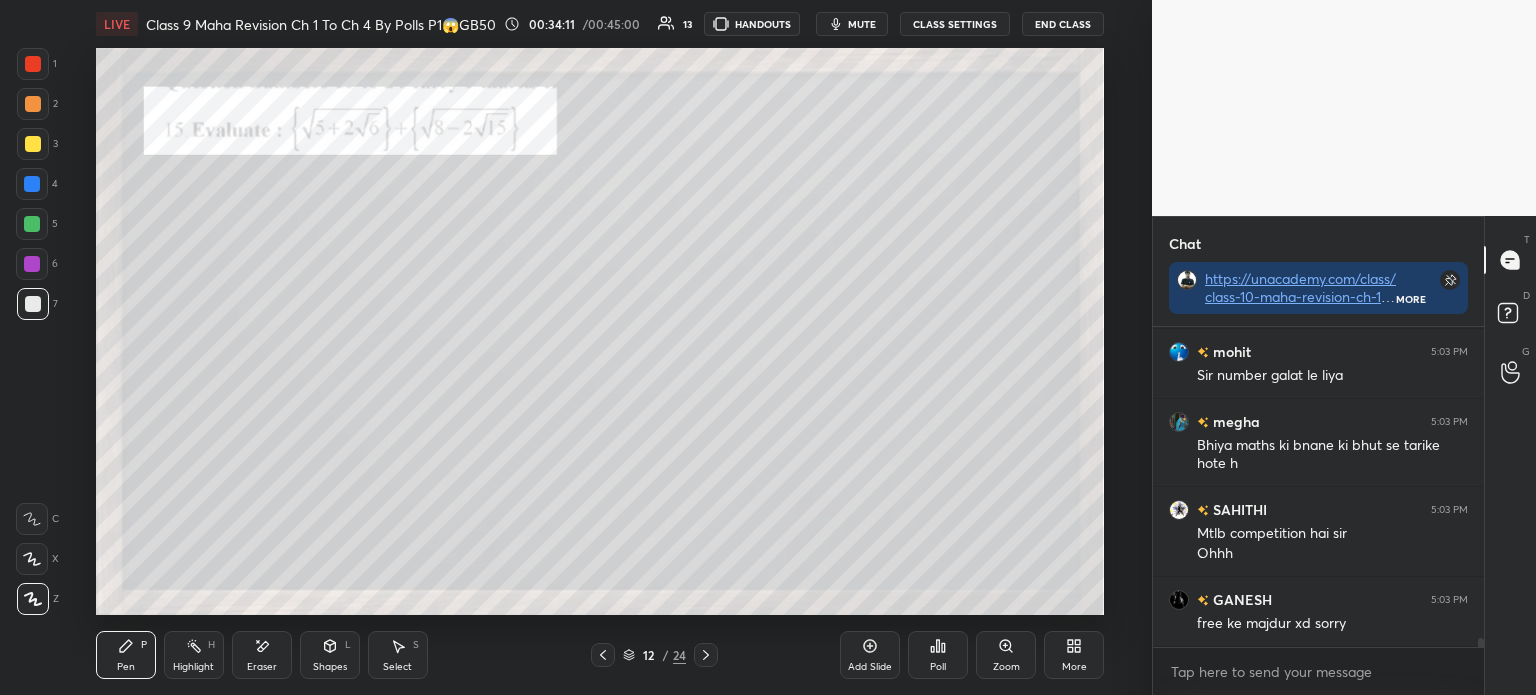 click on "Poll" at bounding box center [938, 655] 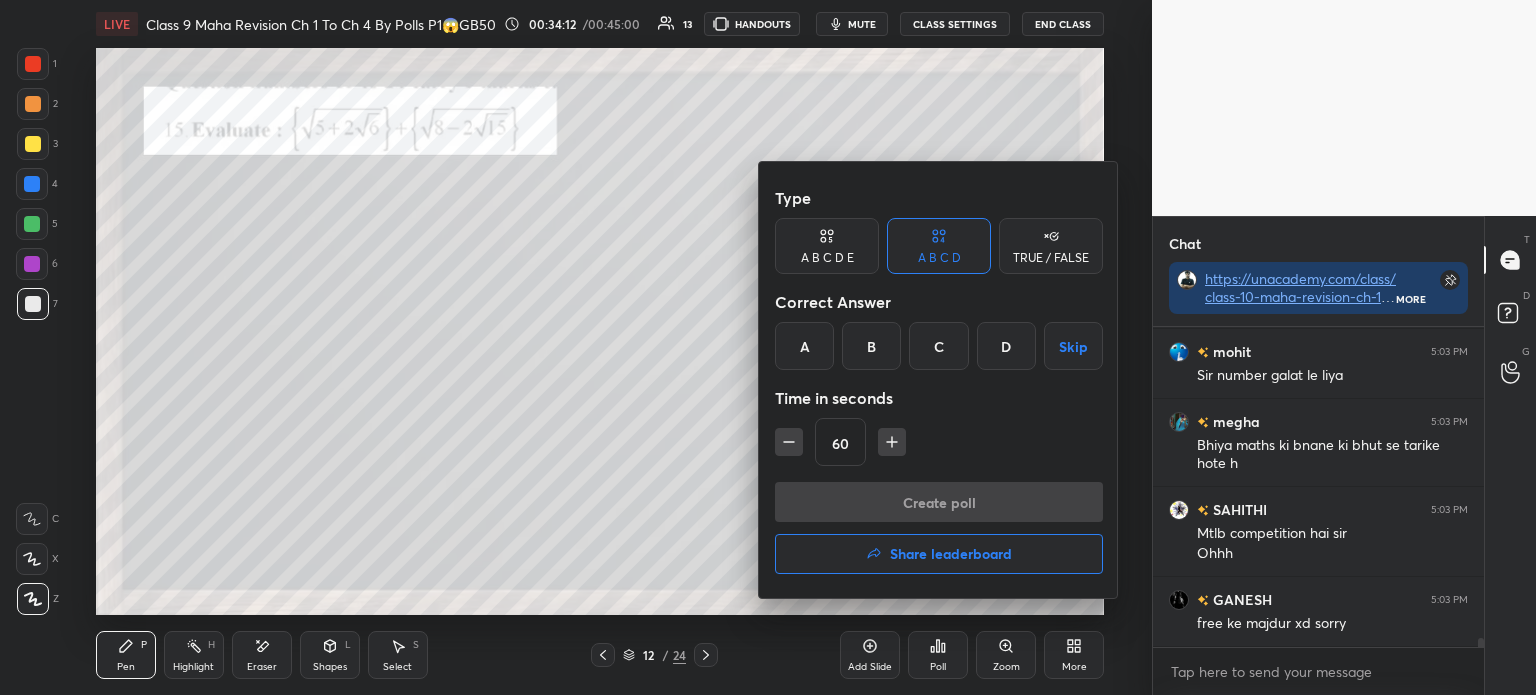 click at bounding box center (768, 347) 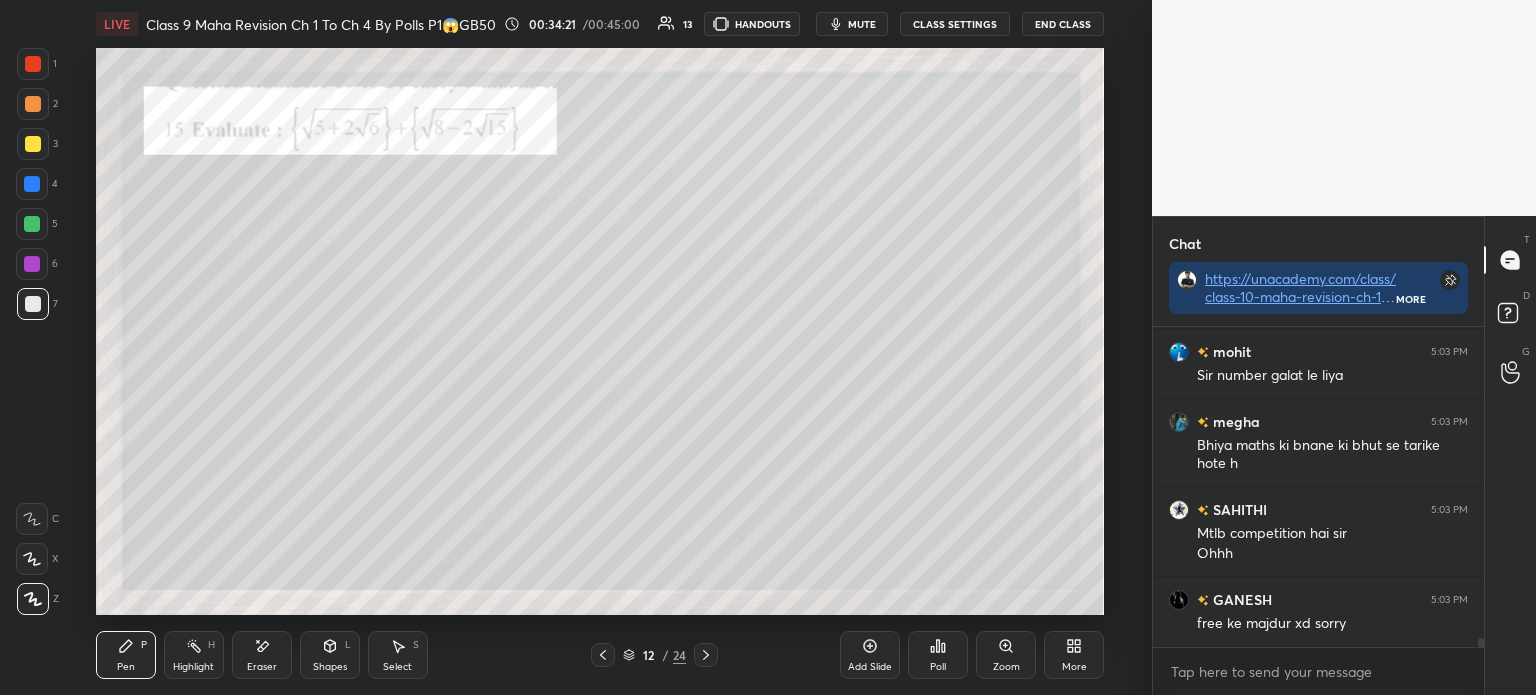 scroll, scrollTop: 10857, scrollLeft: 0, axis: vertical 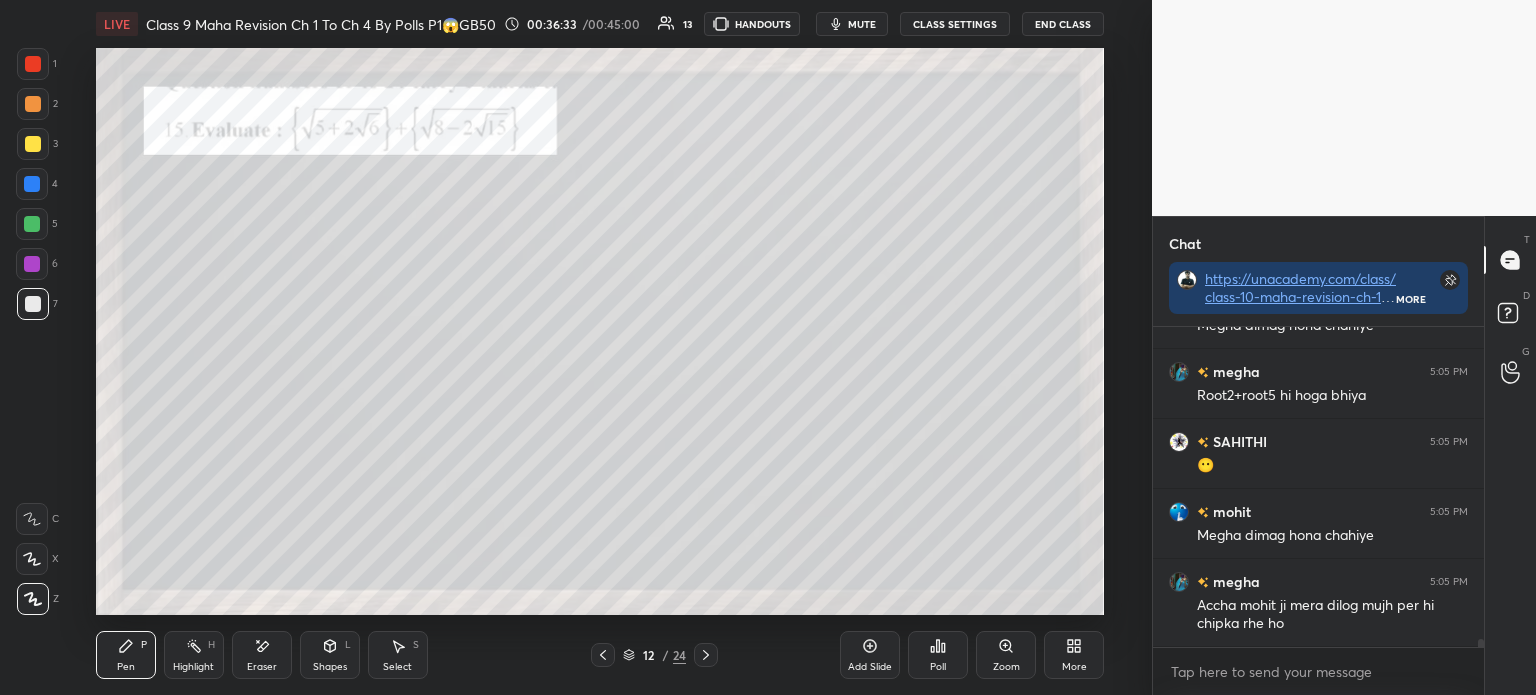 click 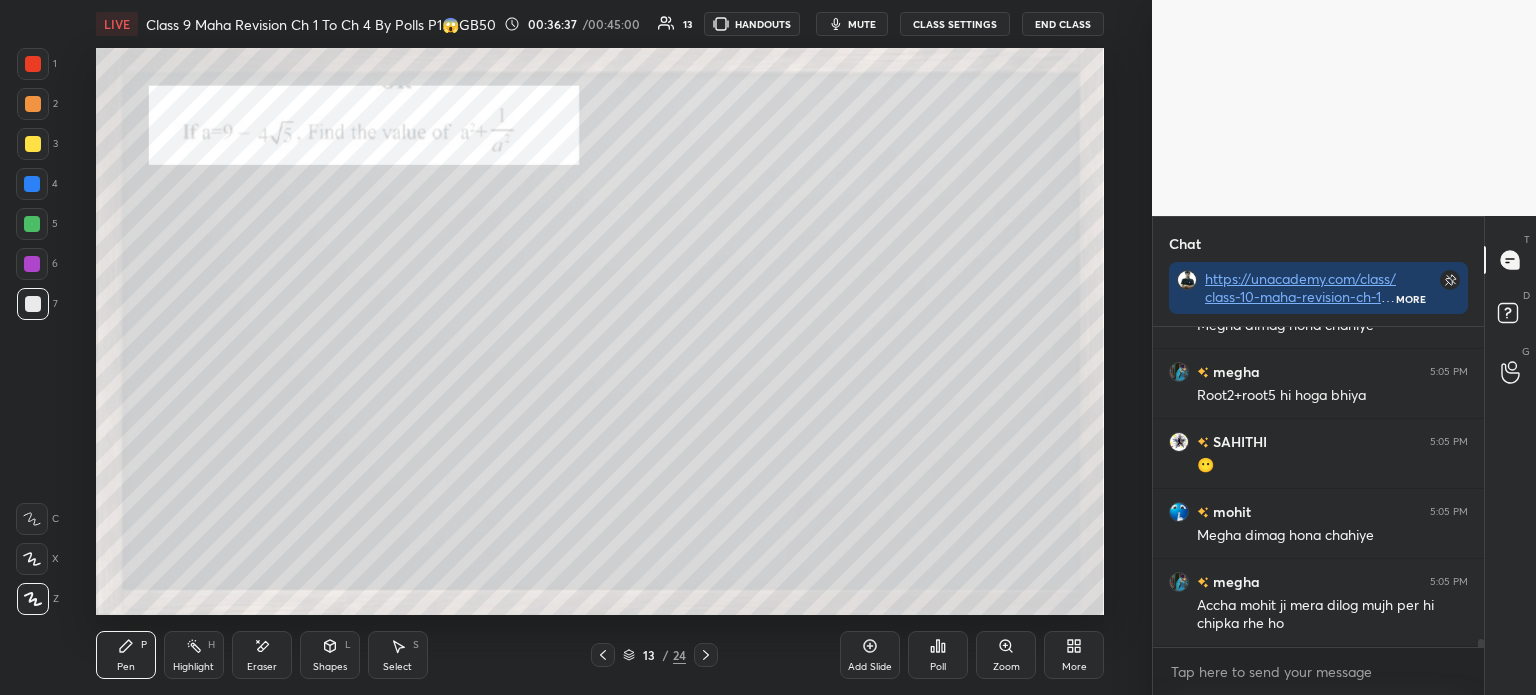 scroll, scrollTop: 12088, scrollLeft: 0, axis: vertical 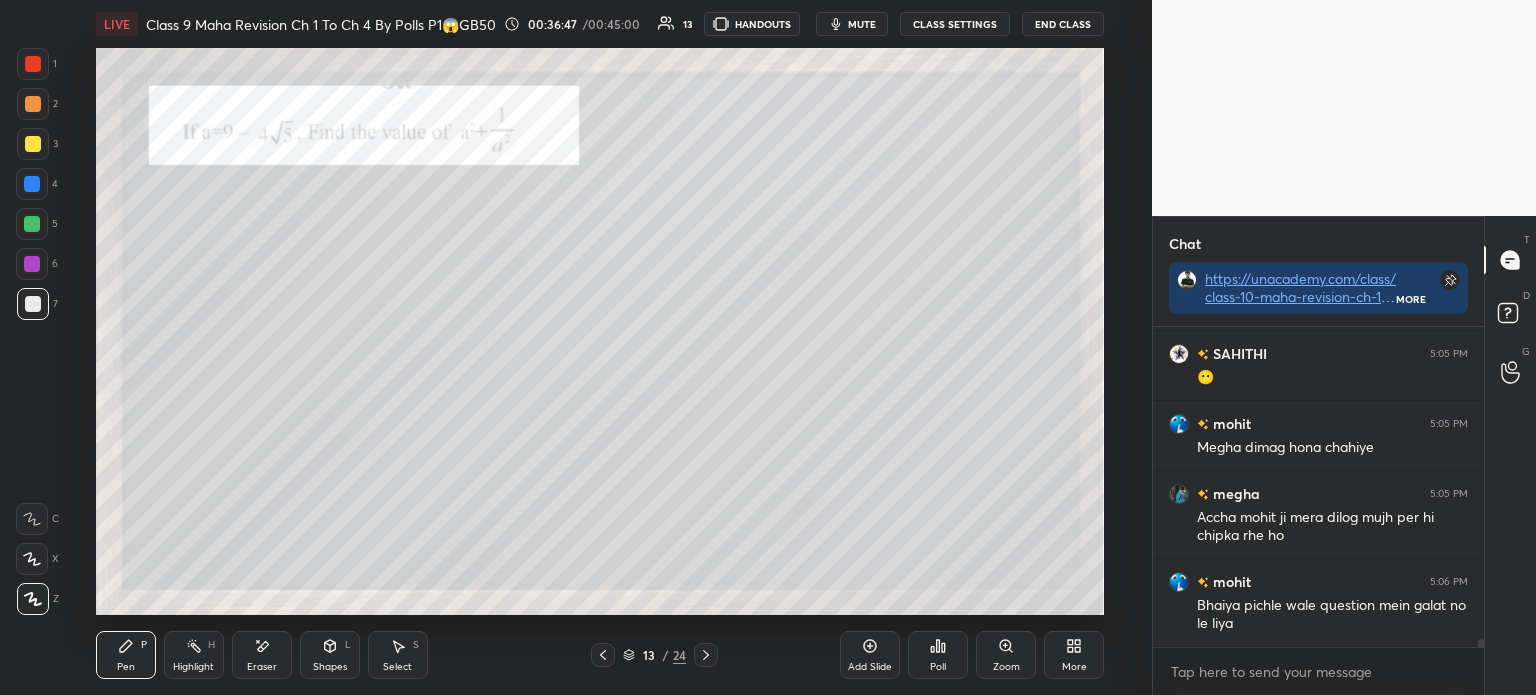 click at bounding box center (33, 144) 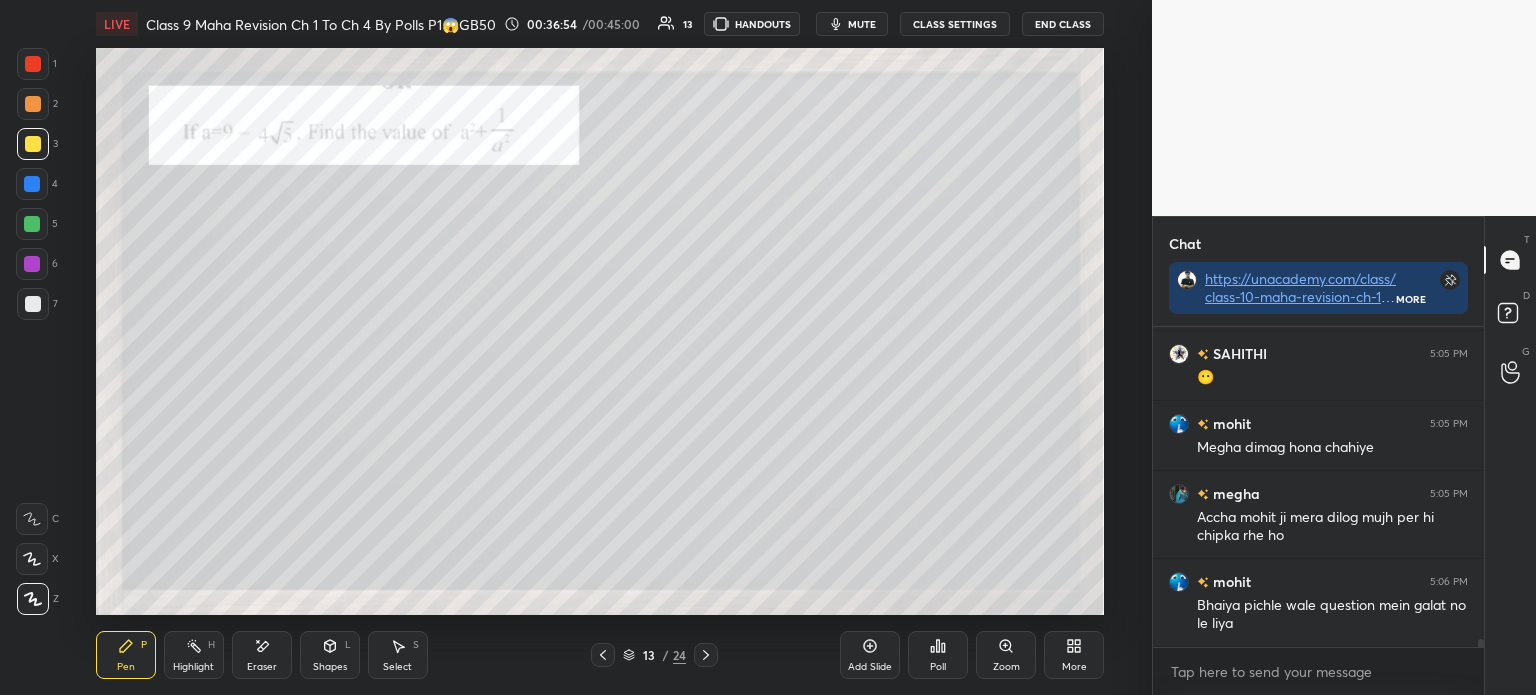 scroll, scrollTop: 6, scrollLeft: 6, axis: both 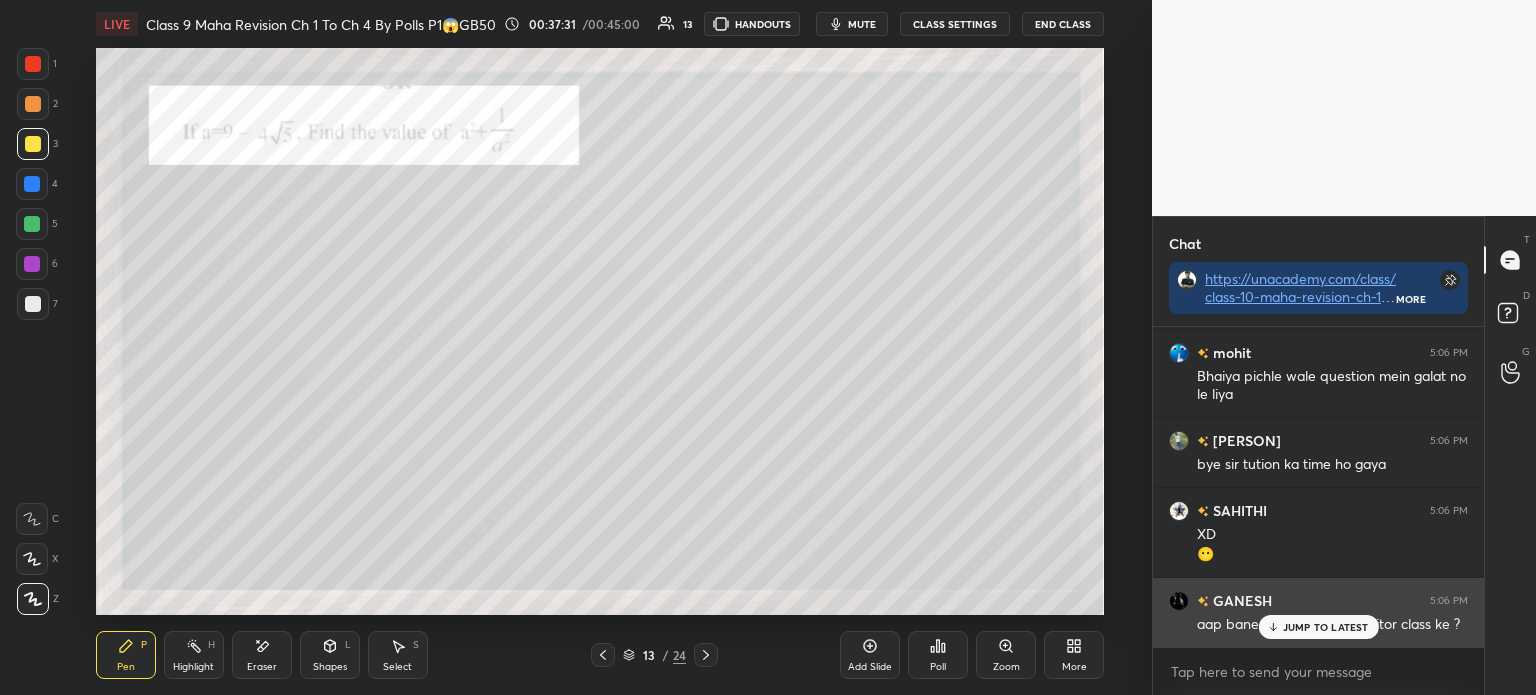 click on "JUMP TO LATEST" at bounding box center (1326, 627) 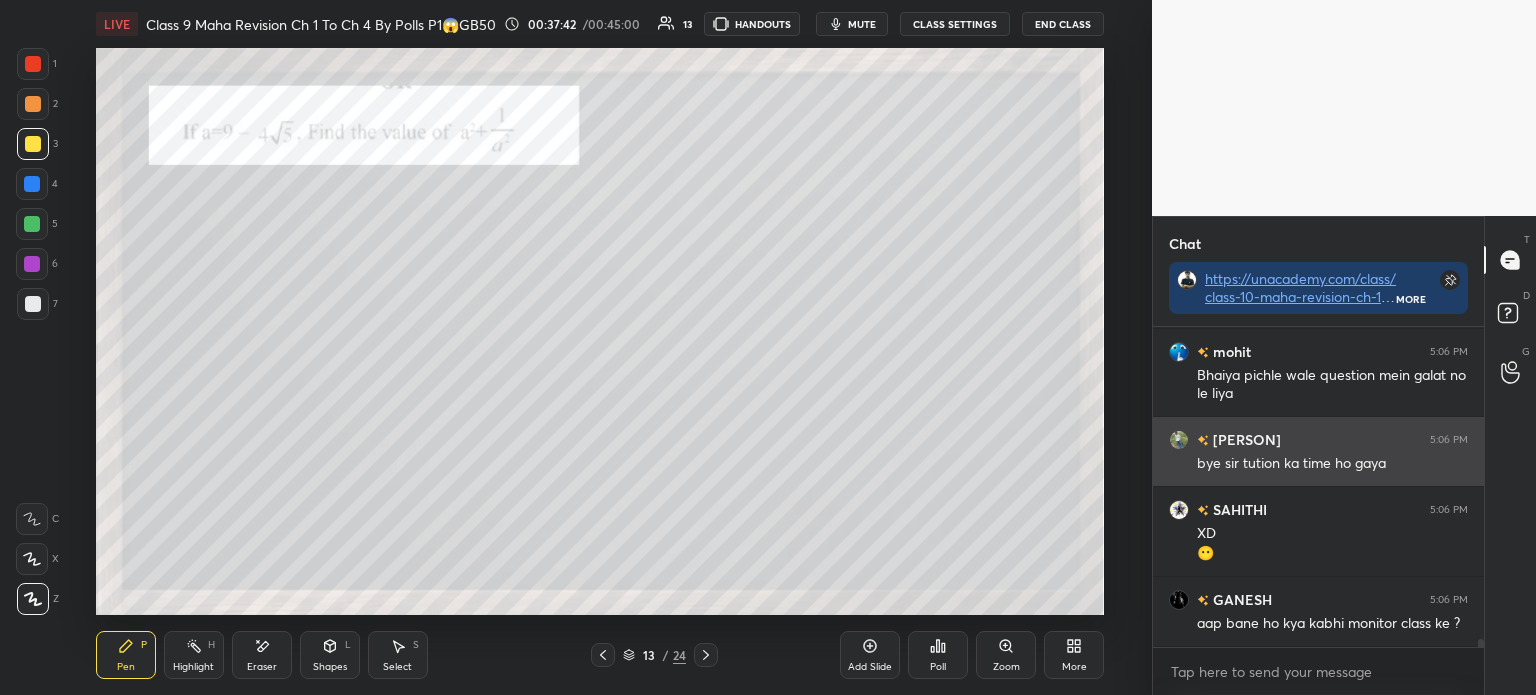 scroll, scrollTop: 12365, scrollLeft: 0, axis: vertical 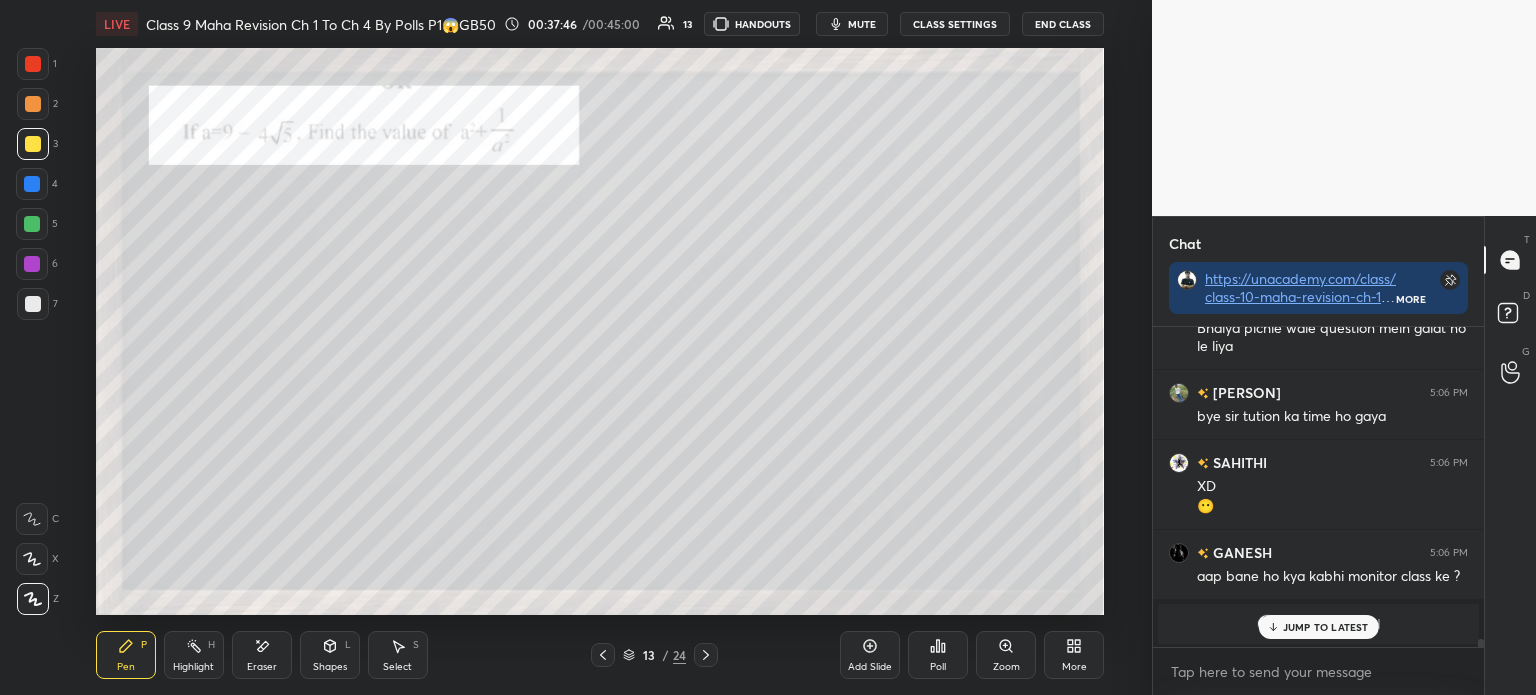 click on "JUMP TO LATEST" at bounding box center [1318, 627] 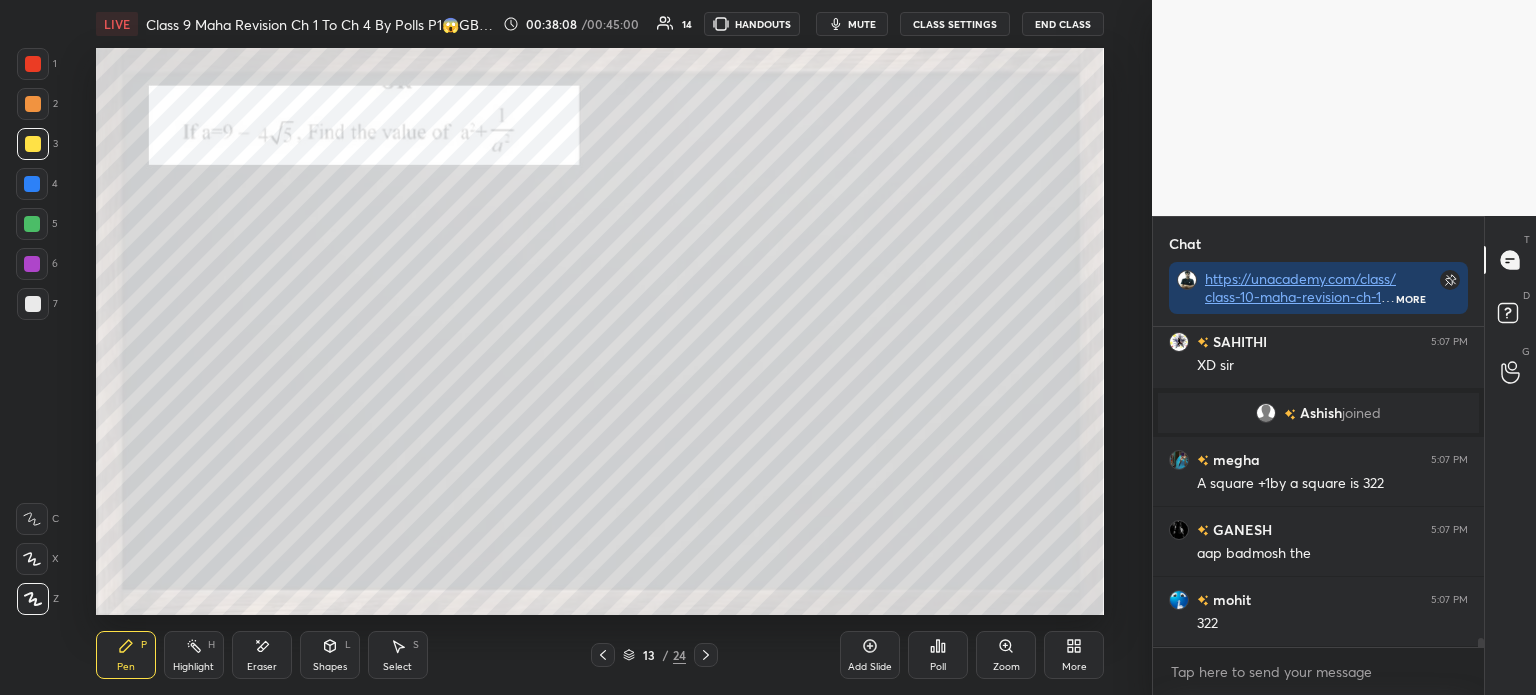 scroll, scrollTop: 11428, scrollLeft: 0, axis: vertical 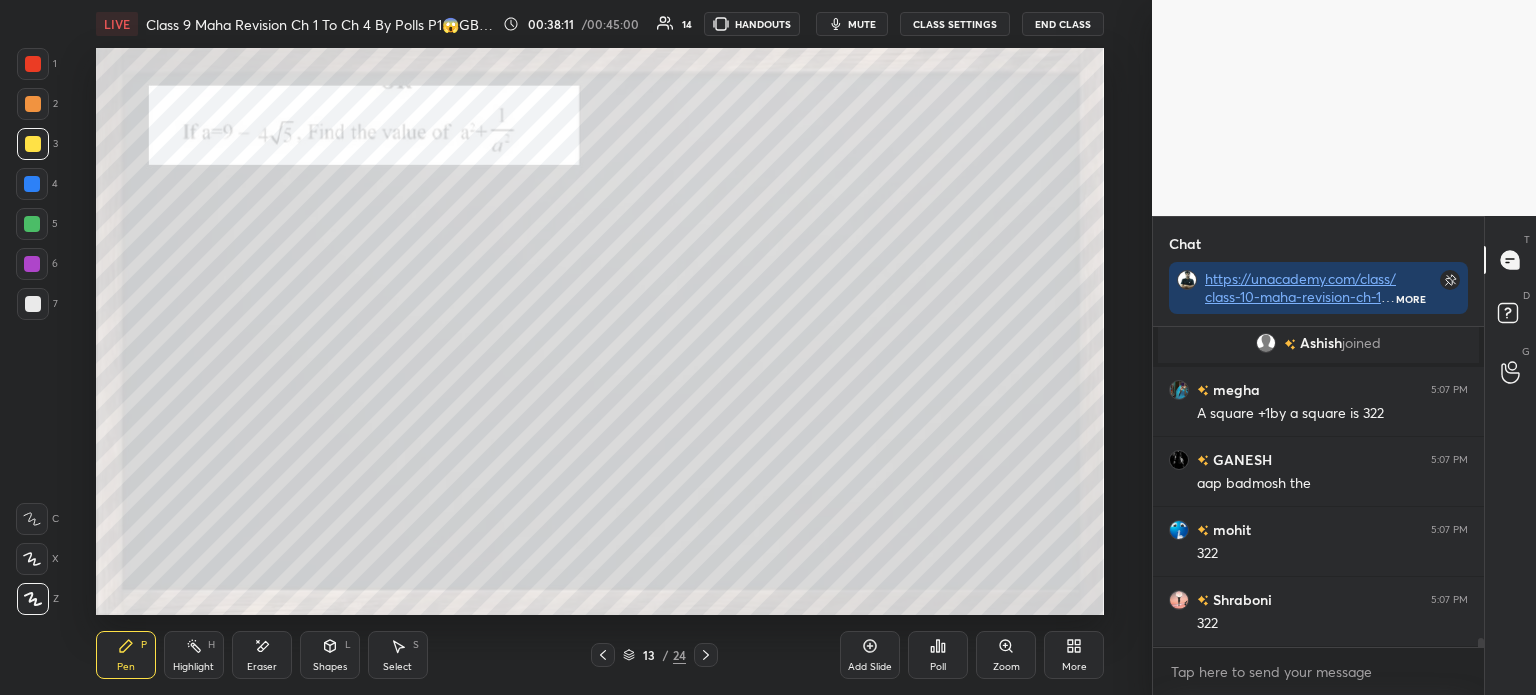 click at bounding box center [33, 104] 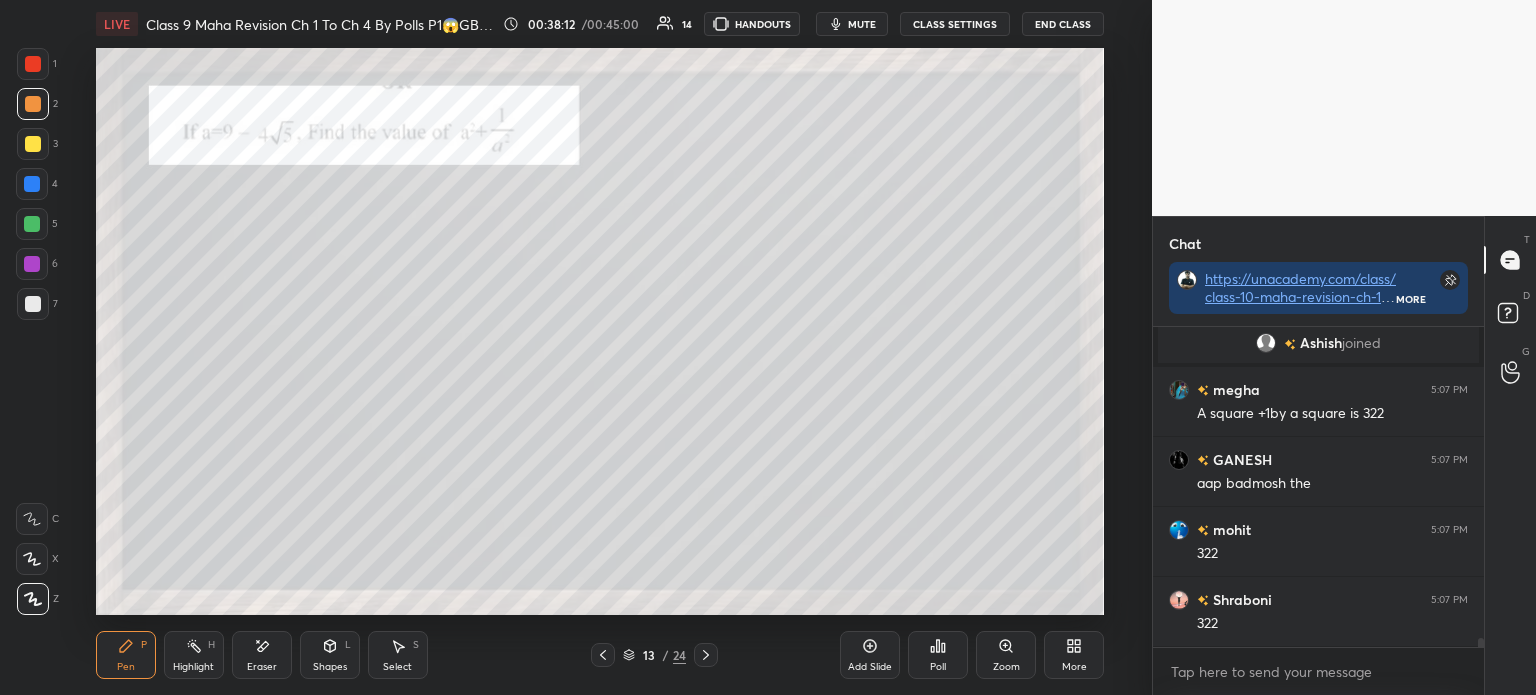click at bounding box center [33, 64] 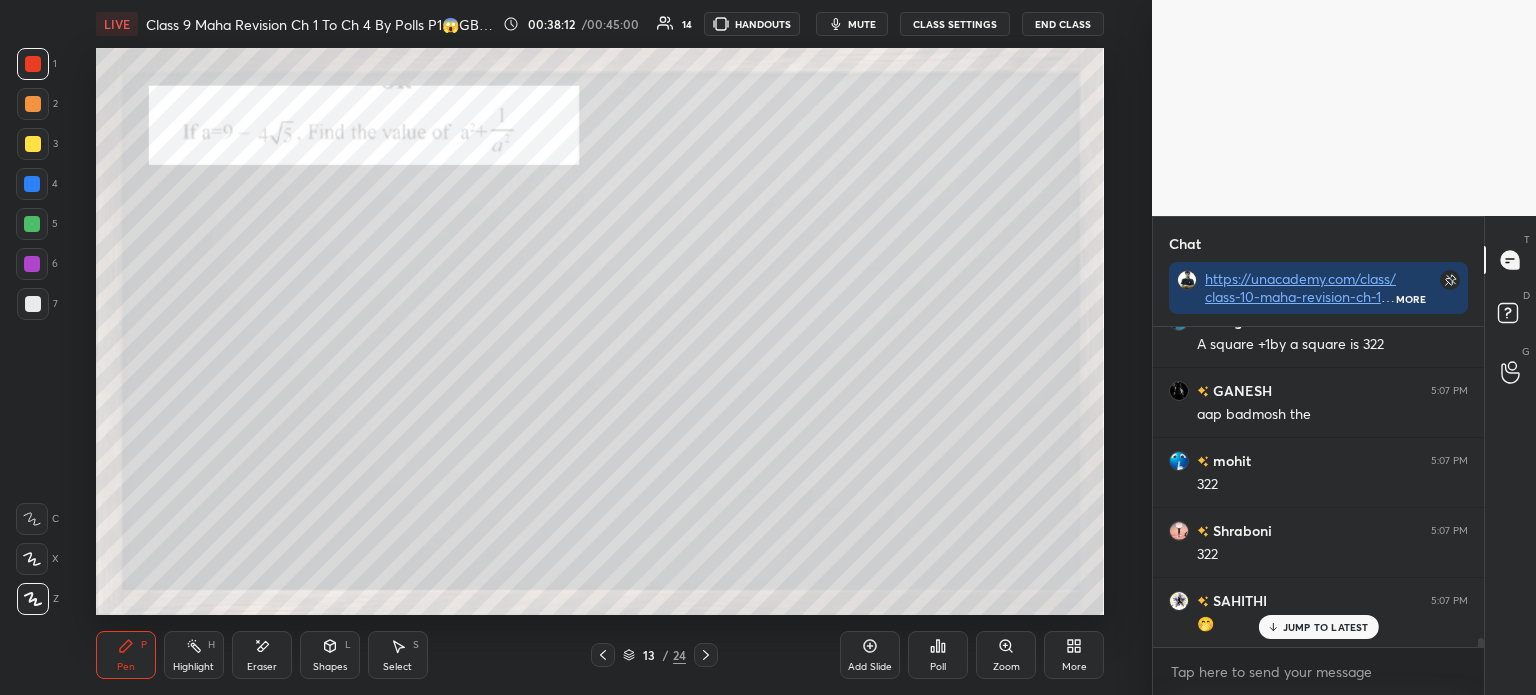 click at bounding box center [33, 104] 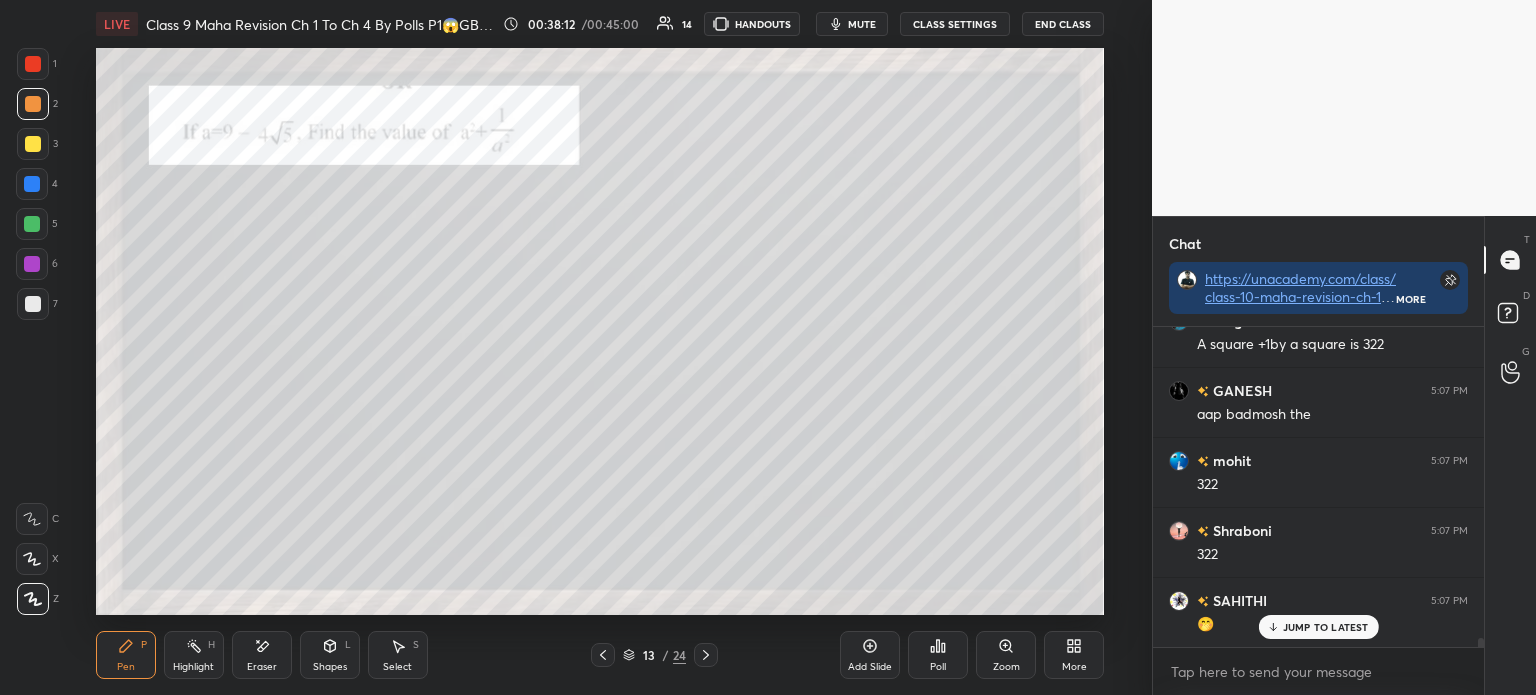 click at bounding box center (33, 144) 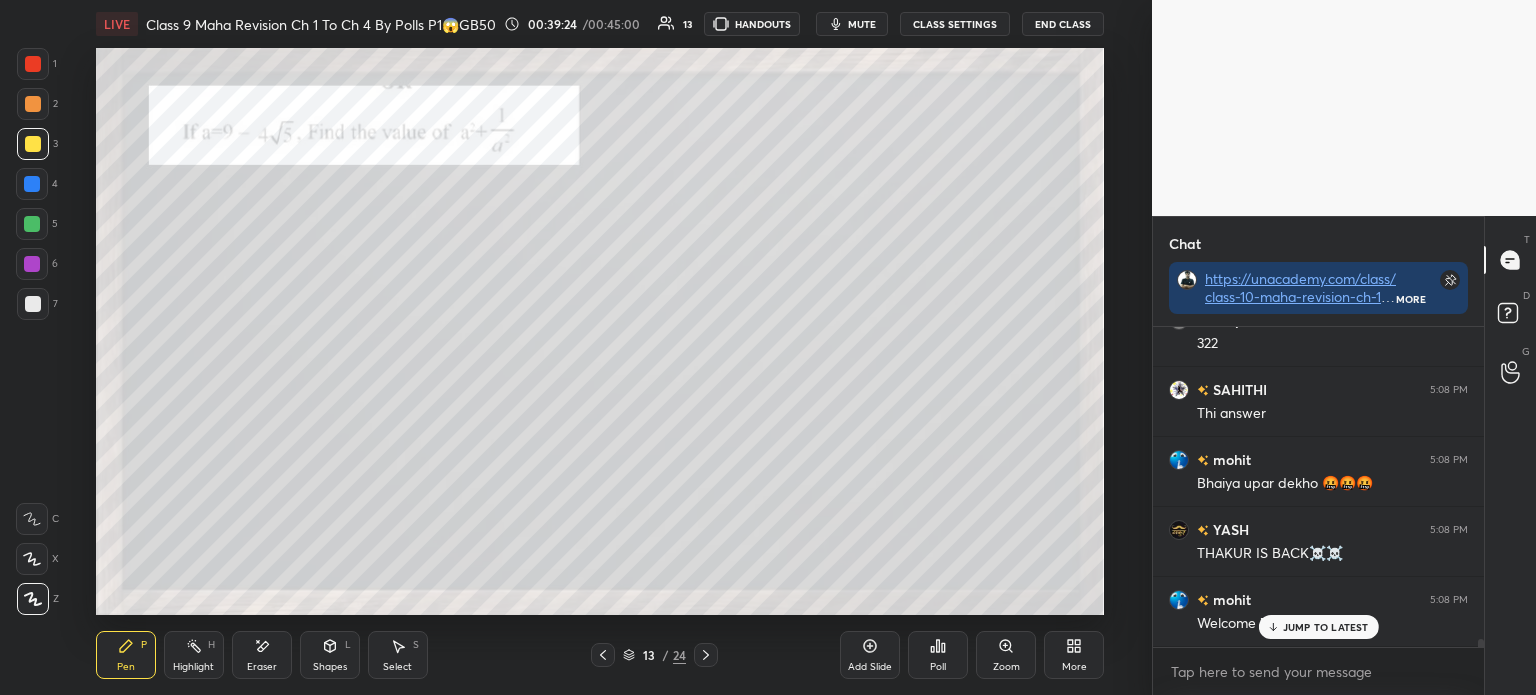 scroll, scrollTop: 12325, scrollLeft: 0, axis: vertical 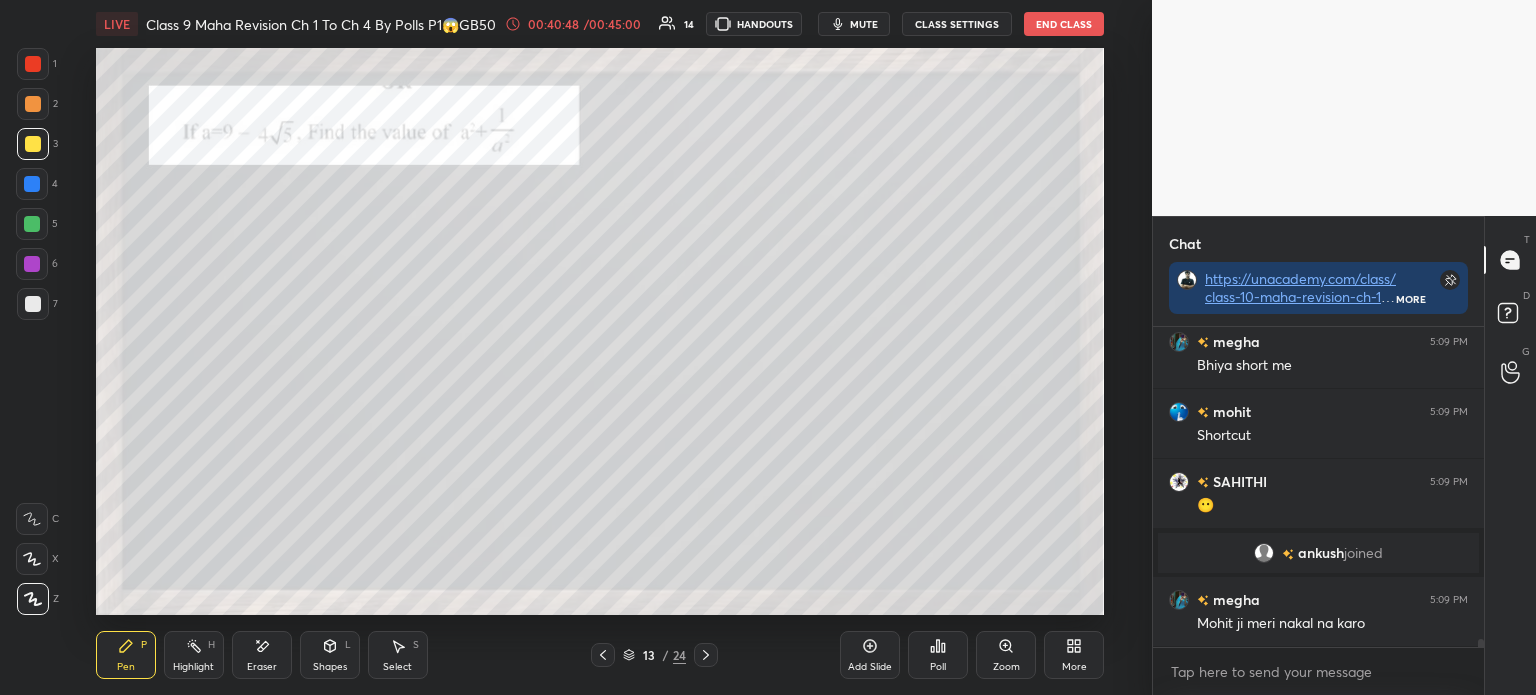click at bounding box center [33, 64] 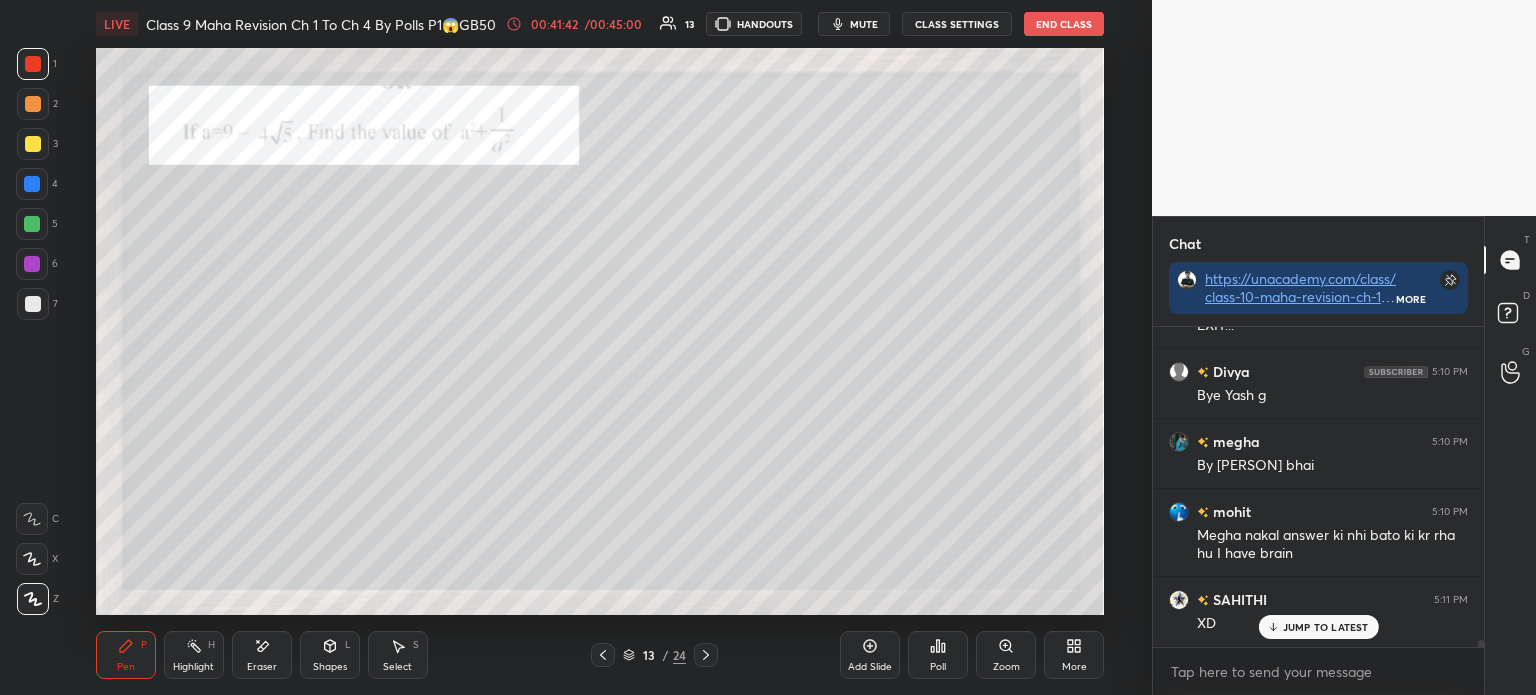 scroll, scrollTop: 13705, scrollLeft: 0, axis: vertical 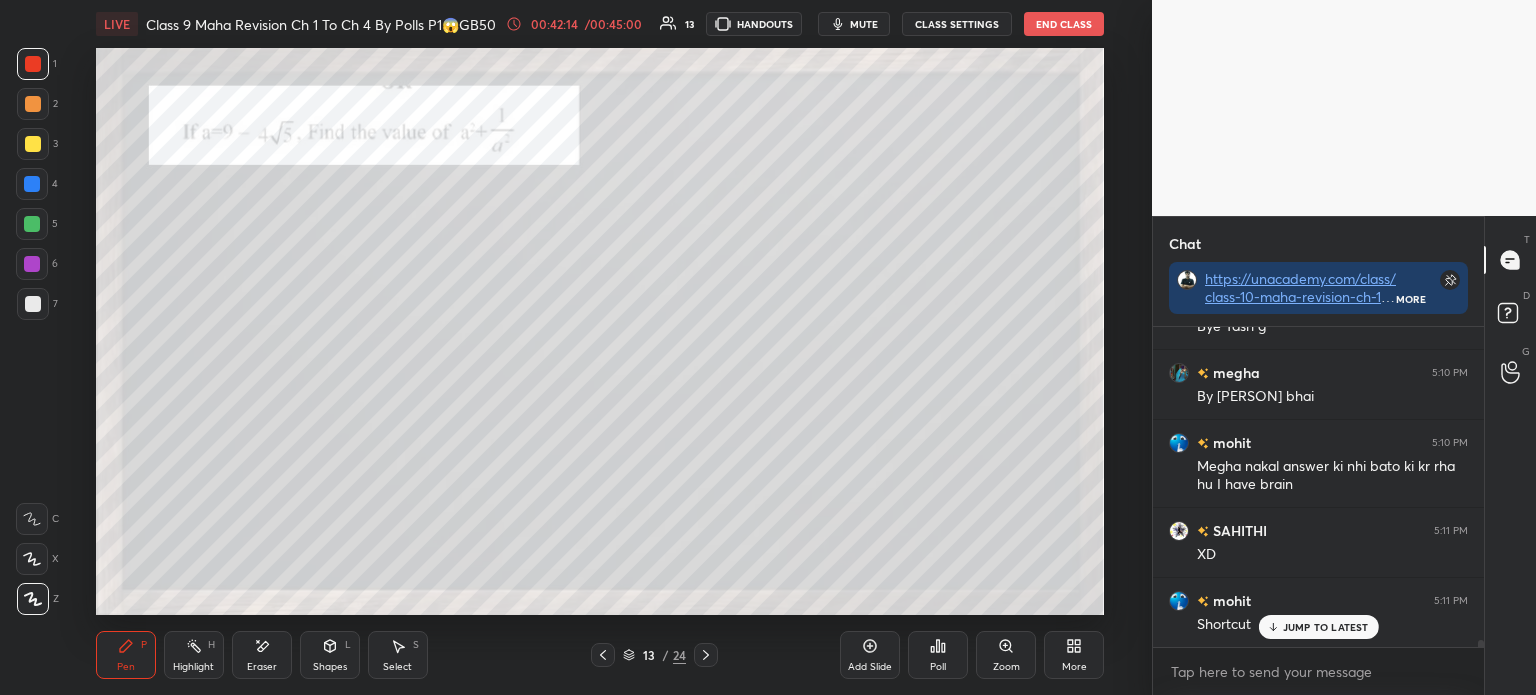 click at bounding box center (33, 304) 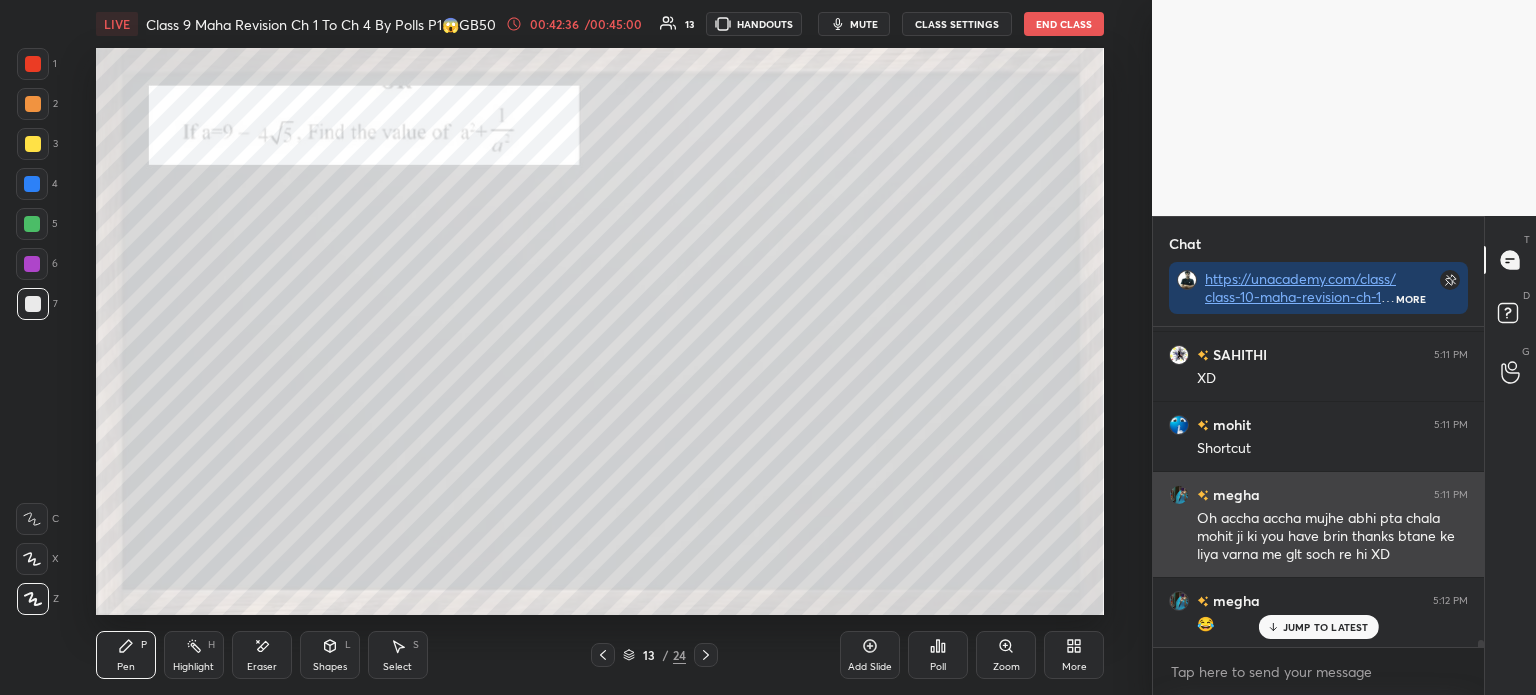 scroll, scrollTop: 13882, scrollLeft: 0, axis: vertical 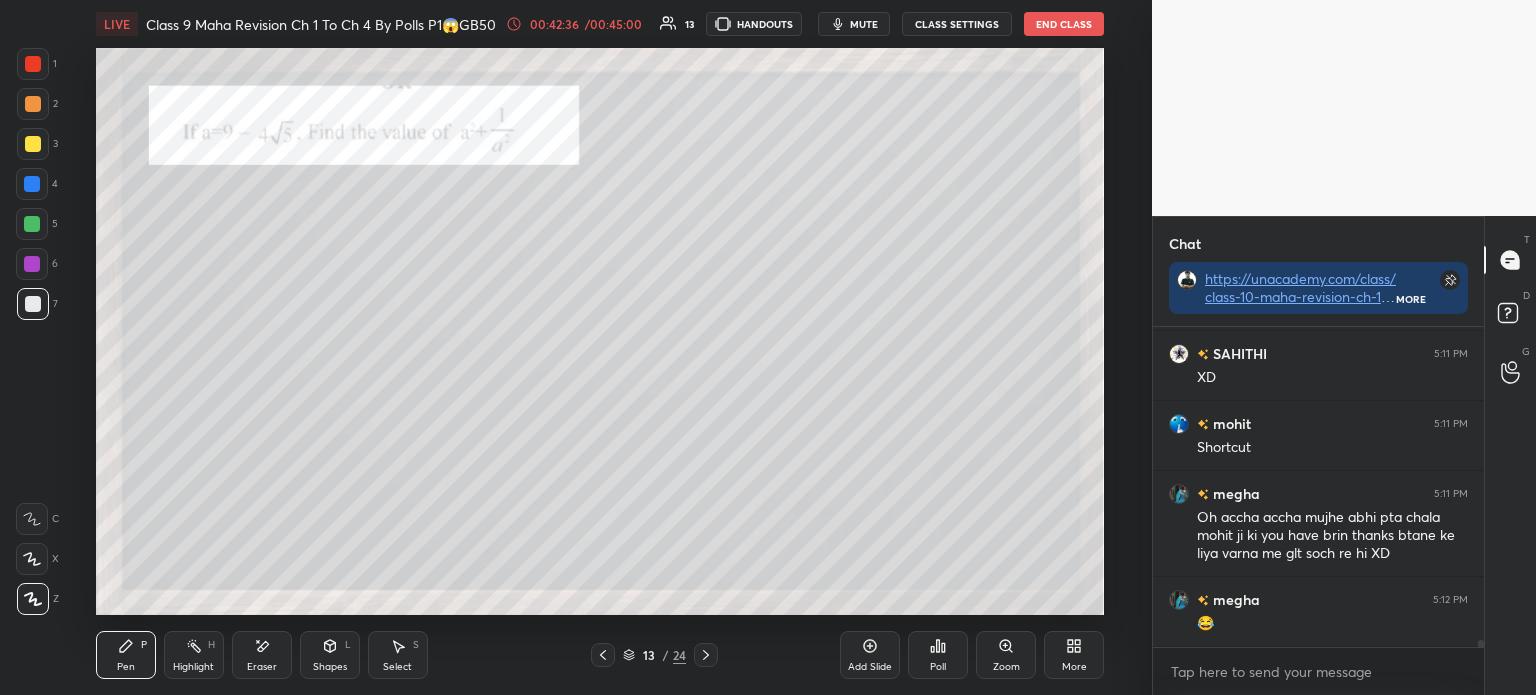 click at bounding box center (706, 655) 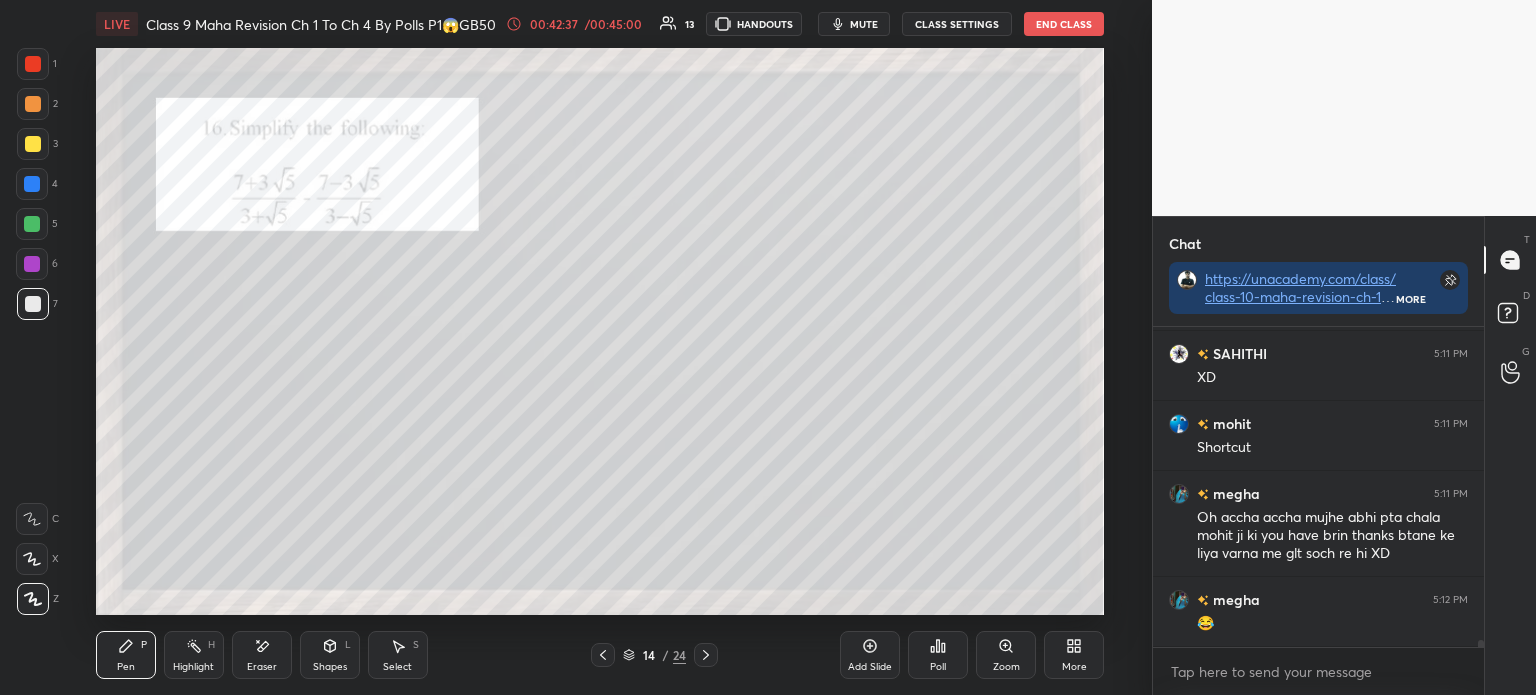 scroll, scrollTop: 13952, scrollLeft: 0, axis: vertical 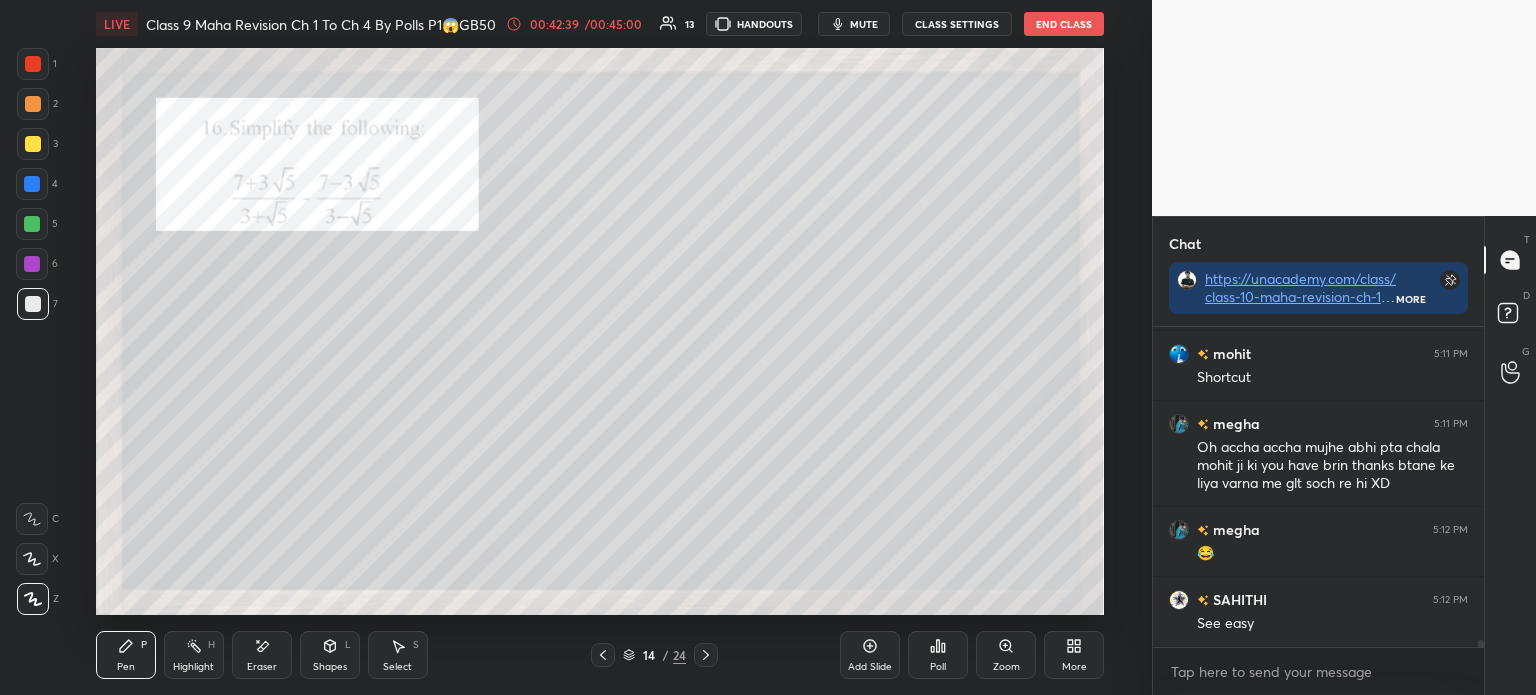 click 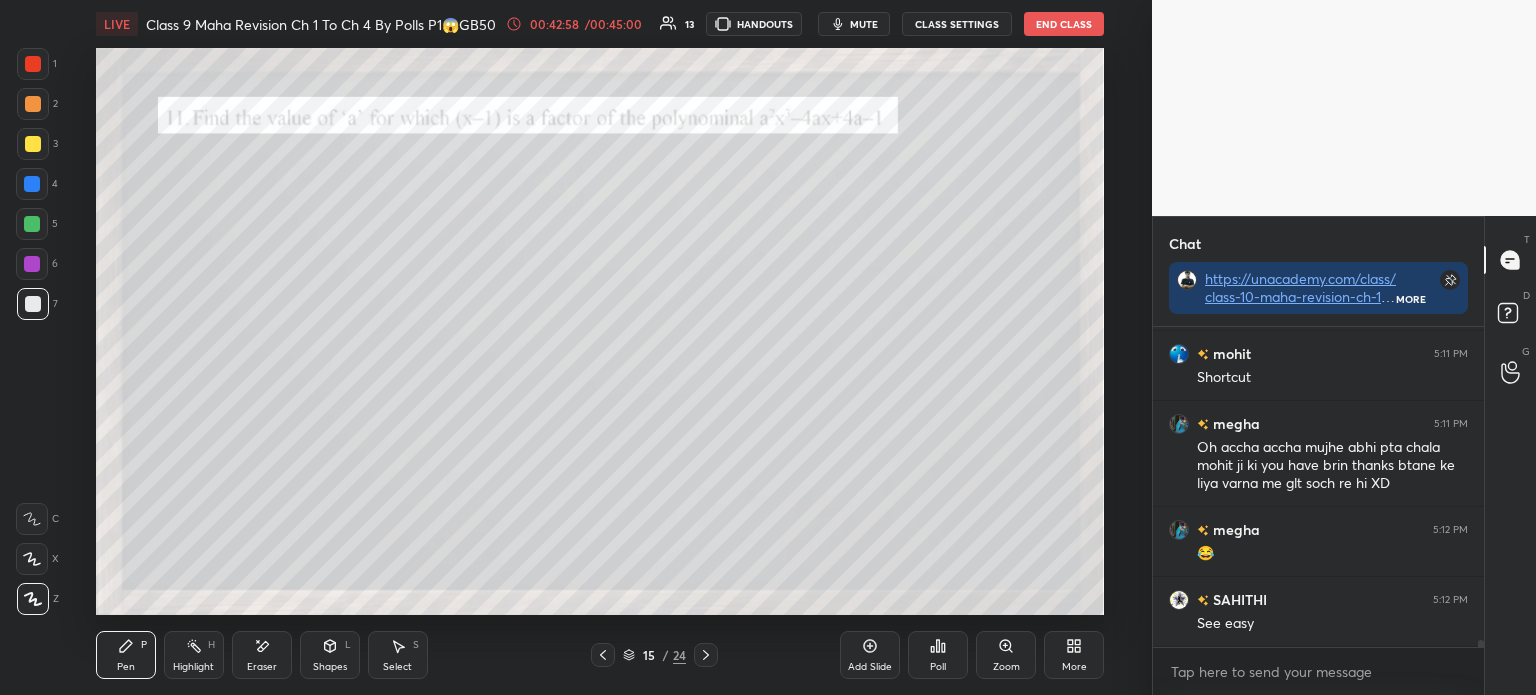 scroll, scrollTop: 14021, scrollLeft: 0, axis: vertical 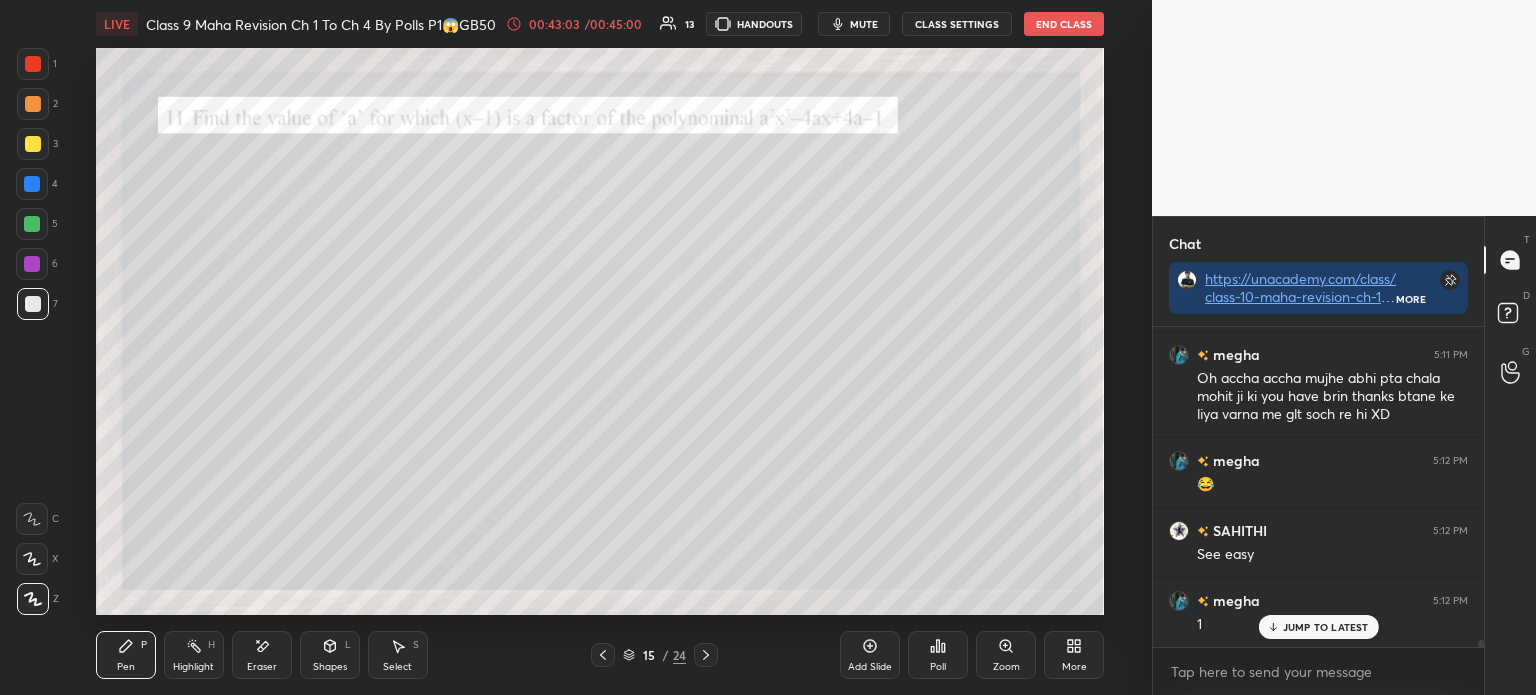 click at bounding box center [33, 144] 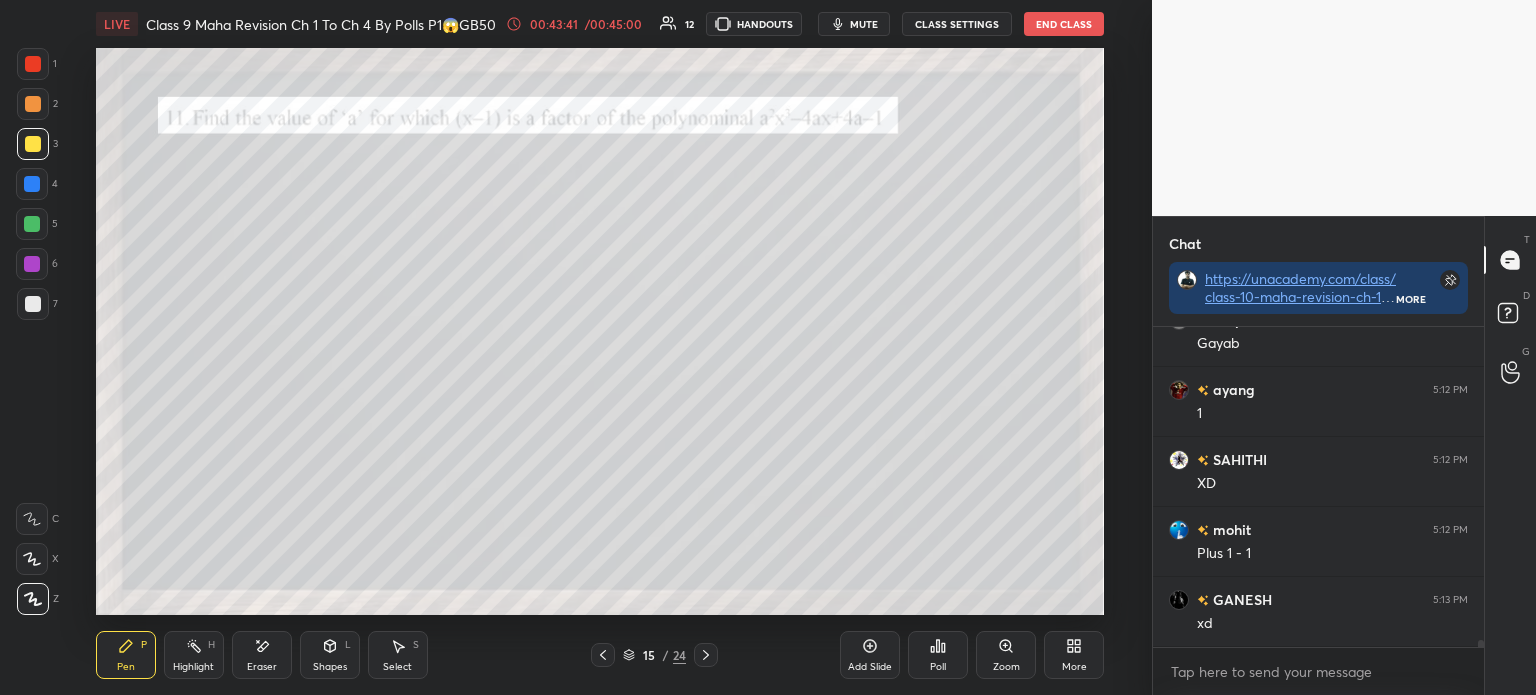 scroll, scrollTop: 14672, scrollLeft: 0, axis: vertical 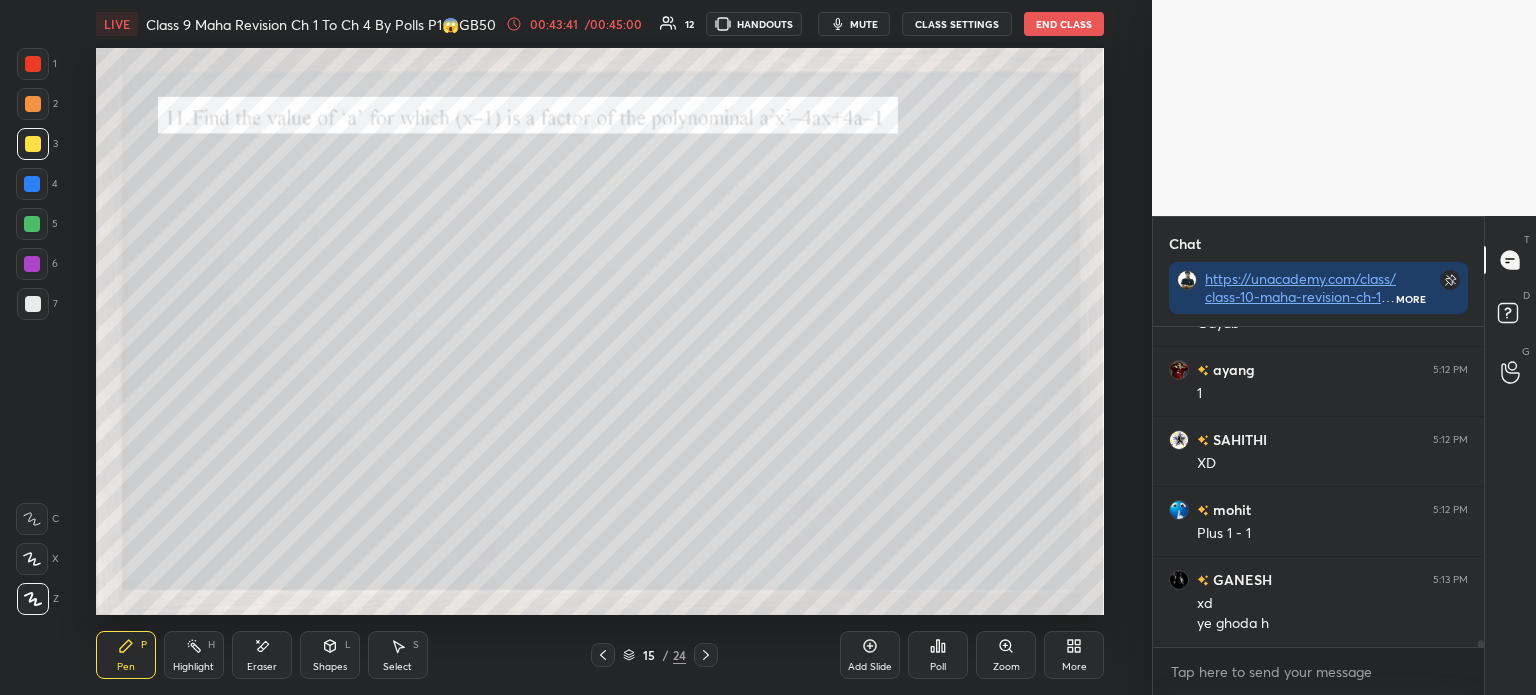 click at bounding box center (33, 104) 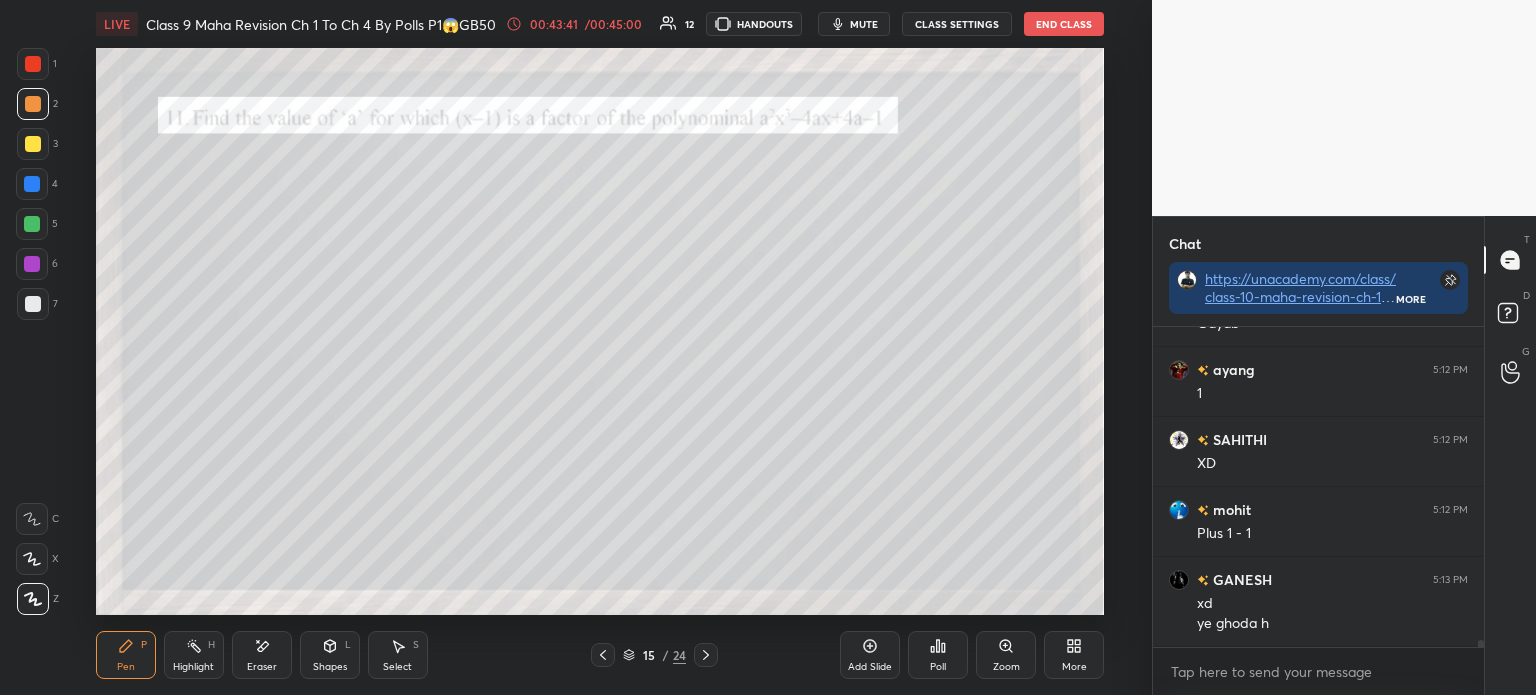 click at bounding box center (33, 144) 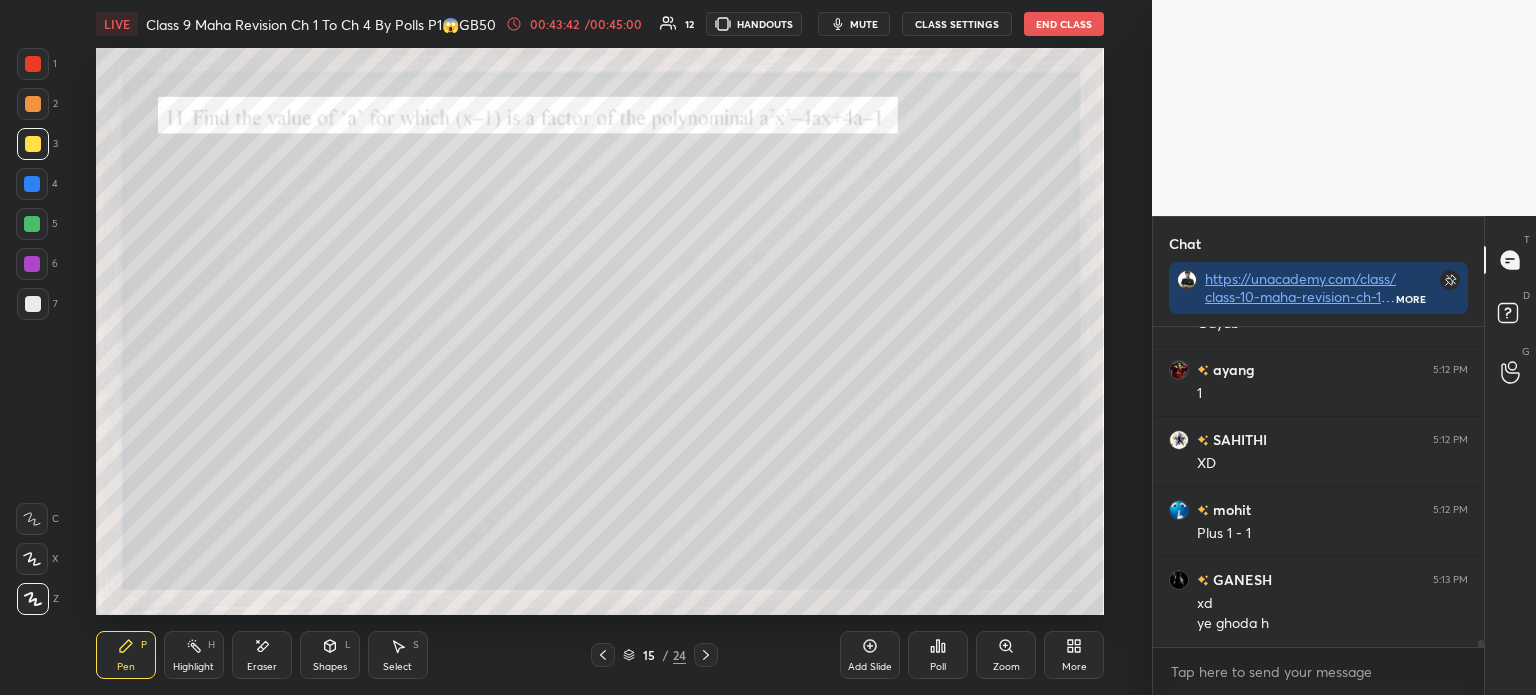click at bounding box center (33, 104) 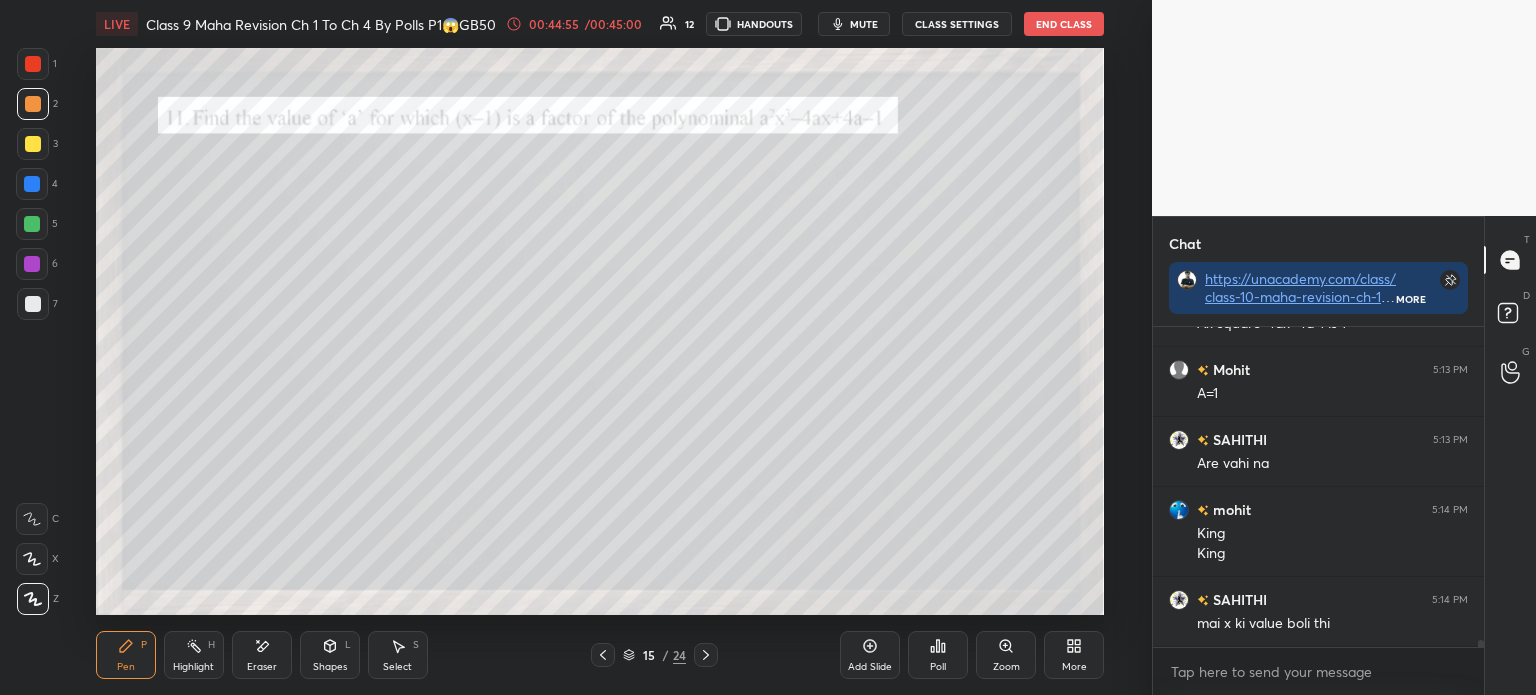 scroll, scrollTop: 15181, scrollLeft: 0, axis: vertical 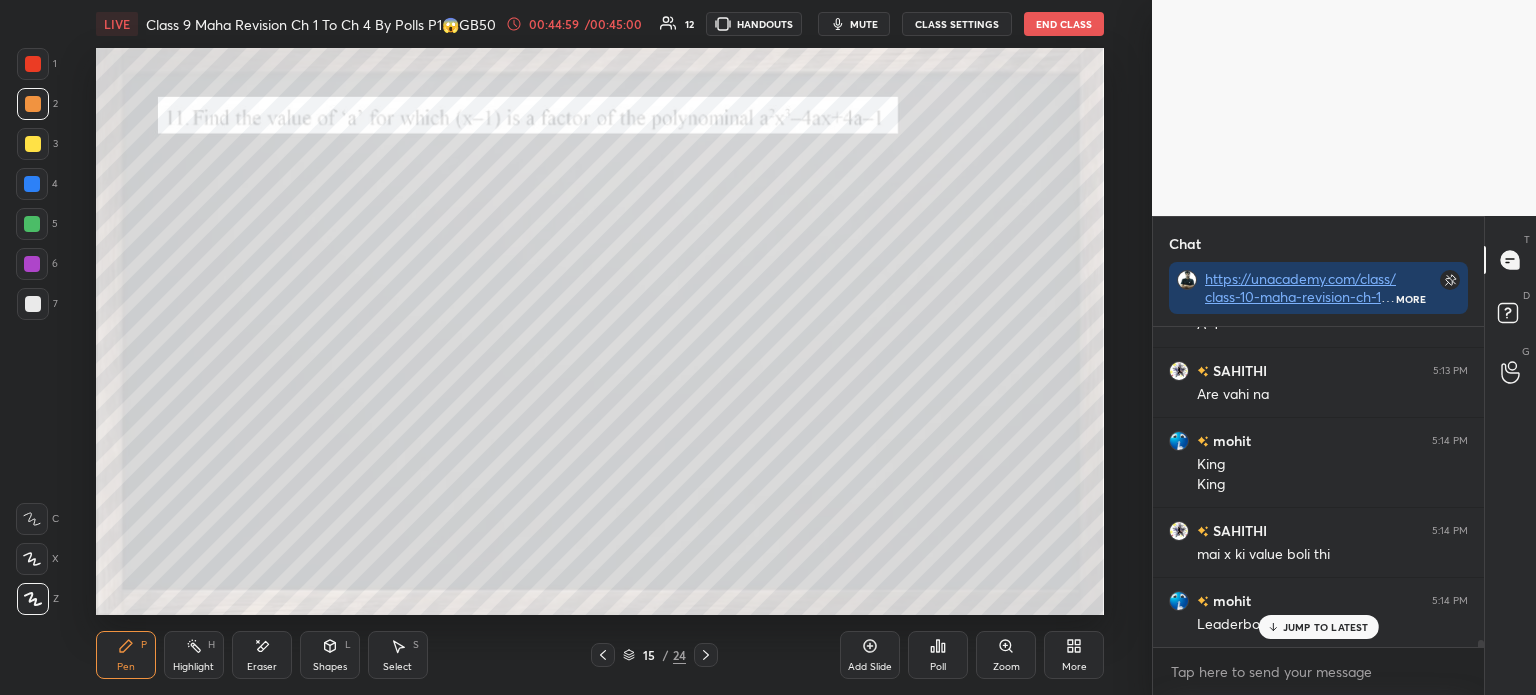 click 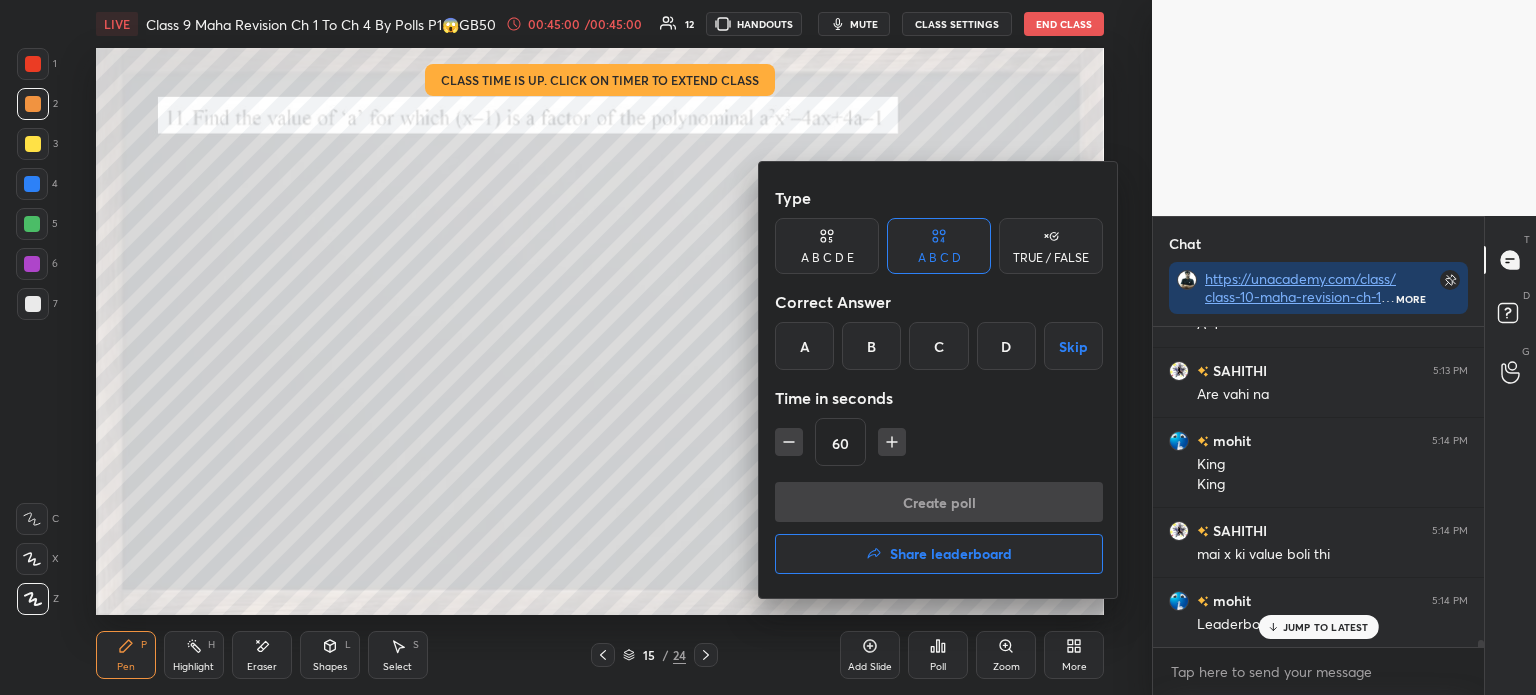 click on "Share leaderboard" at bounding box center [951, 554] 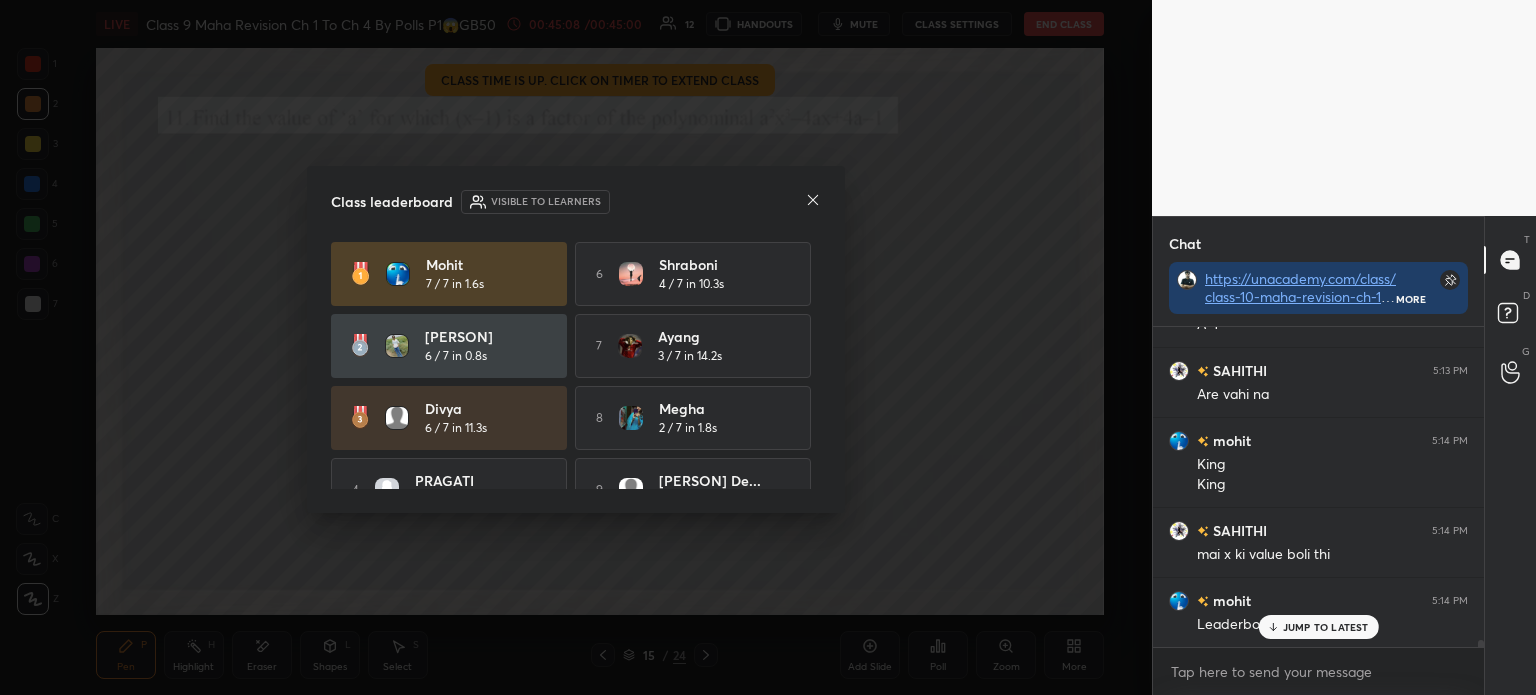 click 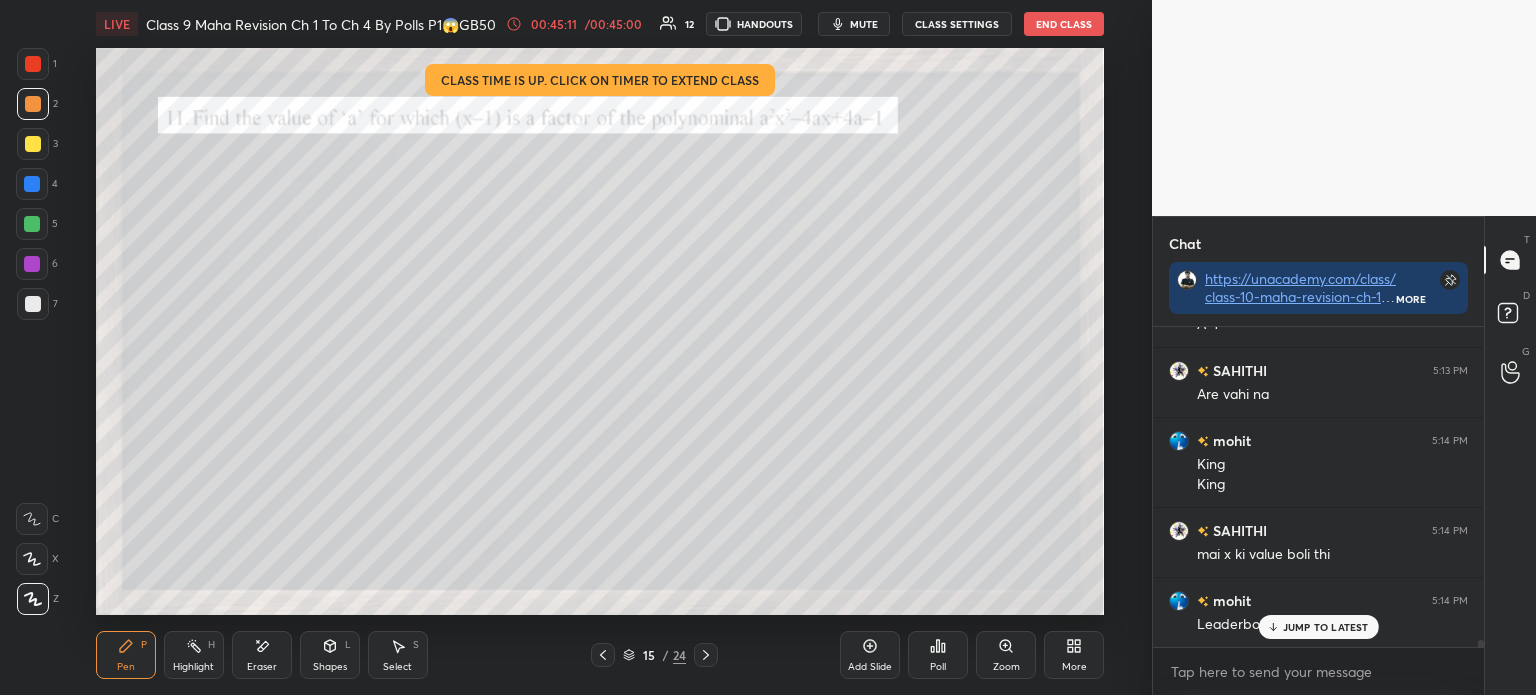 scroll, scrollTop: 15252, scrollLeft: 0, axis: vertical 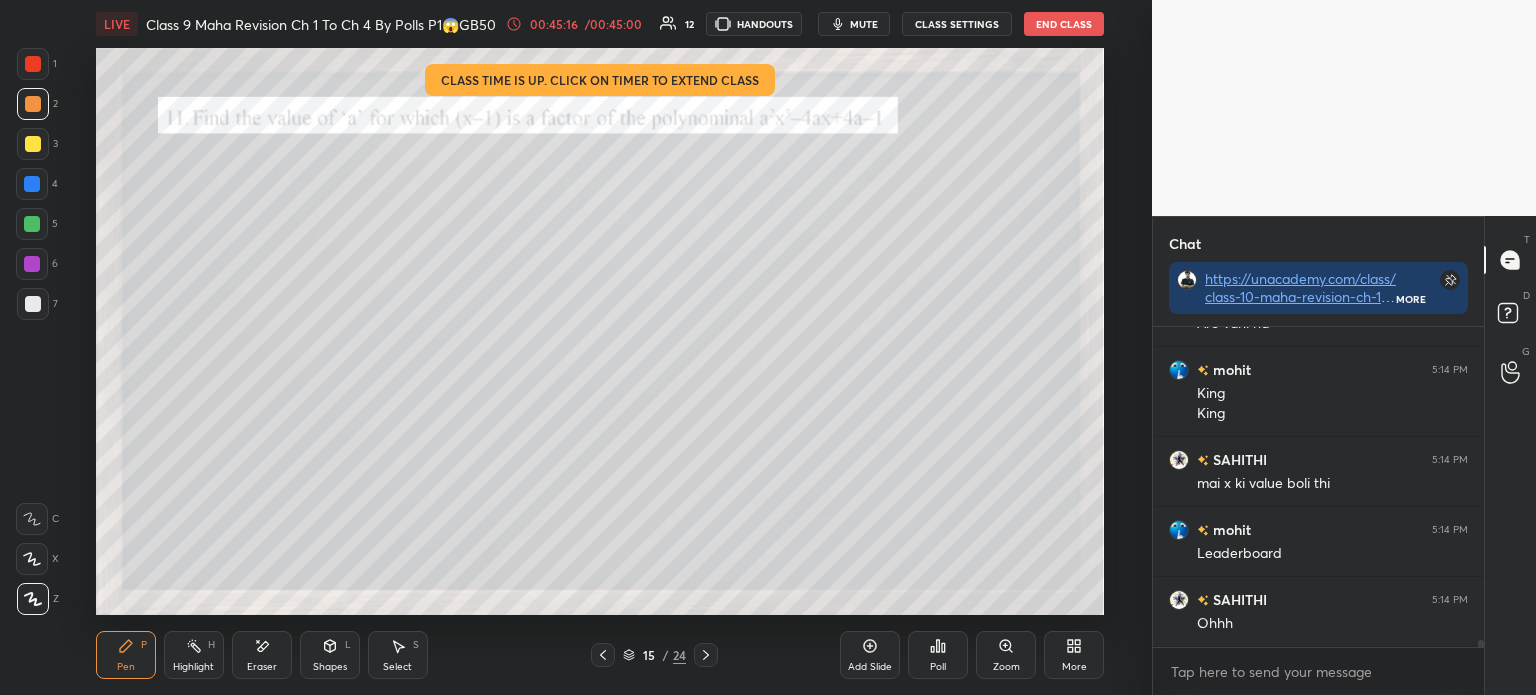 click on "End Class" at bounding box center (1064, 24) 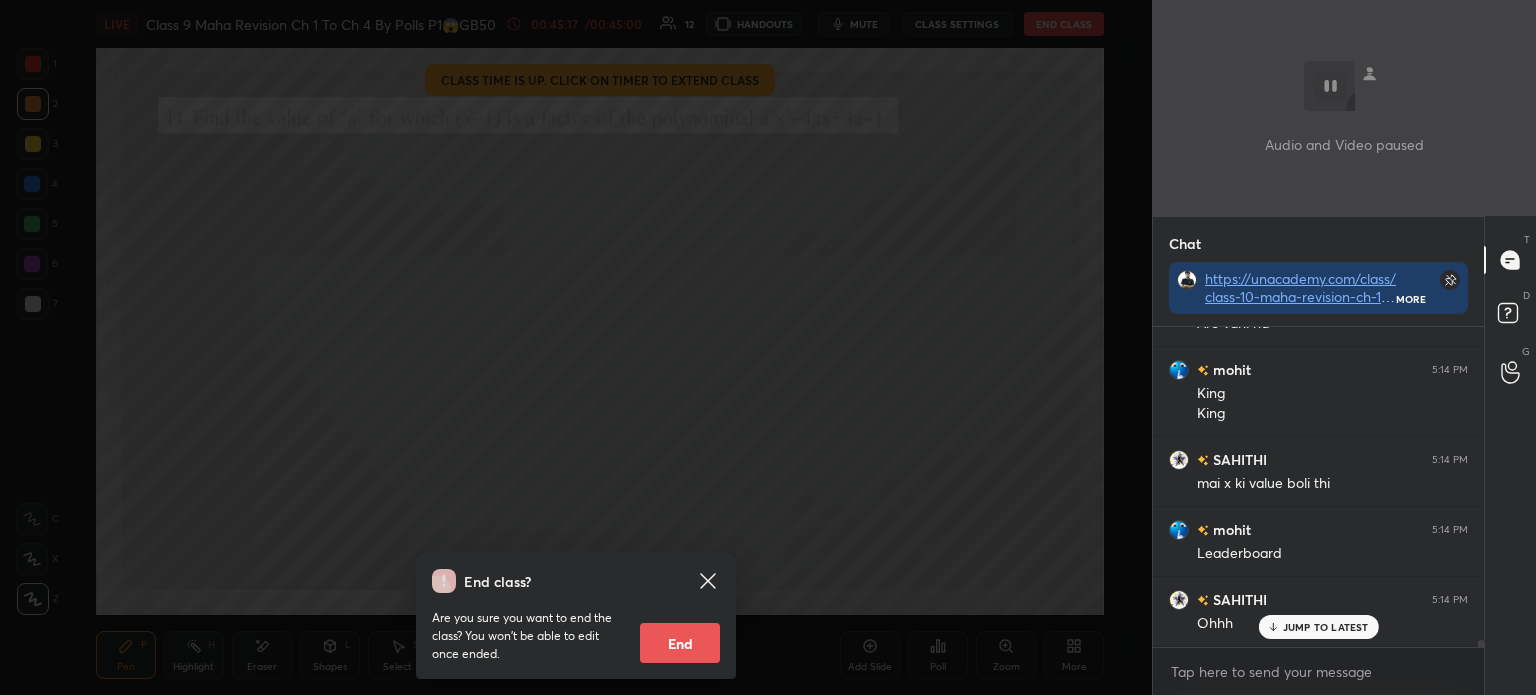 scroll, scrollTop: 15321, scrollLeft: 0, axis: vertical 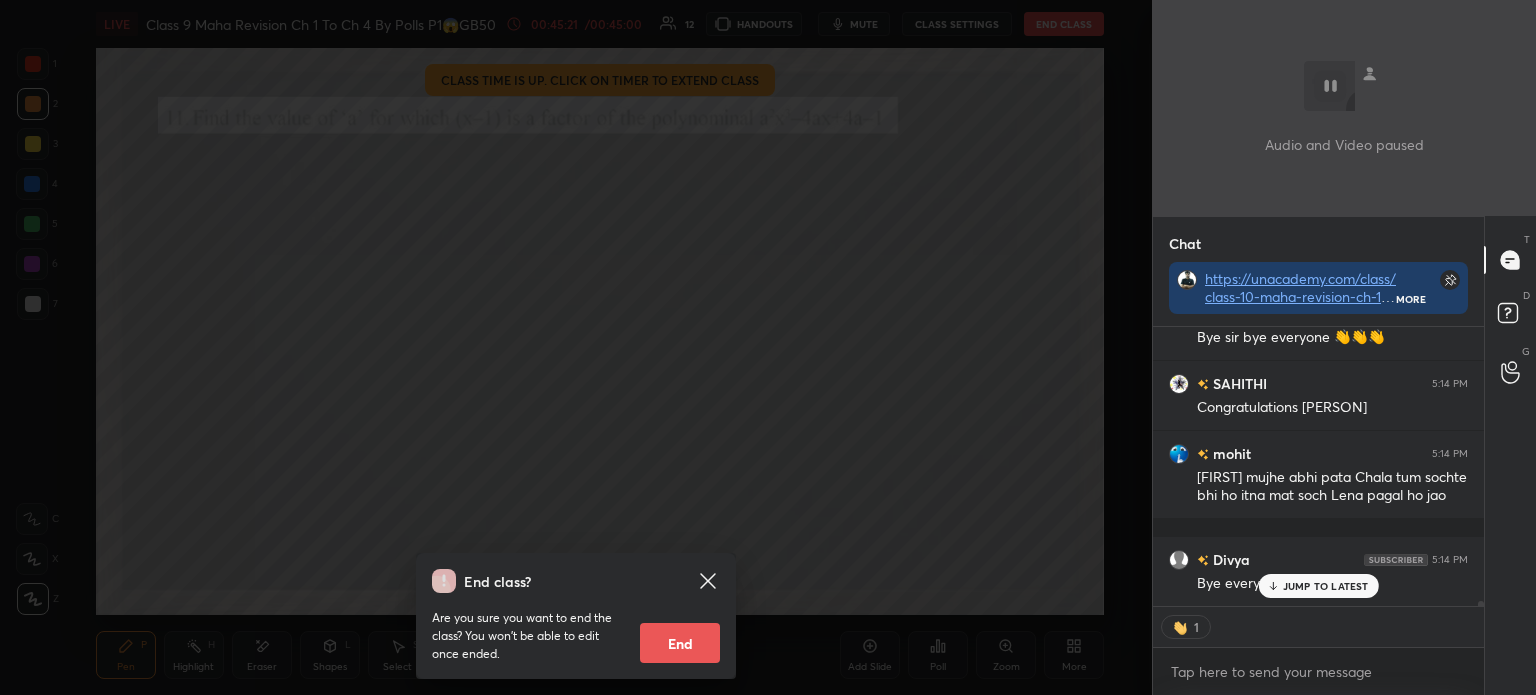 click on "End" at bounding box center [680, 643] 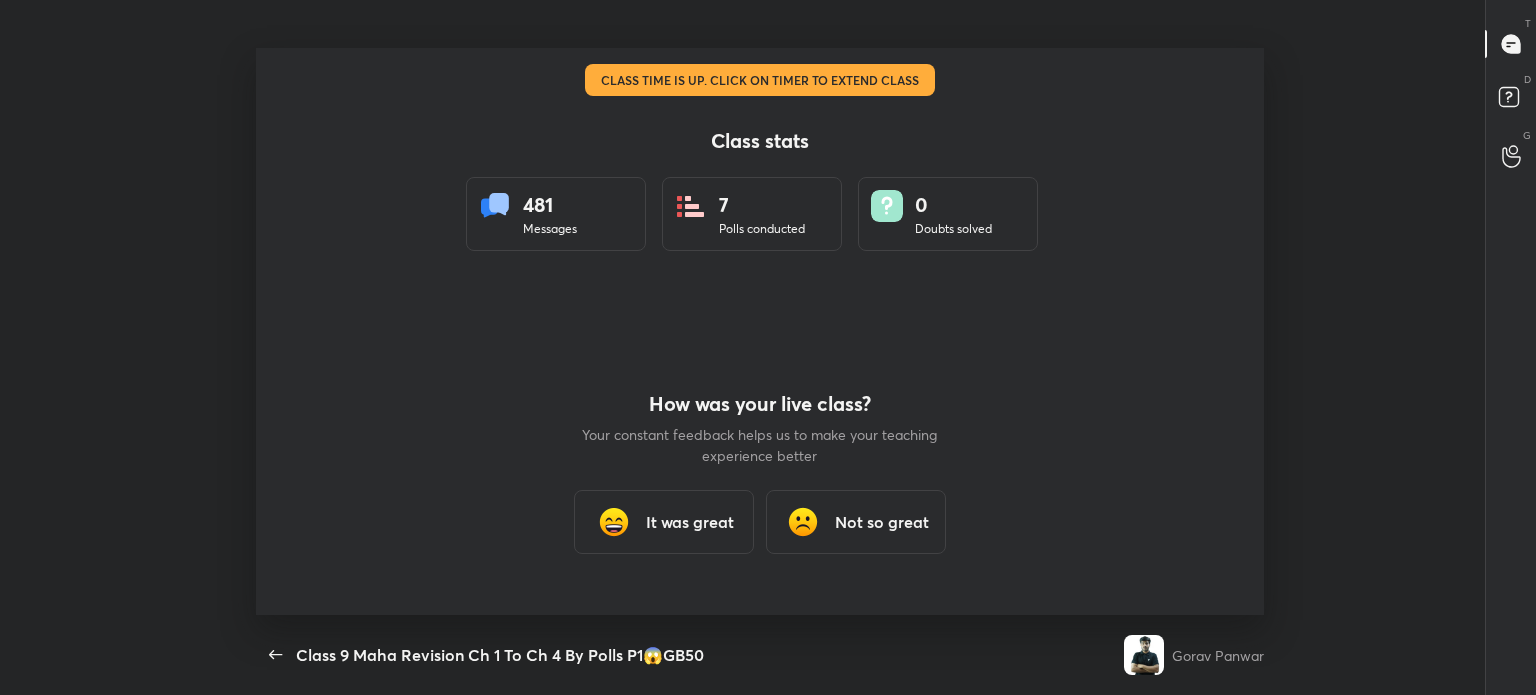 scroll, scrollTop: 99432, scrollLeft: 98650, axis: both 